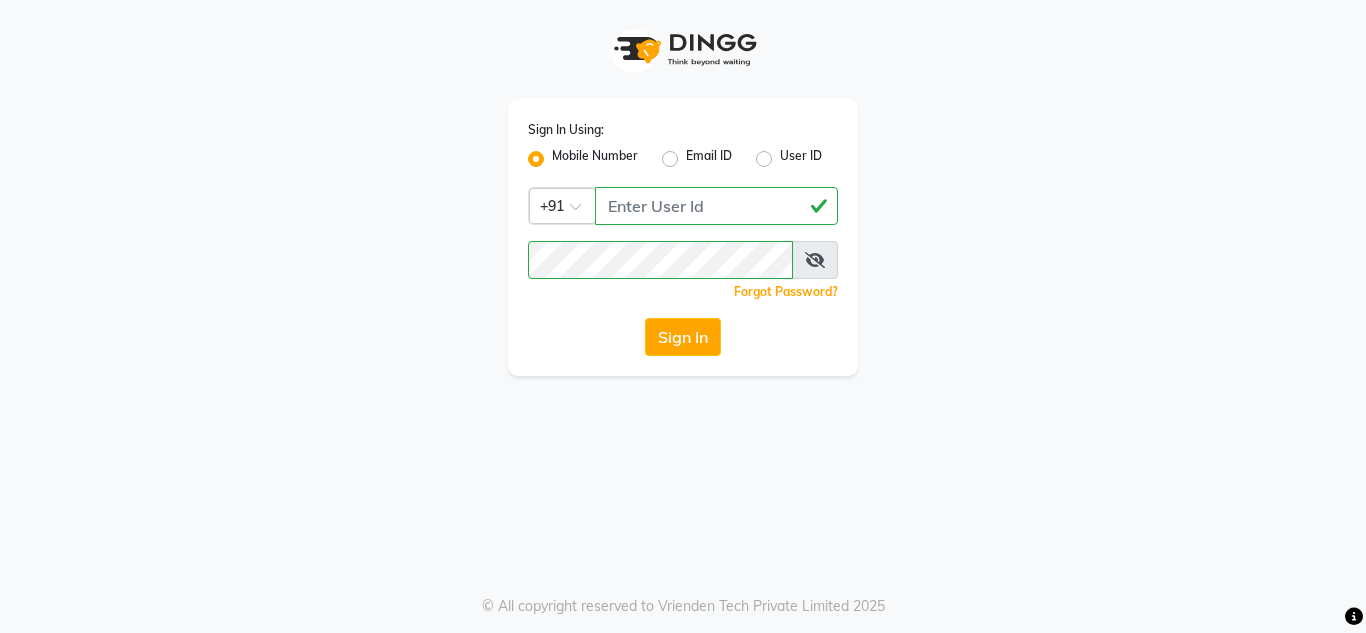 scroll, scrollTop: 0, scrollLeft: 0, axis: both 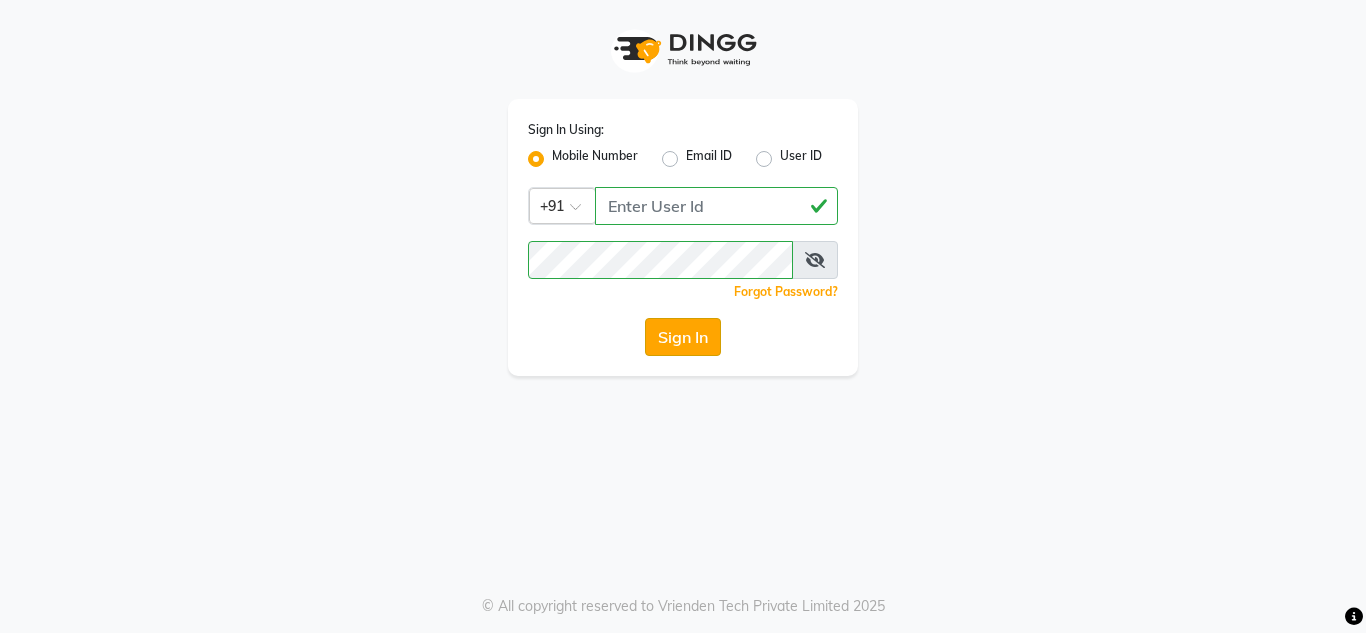 click on "Sign In" 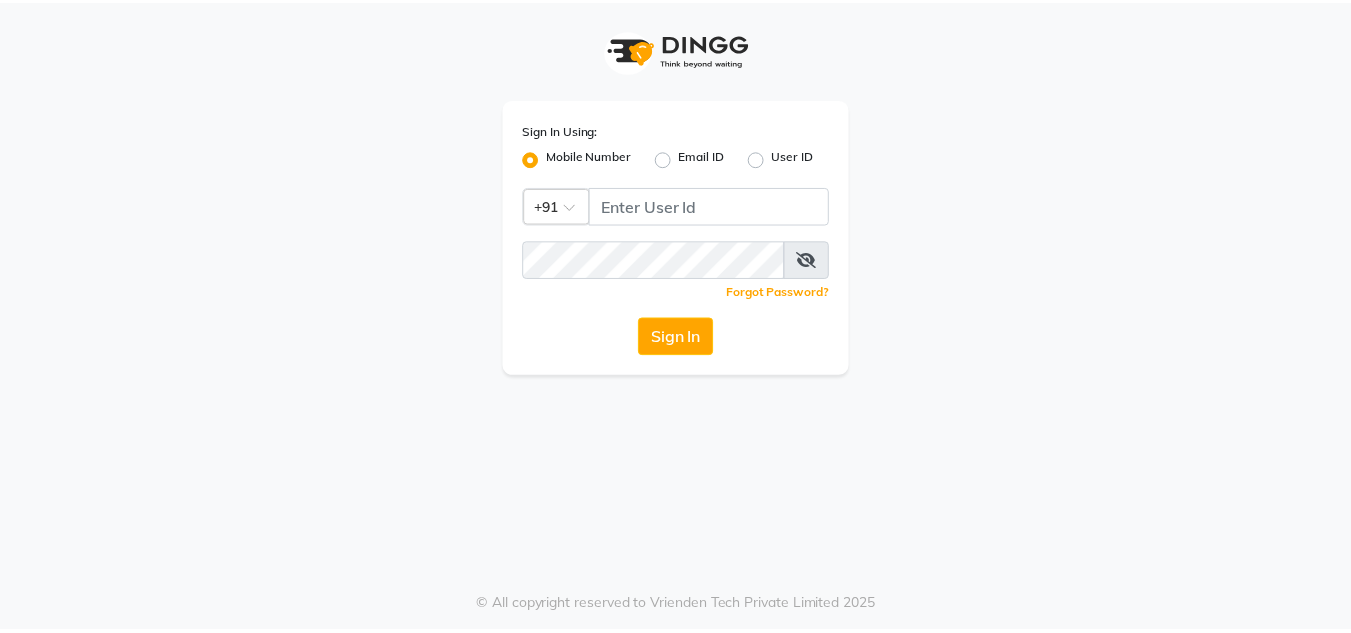 scroll, scrollTop: 0, scrollLeft: 0, axis: both 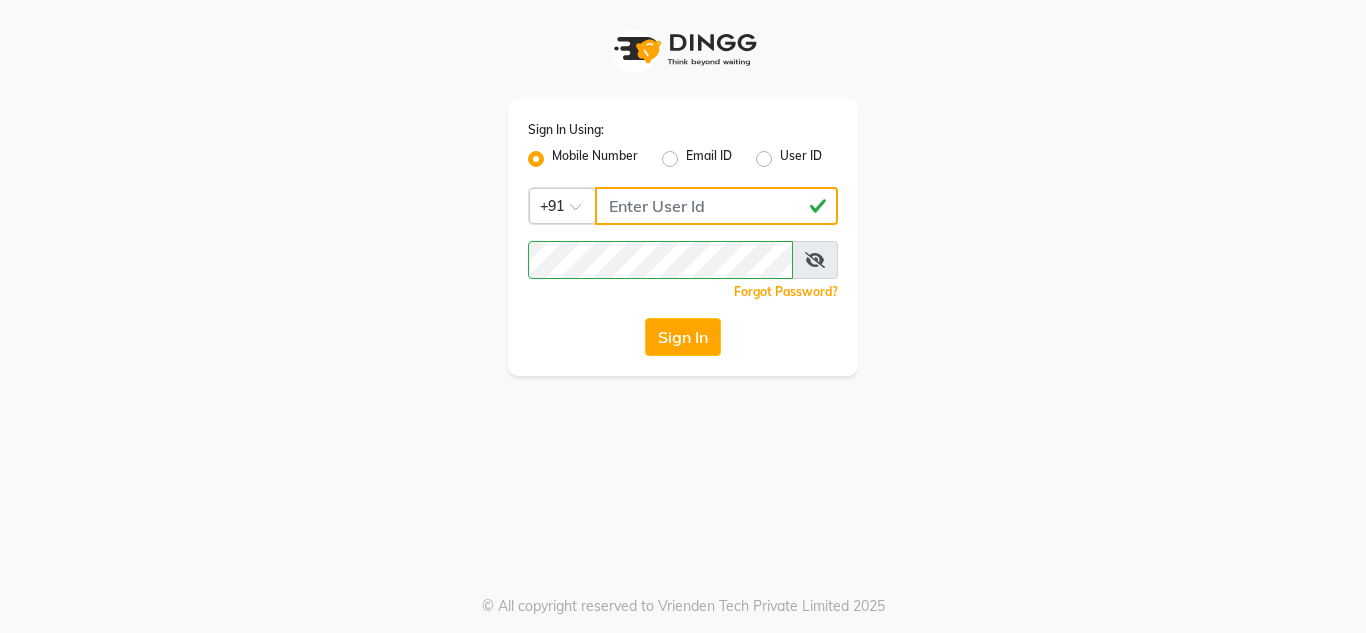 click on "[PHONE]" 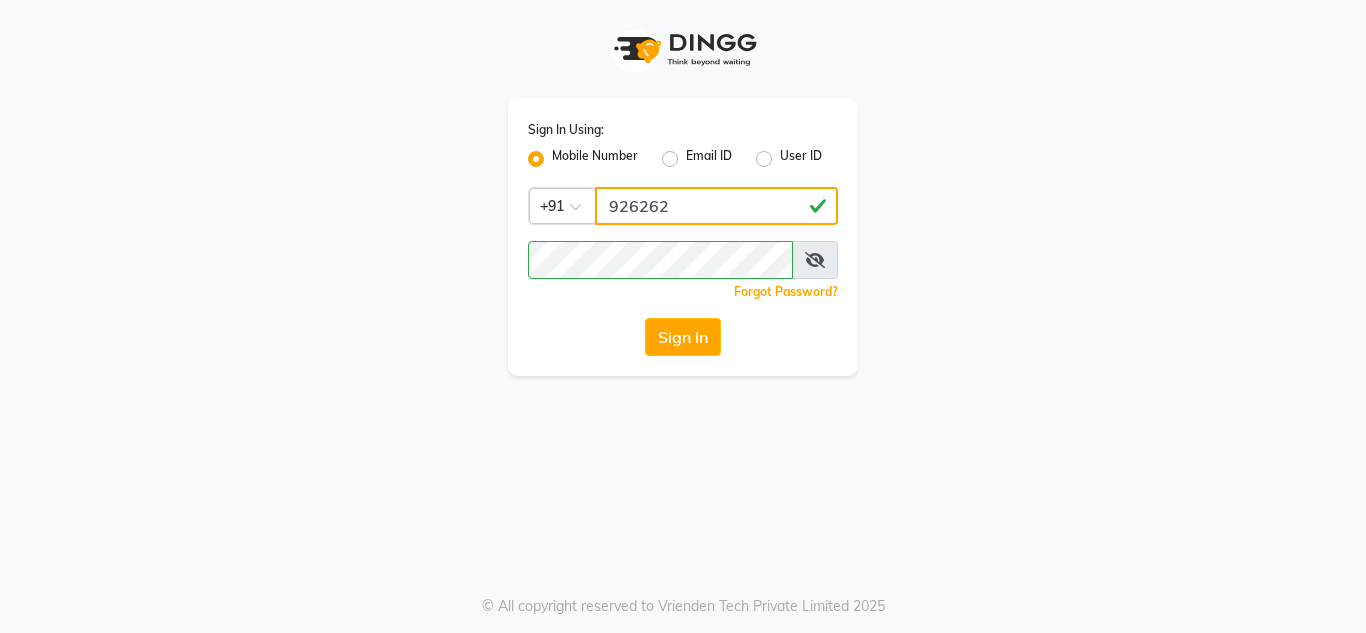 click on "926262" 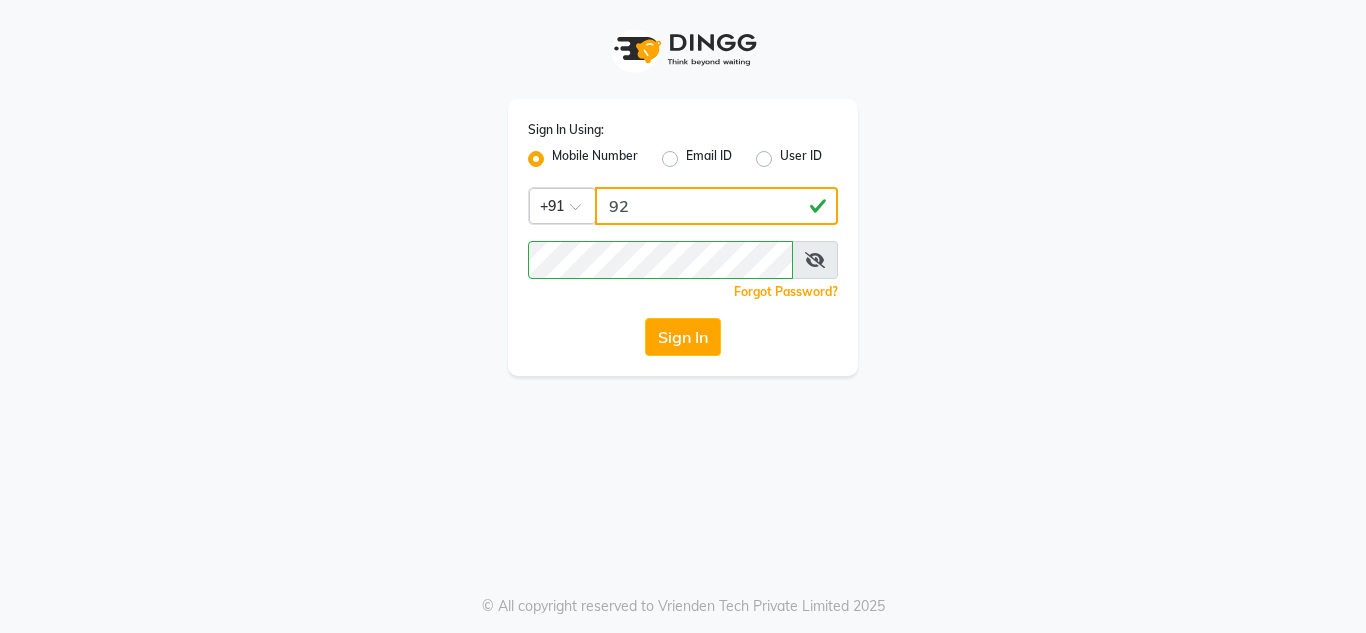 type on "9" 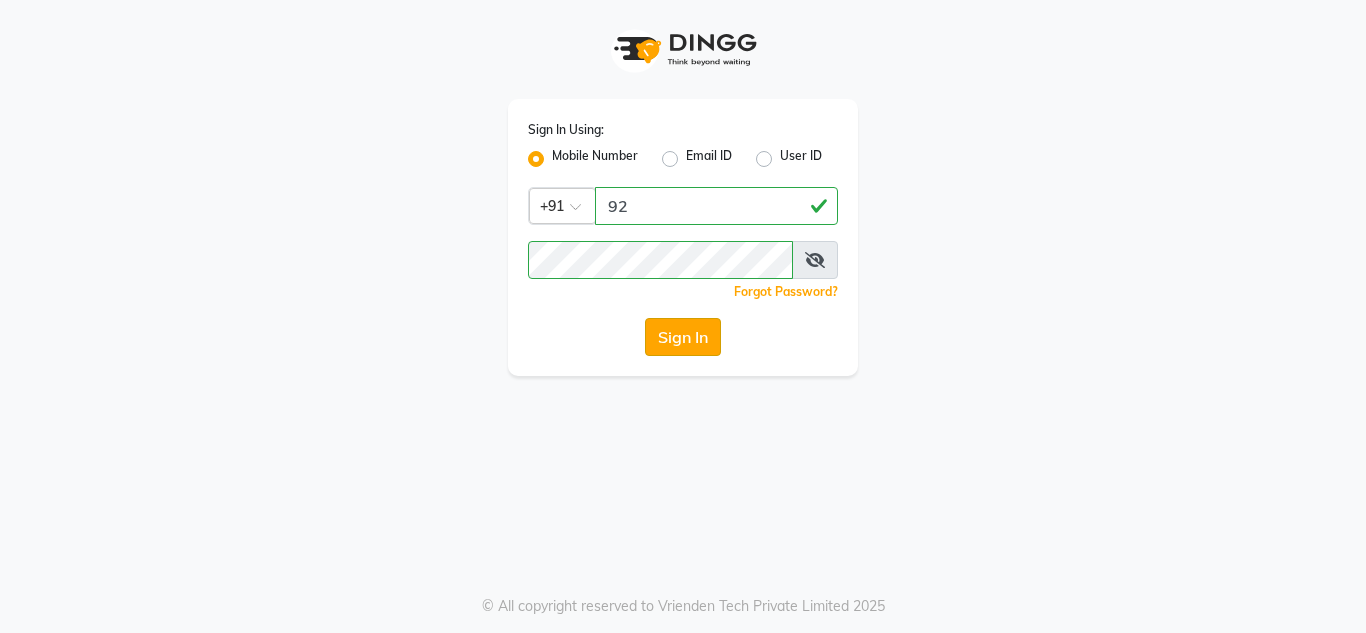 click on "Sign In" 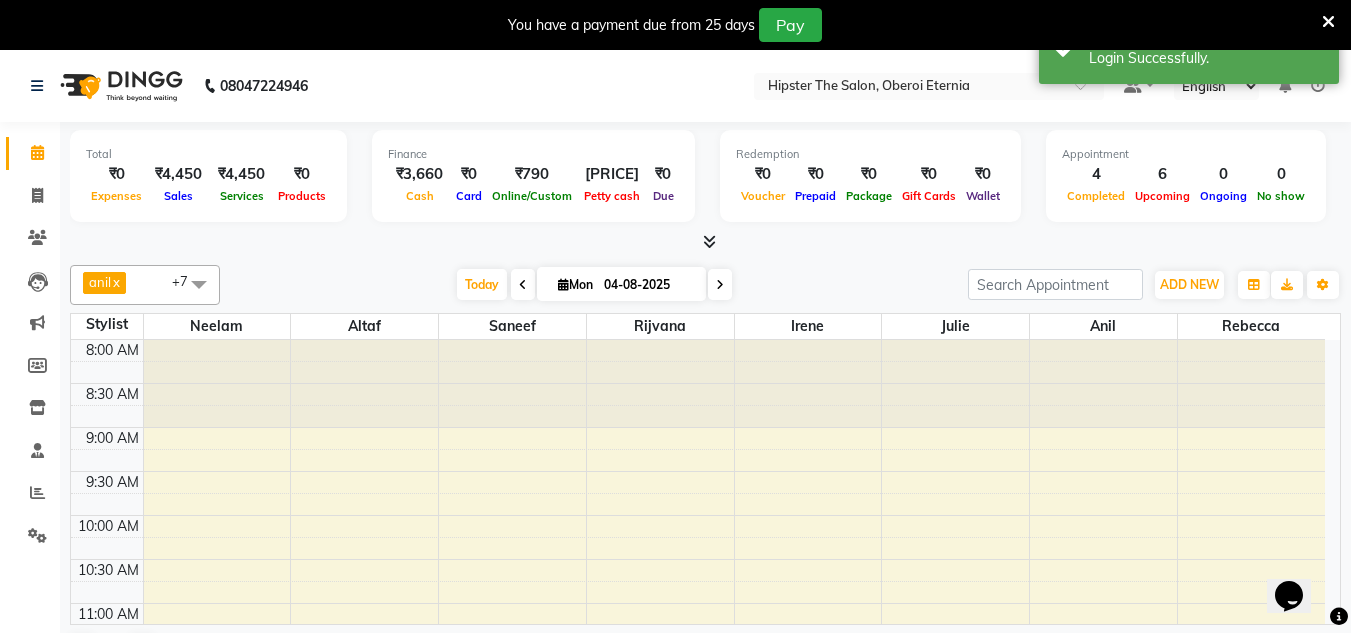scroll, scrollTop: 0, scrollLeft: 0, axis: both 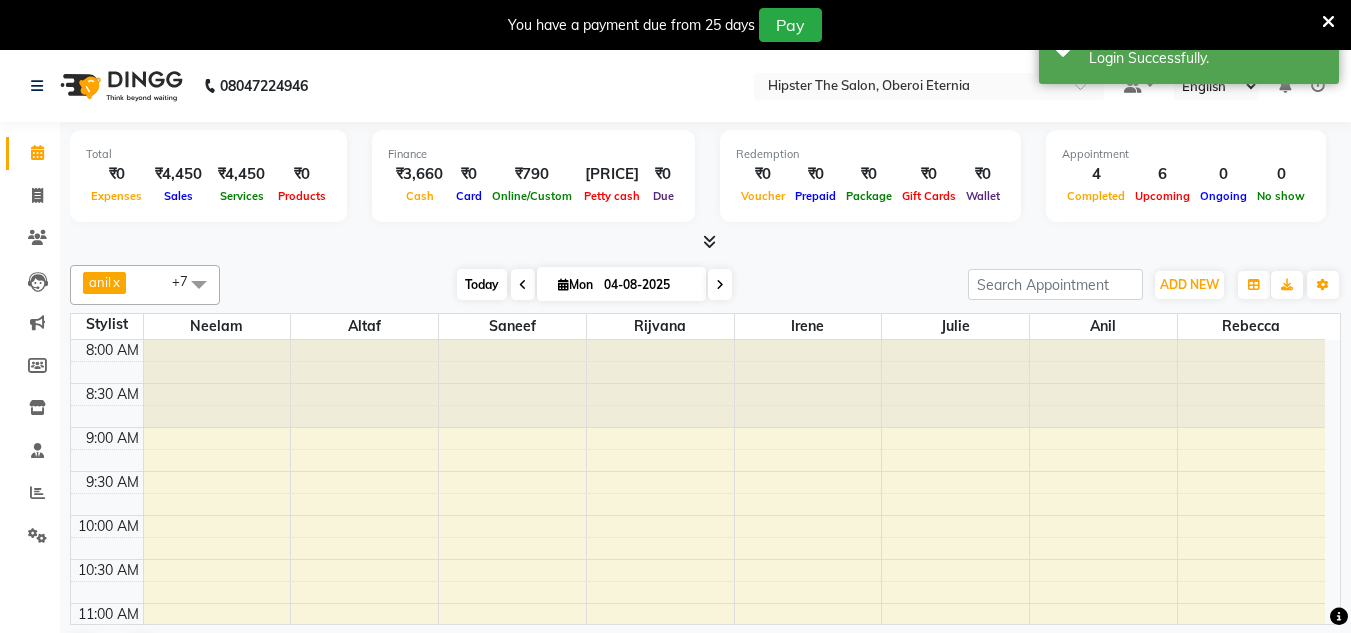 click on "Today" at bounding box center [482, 284] 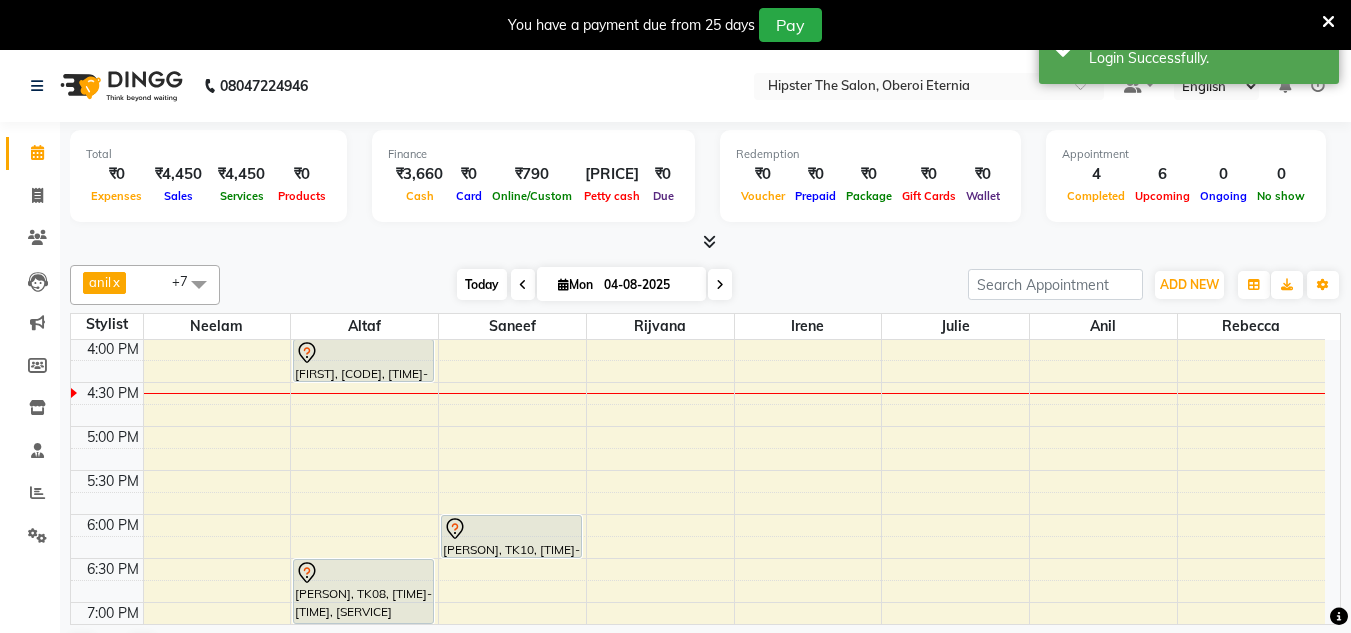 click on "Today" at bounding box center [482, 284] 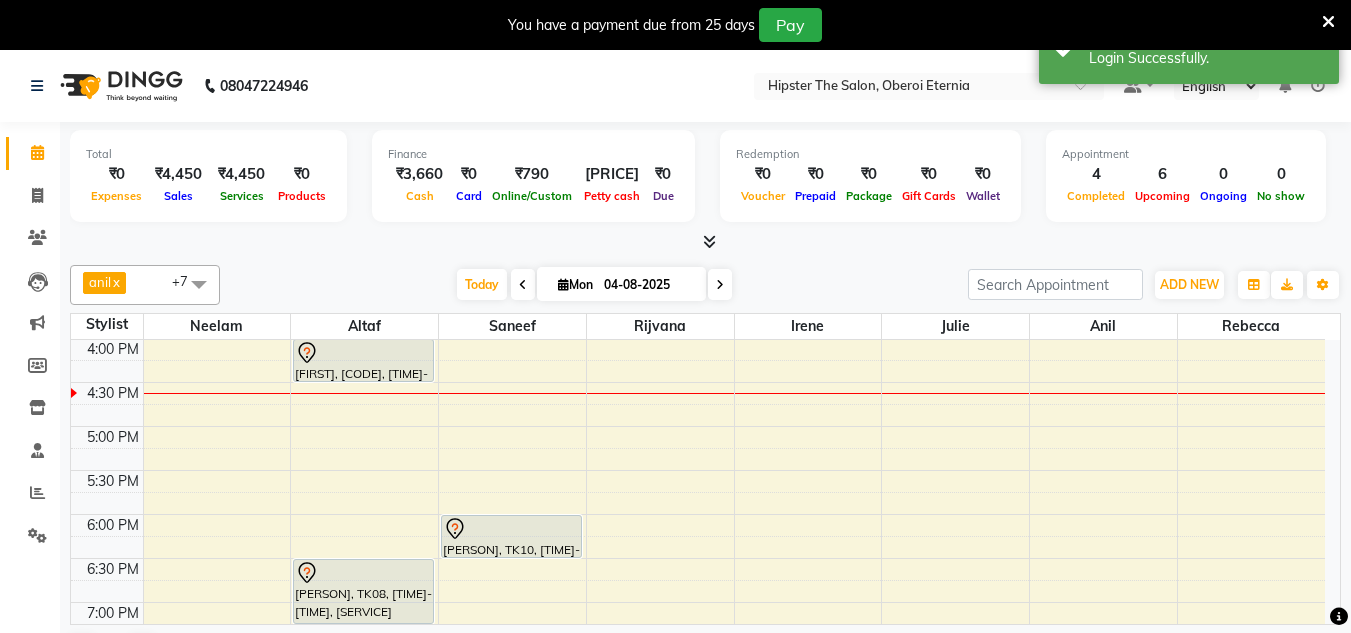 scroll, scrollTop: 859, scrollLeft: 0, axis: vertical 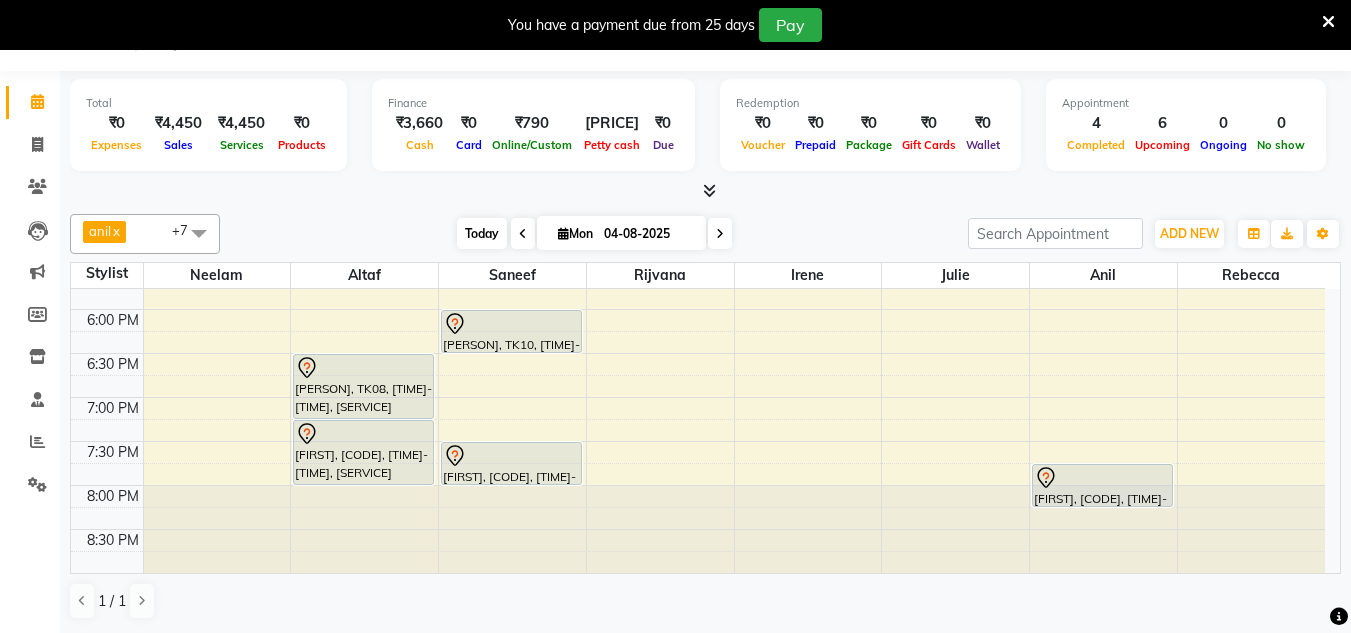 click on "Today" at bounding box center [482, 233] 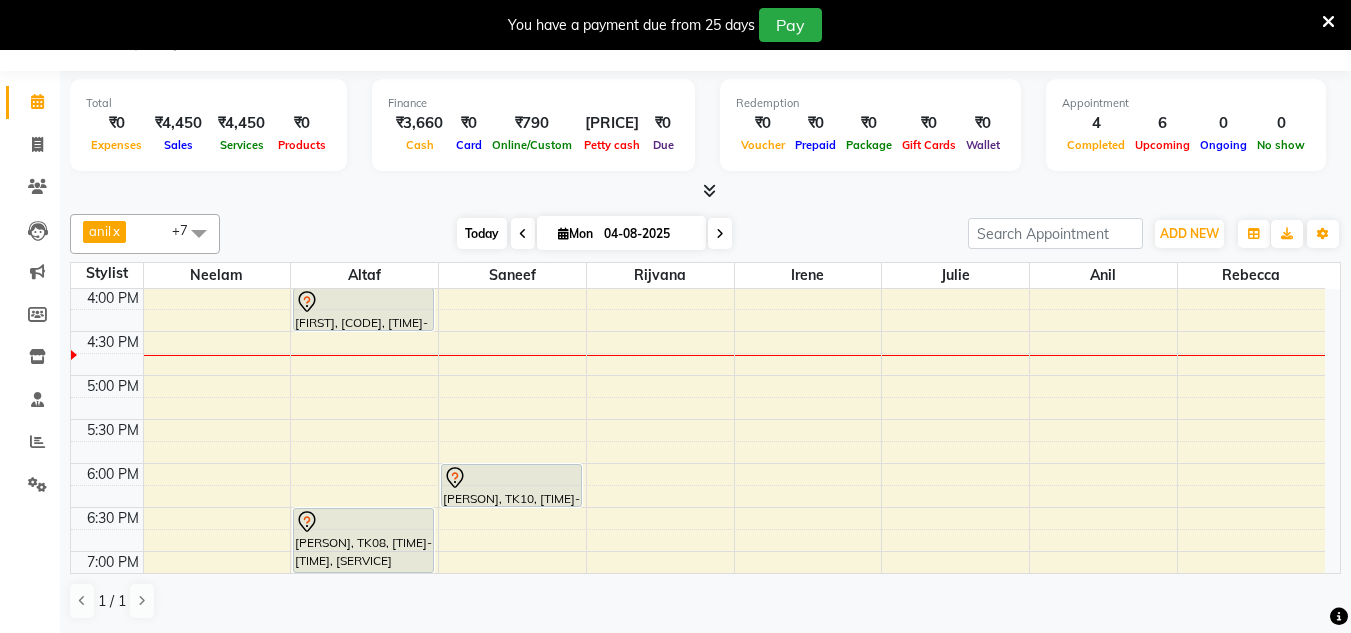 click on "Today" at bounding box center [482, 233] 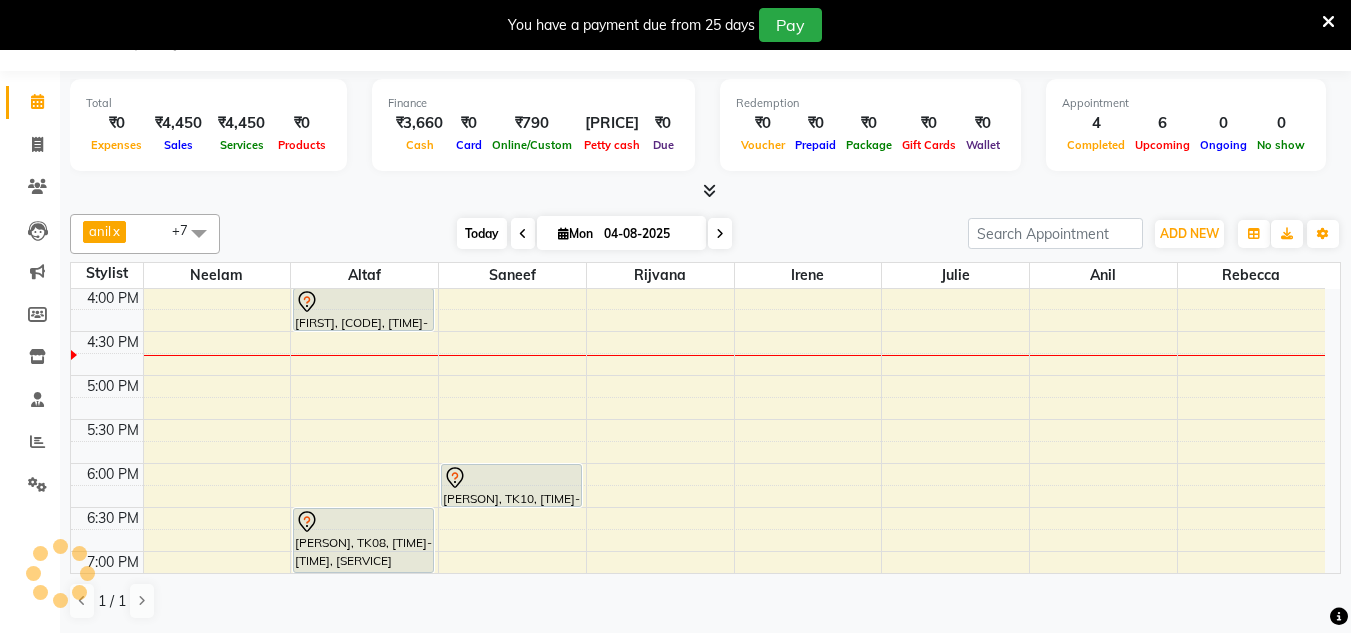 scroll, scrollTop: 705, scrollLeft: 0, axis: vertical 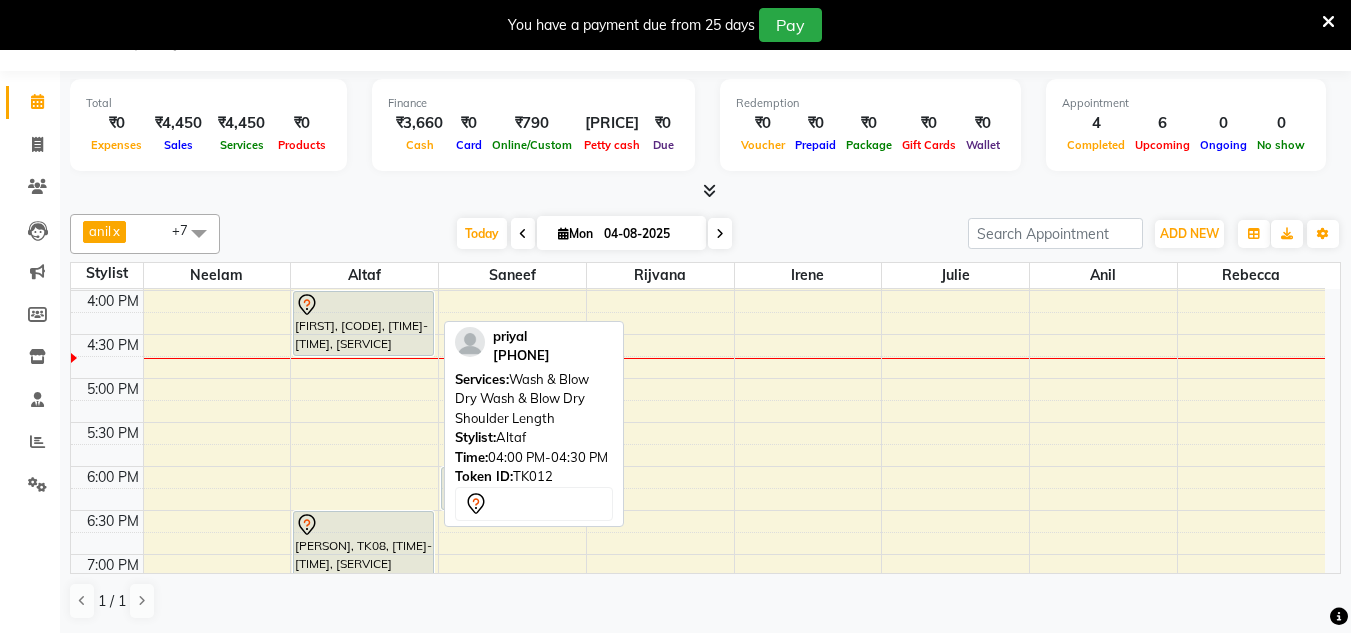 drag, startPoint x: 351, startPoint y: 325, endPoint x: 351, endPoint y: 343, distance: 18 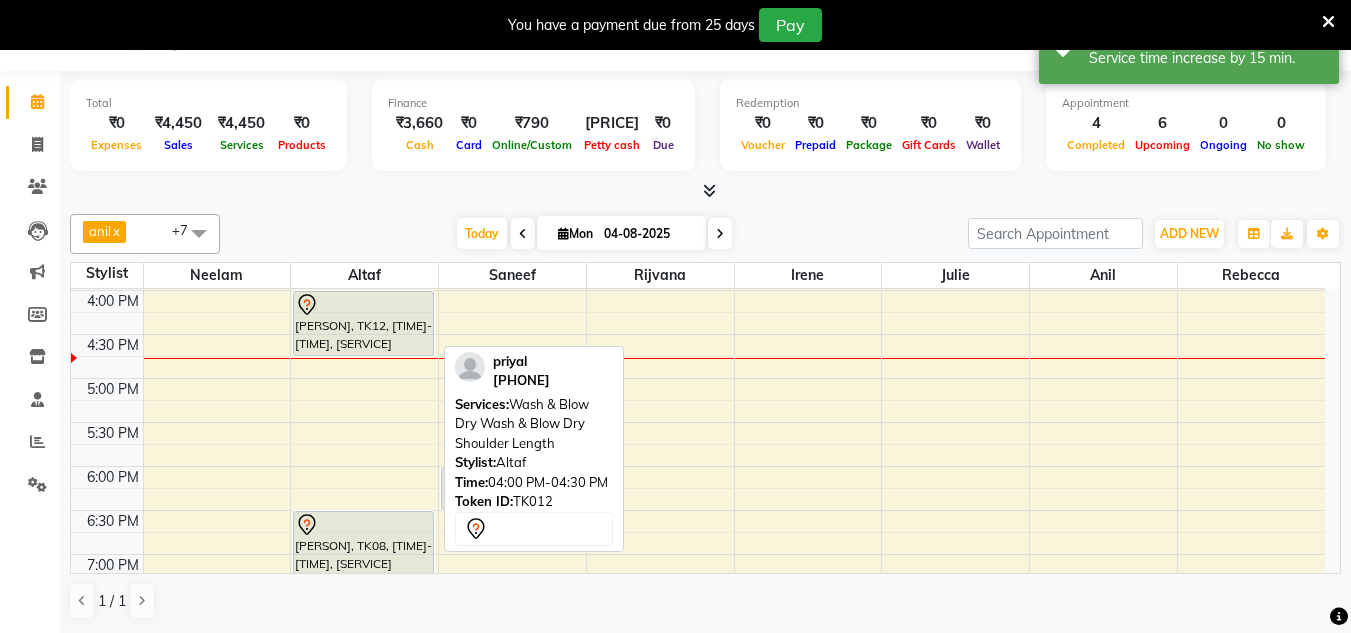 click on "[PERSON], TK12, [TIME]-[TIME], [SERVICE] [SERVICE] [SERVICE] [SERVICE]" at bounding box center (363, 323) 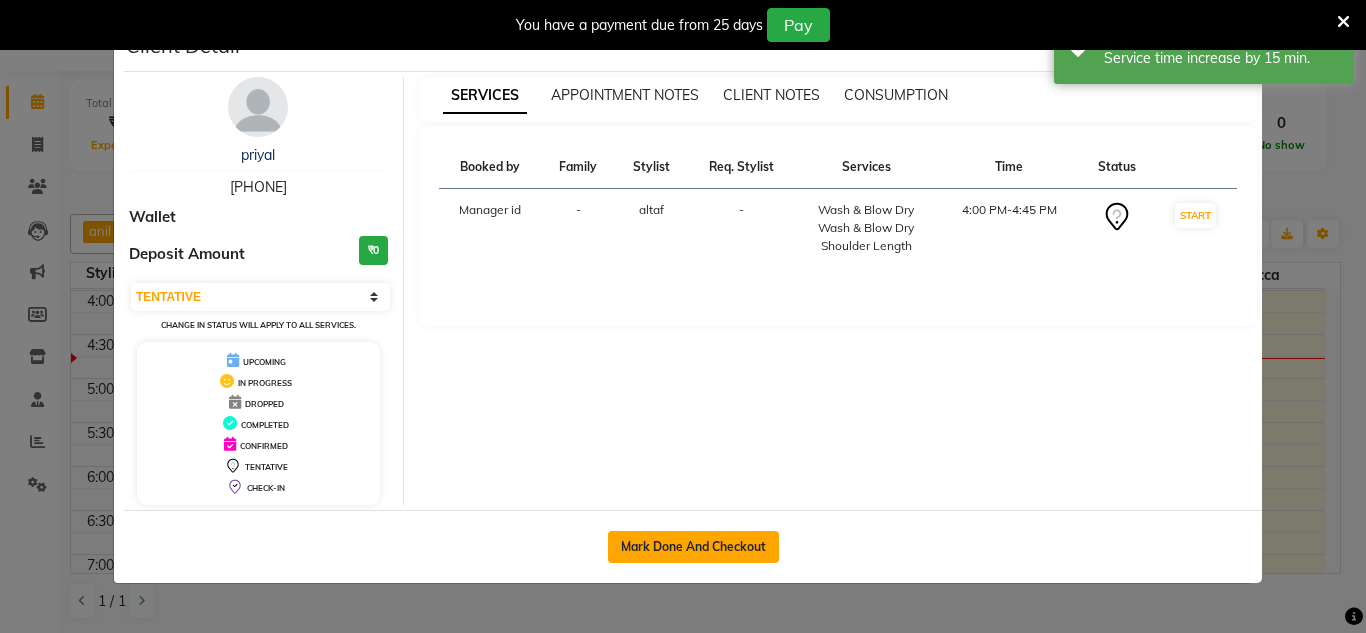 click on "Mark Done And Checkout" 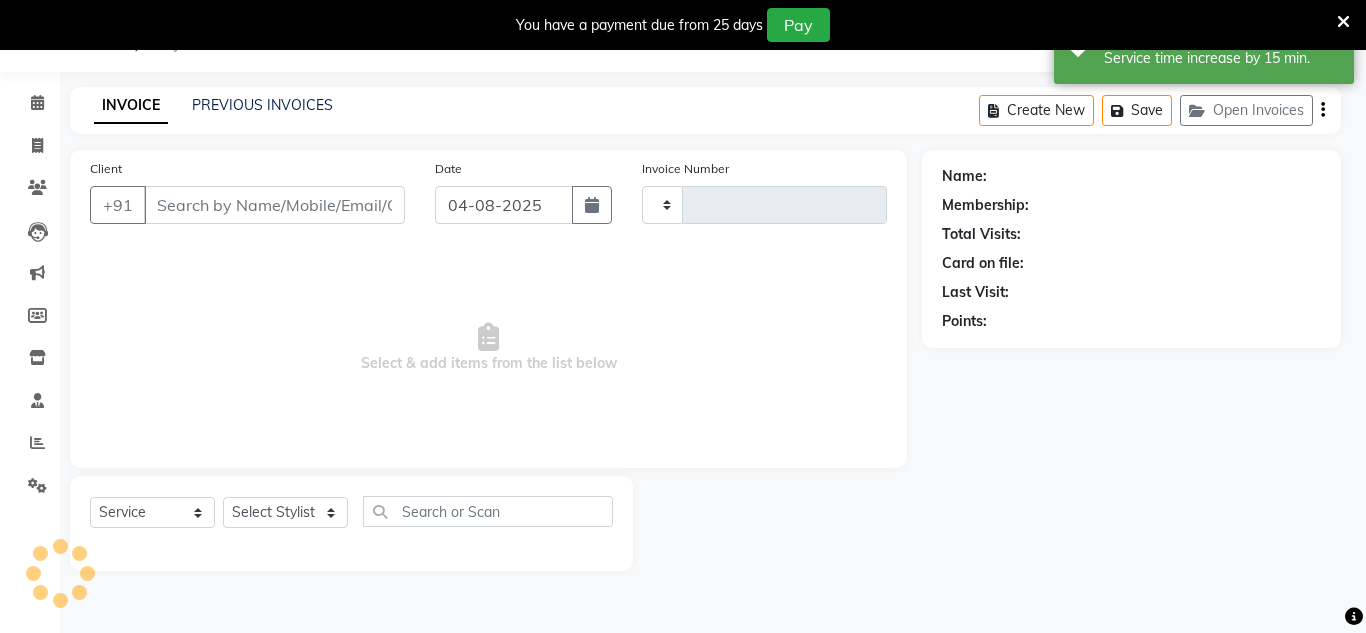 type on "0442" 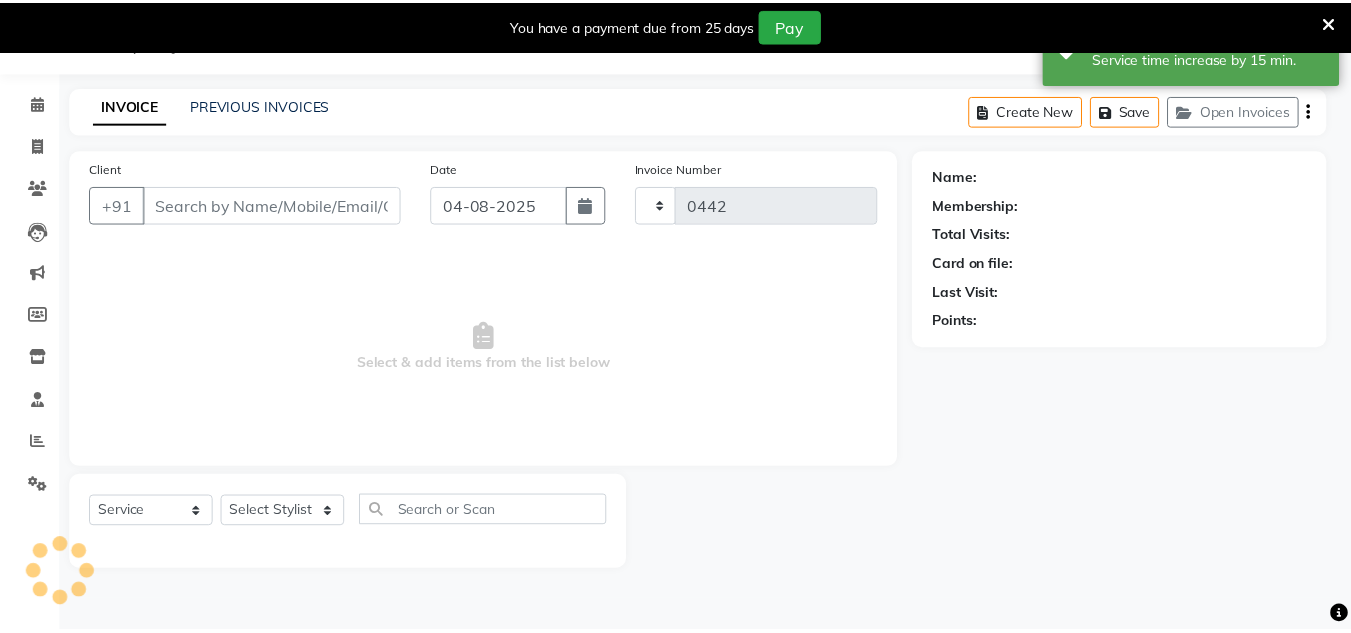 scroll, scrollTop: 50, scrollLeft: 0, axis: vertical 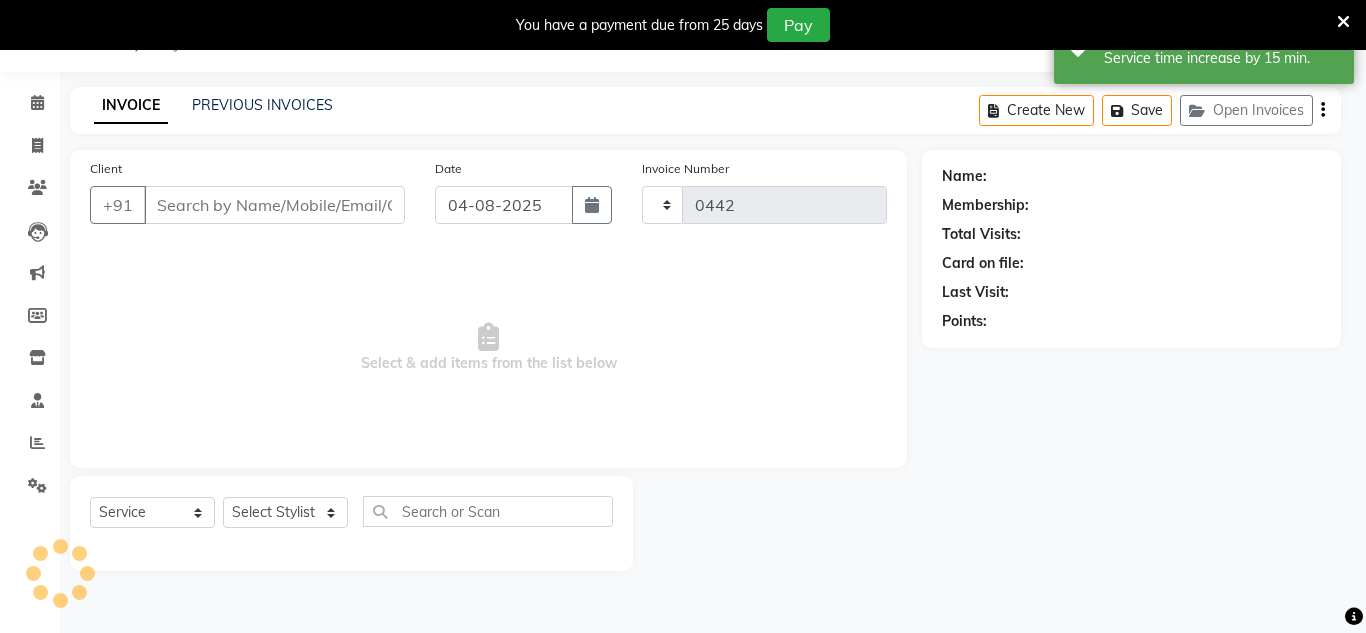 select on "8592" 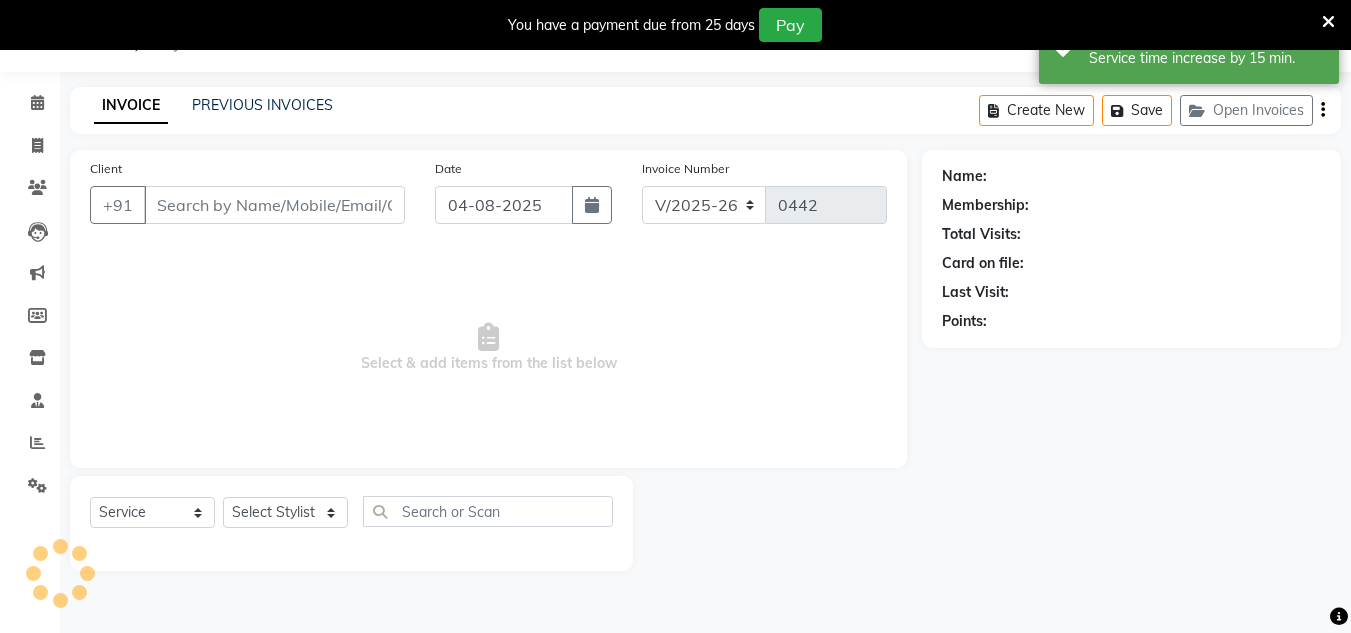 type on "[PHONE]" 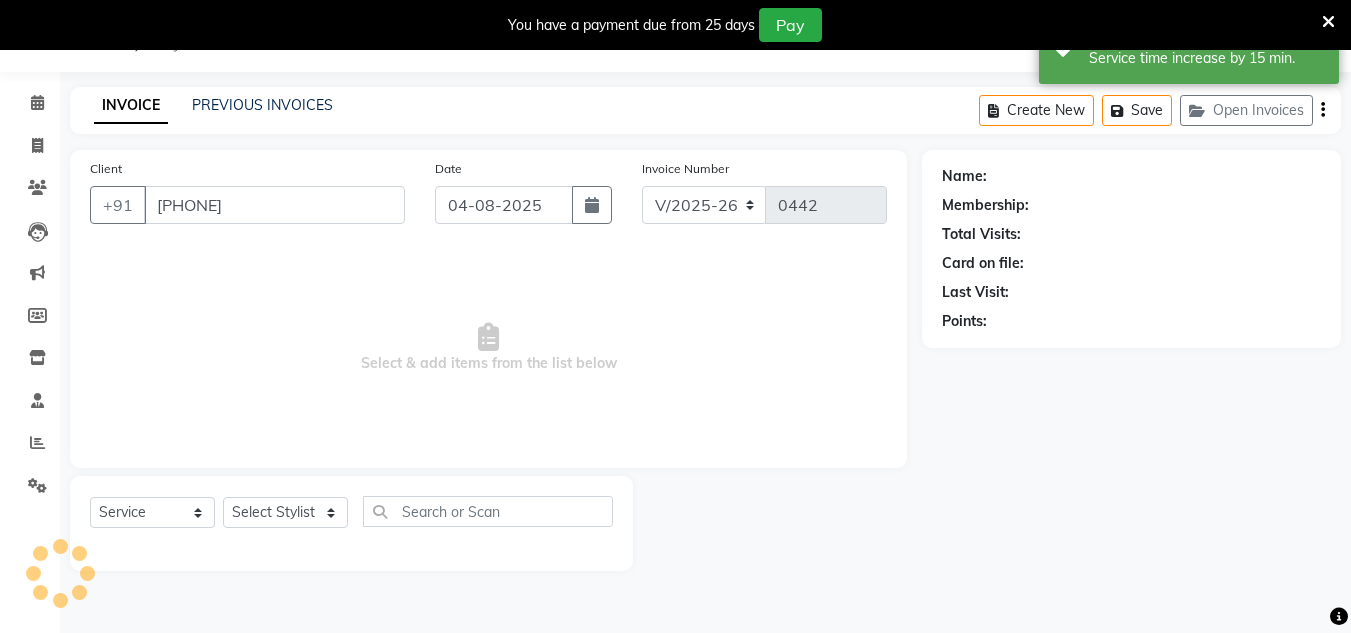 select on "85979" 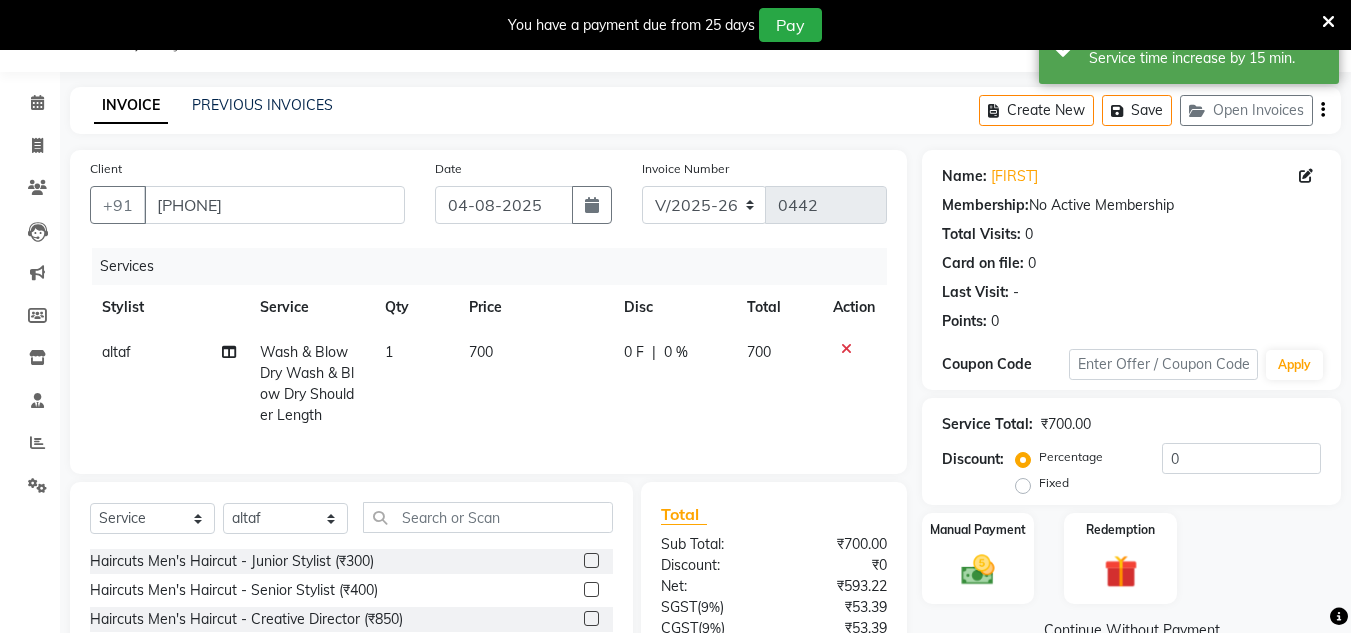 click 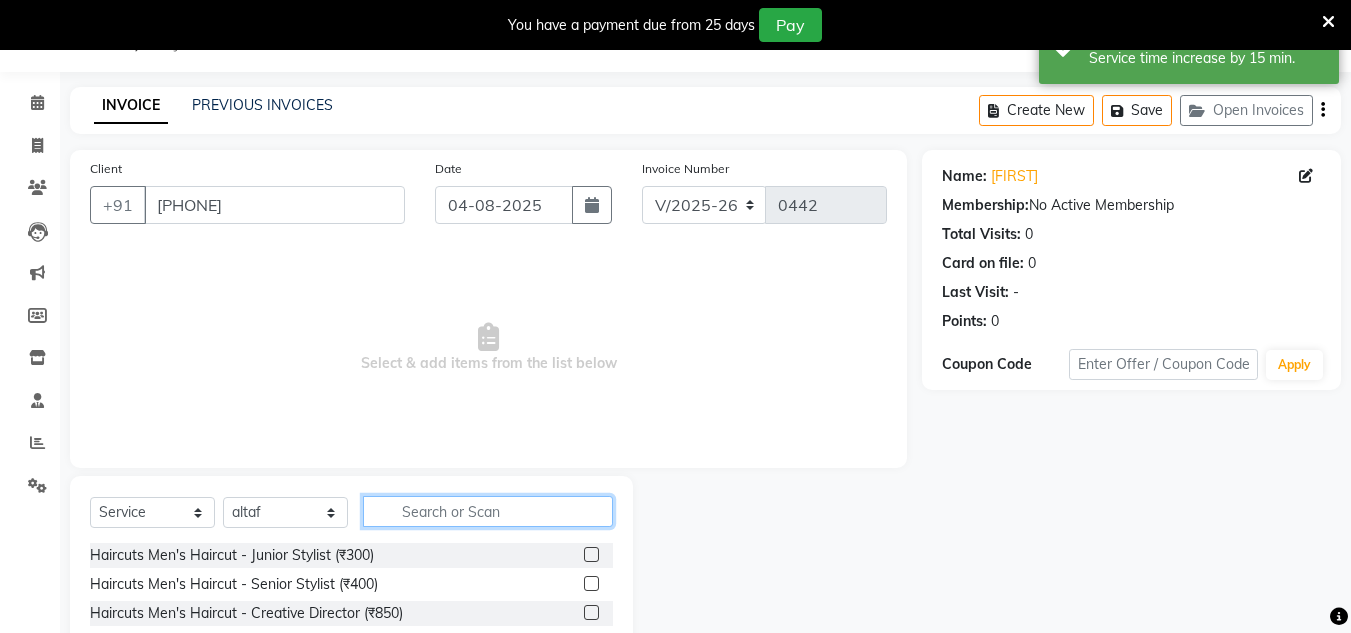 click 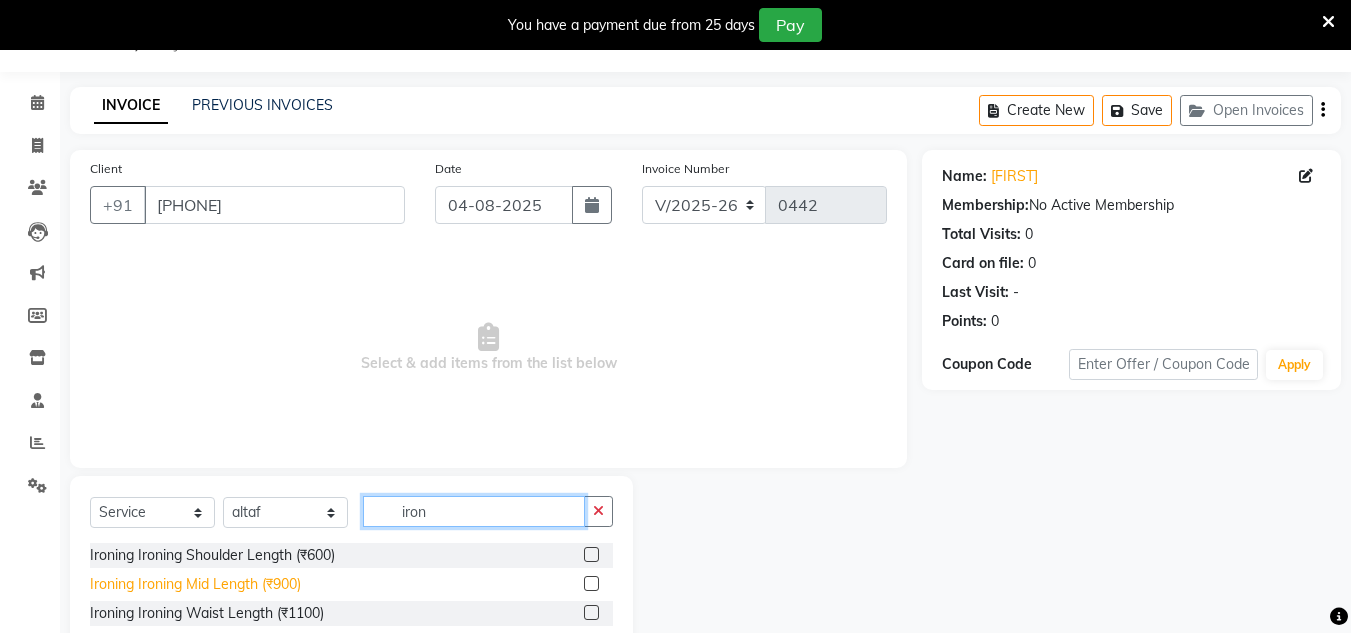 type on "iron" 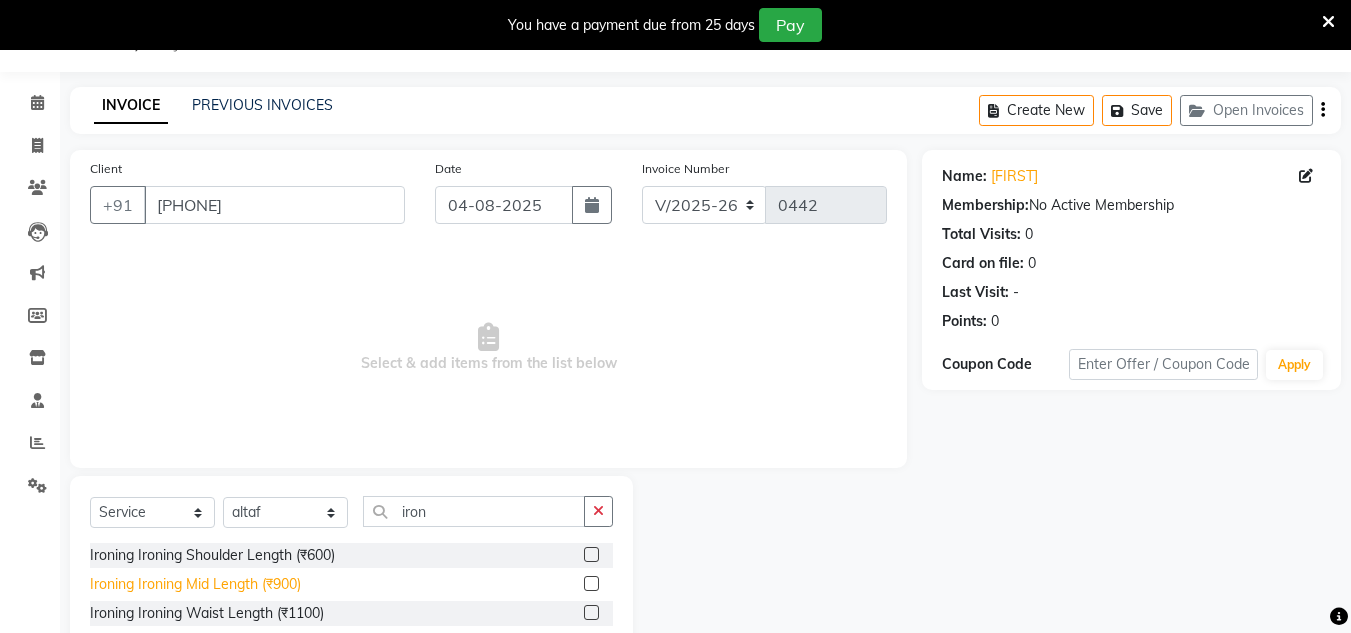 click on "Ironing Ironing Mid Length (₹900)" 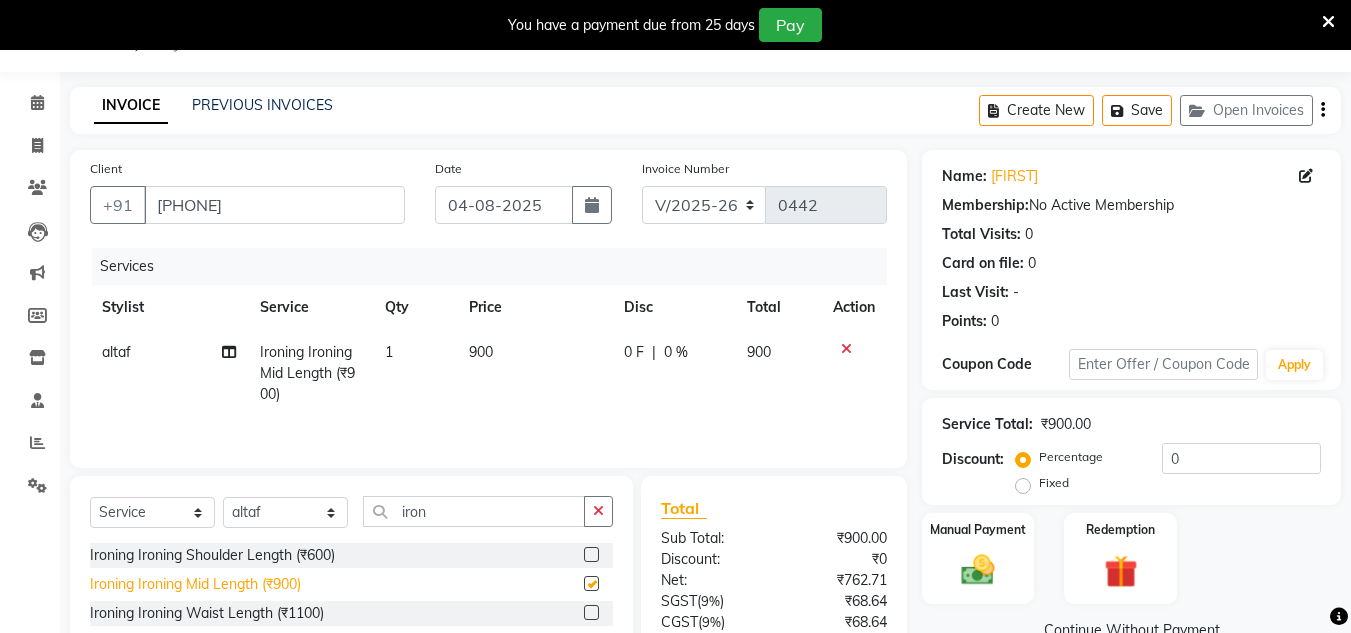 checkbox on "false" 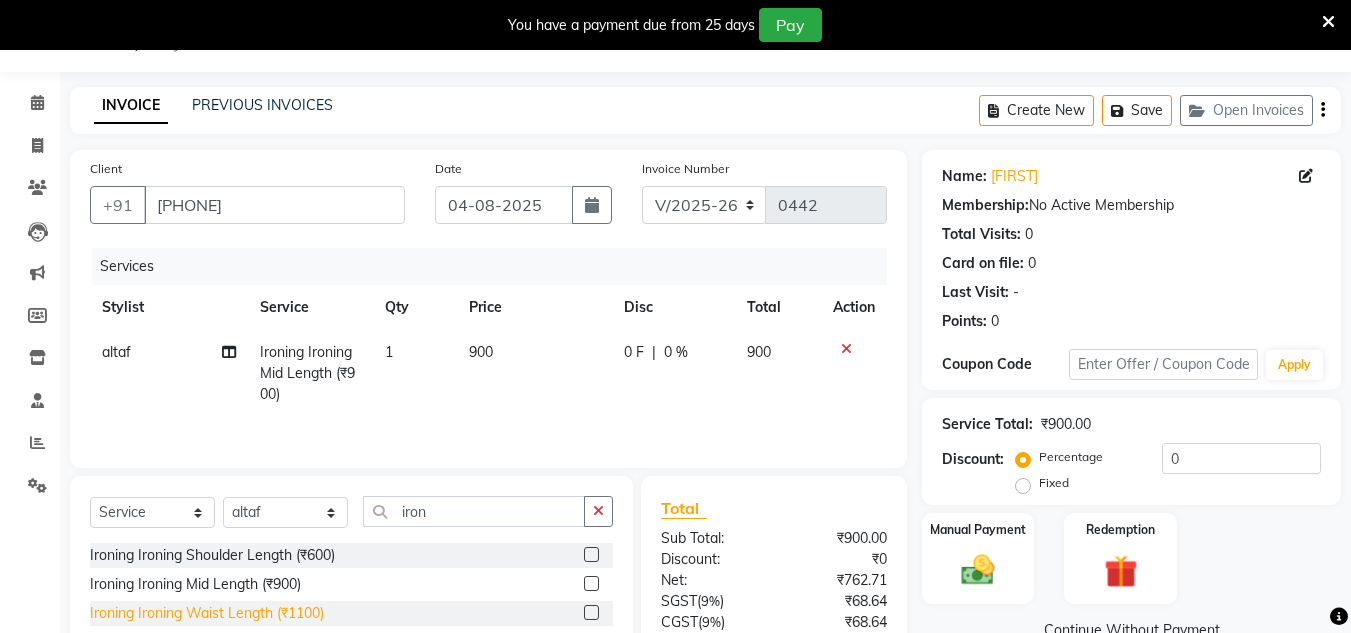 click on "Ironing Ironing Waist Length (₹1100)" 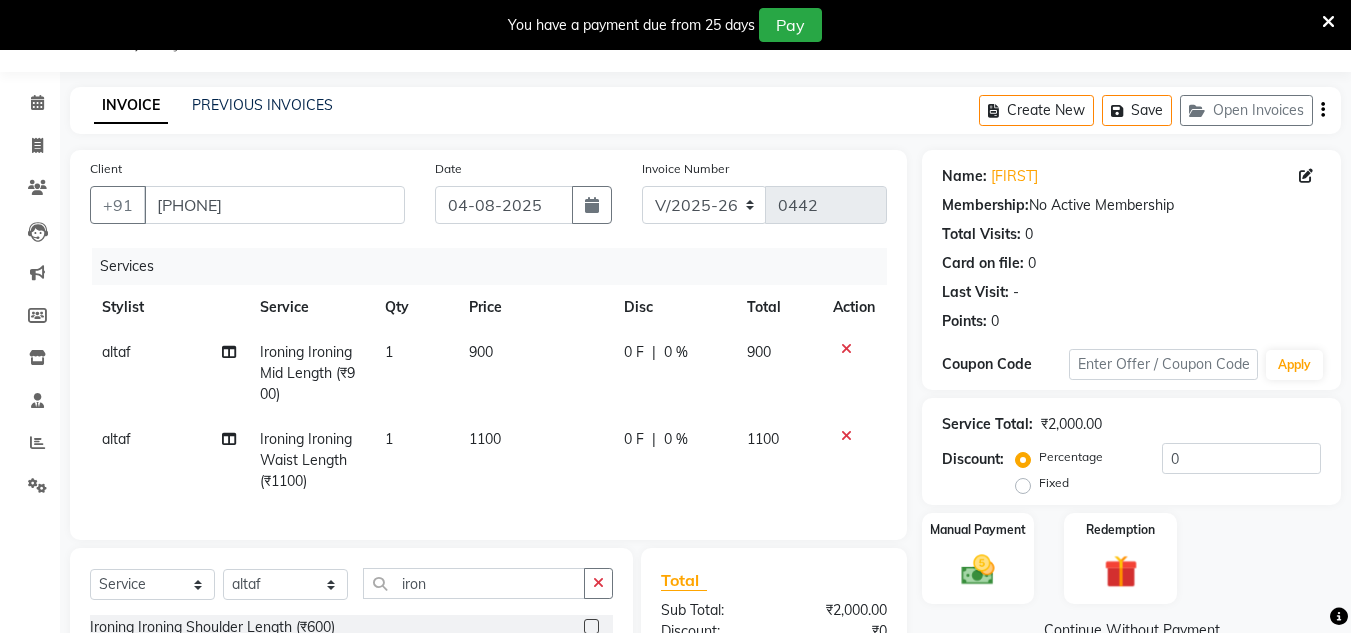 checkbox on "false" 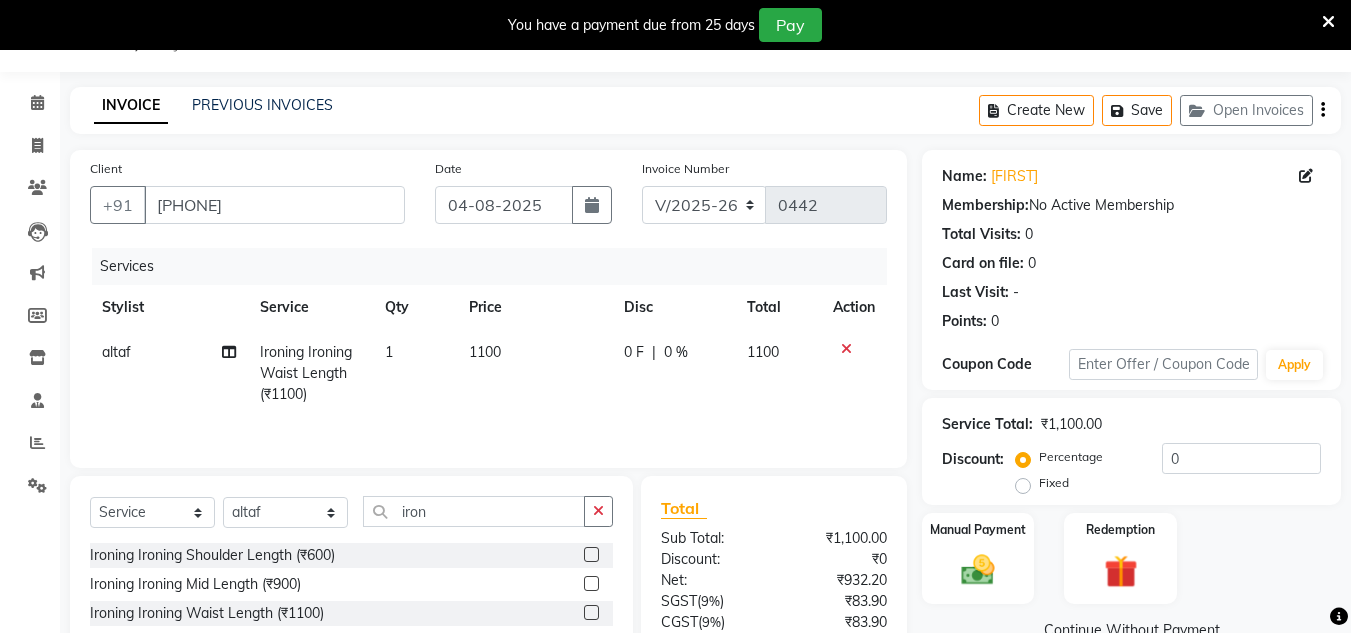 click on "1100" 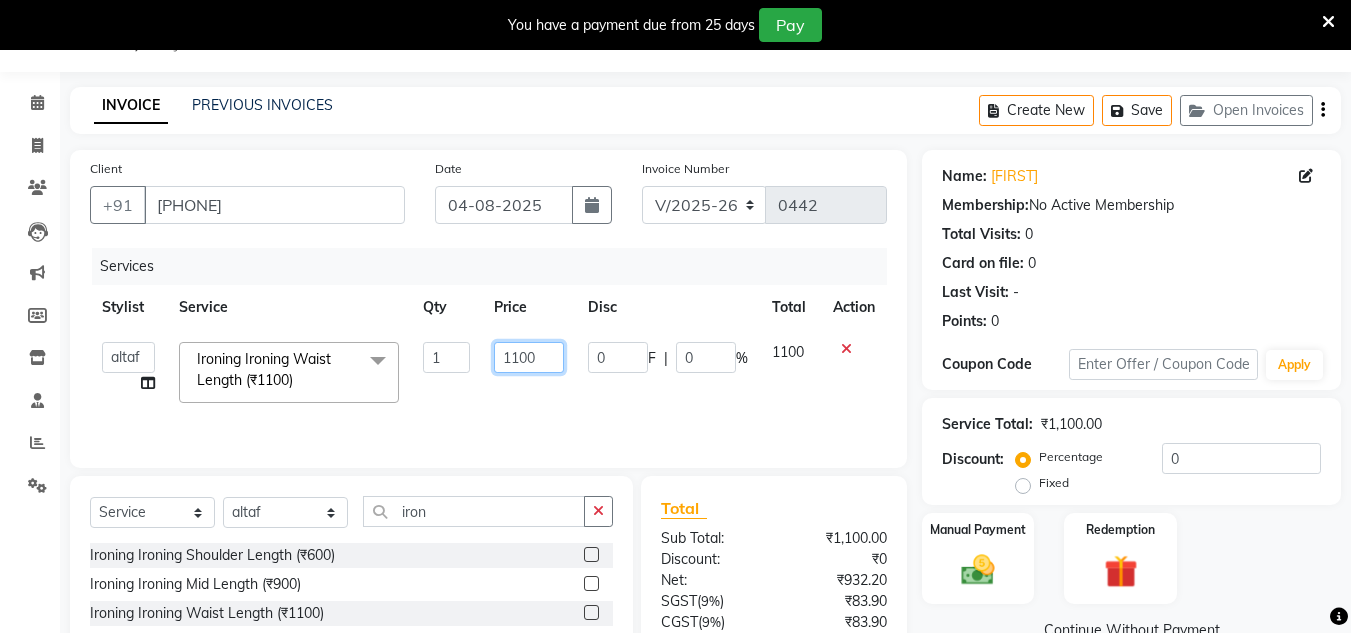 click on "1100" 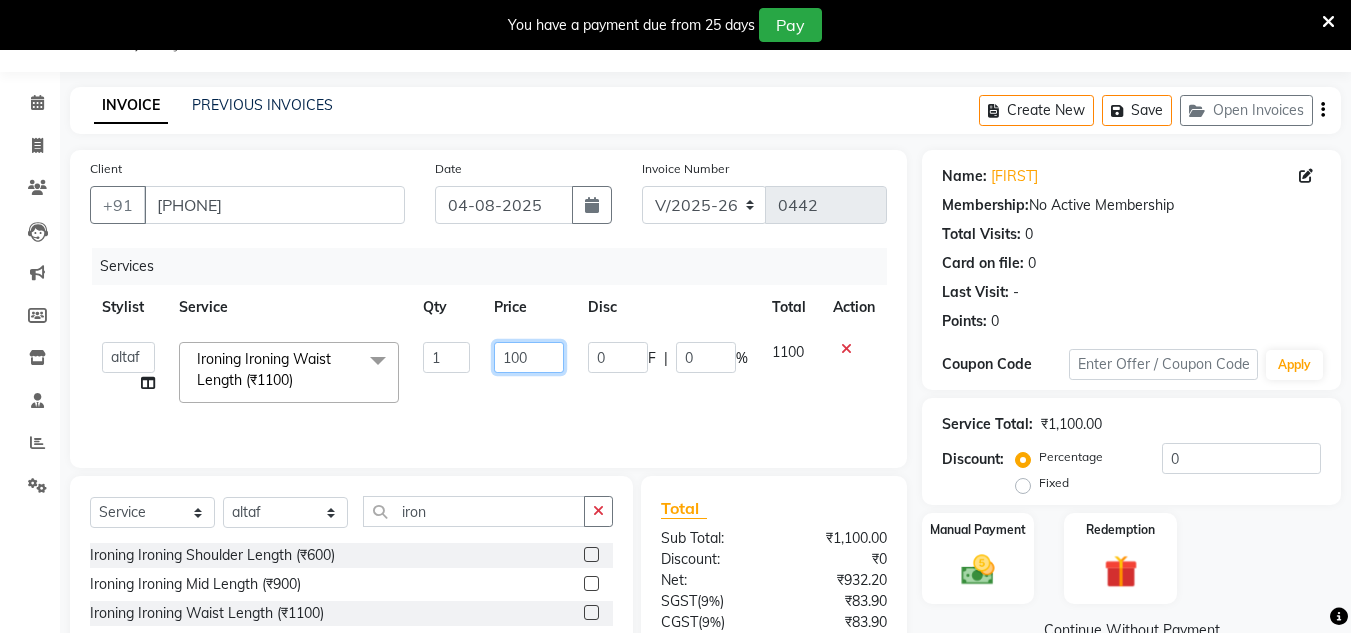 type on "1100" 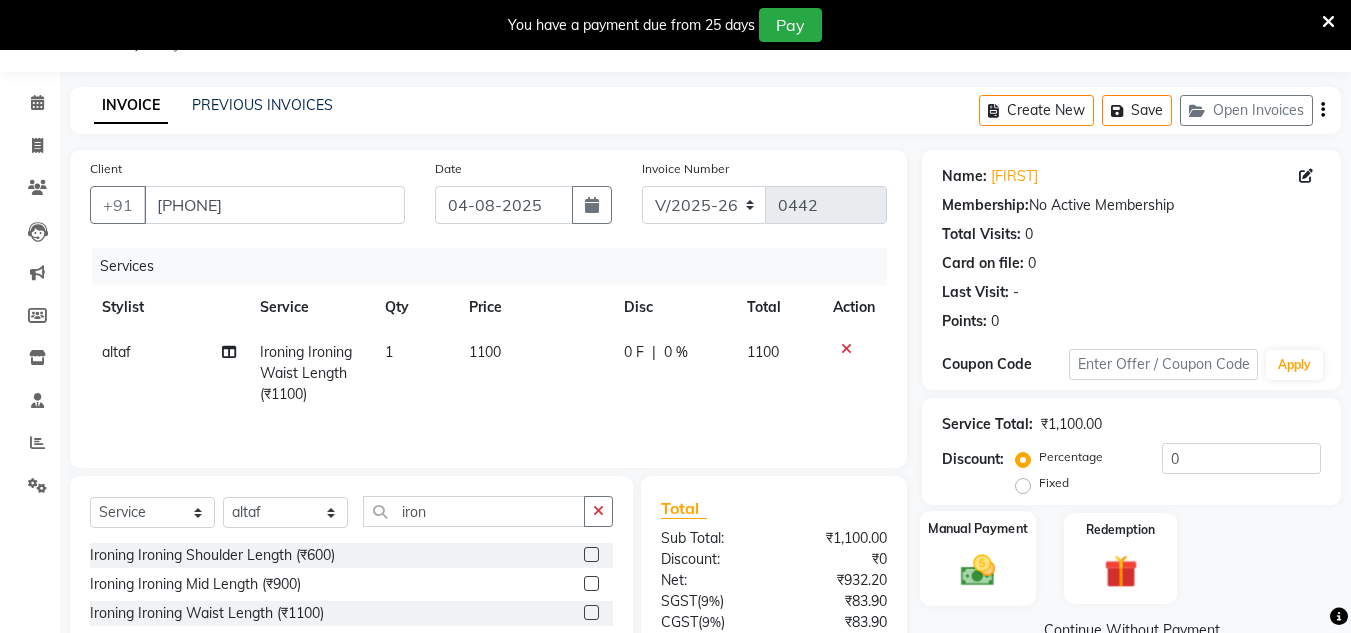 click on "Manual Payment" 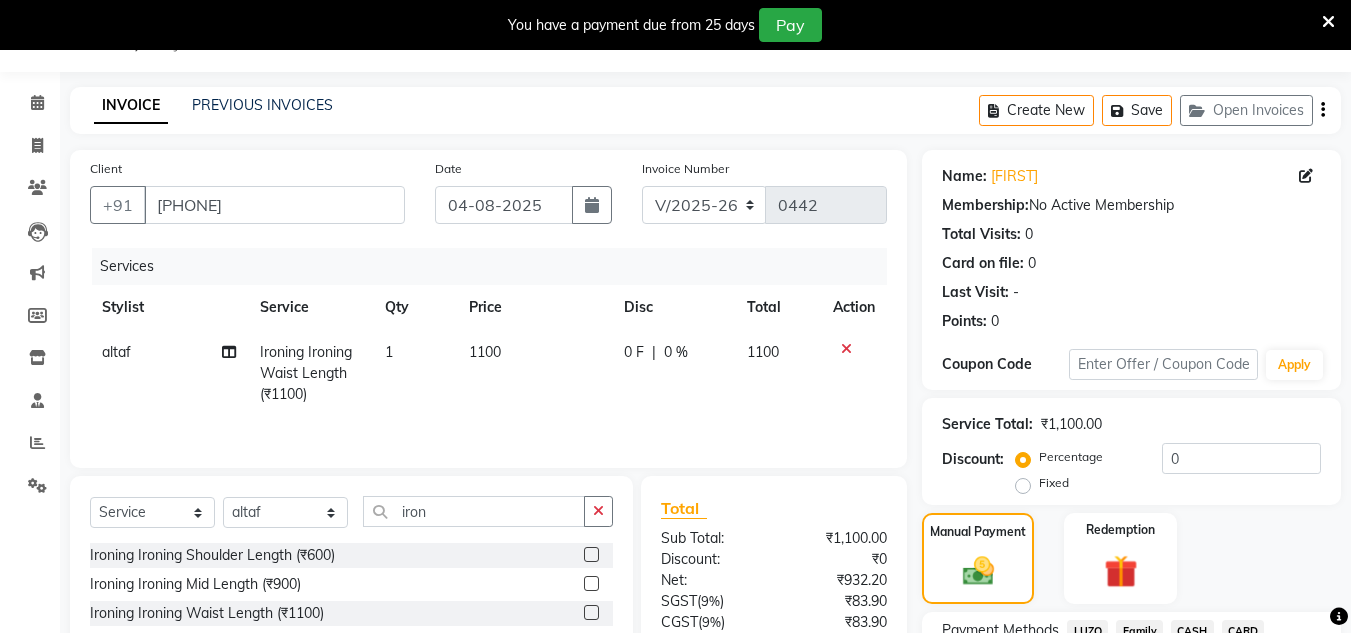 click on "1100" 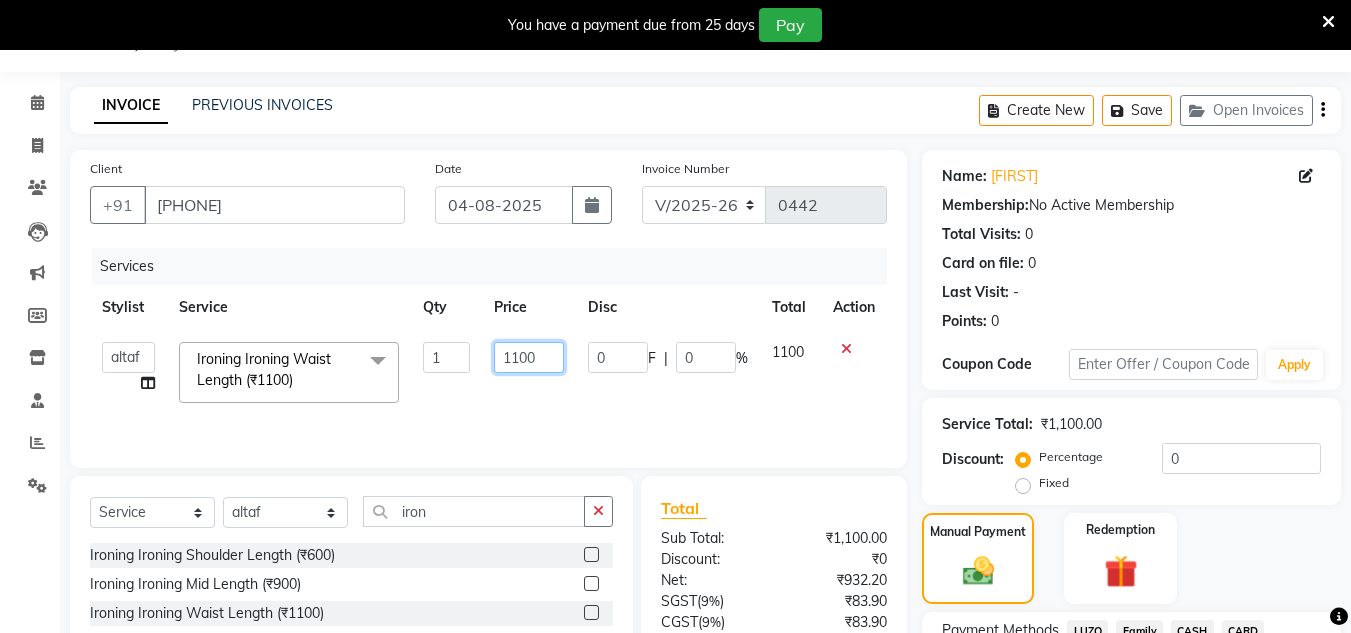 click on "1100" 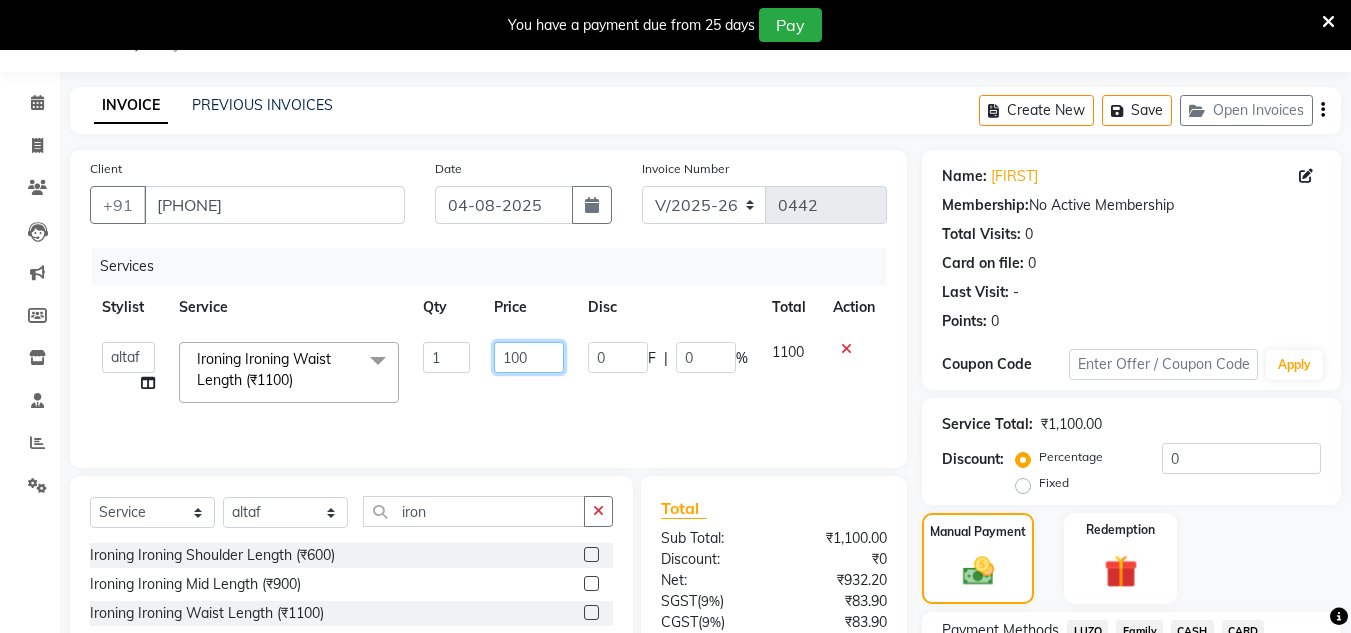 type on "1000" 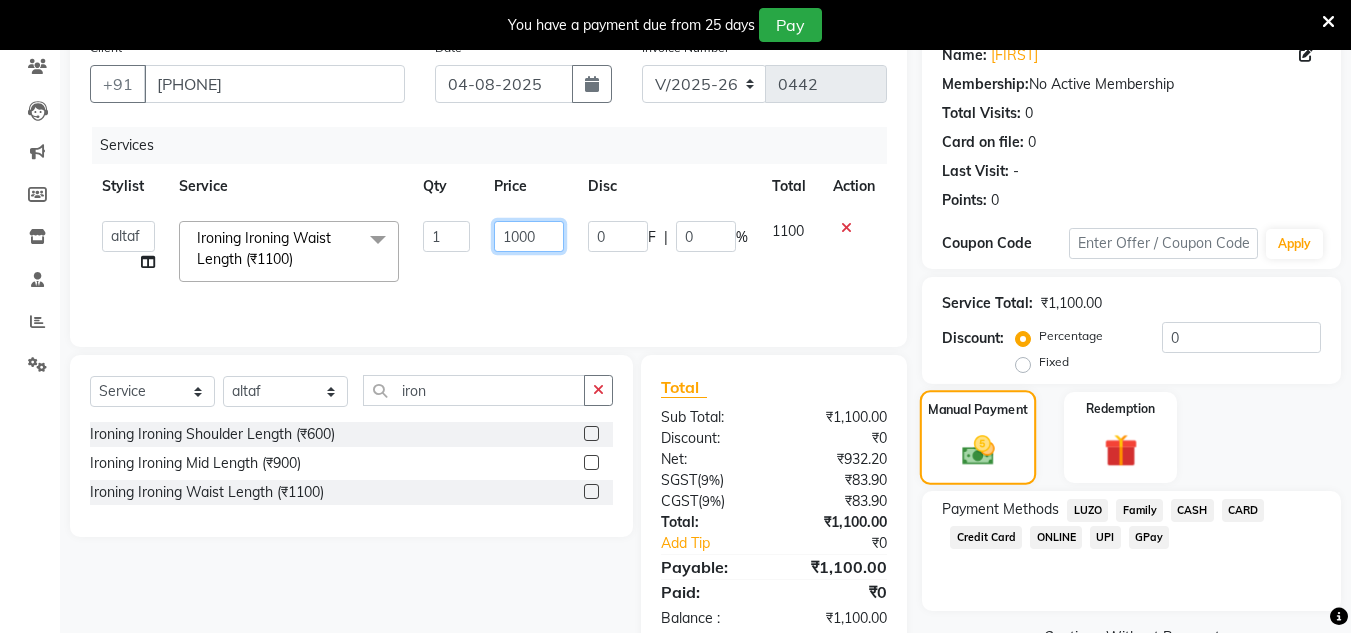 scroll, scrollTop: 220, scrollLeft: 0, axis: vertical 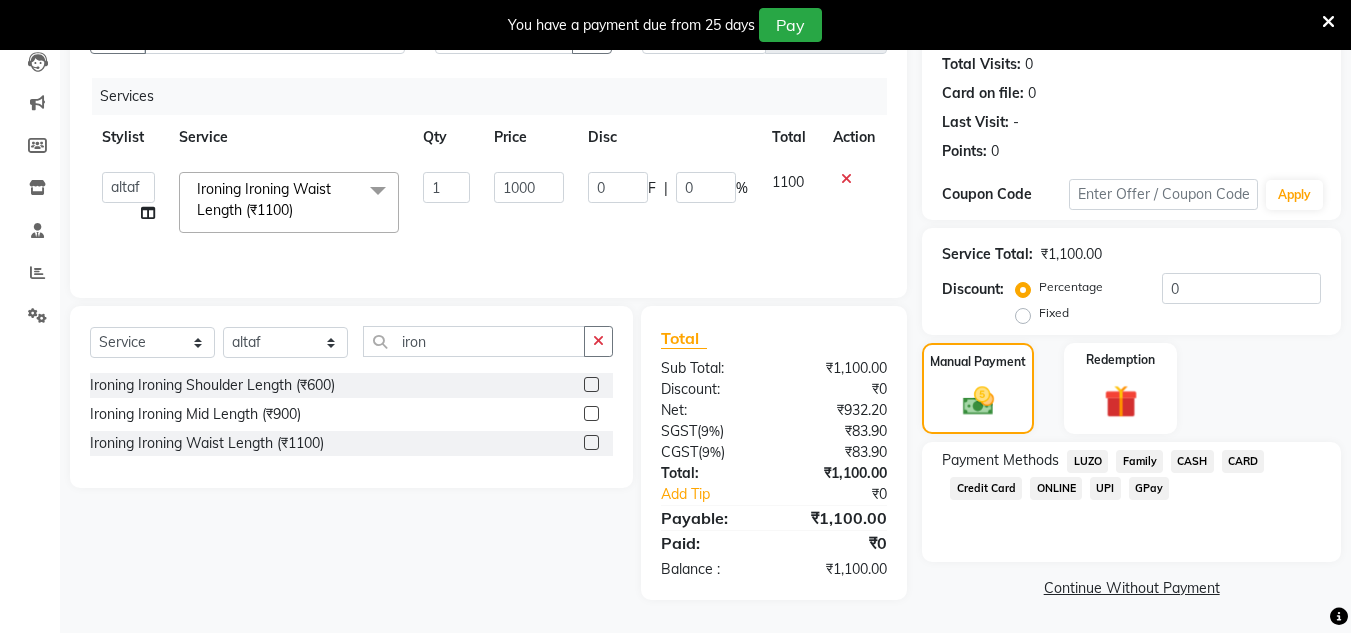 click on "CASH" 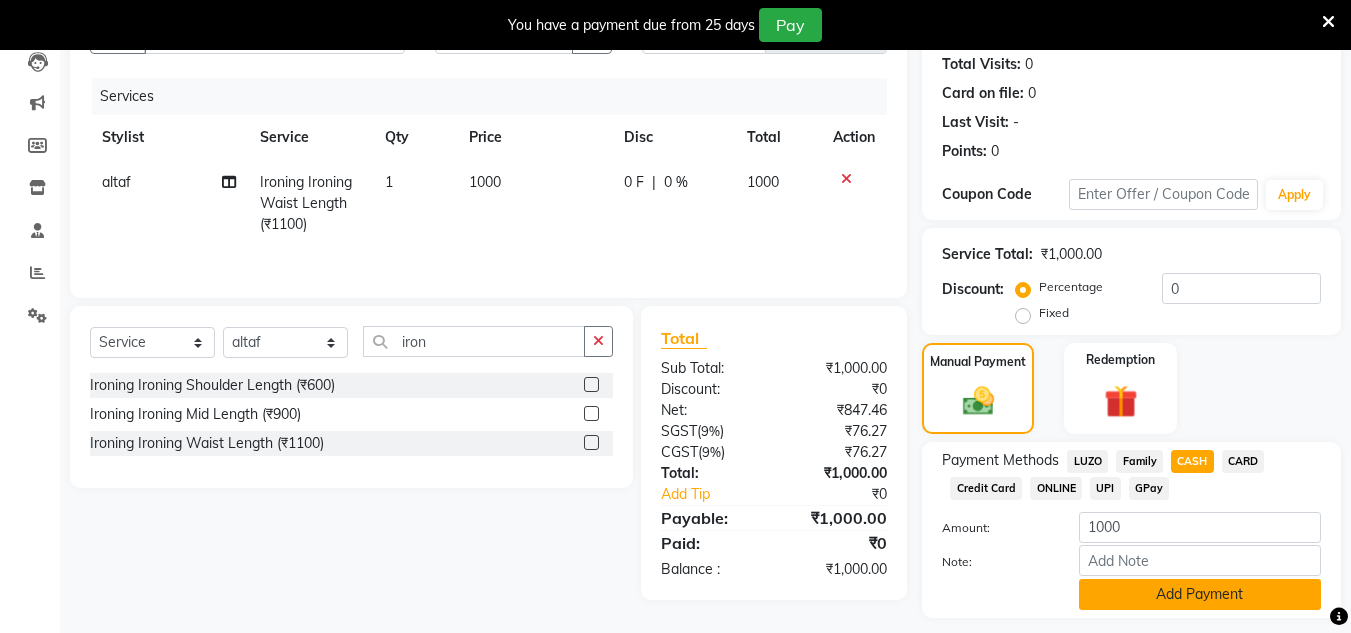 click on "Add Payment" 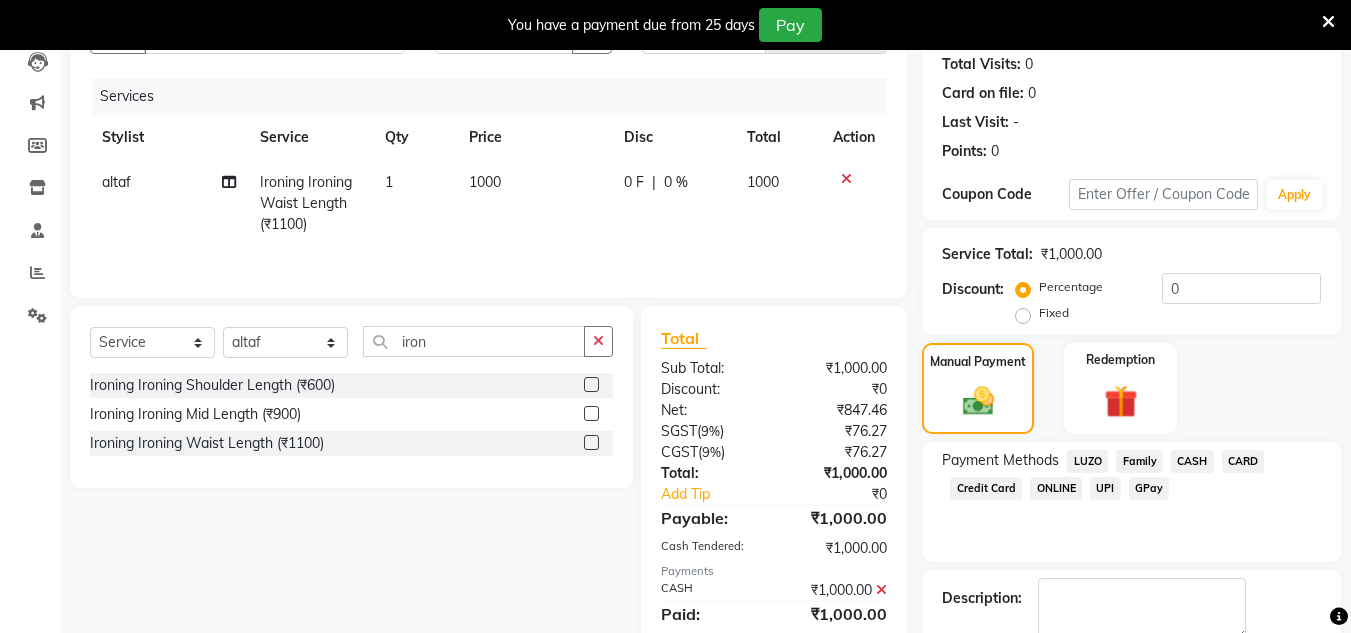 scroll, scrollTop: 333, scrollLeft: 0, axis: vertical 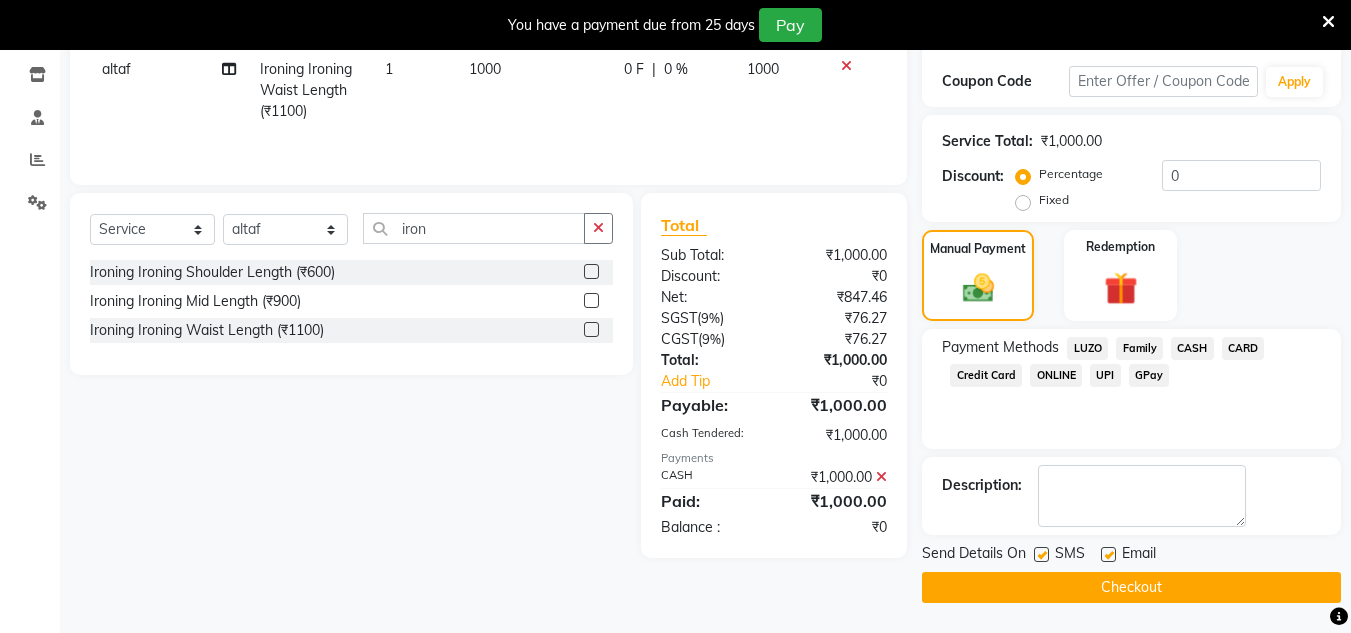 click on "Checkout" 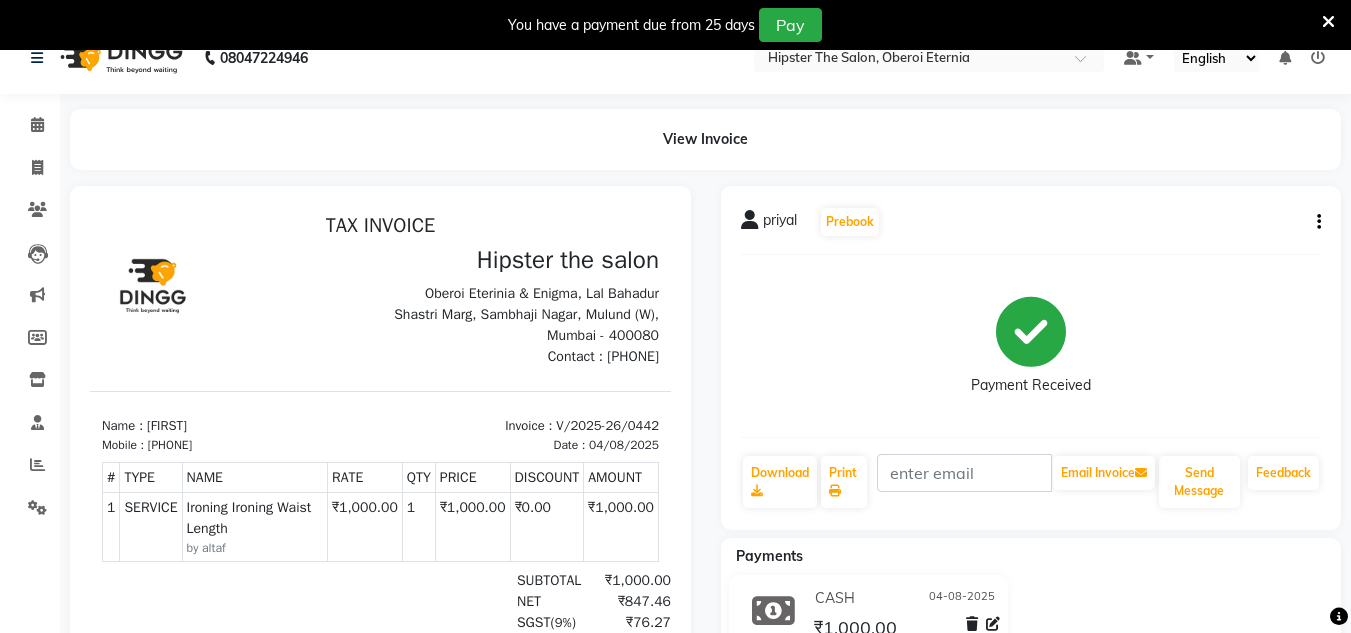 scroll, scrollTop: 0, scrollLeft: 0, axis: both 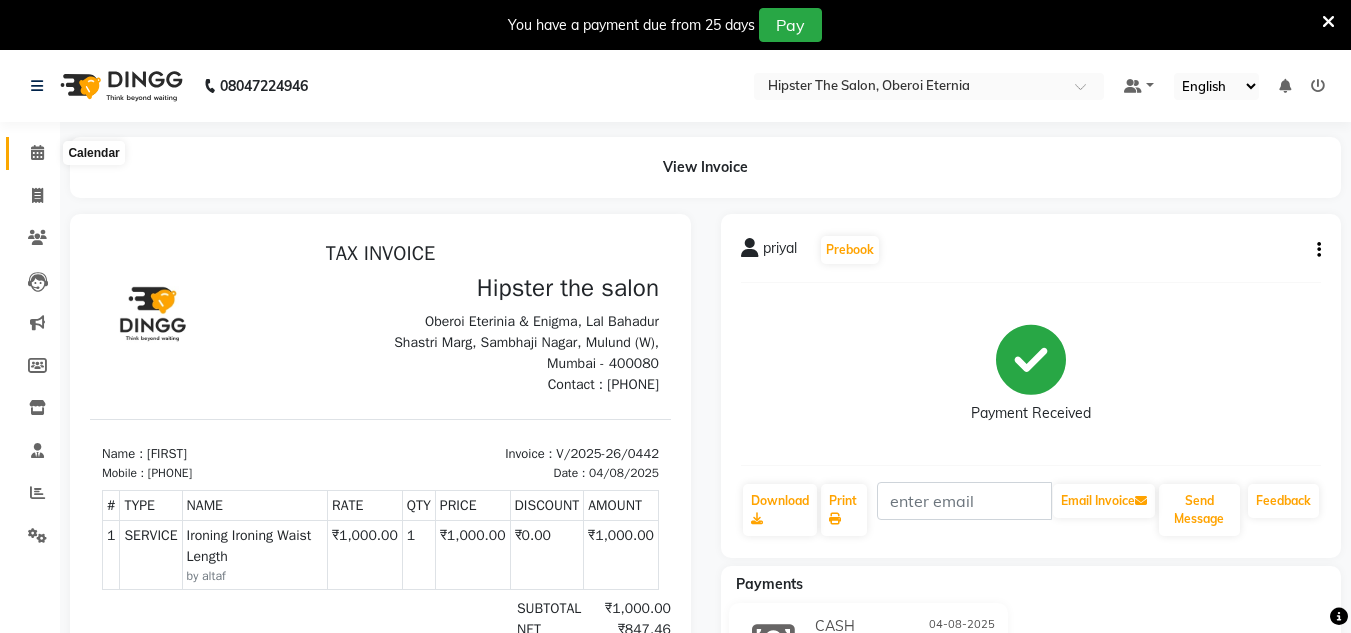 click 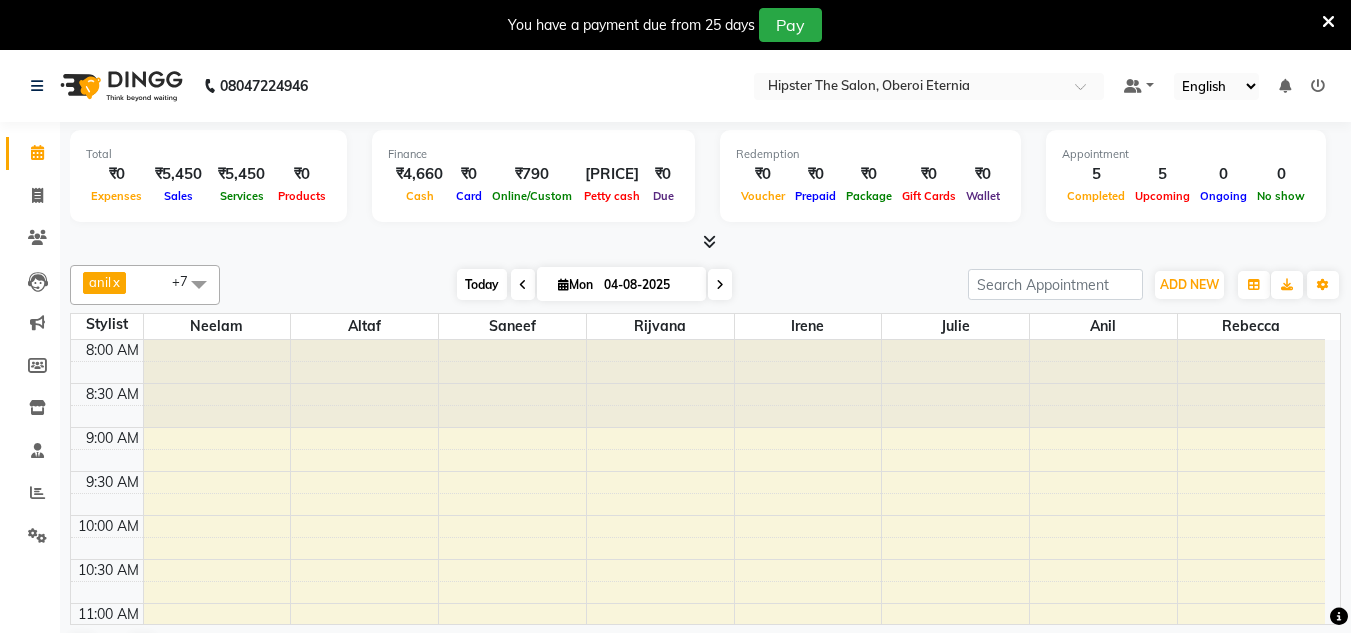 click on "Today" at bounding box center (482, 284) 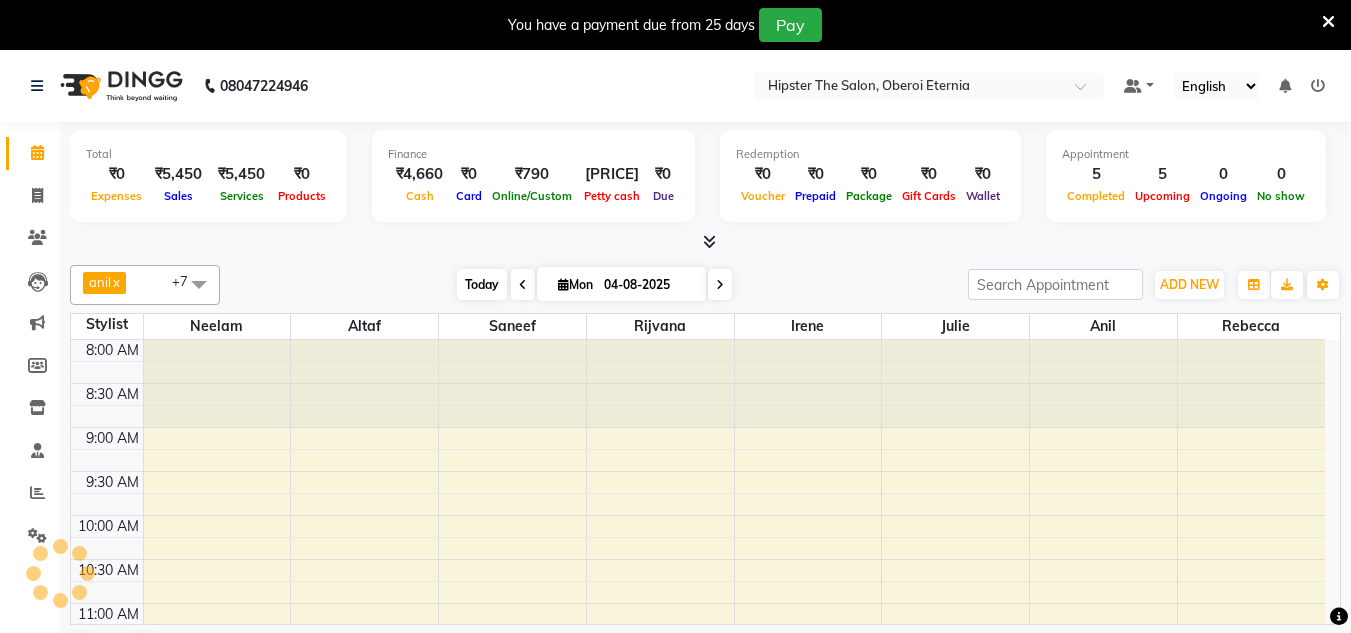 scroll, scrollTop: 705, scrollLeft: 0, axis: vertical 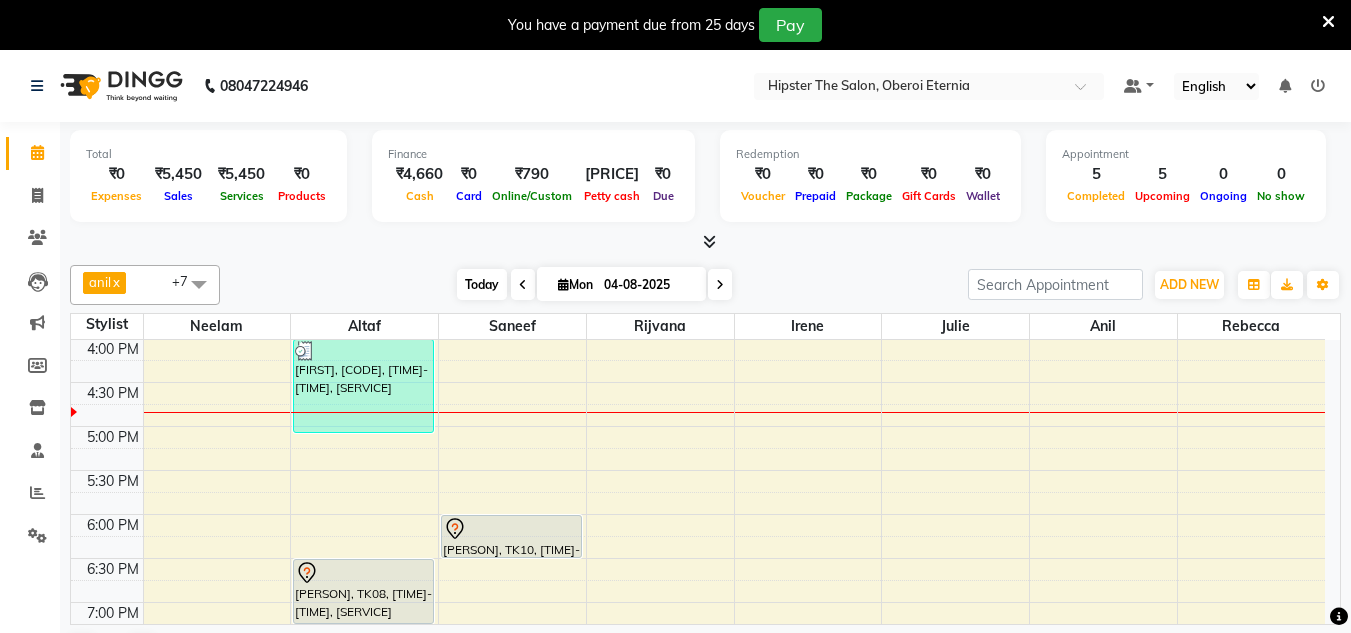 click on "Today" at bounding box center (482, 284) 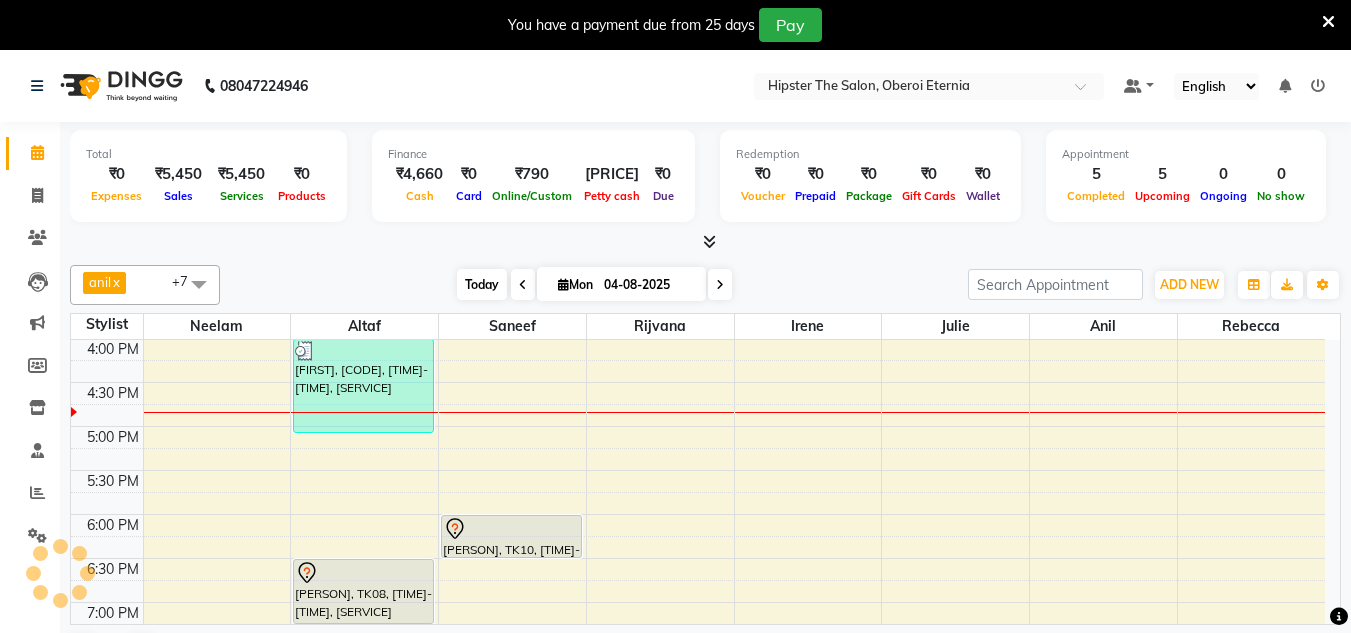 scroll, scrollTop: 705, scrollLeft: 0, axis: vertical 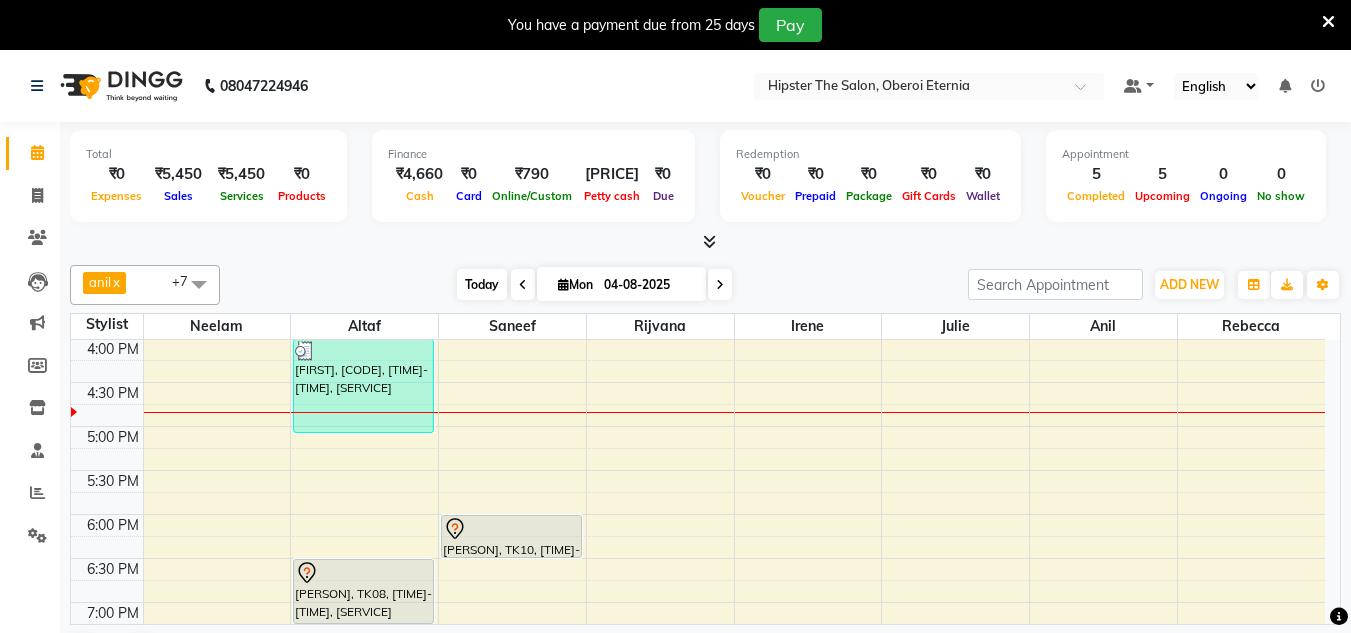 click on "Today" at bounding box center [482, 284] 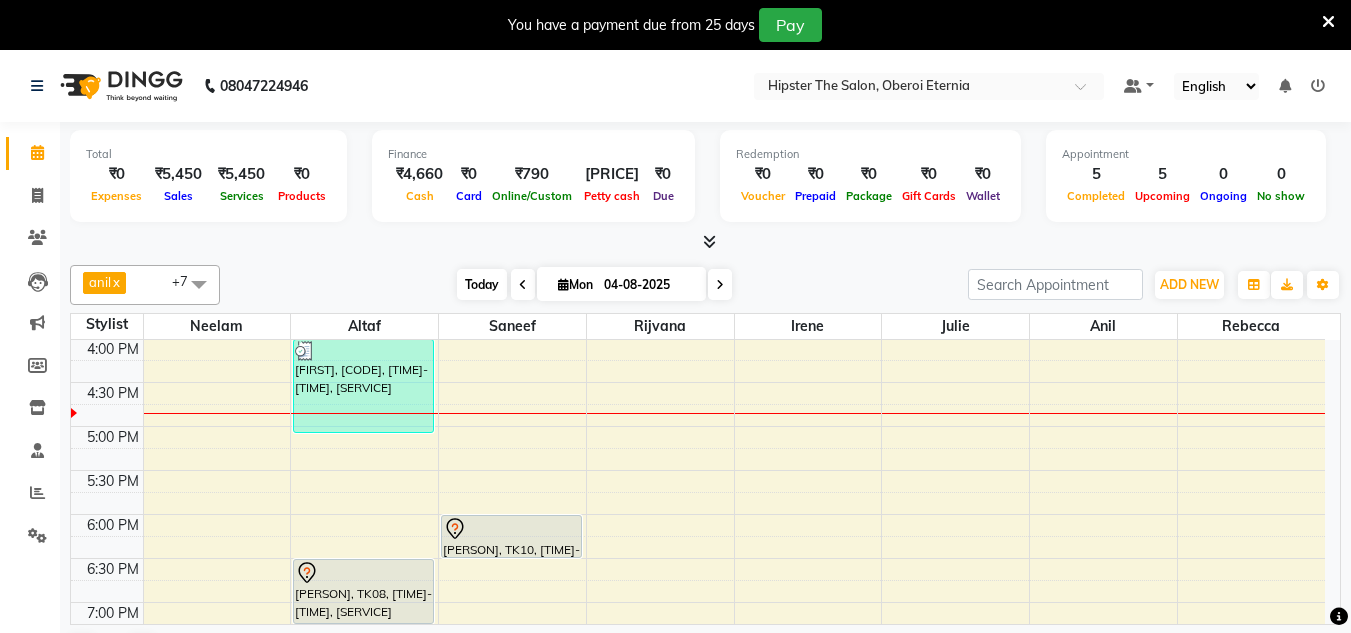 click on "Today" at bounding box center [482, 284] 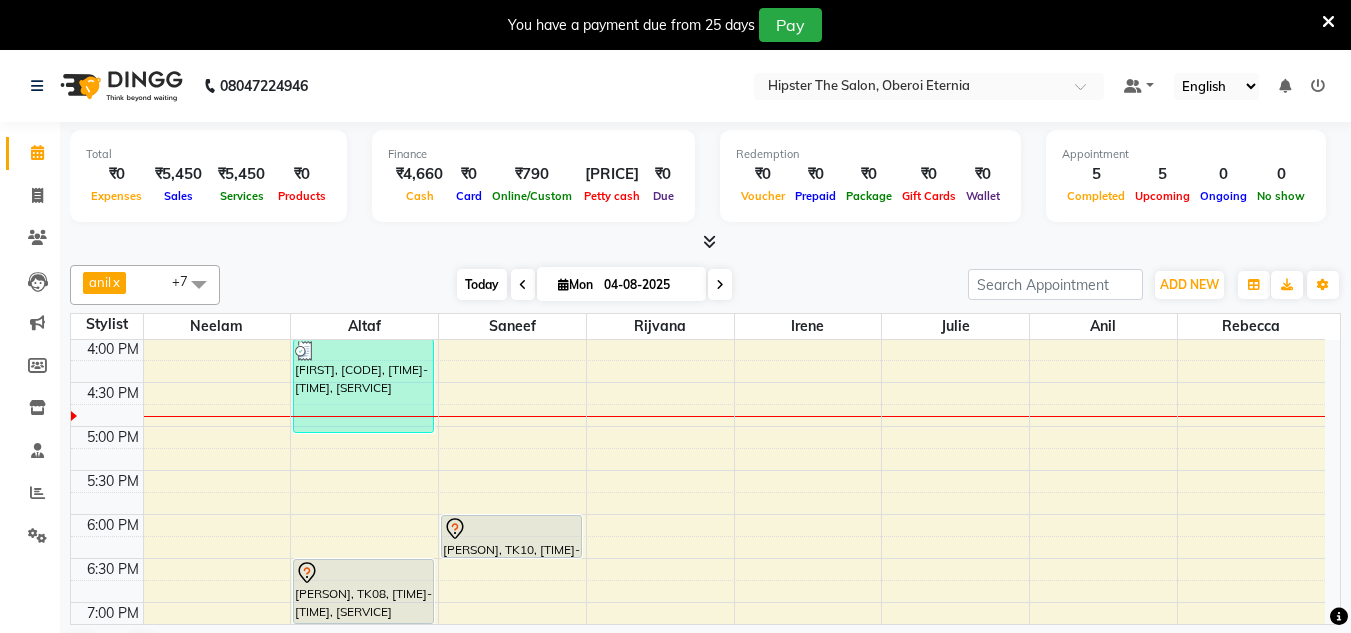 click on "Today" at bounding box center (482, 284) 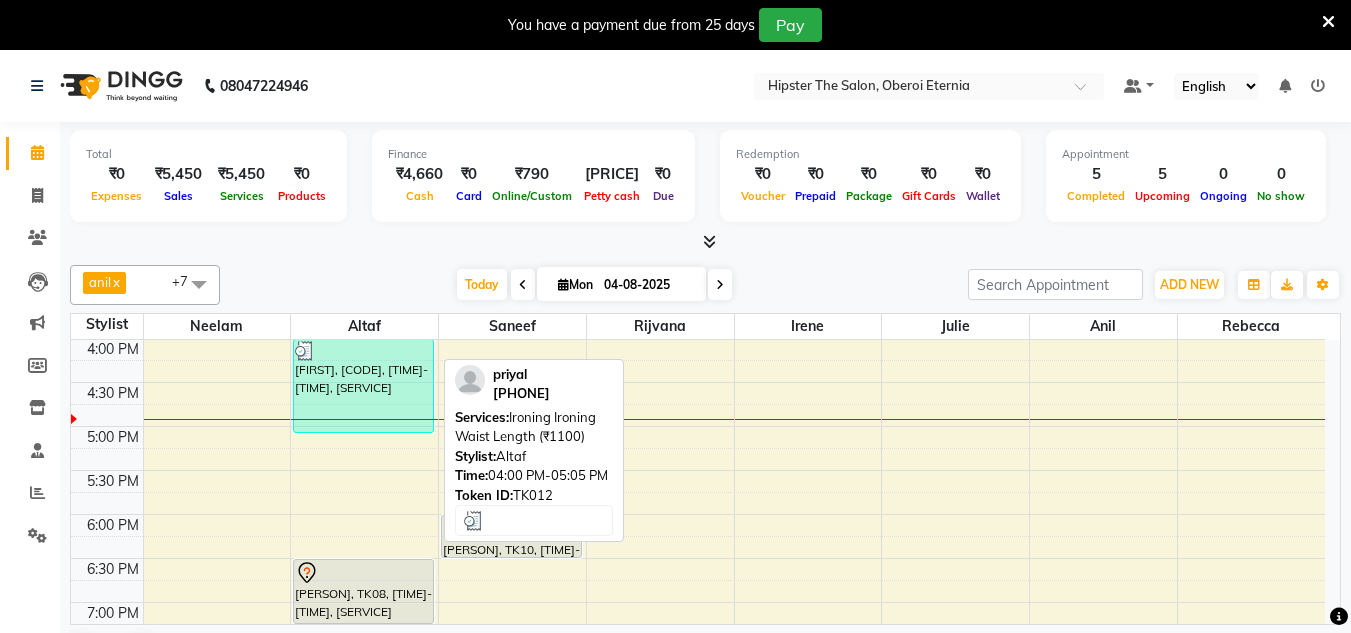 click on "[FIRST], [CODE], [TIME]-[TIME], [SERVICE]" at bounding box center [363, 386] 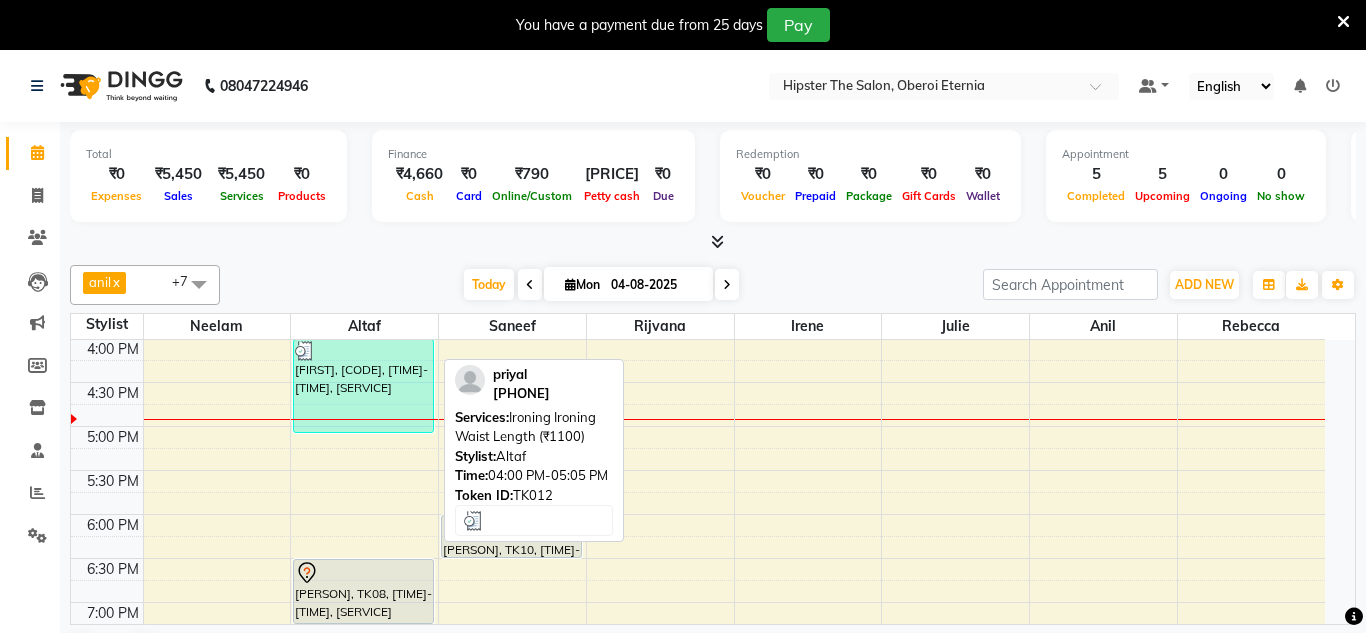 select on "3" 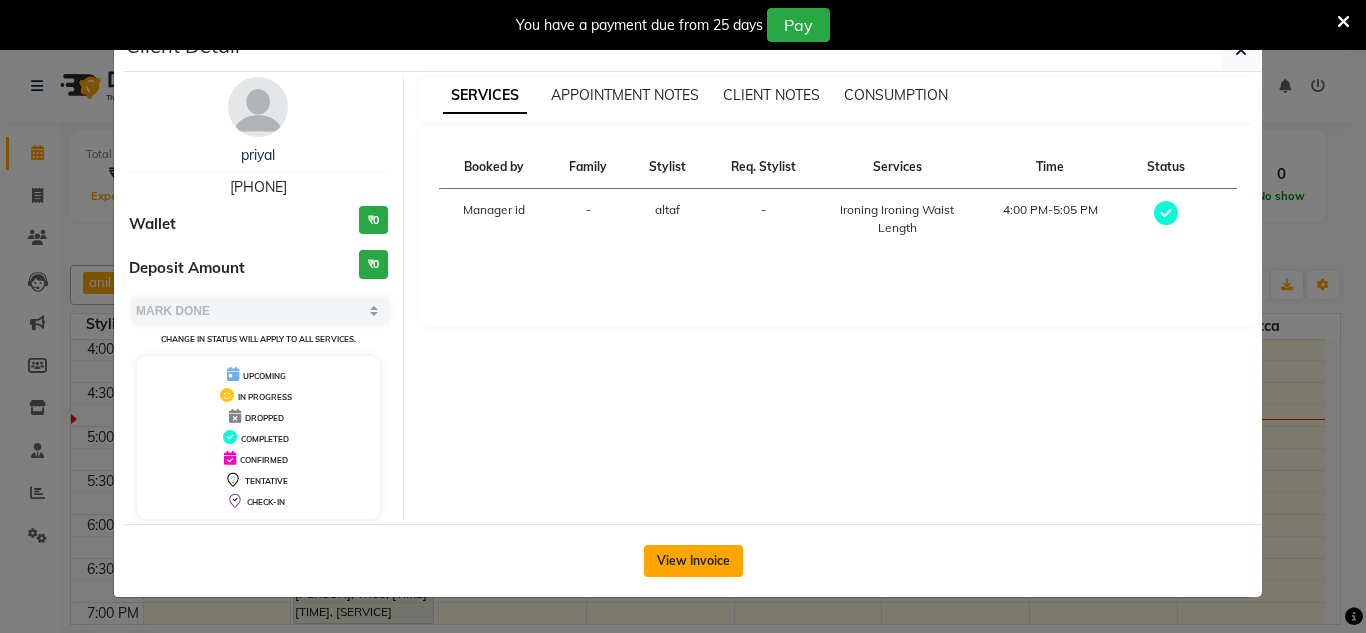 click on "View Invoice" 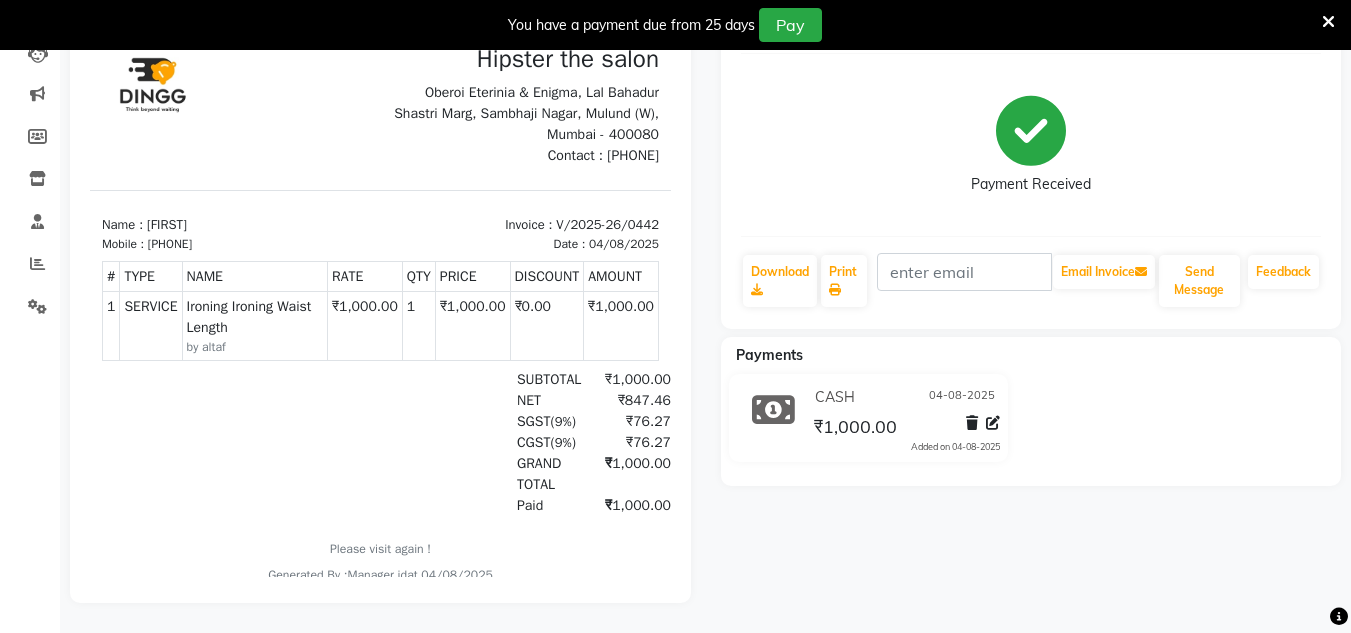scroll, scrollTop: 0, scrollLeft: 0, axis: both 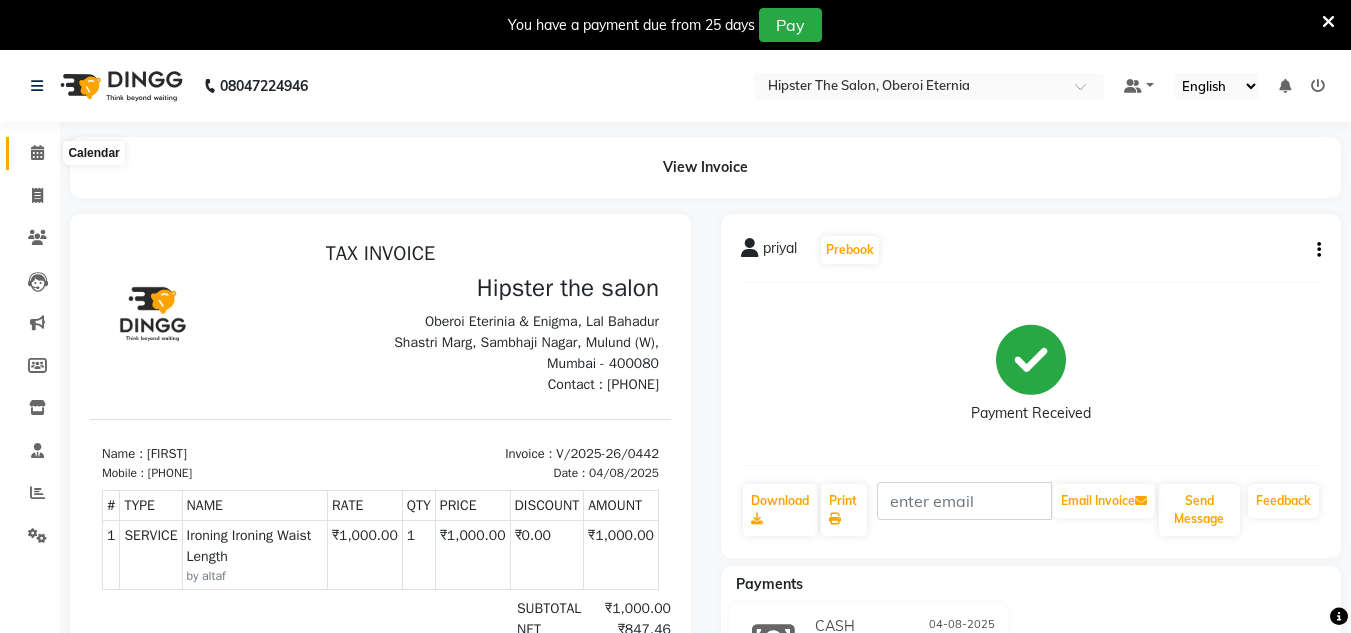click 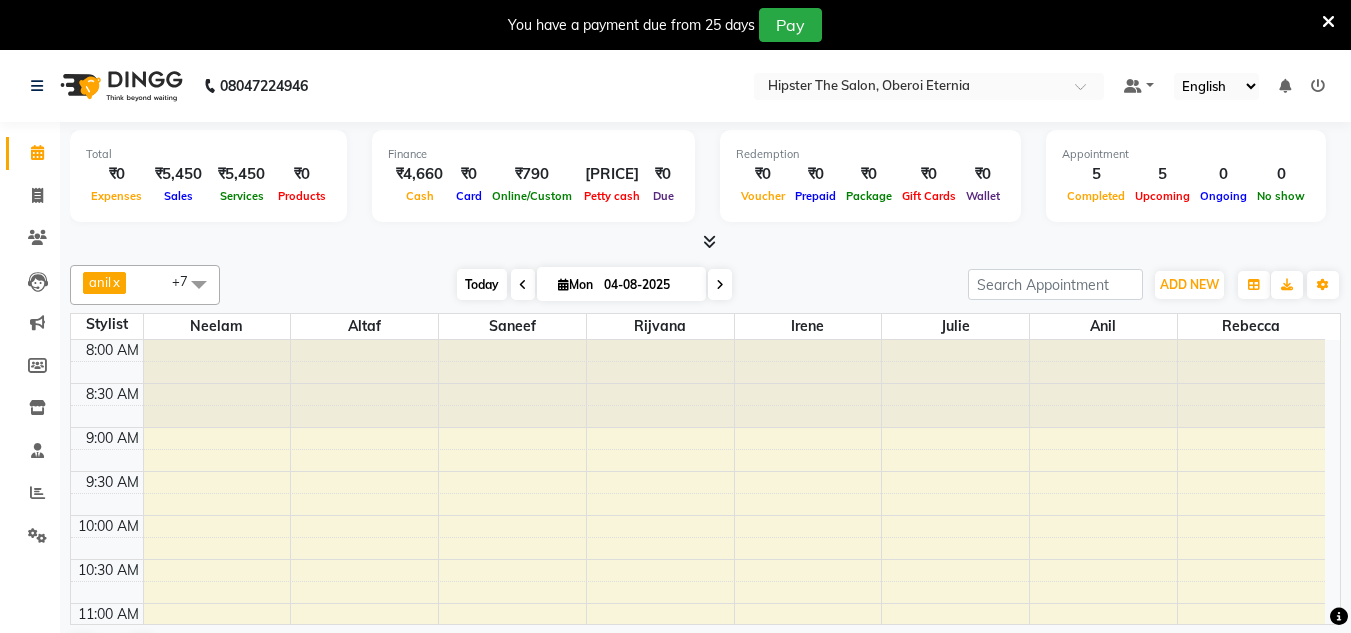 click on "Today" at bounding box center [482, 284] 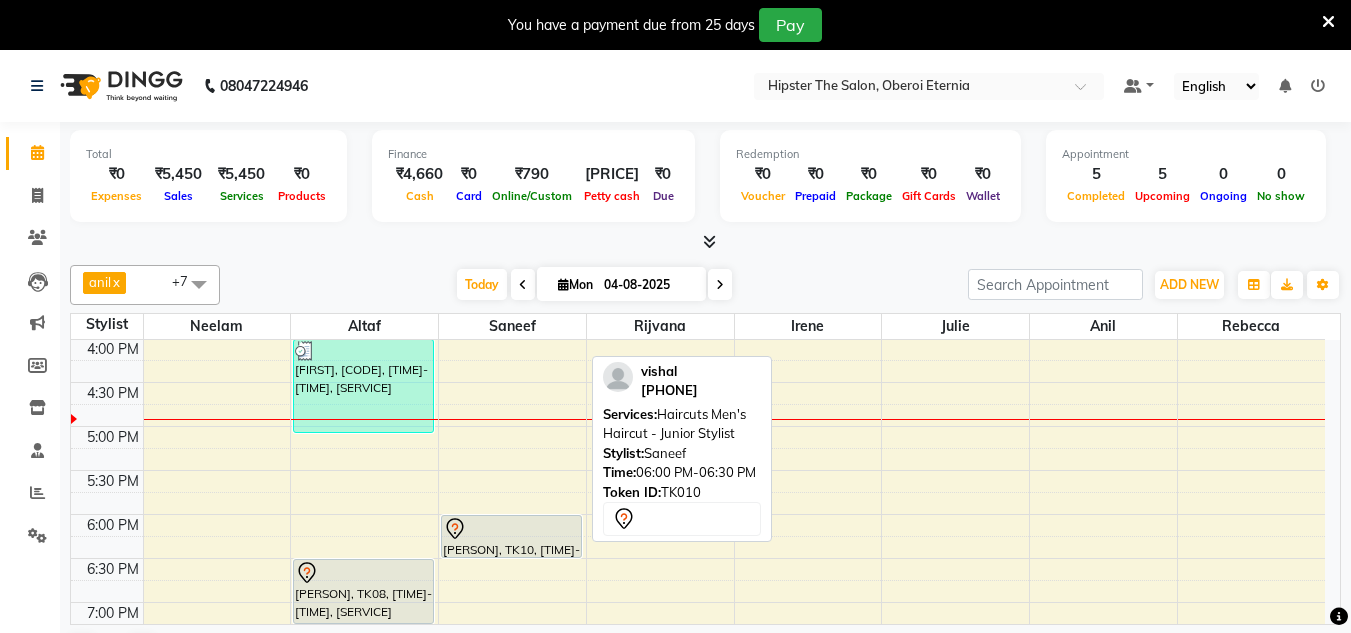 scroll, scrollTop: 859, scrollLeft: 0, axis: vertical 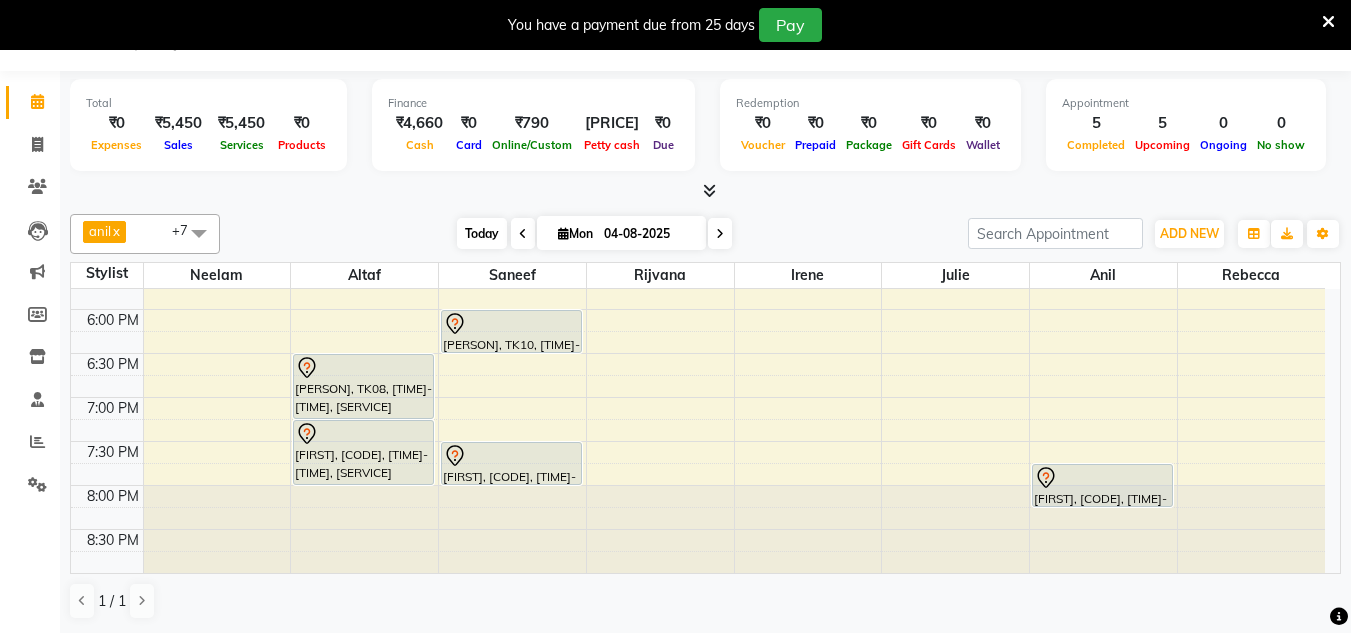 click on "Today" at bounding box center [482, 233] 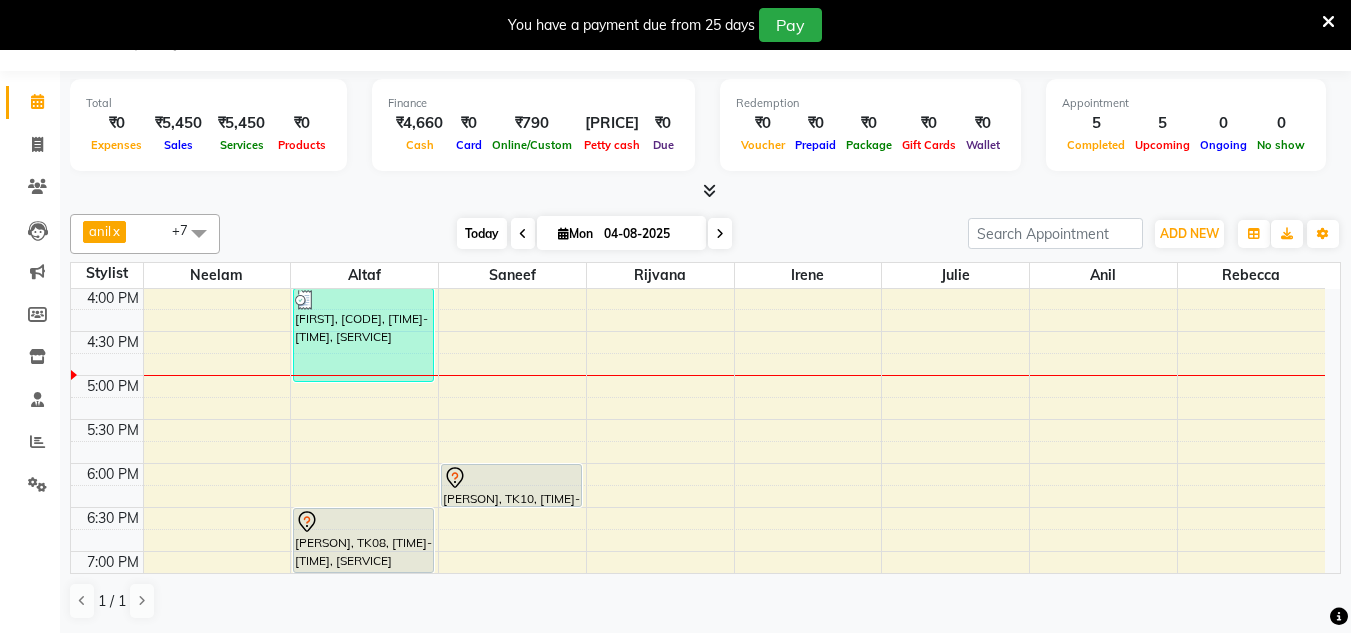 click on "Today" at bounding box center [482, 233] 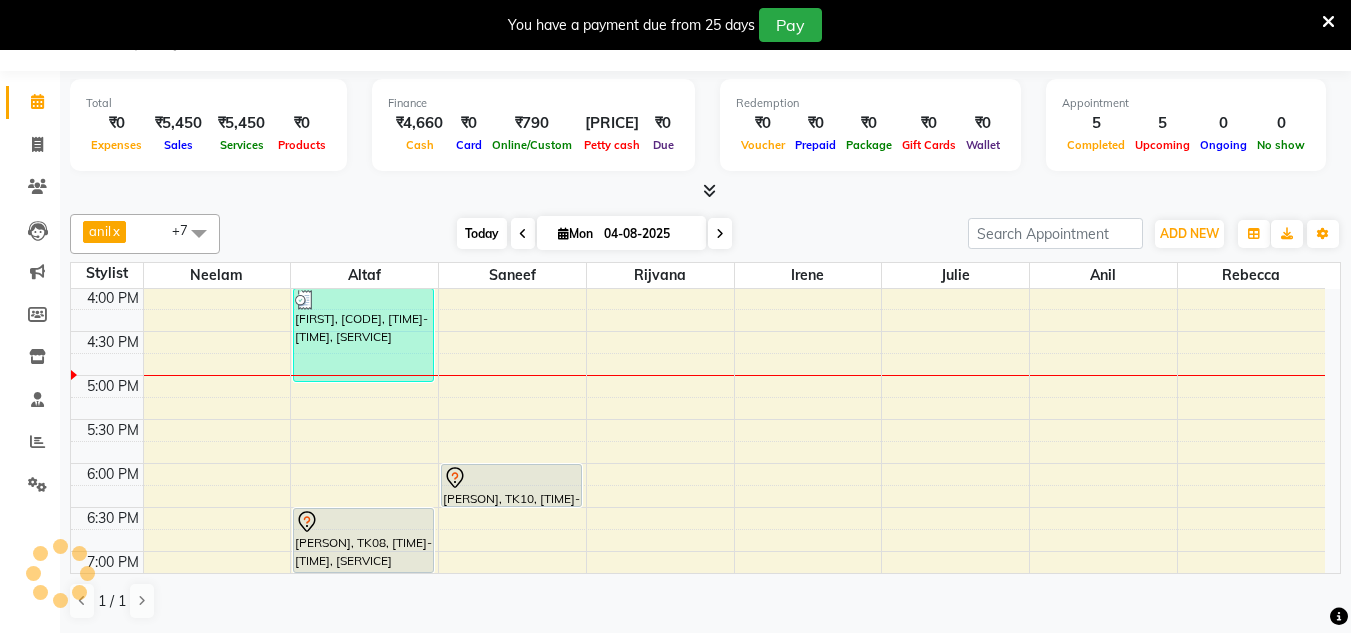 scroll, scrollTop: 793, scrollLeft: 0, axis: vertical 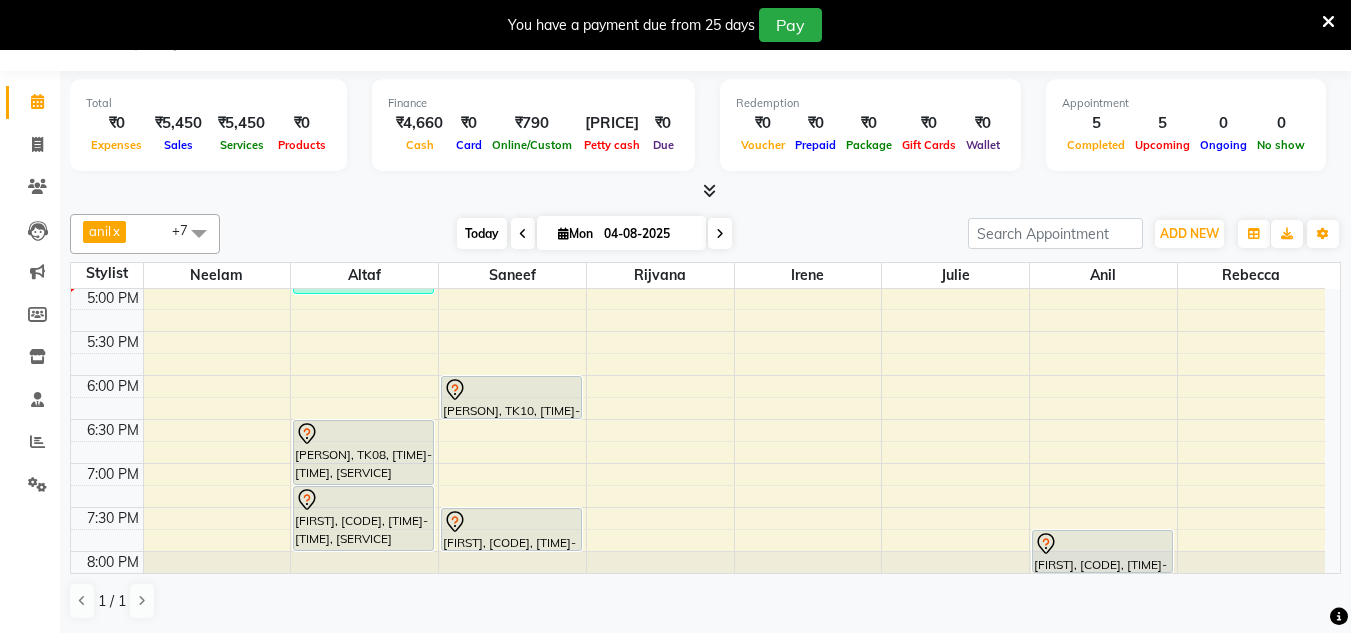 click on "Today" at bounding box center (482, 233) 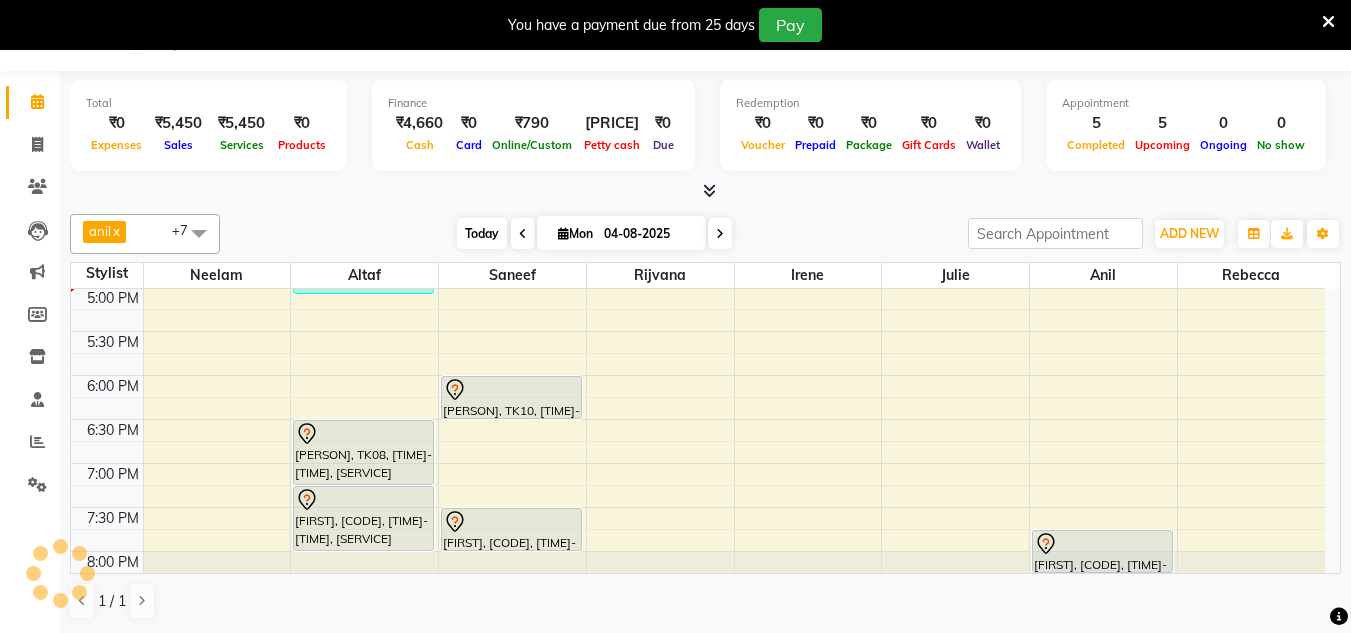 scroll, scrollTop: 0, scrollLeft: 0, axis: both 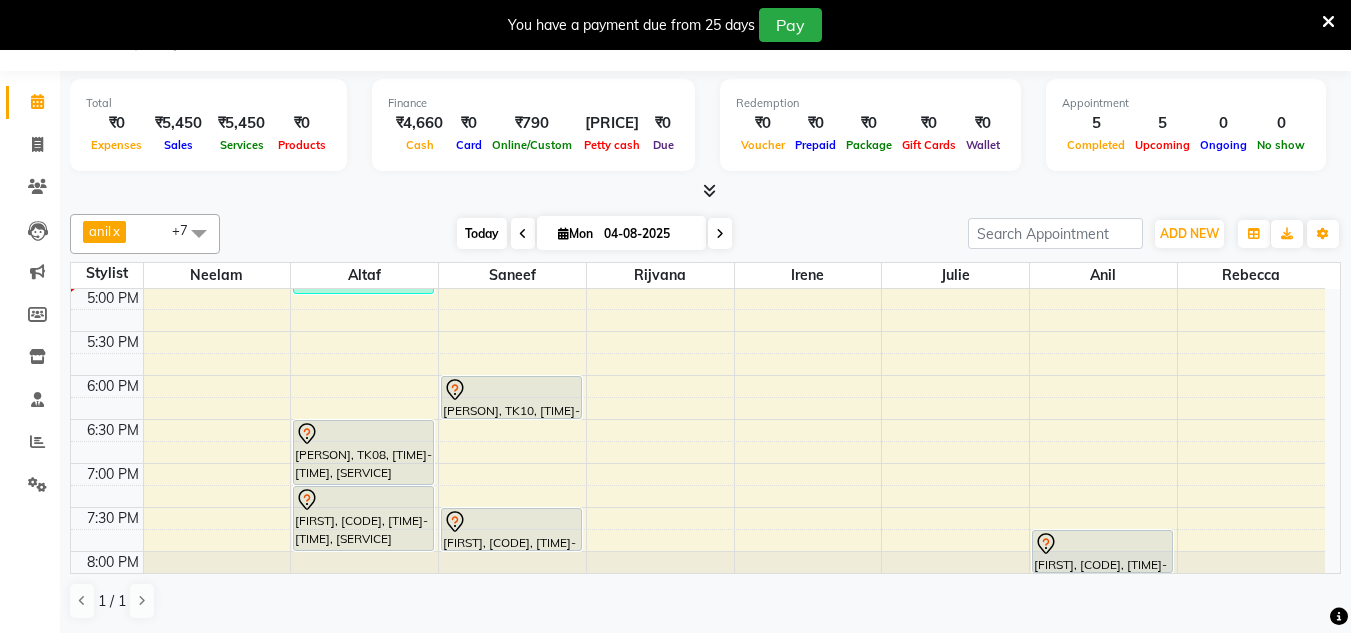 click on "Today" at bounding box center (482, 233) 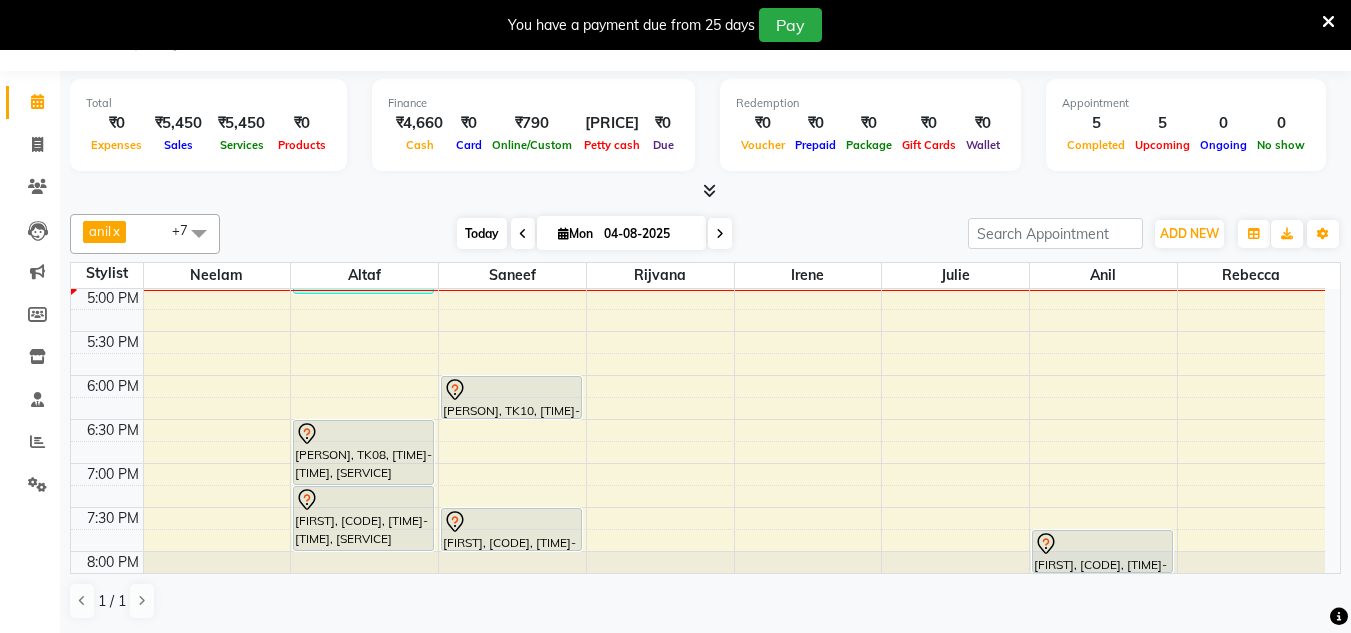 click on "Today" at bounding box center [482, 233] 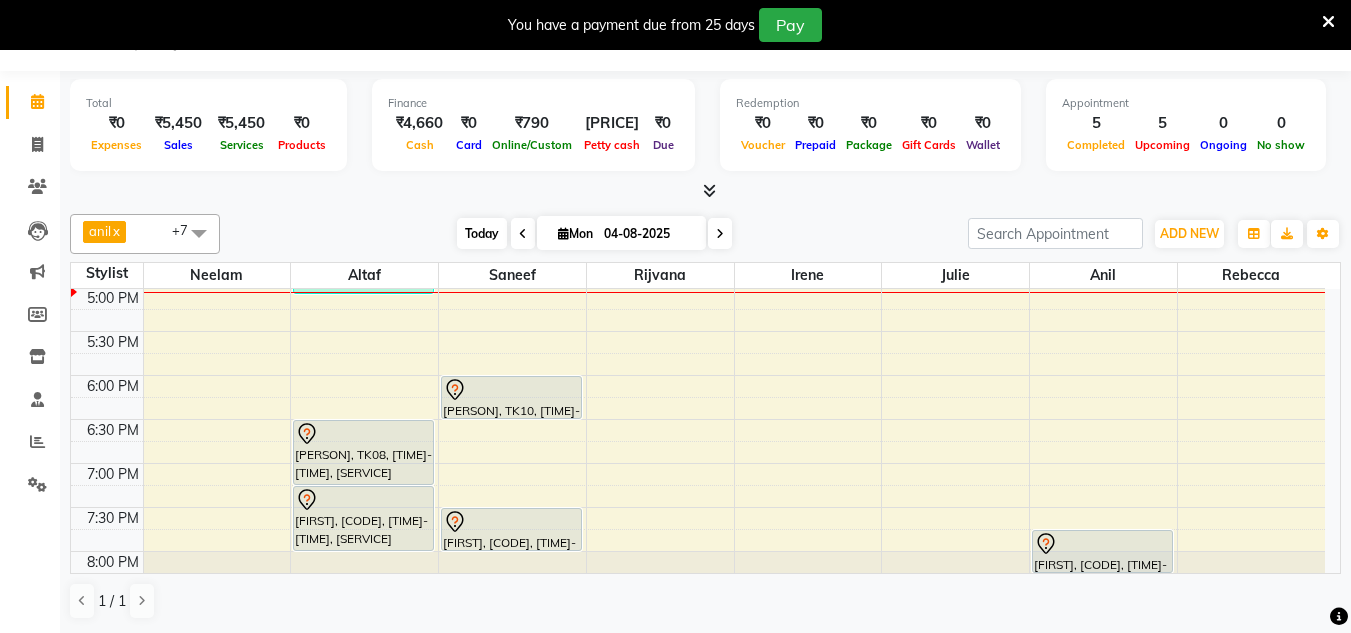 click on "Today" at bounding box center (482, 233) 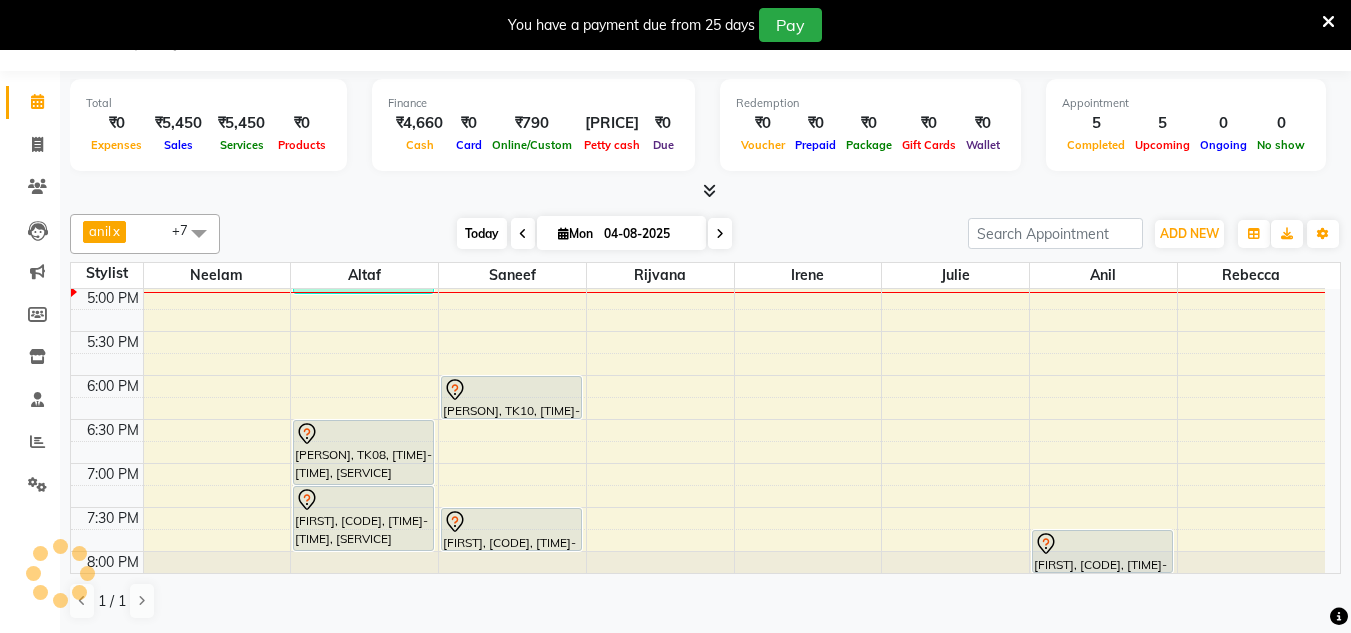 scroll, scrollTop: 793, scrollLeft: 0, axis: vertical 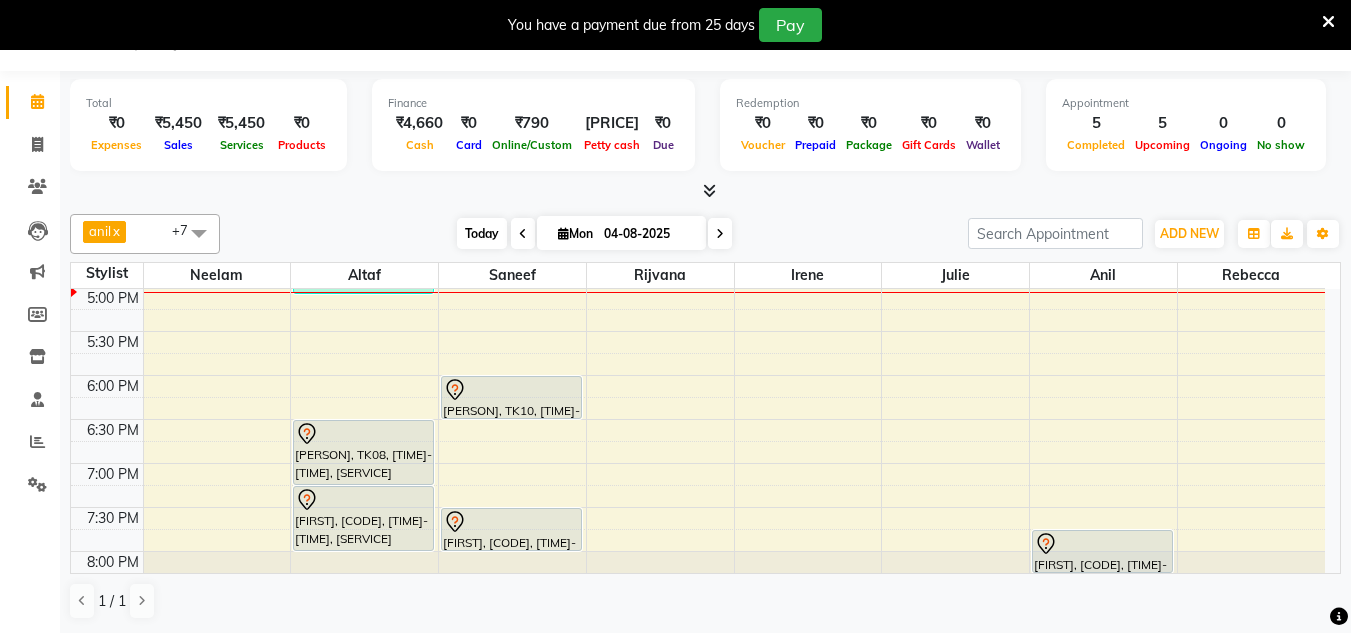click on "Today" at bounding box center (482, 233) 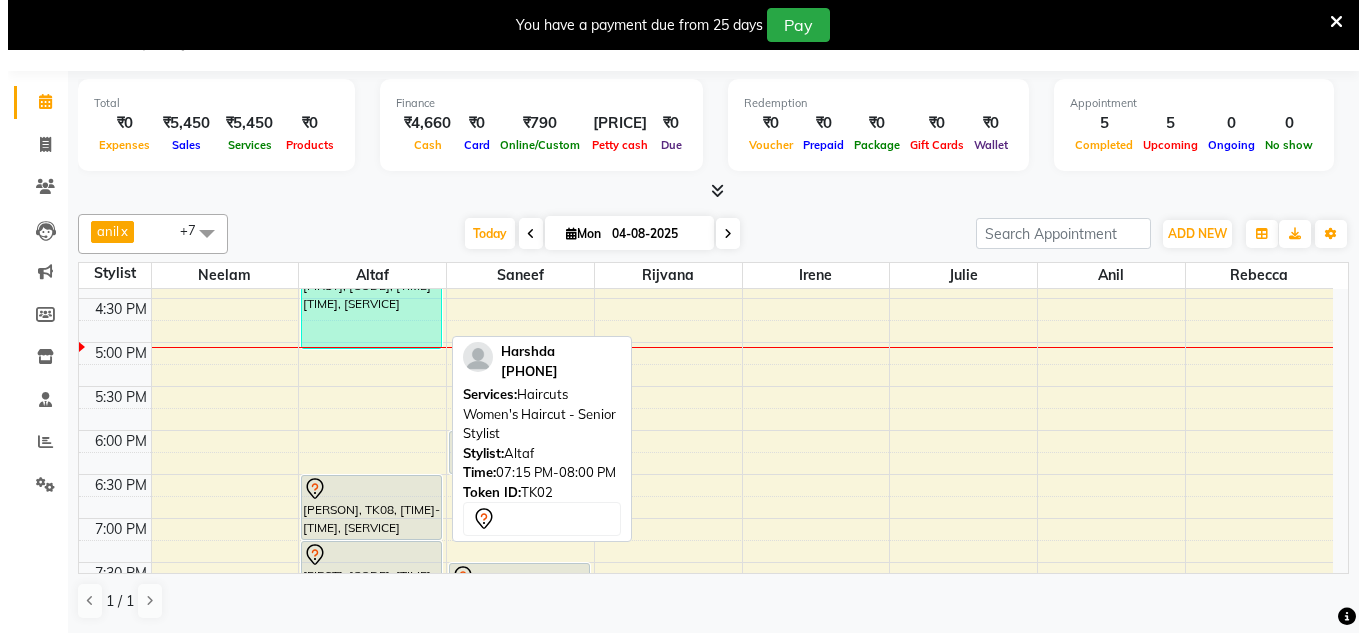 scroll, scrollTop: 740, scrollLeft: 0, axis: vertical 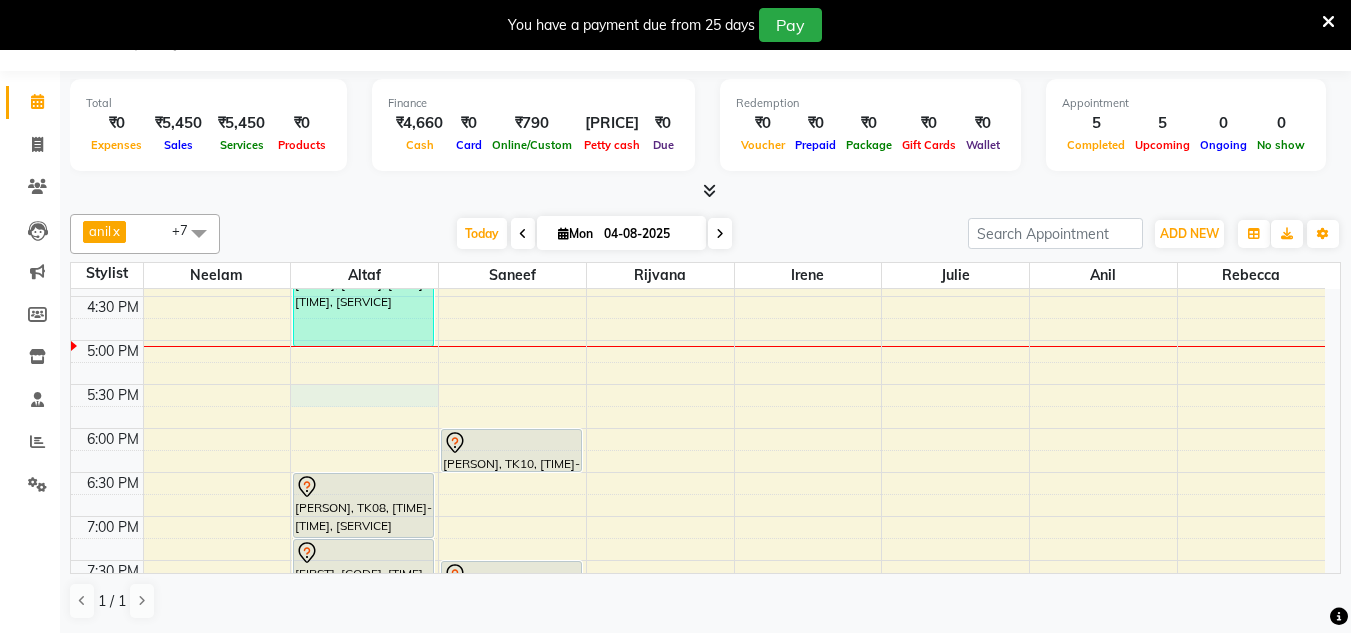 click on "[PERSON], TK04, [TIME]-[TIME], [SERVICE] [SERVICE],[SERVICE] [SERVICE] (₹230)     [PERSON], TK12, [TIME]-[TIME], [SERVICE] [SERVICE] (₹1100)             [PERSON], TK08, [TIME]-[TIME], [SERVICE] [SERVICE]             [PERSON], TK02, [TIME]-[TIME], [SERVICE] [SERVICE]     [PERSON], TK09, [TIME]-[TIME], [SERVICE] [SERVICE]             [PERSON], TK10, [TIME]-[TIME], [SERVICE] [SERVICE]             [PERSON], TK03, [TIME]-[TIME], [SERVICE] [SERVICE]     [PERSON], TK07, [TIME]-[TIME], [SERVICE] [SERVICE] ([PRICE]),[SERVICE] [SERVICE] ([PRICE])" at bounding box center [698, 120] 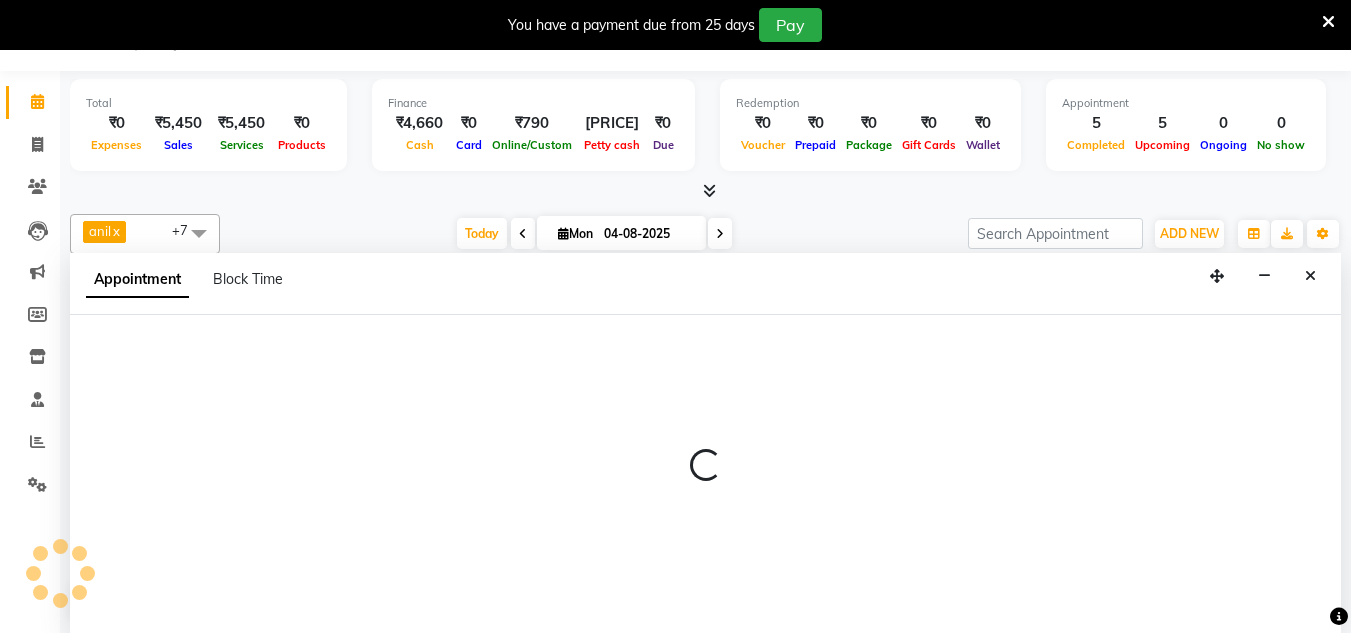 select on "85979" 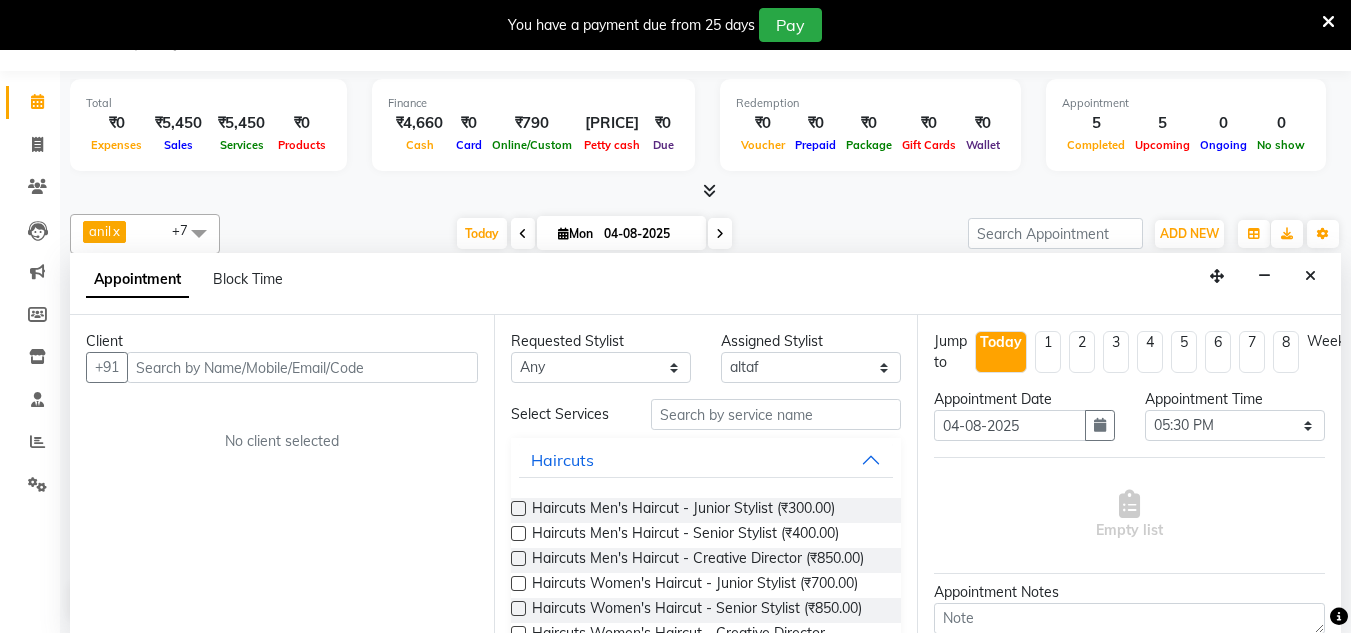 click at bounding box center (302, 367) 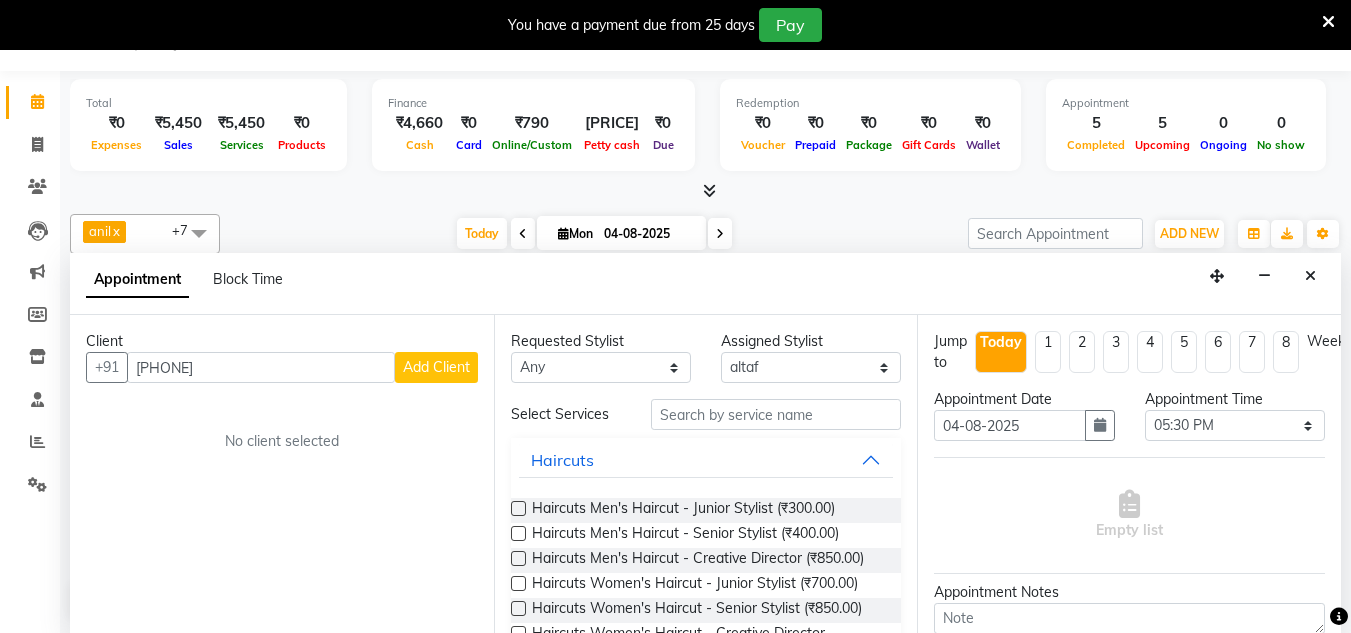 type on "[PHONE]" 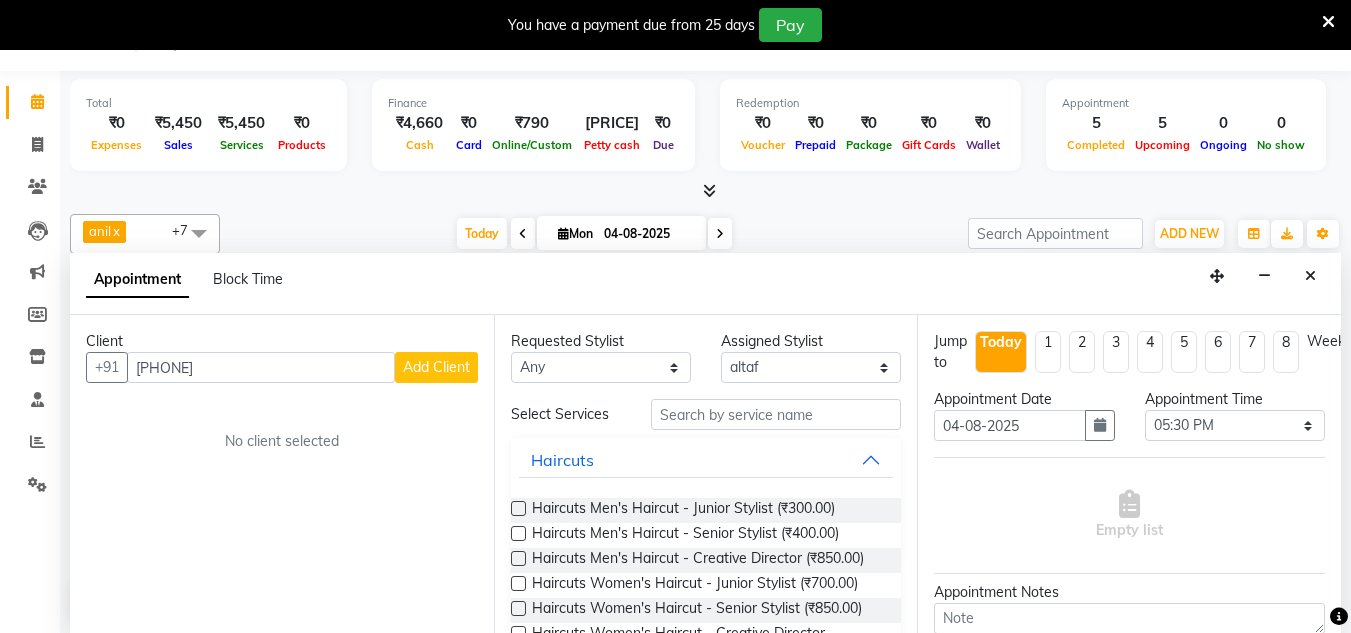 click on "Add Client" at bounding box center (436, 367) 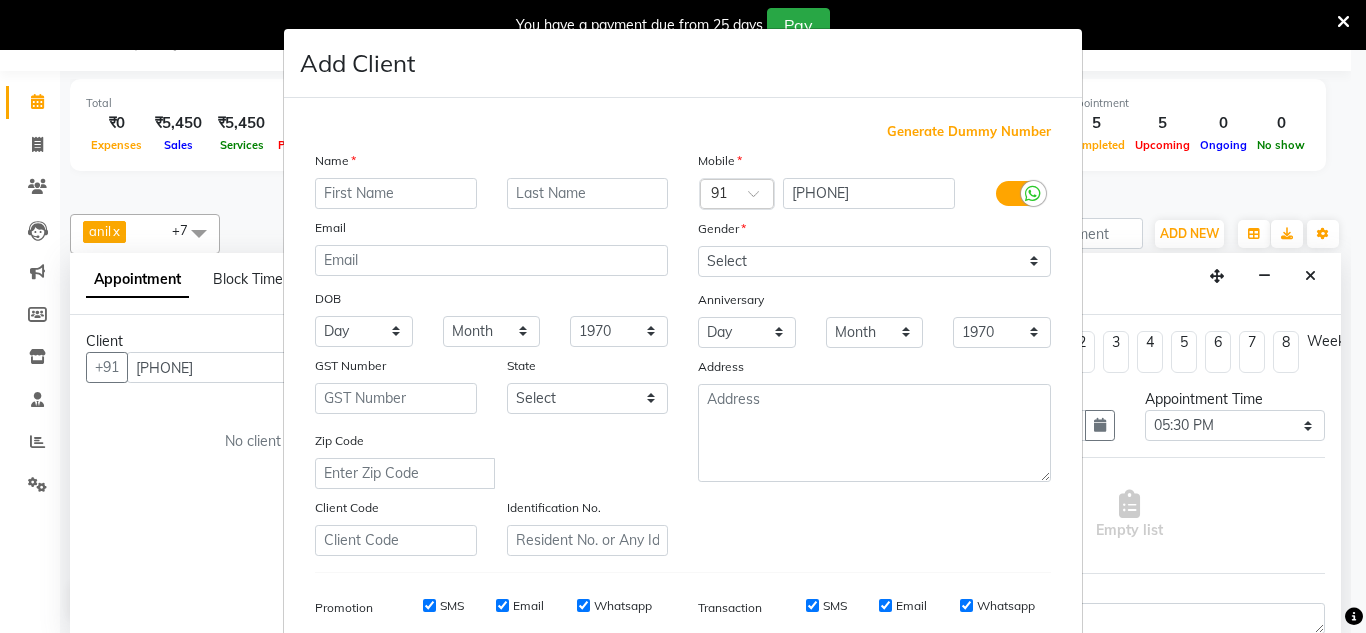 click at bounding box center [396, 193] 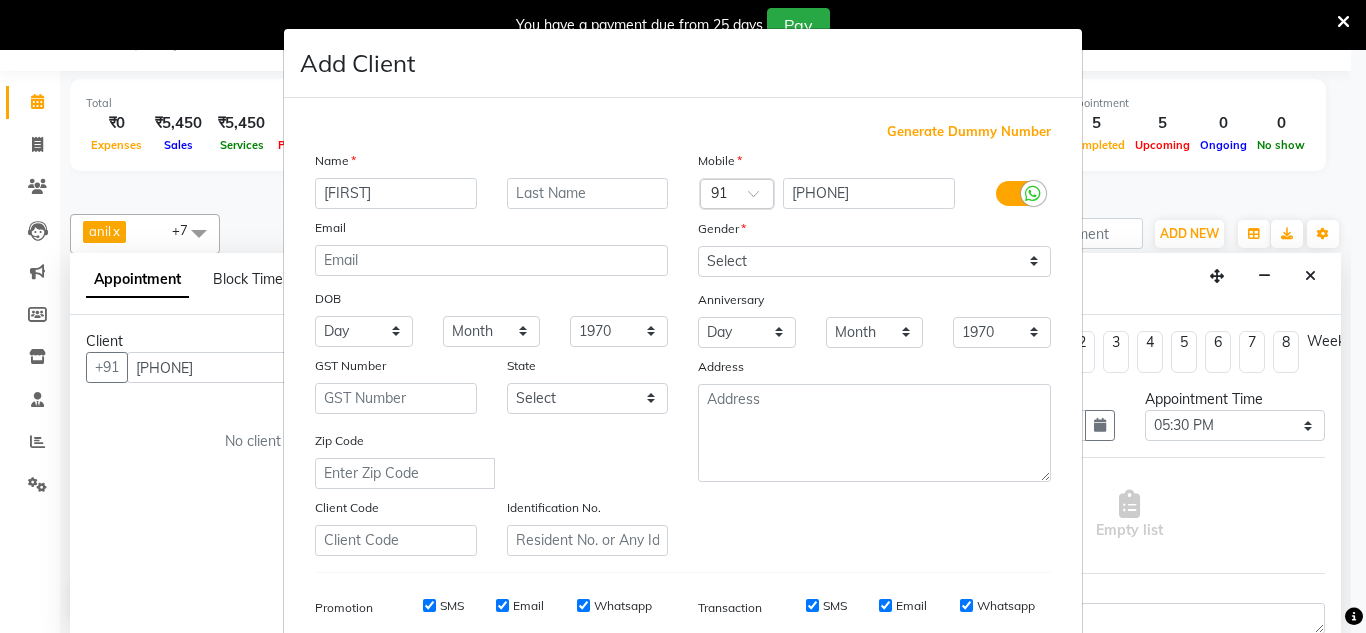 type on "[FIRST]" 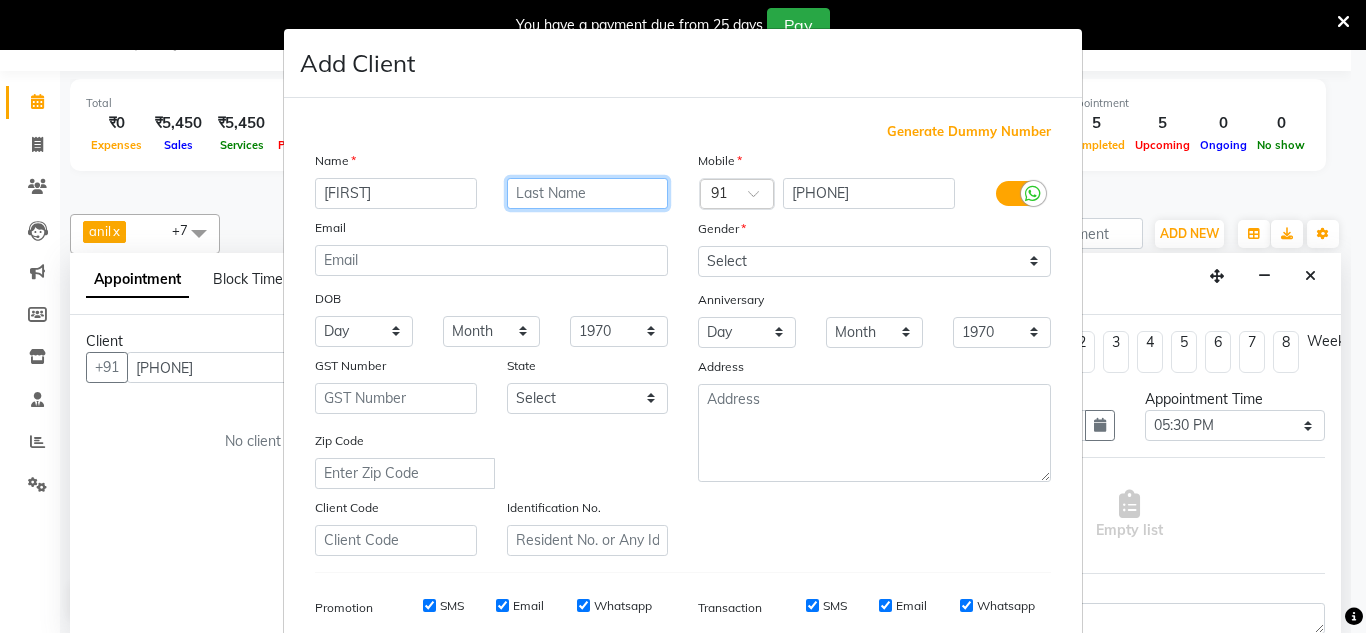 click at bounding box center [588, 193] 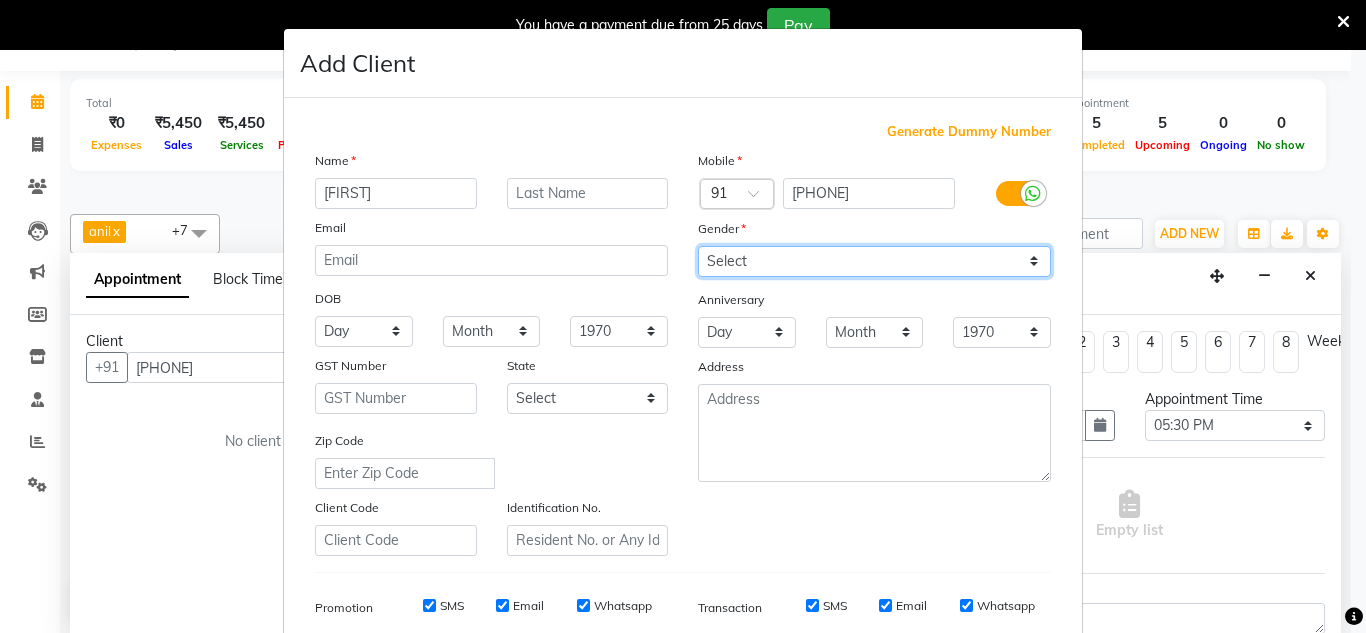 click on "Select Male Female Other Prefer Not To Say" at bounding box center [874, 261] 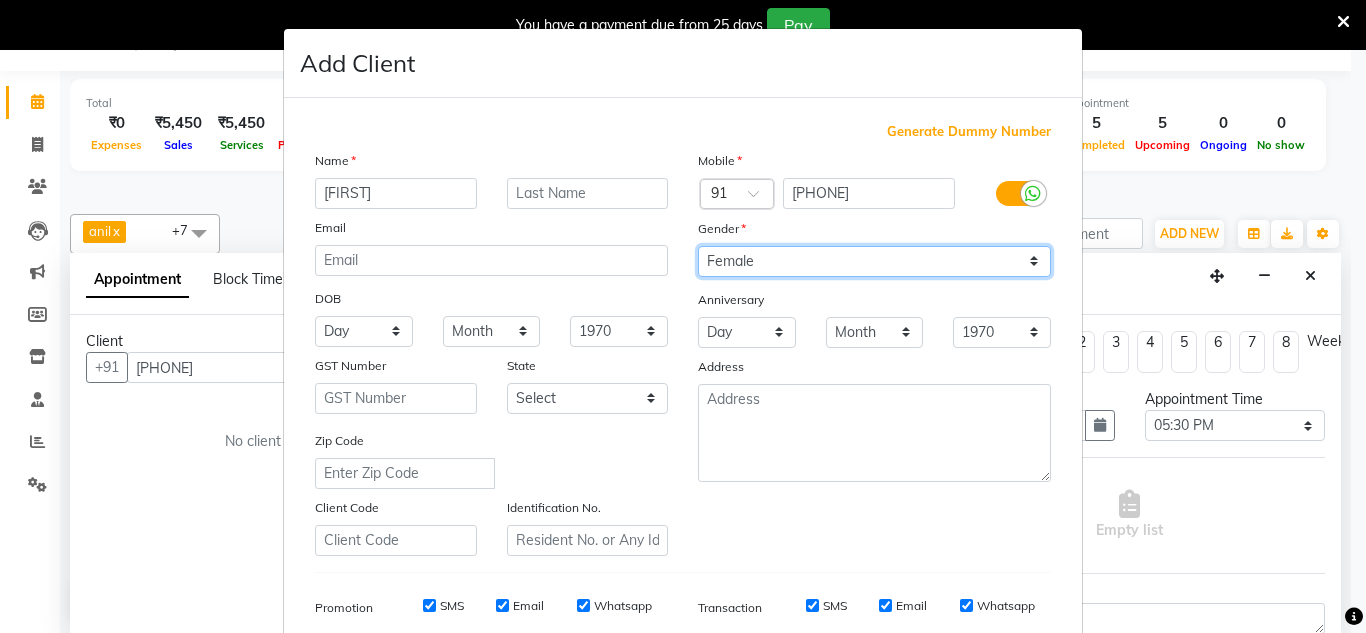 click on "Select Male Female Other Prefer Not To Say" at bounding box center (874, 261) 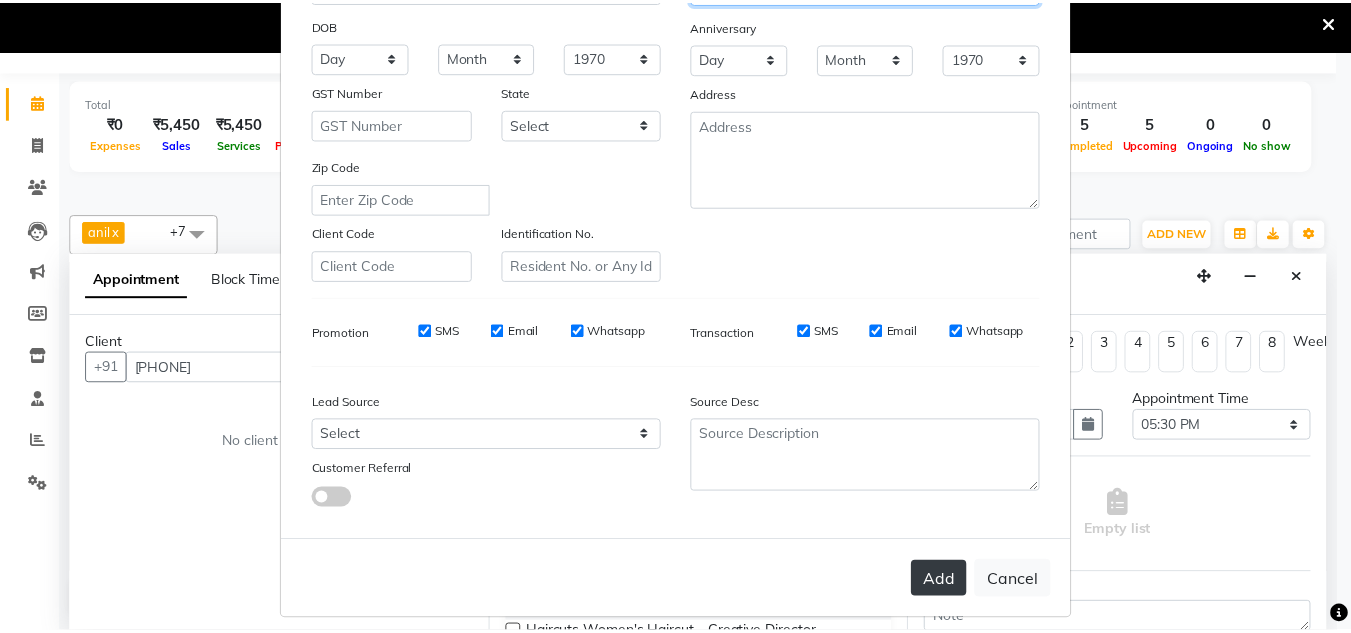 scroll, scrollTop: 275, scrollLeft: 0, axis: vertical 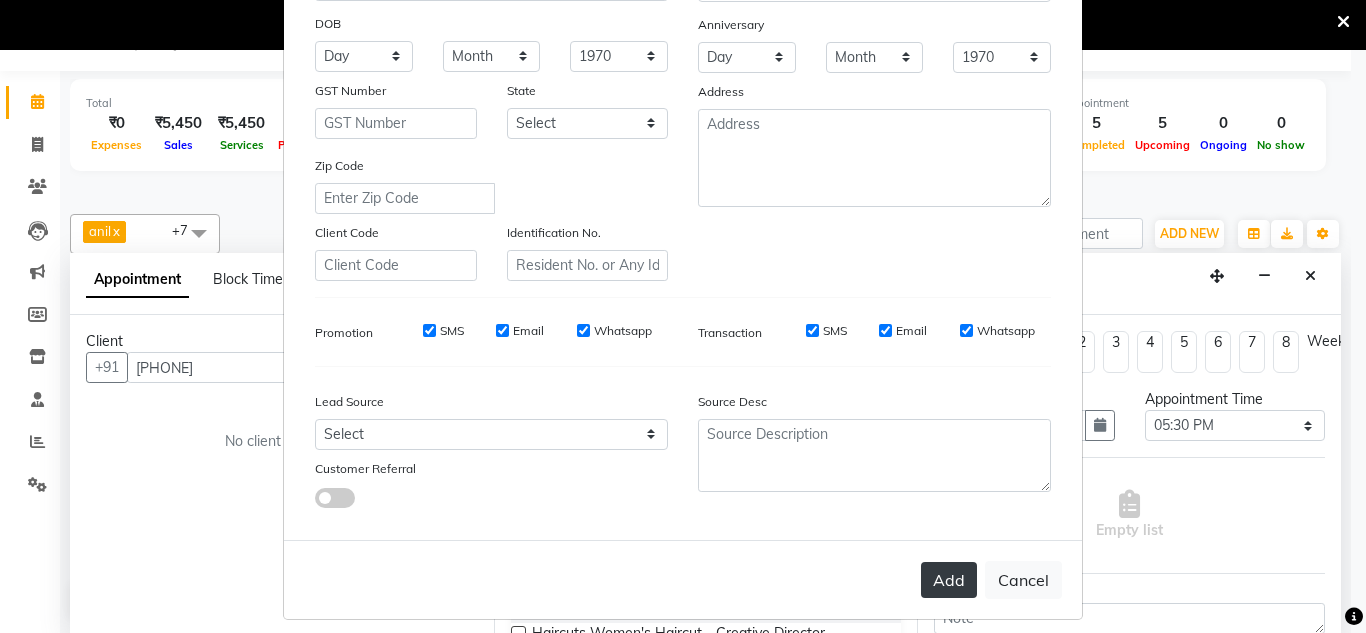 click on "Add" at bounding box center (949, 580) 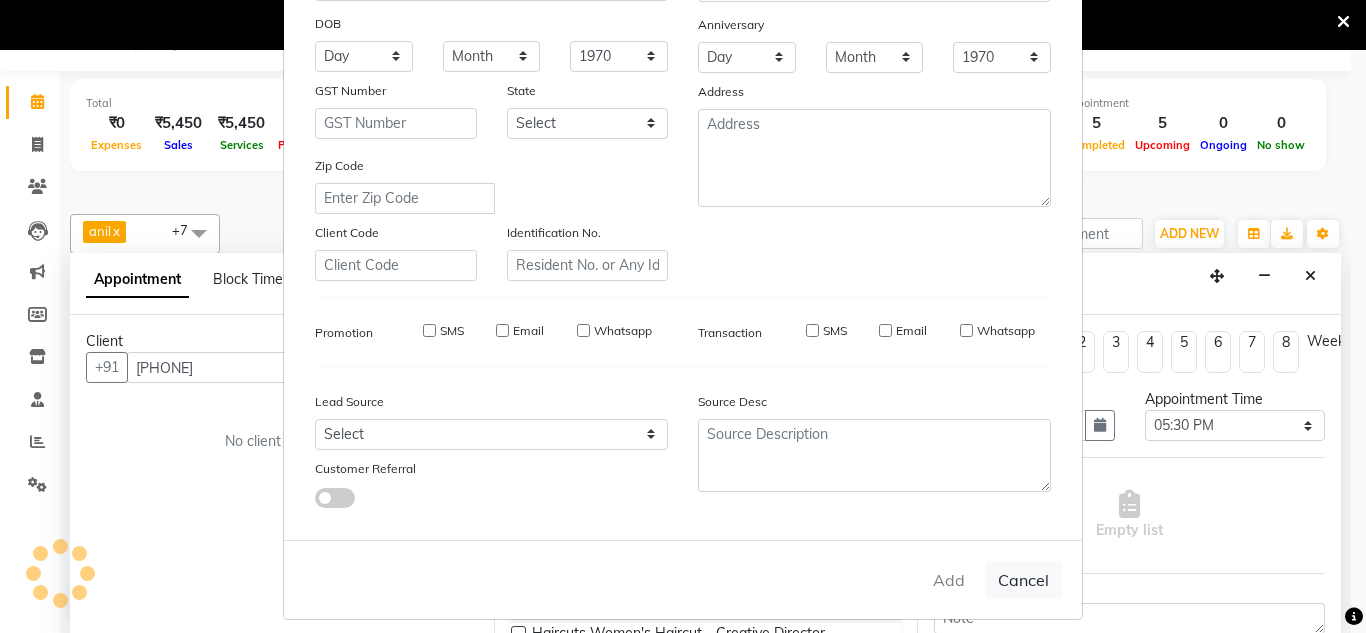 type 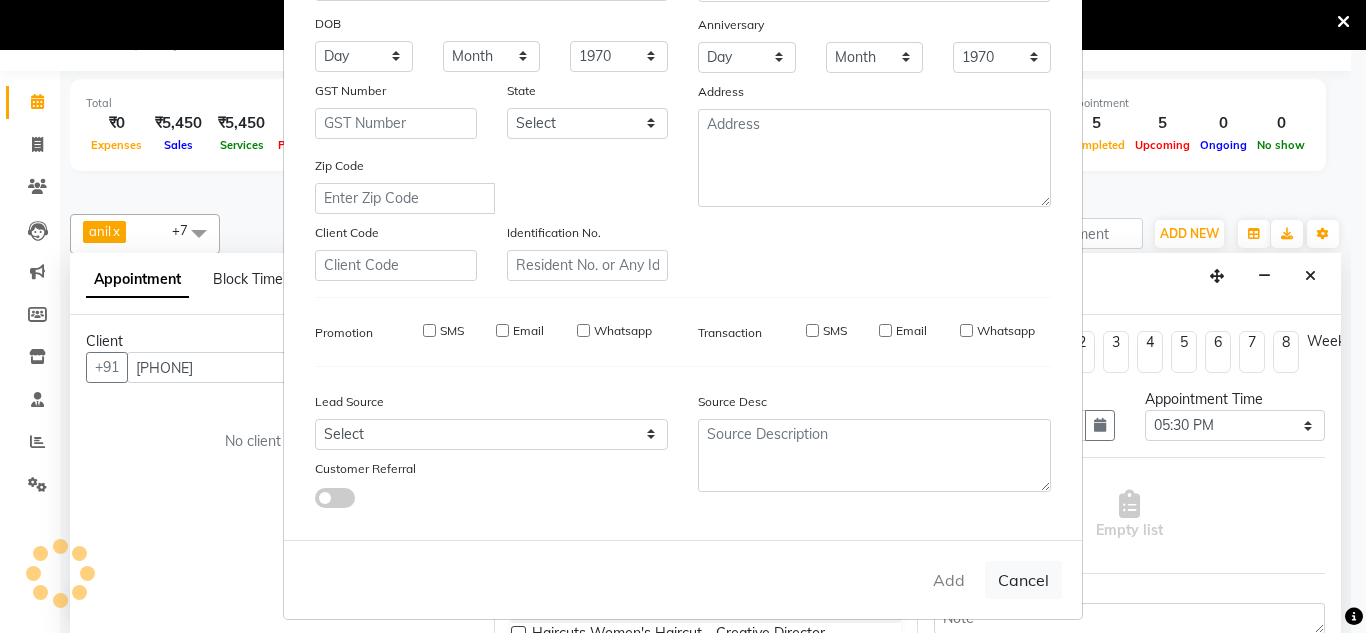 select 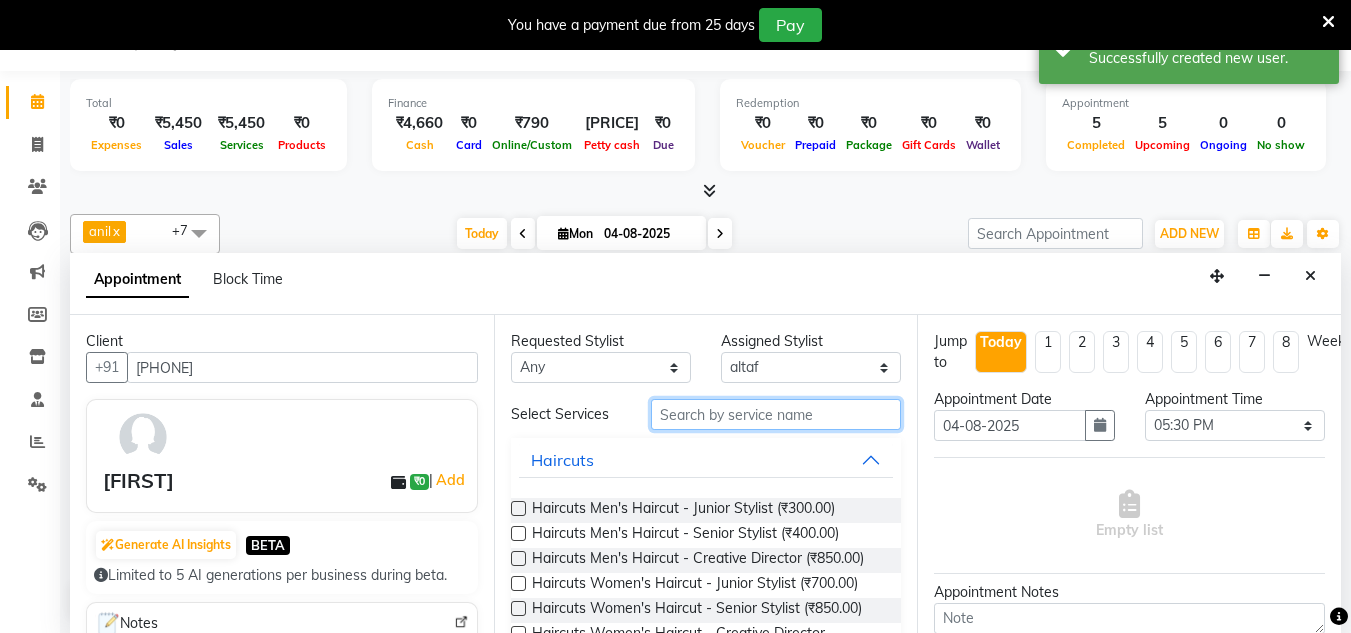 click at bounding box center (776, 414) 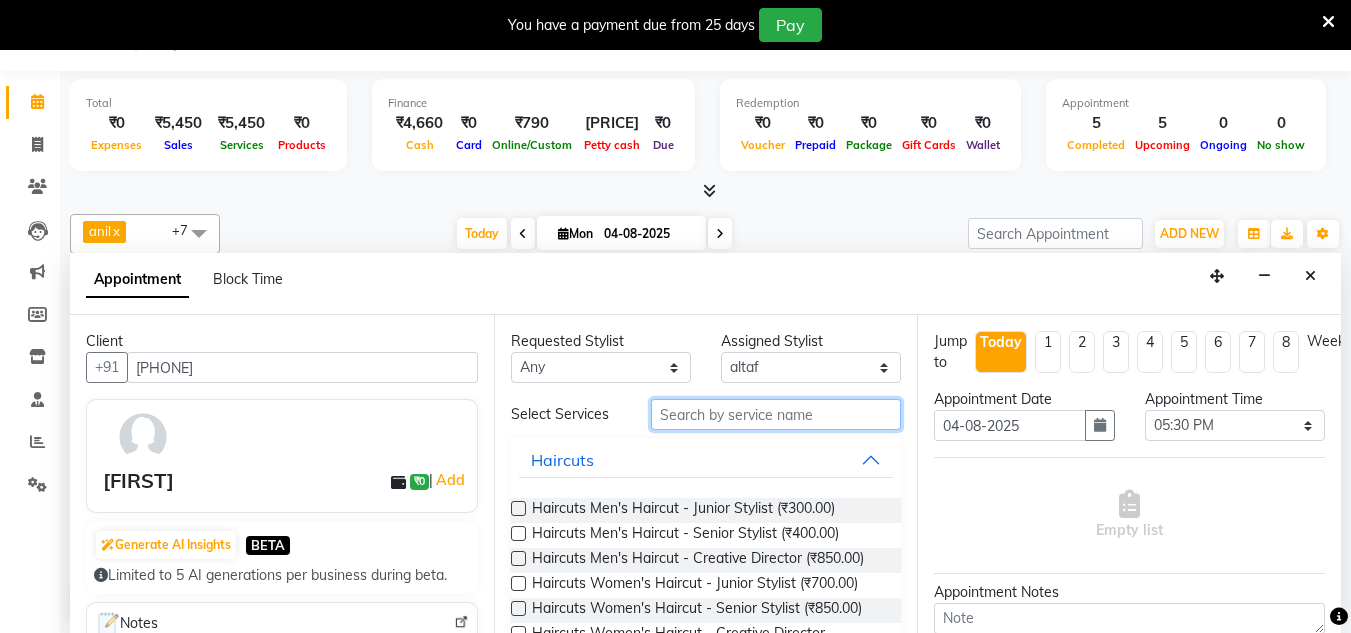 click at bounding box center [776, 414] 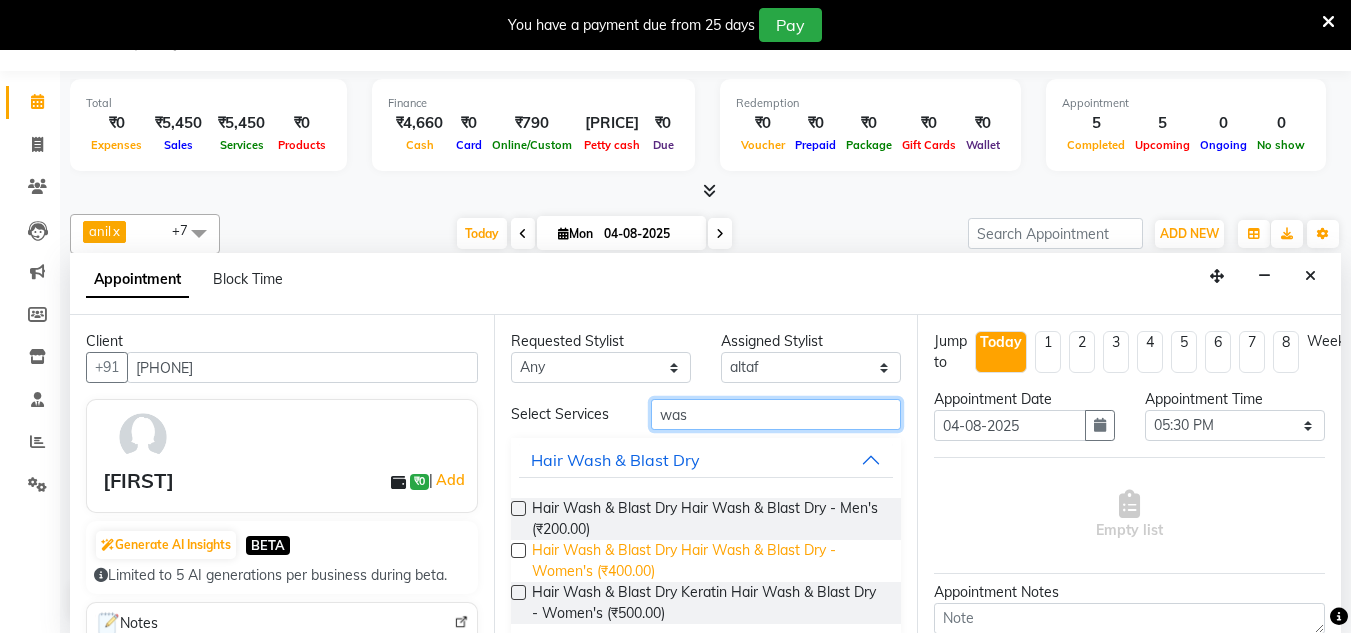 type on "was" 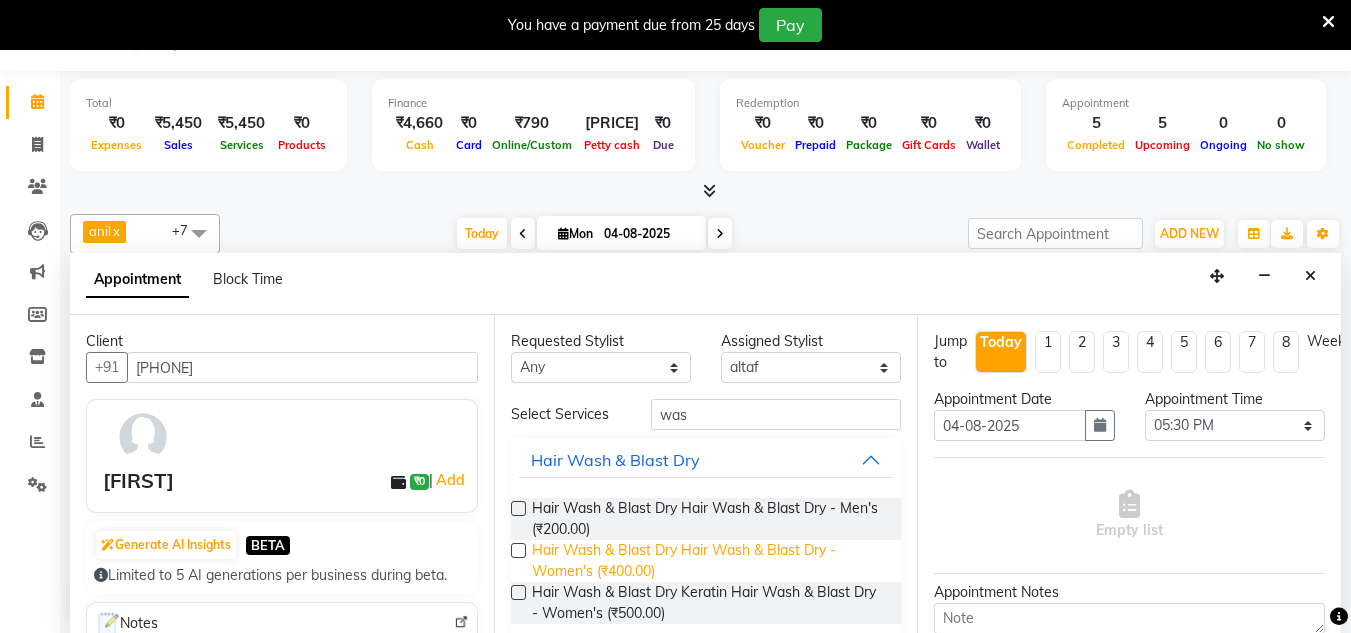 click on "Hair Wash & Blast Dry Hair Wash & Blast Dry - Women's (₹400.00)" at bounding box center (709, 561) 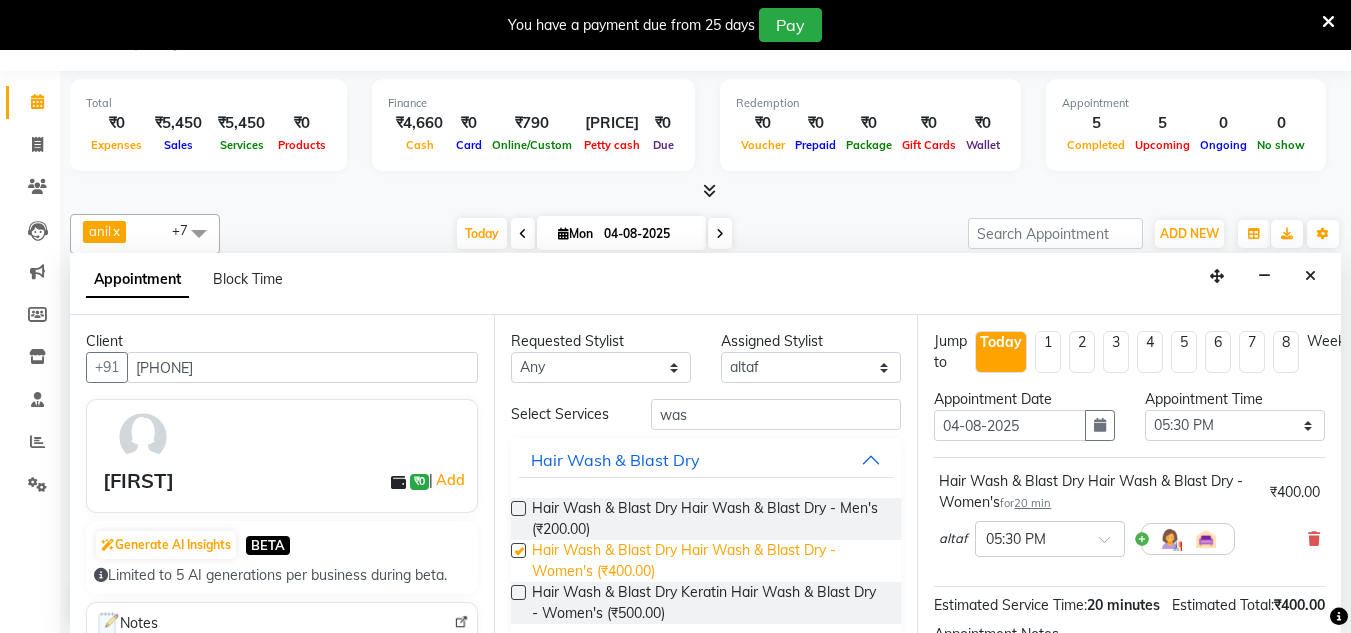 checkbox on "false" 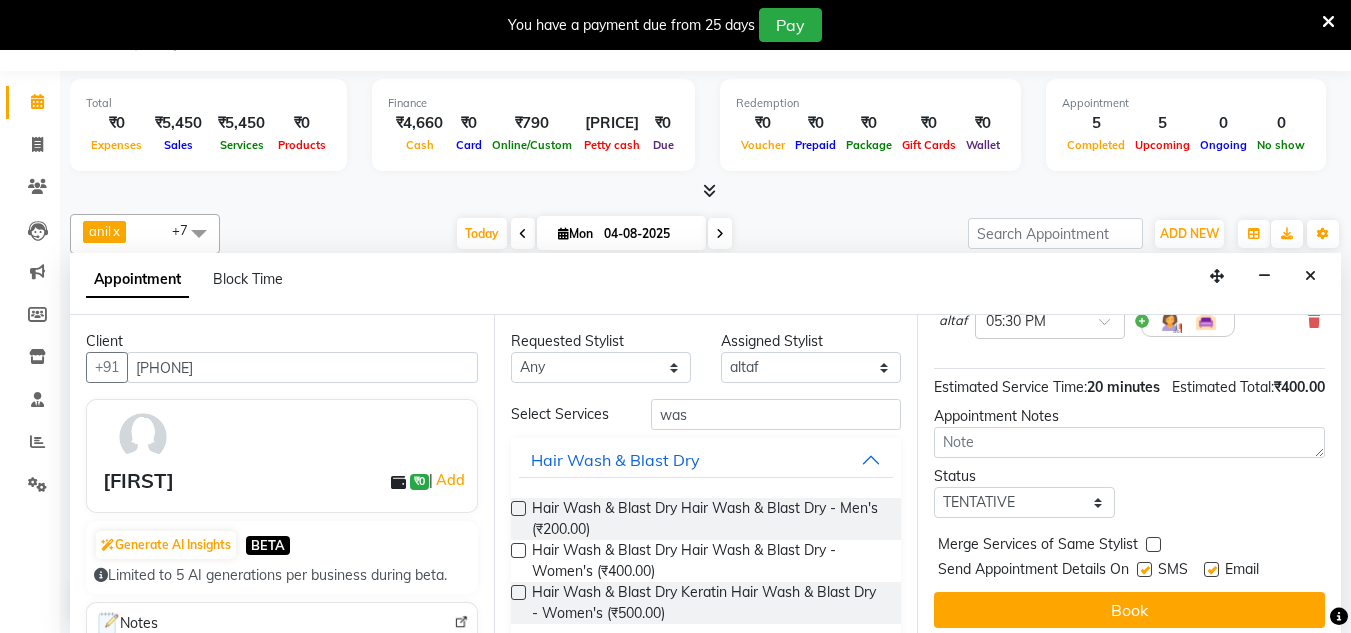 scroll, scrollTop: 265, scrollLeft: 0, axis: vertical 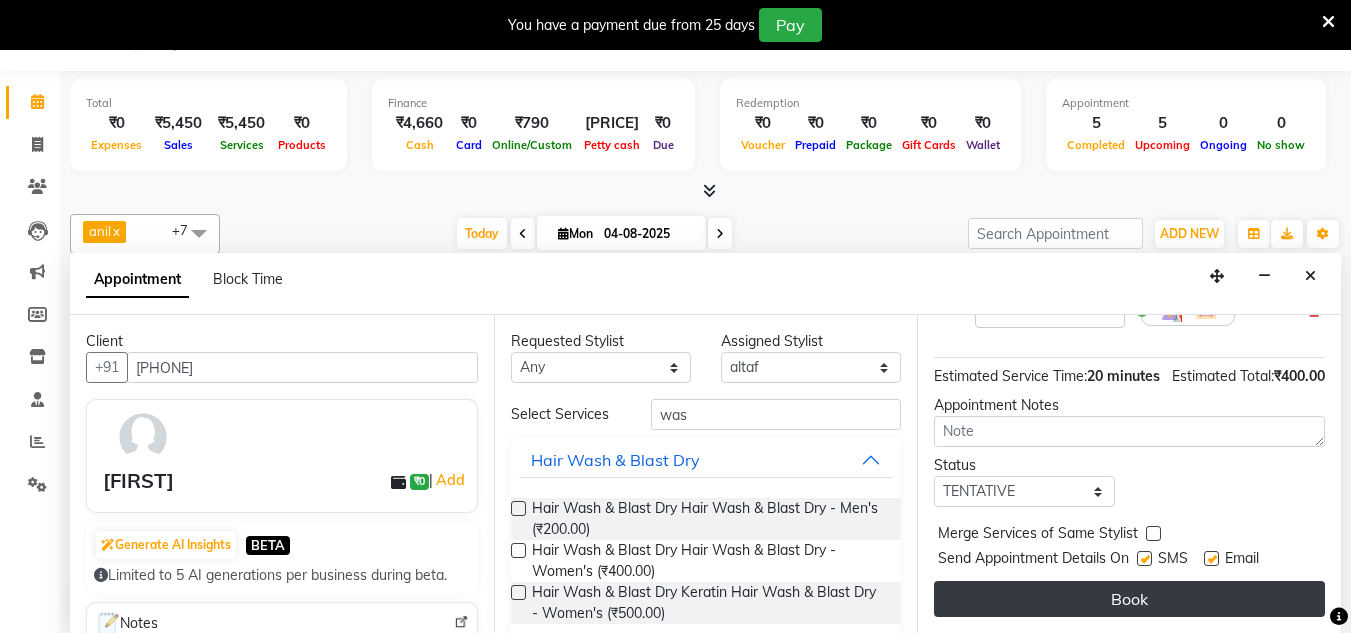 click on "Book" at bounding box center (1129, 599) 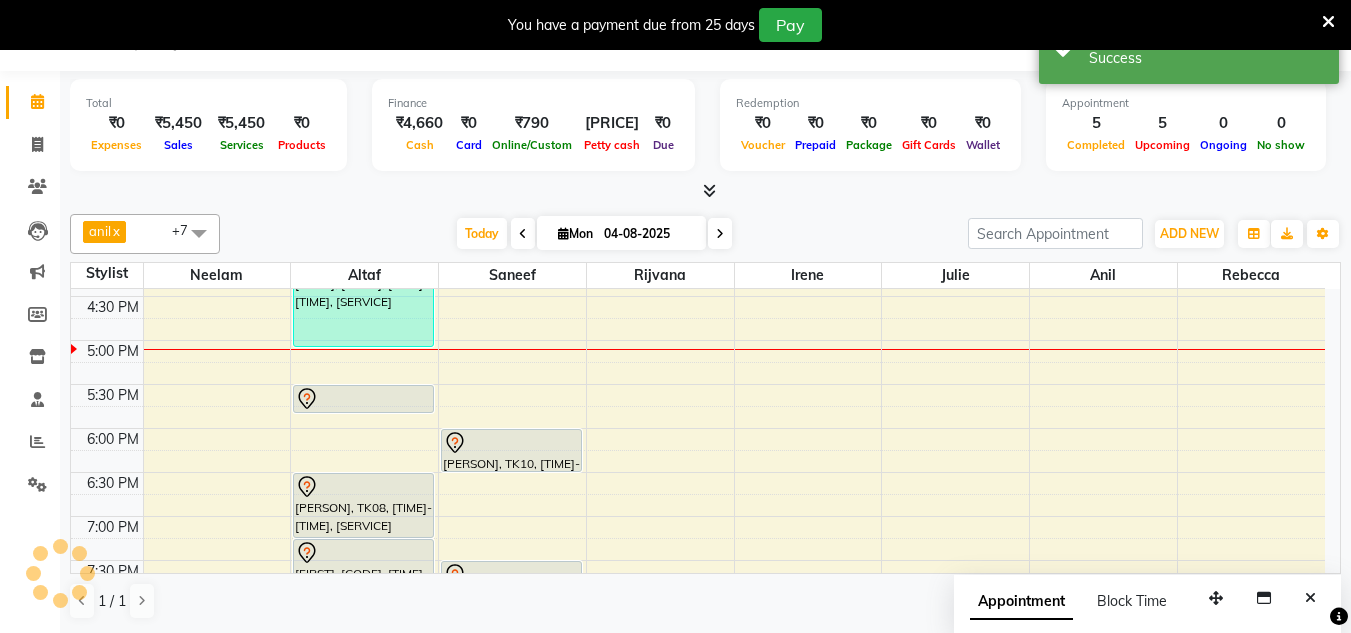 scroll, scrollTop: 0, scrollLeft: 0, axis: both 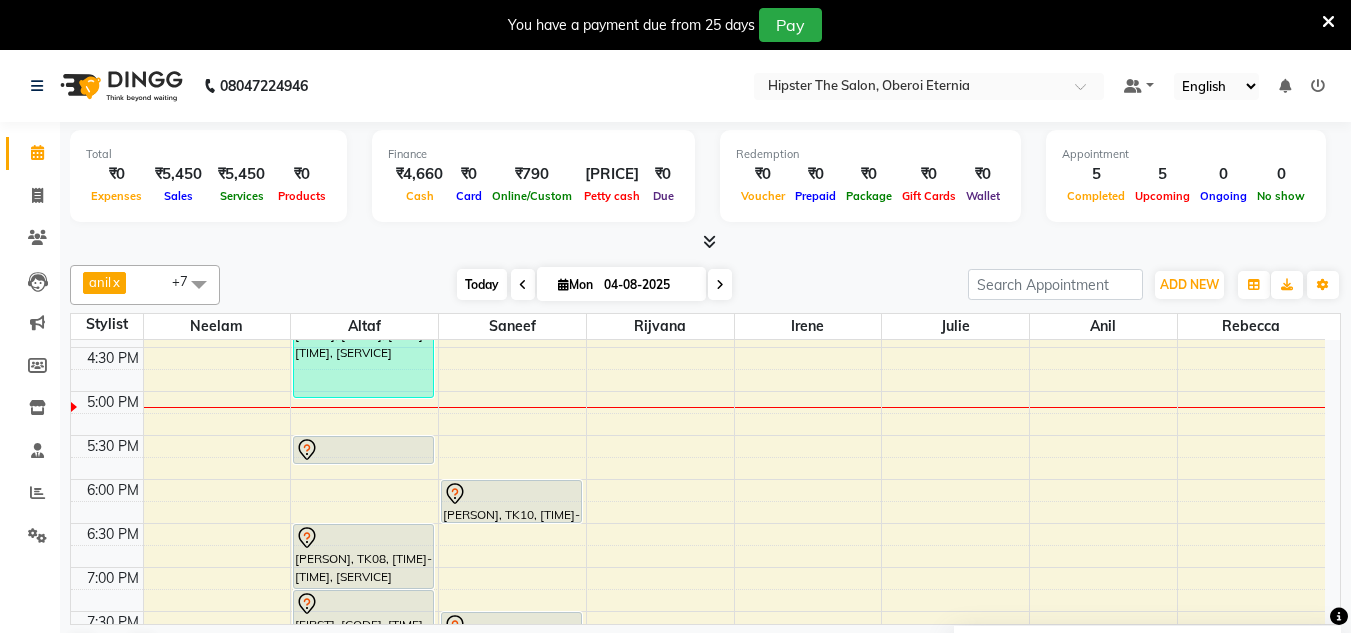 click on "Today" at bounding box center [482, 284] 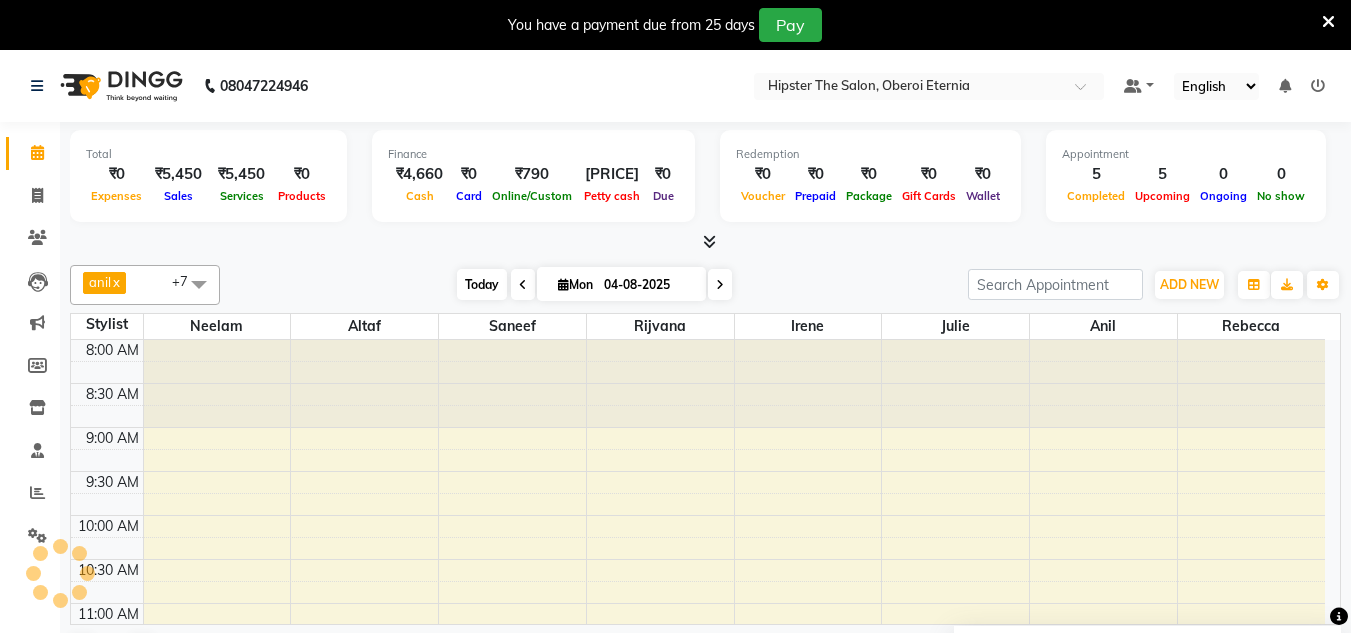 scroll, scrollTop: 793, scrollLeft: 0, axis: vertical 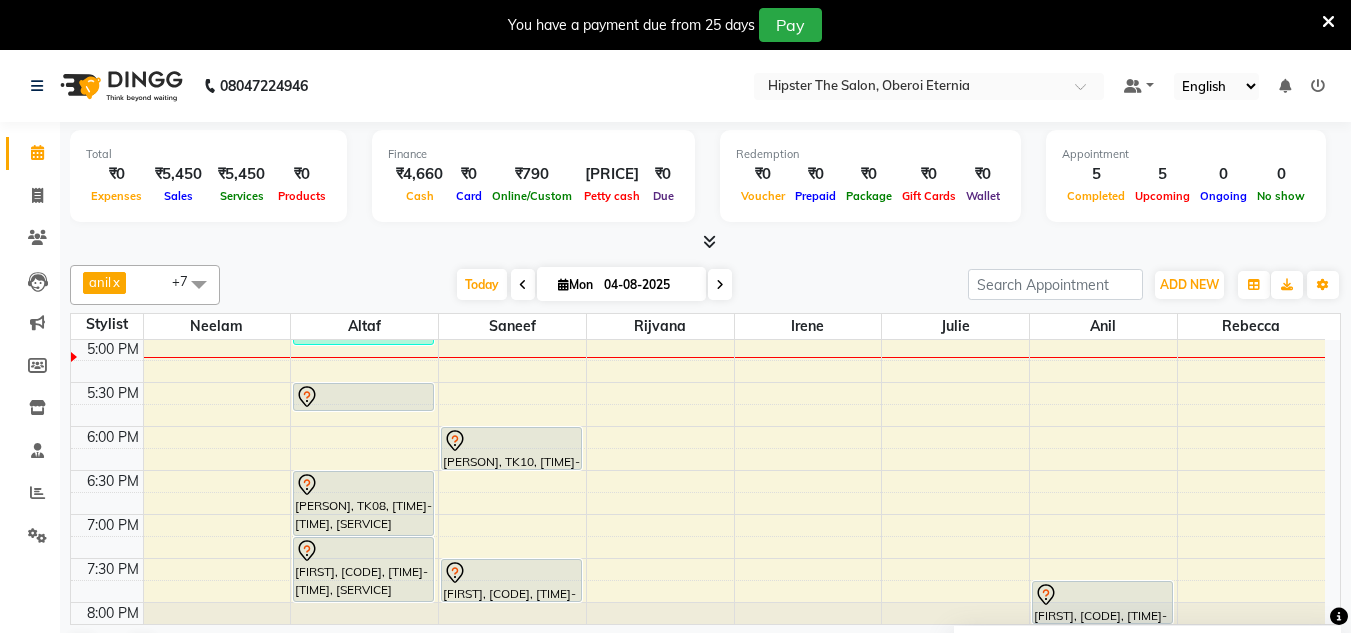 click at bounding box center [705, 242] 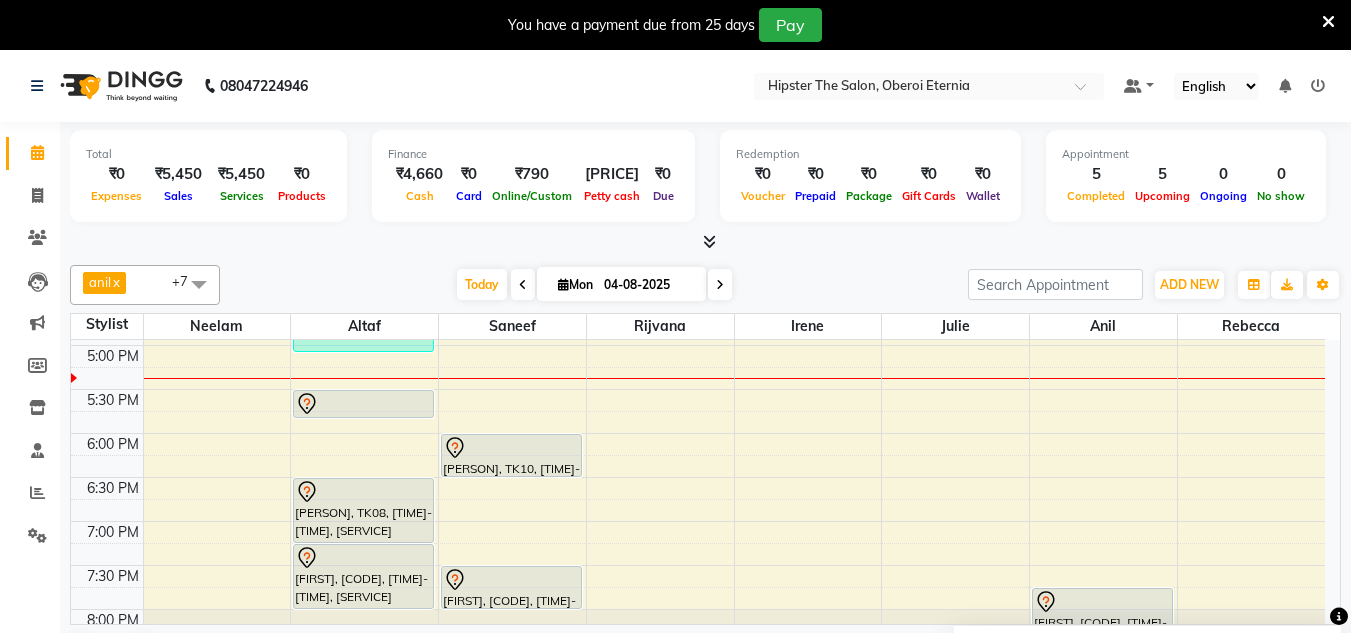 scroll, scrollTop: 785, scrollLeft: 0, axis: vertical 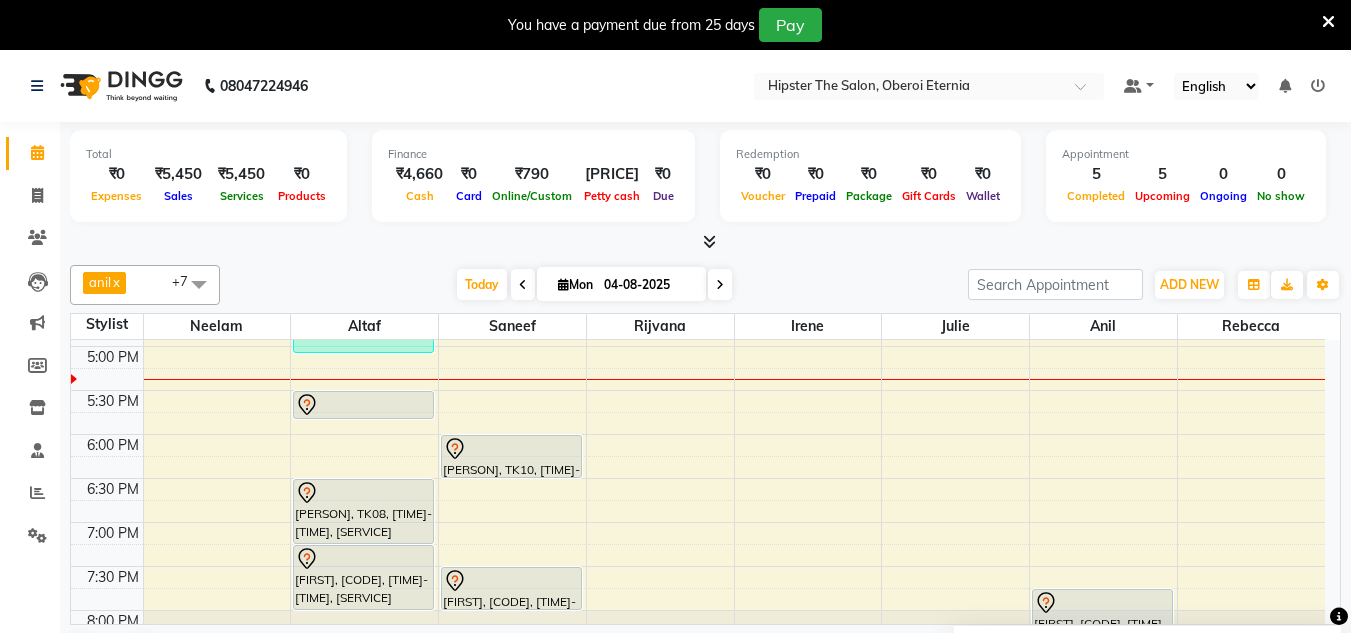 click at bounding box center [720, 285] 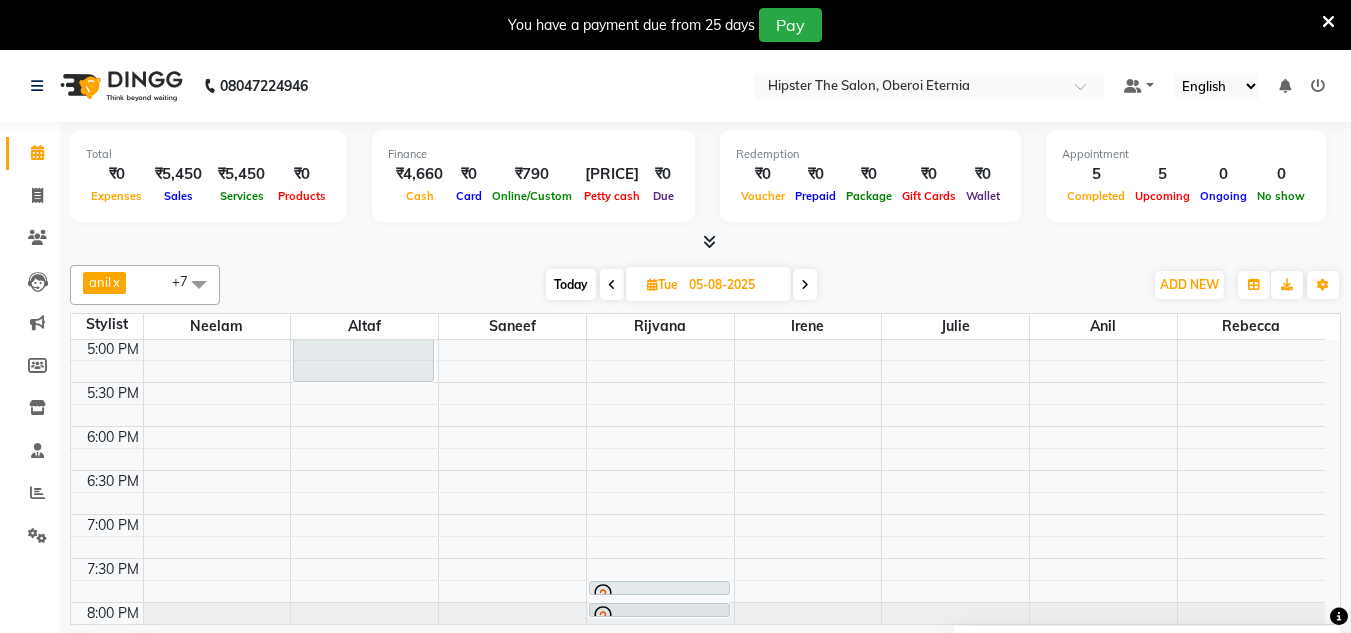 scroll, scrollTop: 859, scrollLeft: 0, axis: vertical 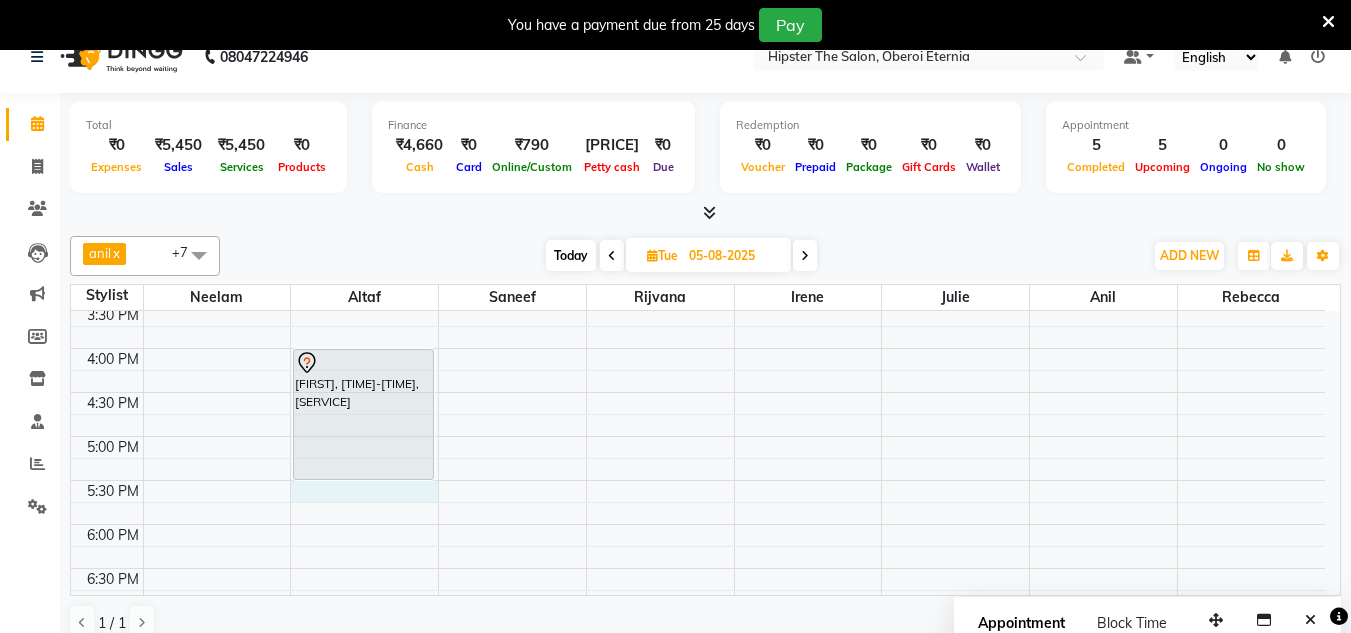 click on "[TIME] [TIME] [TIME] [TIME] [TIME] [TIME] [TIME] [TIME] [TIME] [TIME] [TIME] [TIME] [TIME] [TIME] [TIME] [TIME] [TIME] [TIME] [TIME] [TIME] [TIME] [TIME] [TIME] [TIME] [TIME] [TIME]             [FIRST], [TIME]-[TIME], [SERVICE]             [FIRST] [LAST], [TIME]-[TIME], [SERVICE]             [FIRST] [LAST], [TIME]-[TIME], [SERVICE]" at bounding box center [698, 216] 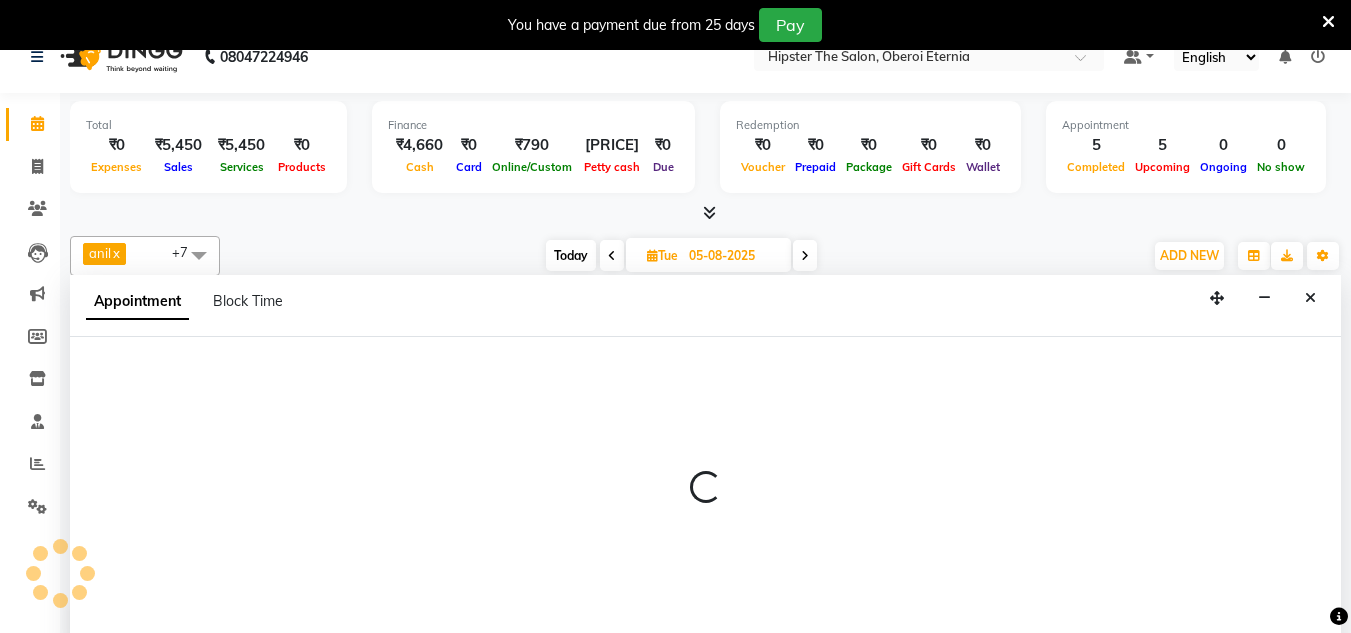 scroll, scrollTop: 51, scrollLeft: 0, axis: vertical 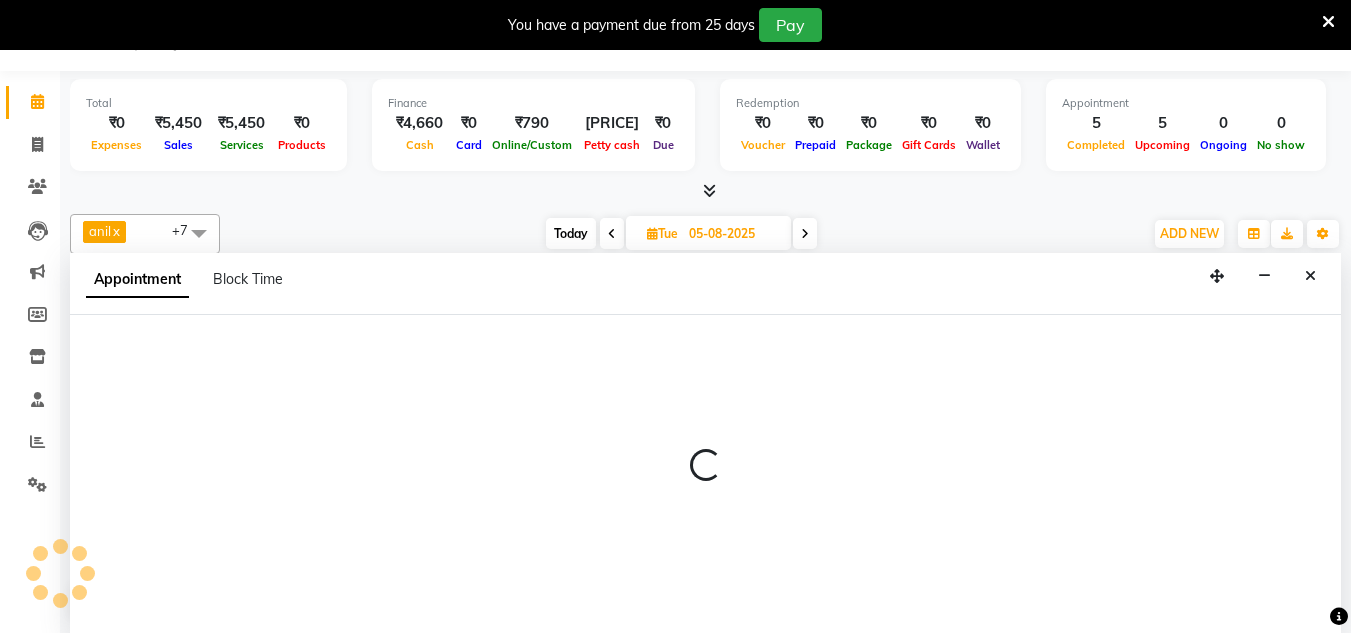 select on "85979" 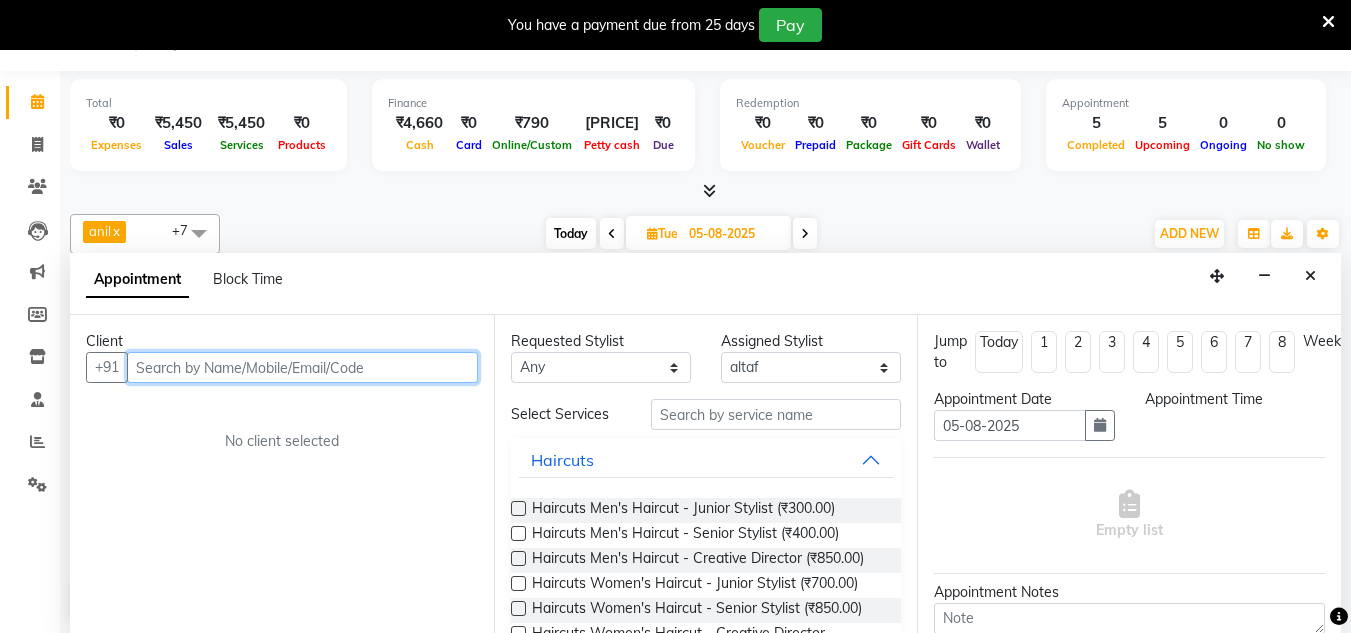 select on "1050" 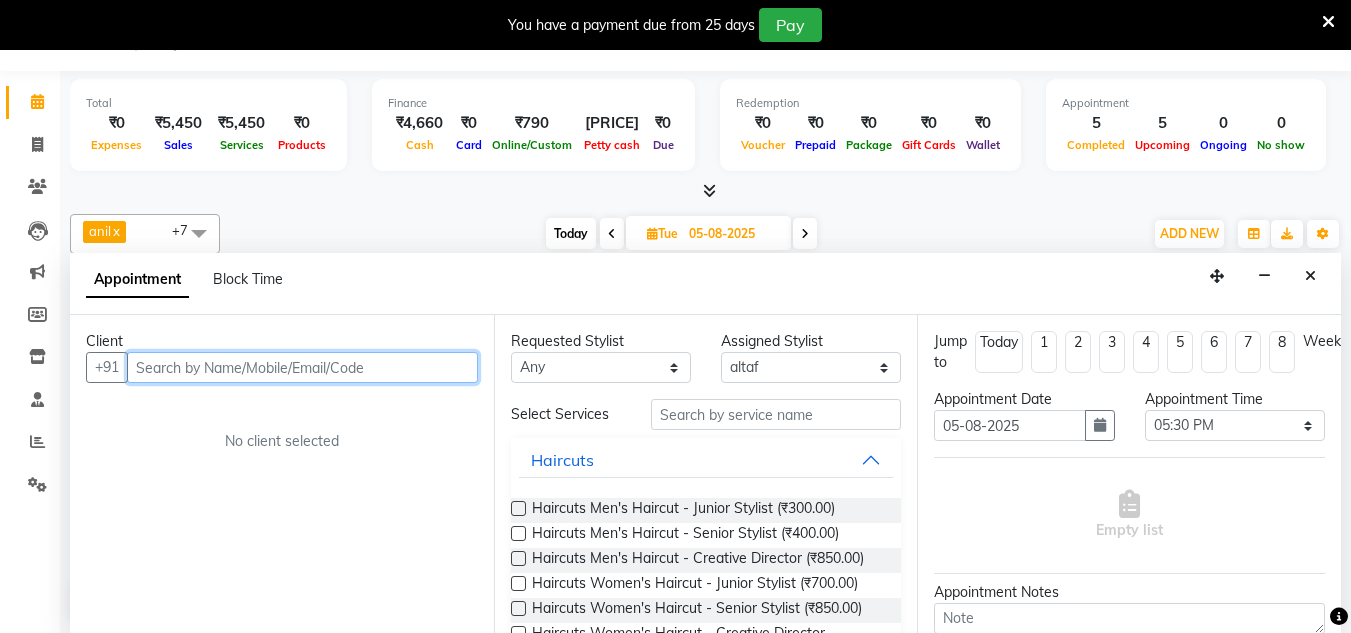 click at bounding box center [302, 367] 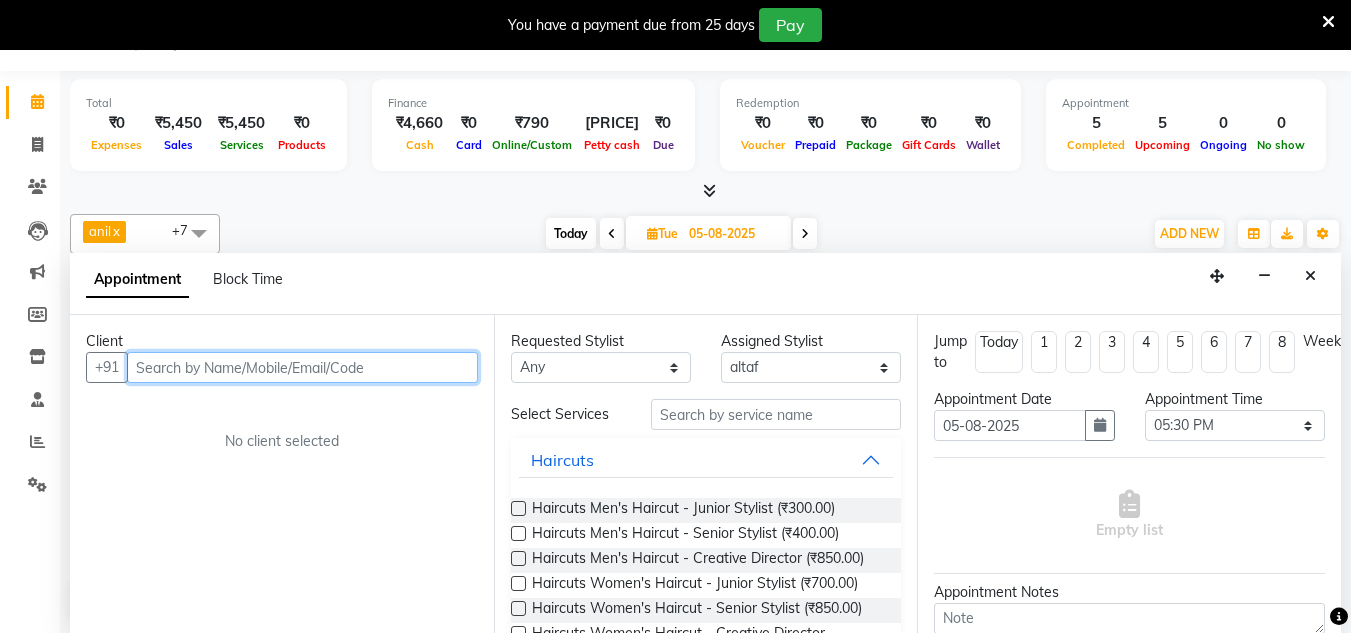 click at bounding box center (302, 367) 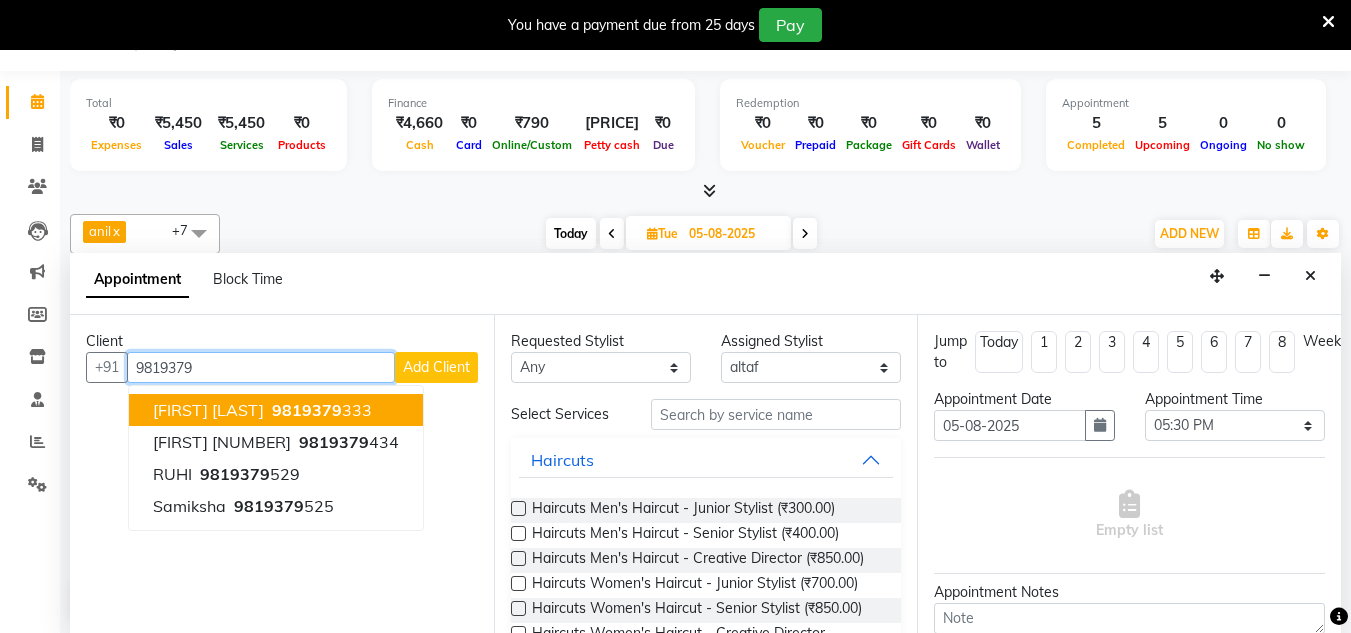 click on "[FIRST] [LAST]" at bounding box center (208, 410) 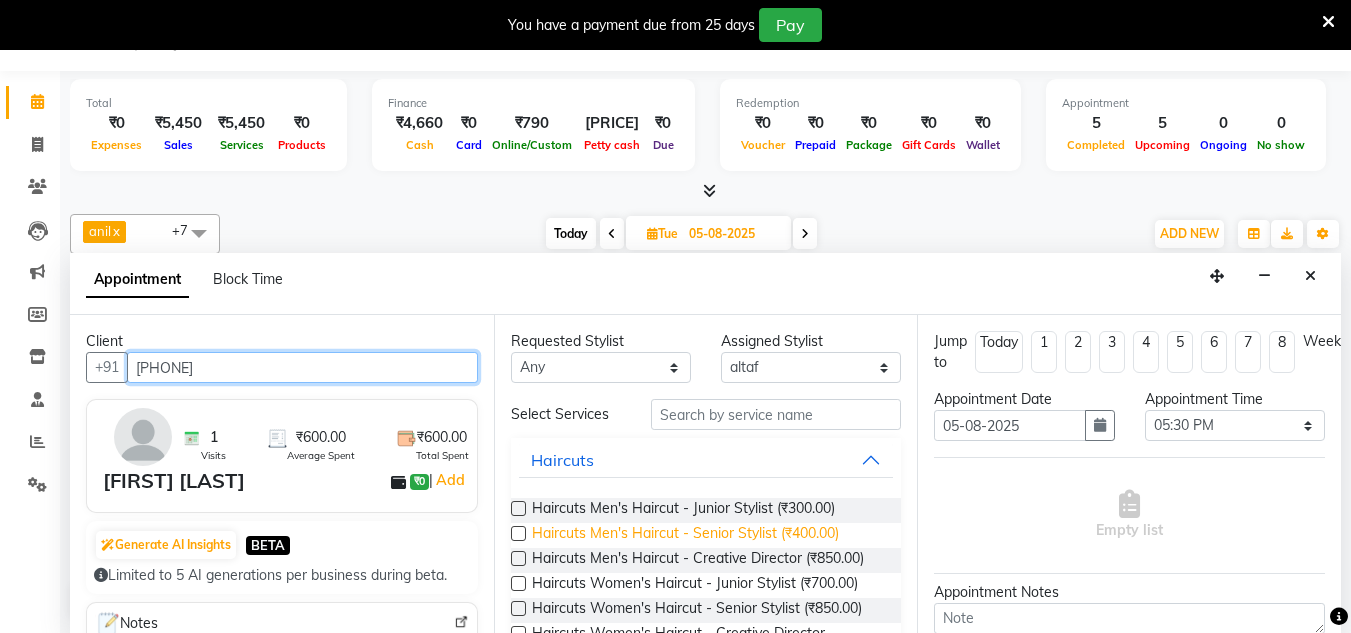 type on "[PHONE]" 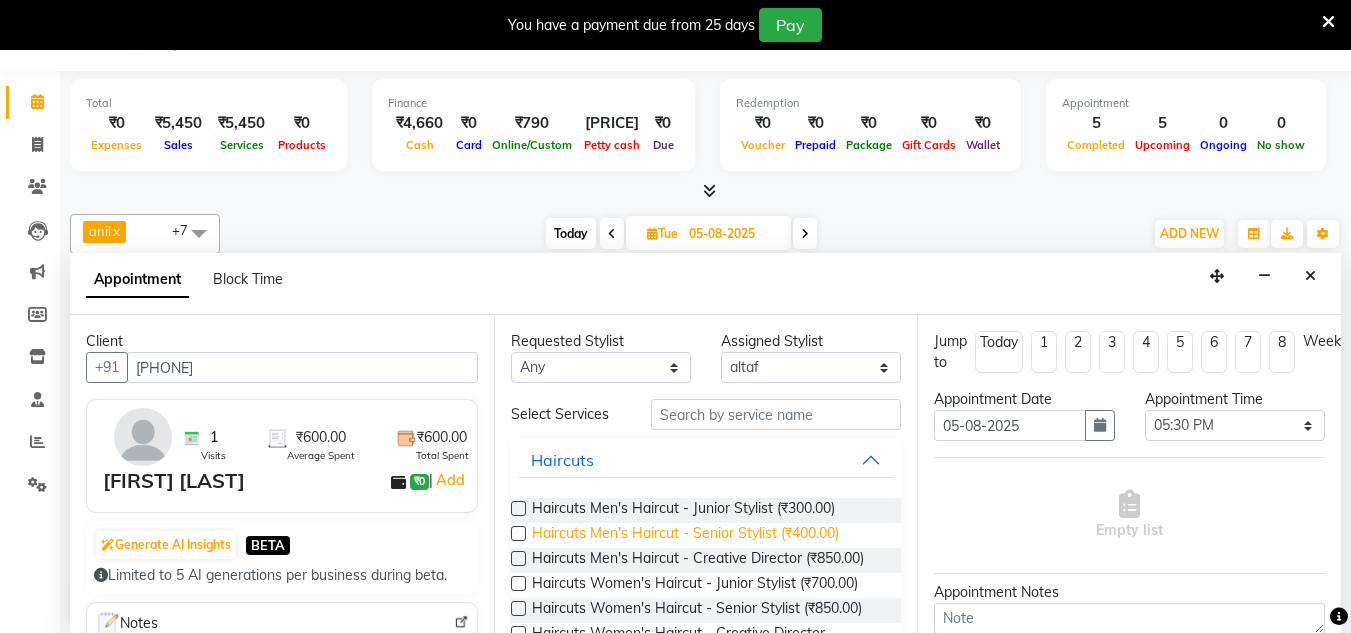 click on "Haircuts Men's Haircut - Senior Stylist (₹400.00)" at bounding box center (685, 535) 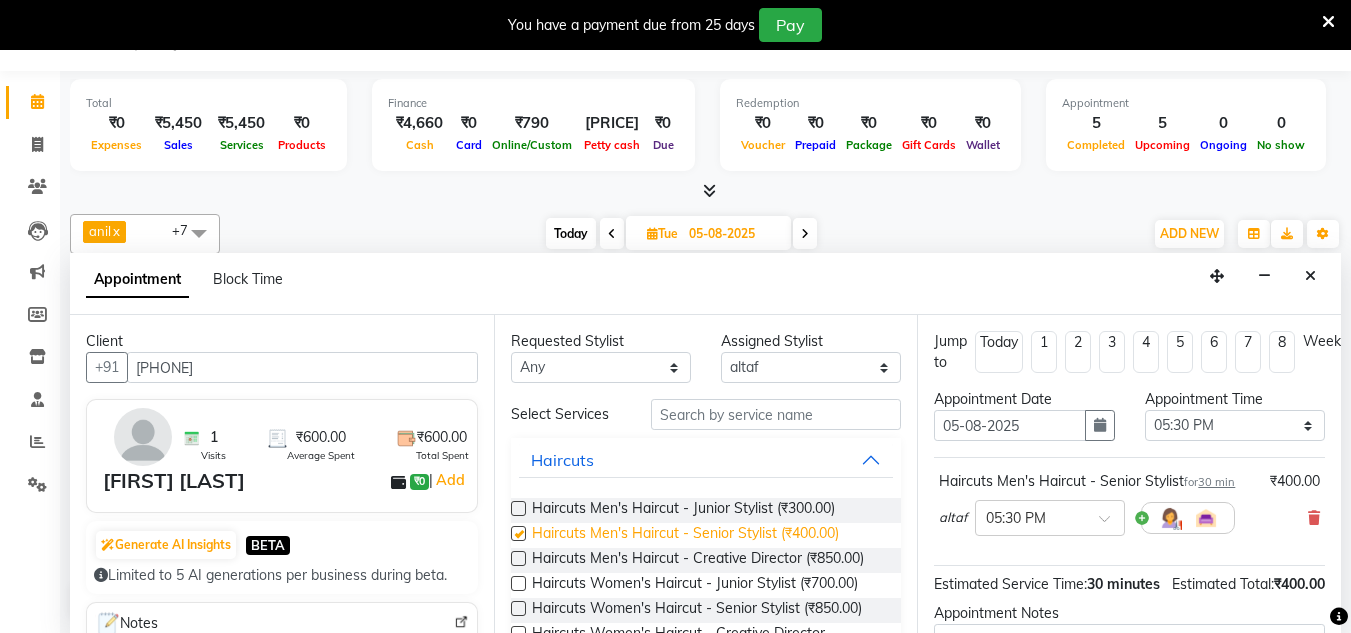 checkbox on "false" 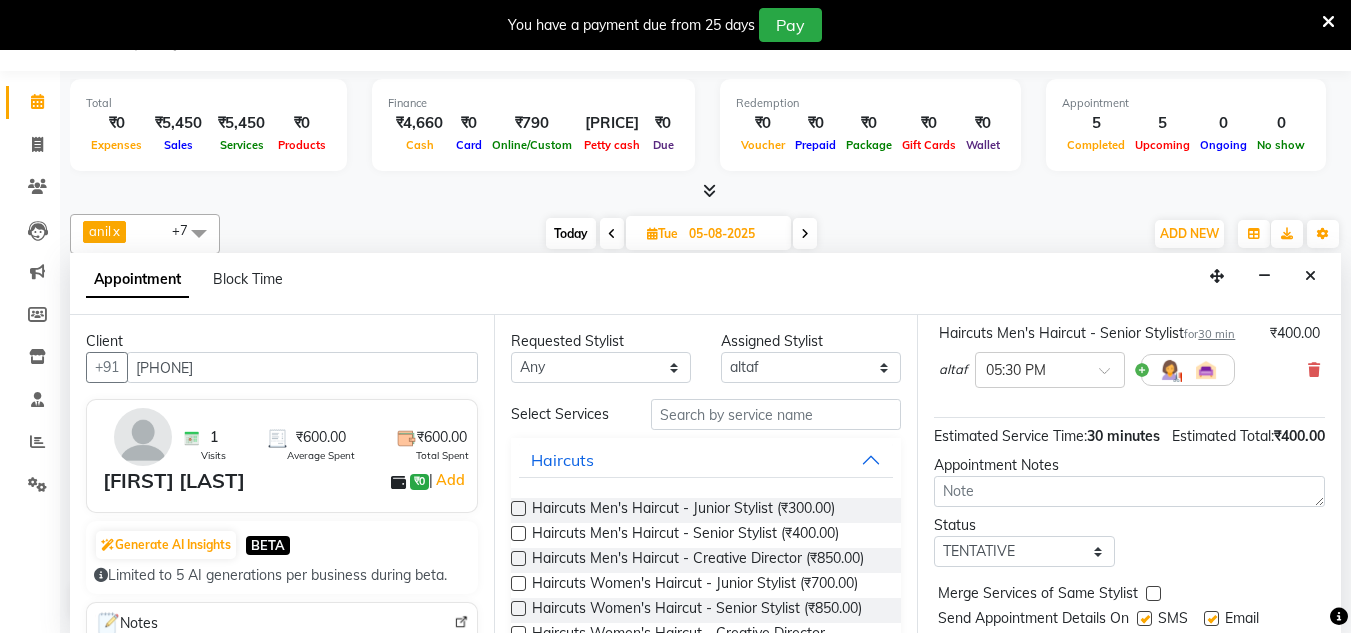 scroll, scrollTop: 244, scrollLeft: 0, axis: vertical 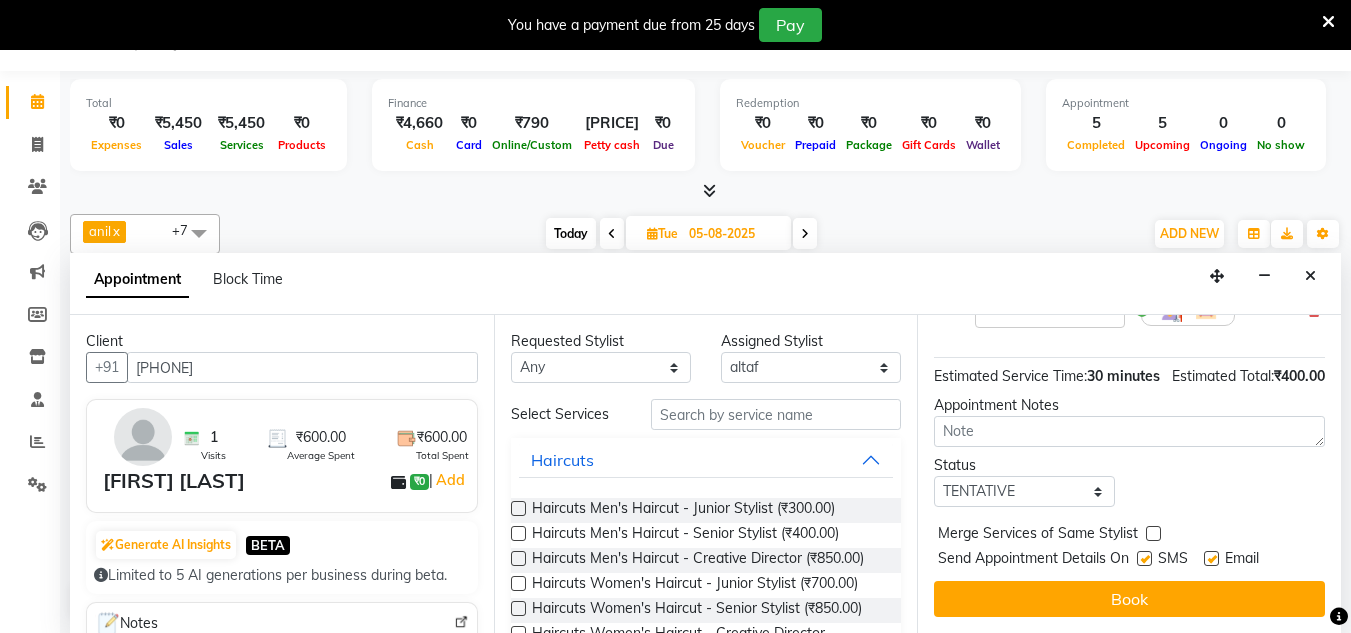 click on "Book" at bounding box center (1129, 599) 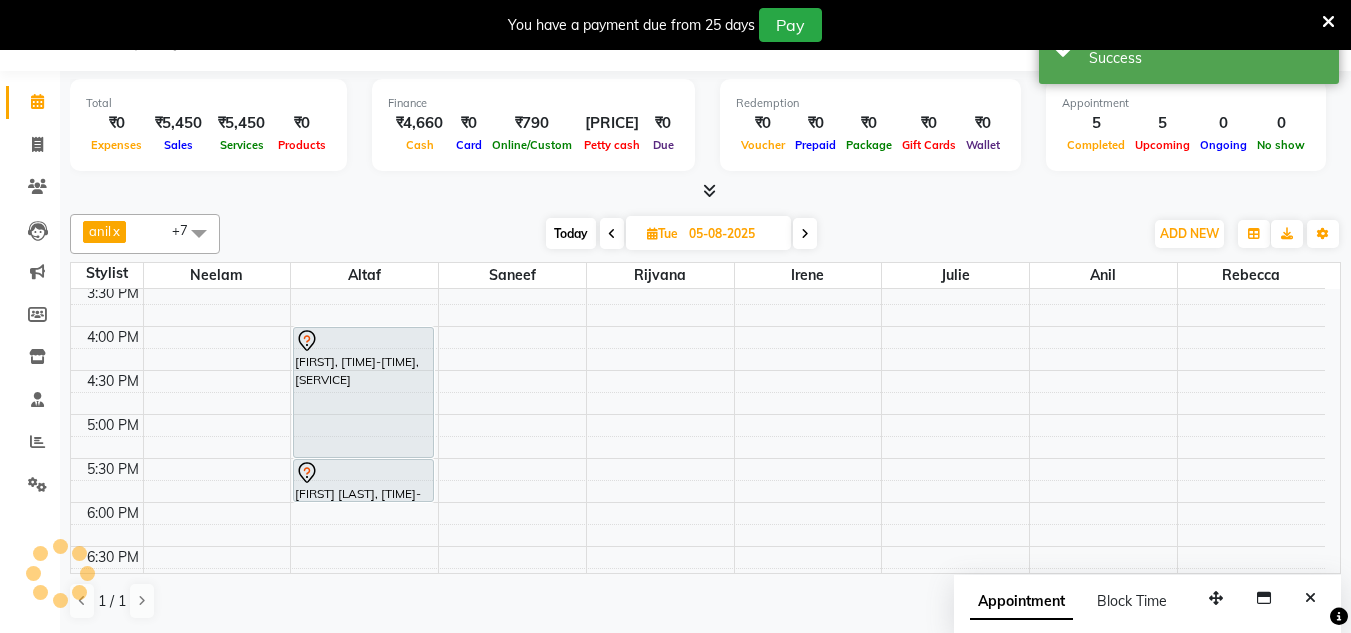 scroll, scrollTop: 0, scrollLeft: 0, axis: both 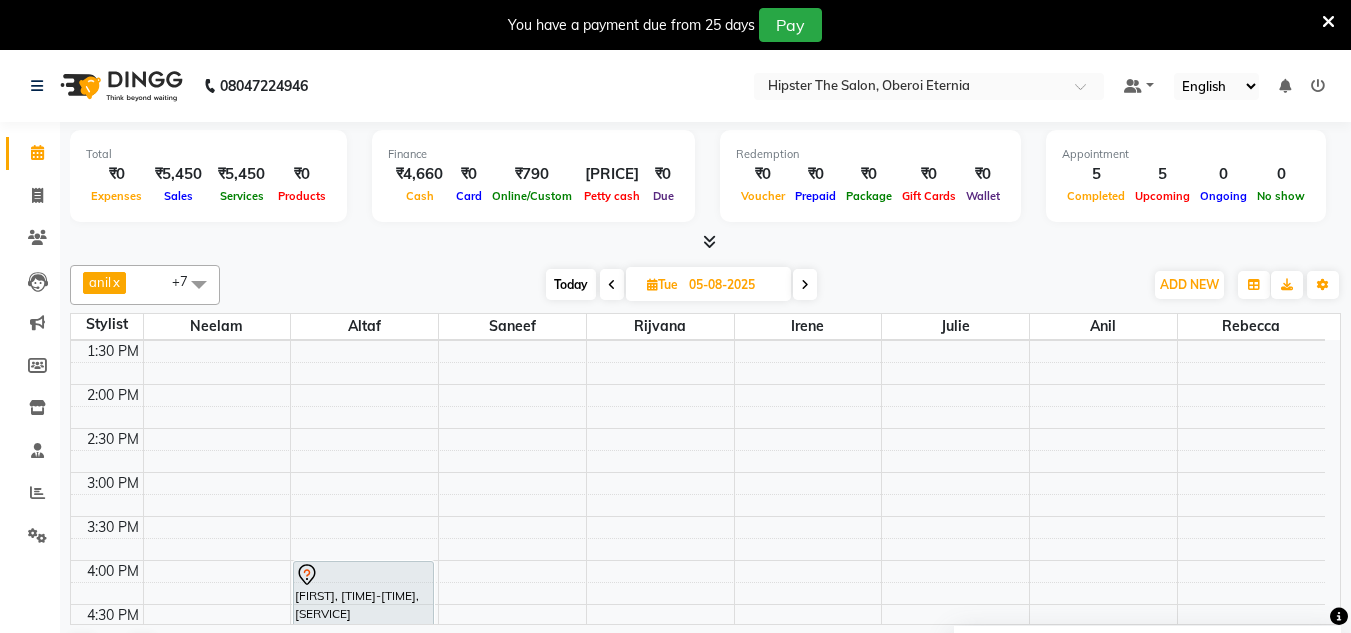 click at bounding box center [199, 284] 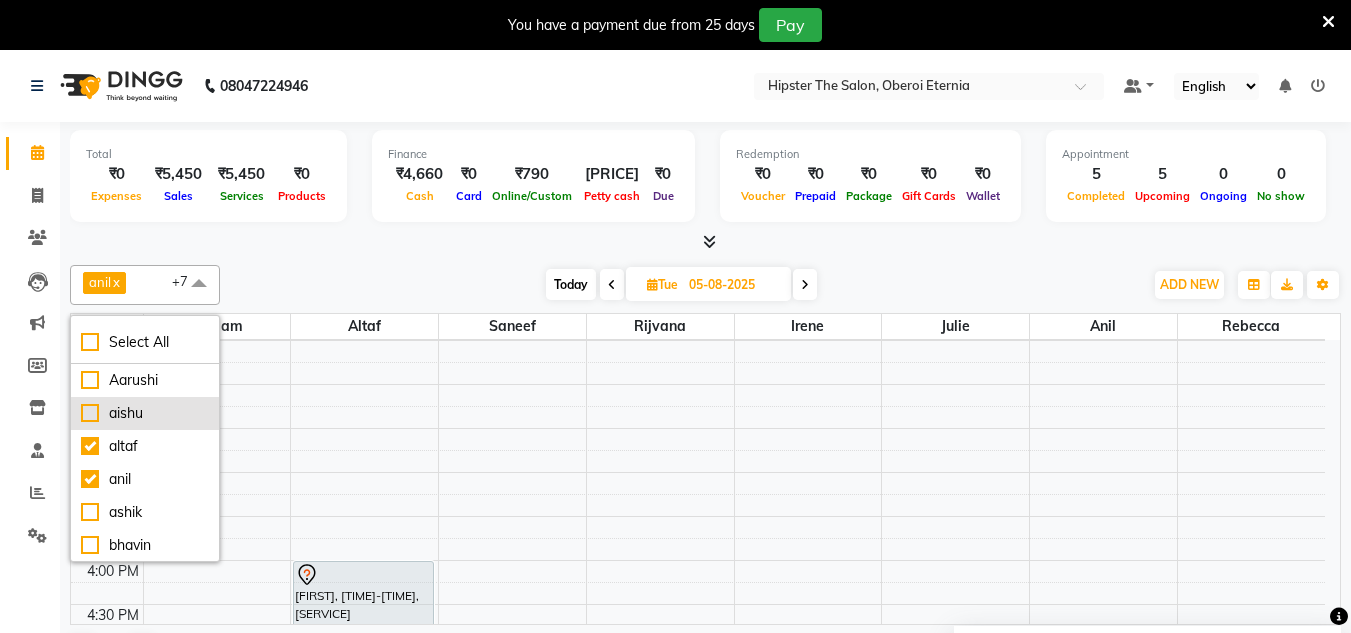 click on "aishu" at bounding box center (145, 413) 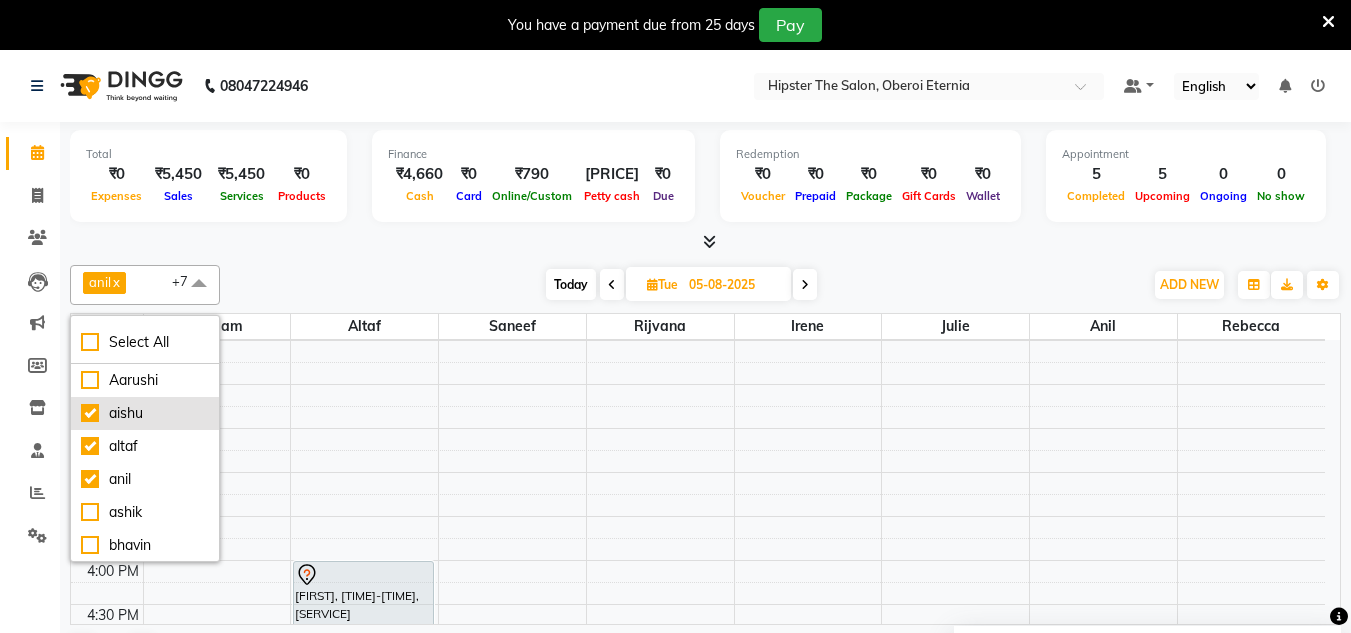 checkbox on "true" 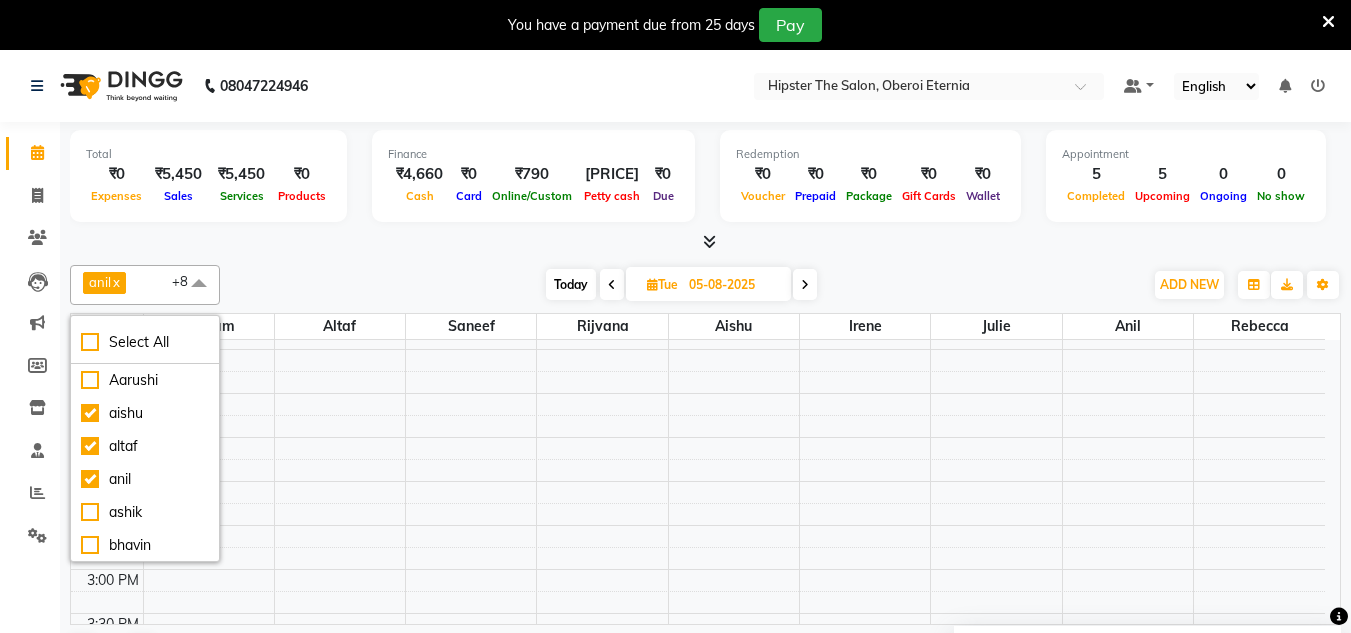 scroll, scrollTop: 385, scrollLeft: 0, axis: vertical 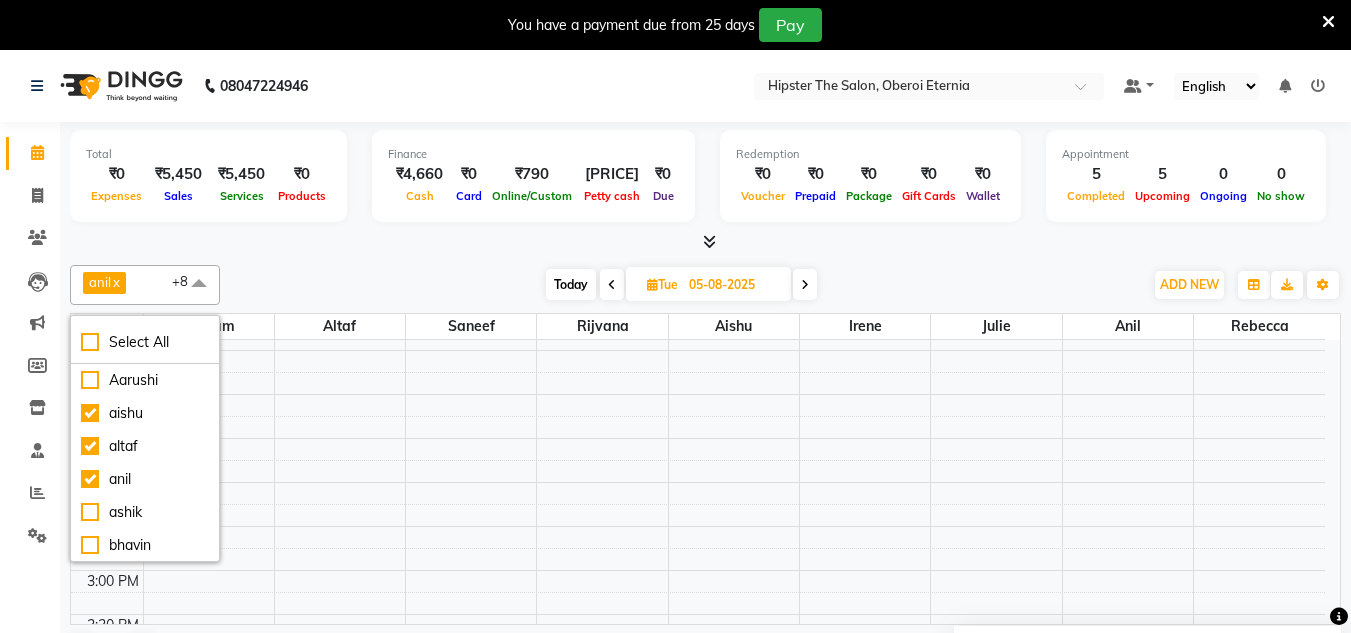 click on "Today  Tue 05-08-2025" at bounding box center (681, 285) 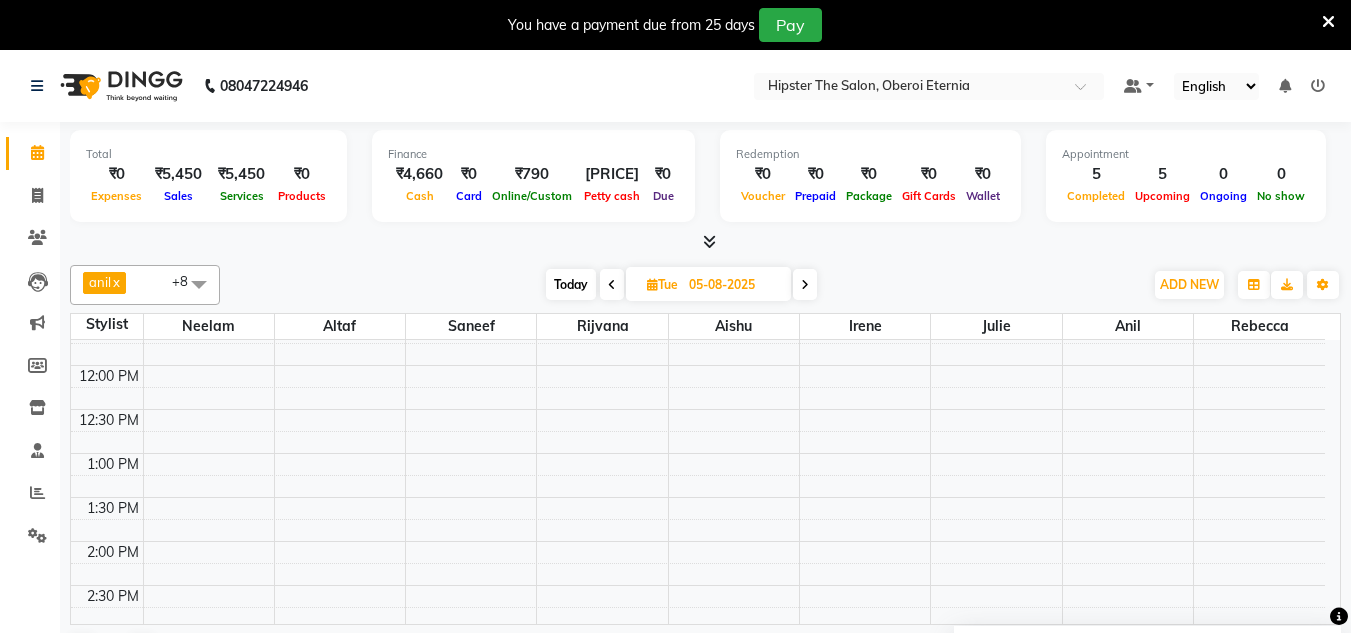 scroll, scrollTop: 324, scrollLeft: 0, axis: vertical 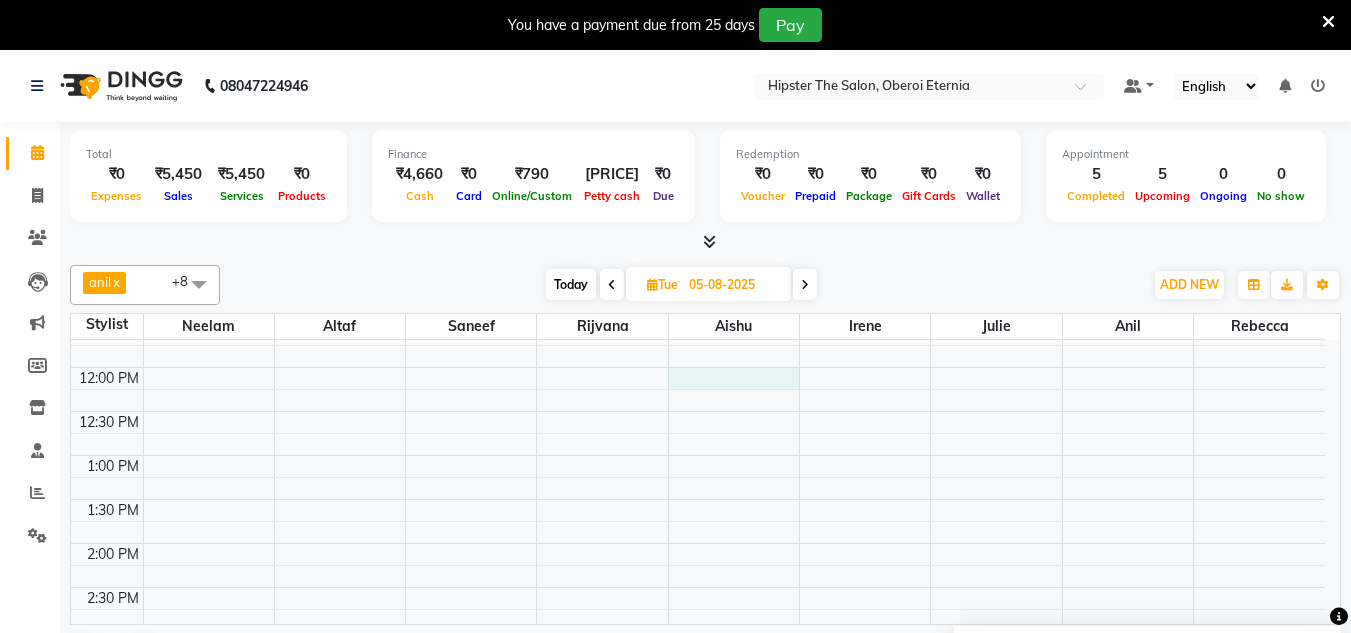 click on "[TIME] [TIME] [TIME] [TIME] [TIME] [TIME] [TIME] [TIME] [TIME] [TIME] [TIME] [TIME] [TIME] [TIME] [TIME] [TIME] [TIME] [TIME] [TIME] [TIME] [TIME] [TIME] [TIME] [TIME] [TIME] [TIME]             [FIRST], [TIME]-[TIME], [SERVICE]             [FIRST] [LAST], [TIME]-[TIME], [SERVICE]             [FIRST] [LAST], [TIME]-[TIME], [SERVICE]" at bounding box center [698, 587] 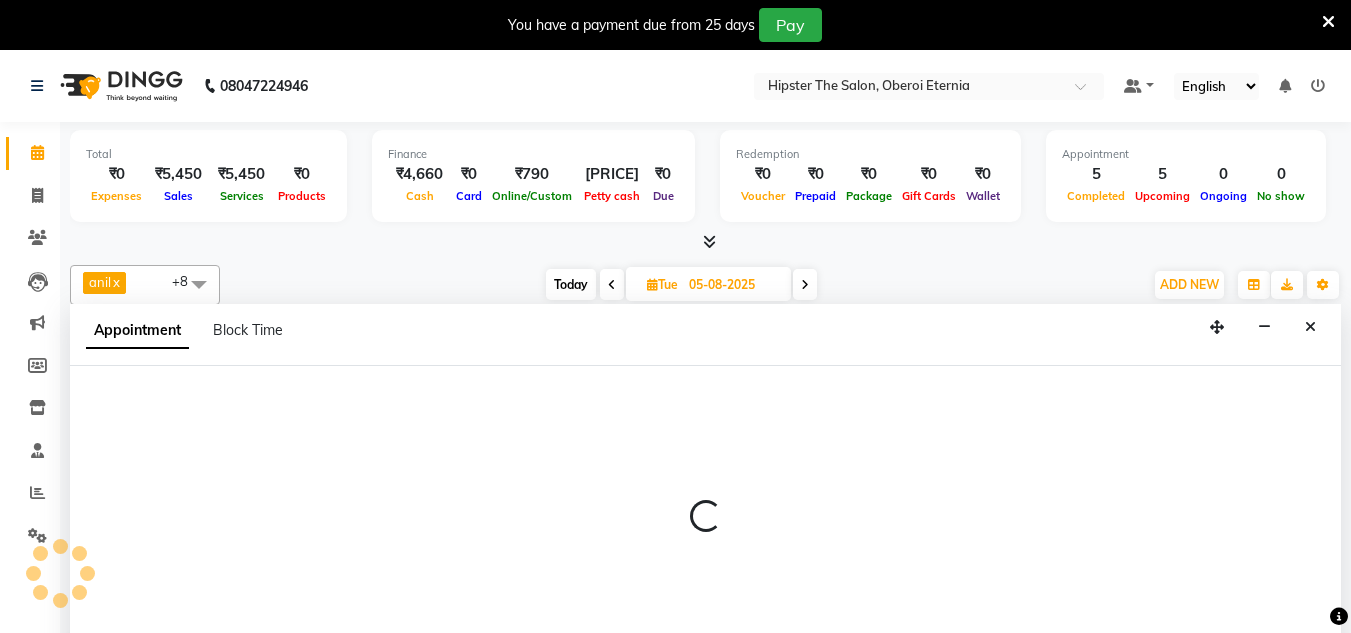select on "85982" 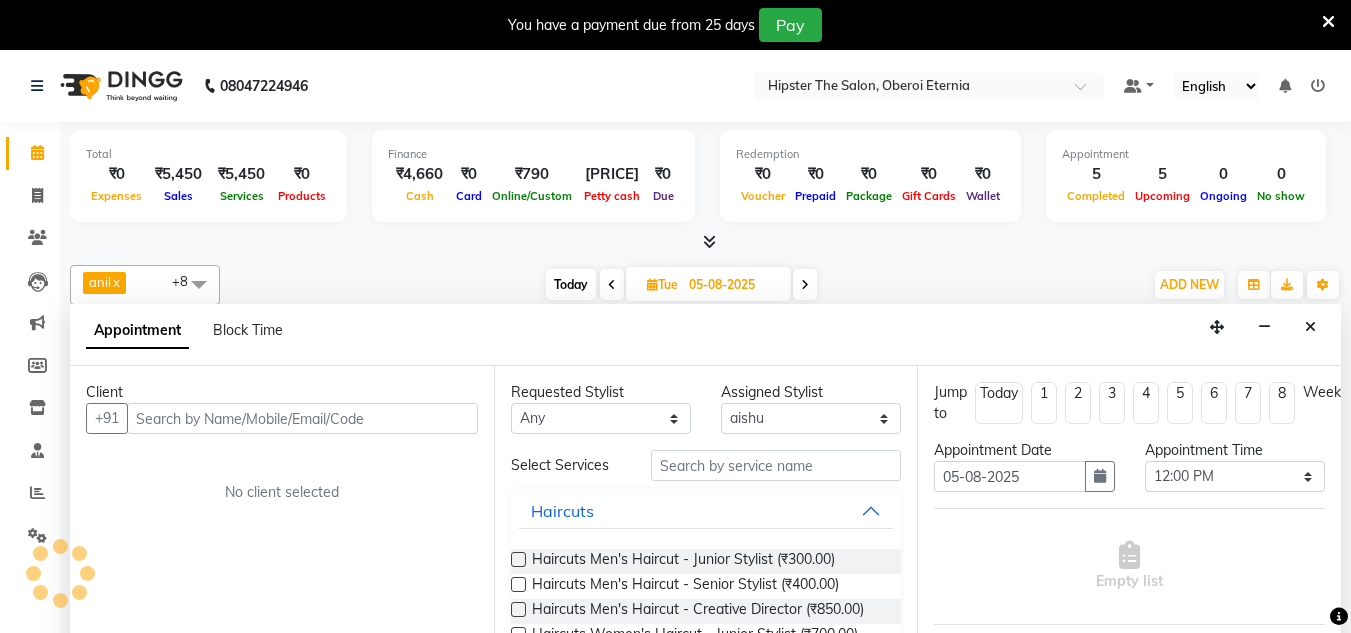 scroll, scrollTop: 51, scrollLeft: 0, axis: vertical 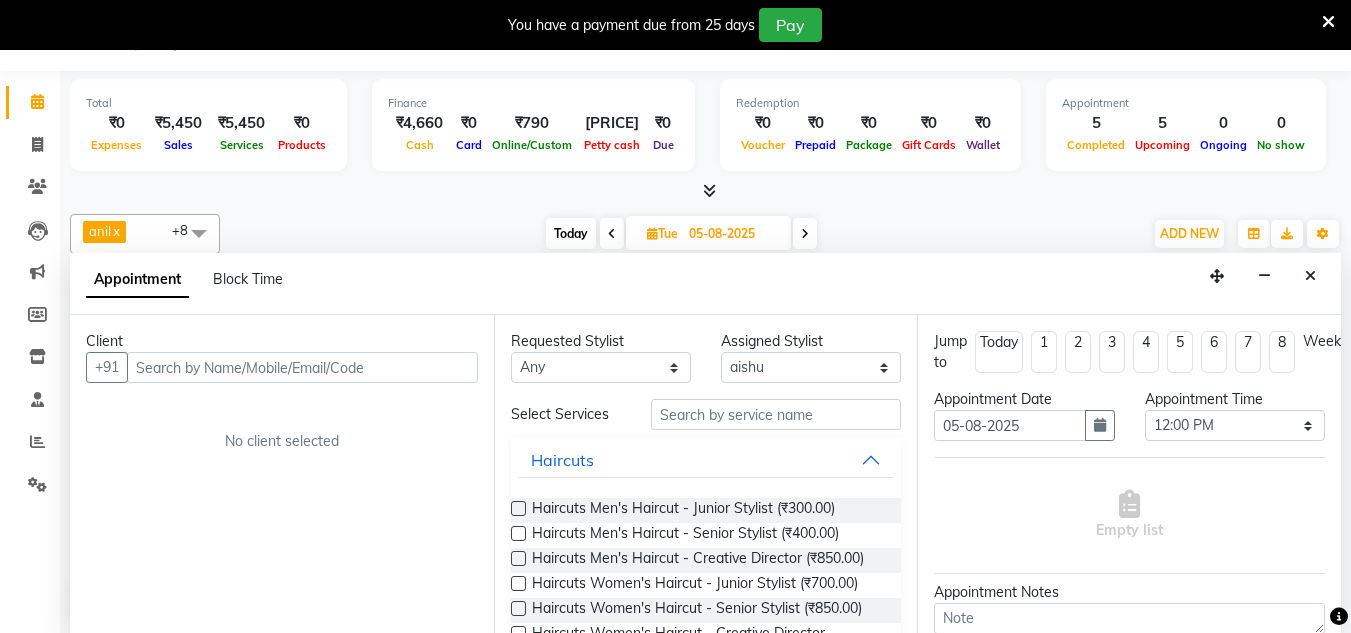 click at bounding box center [302, 367] 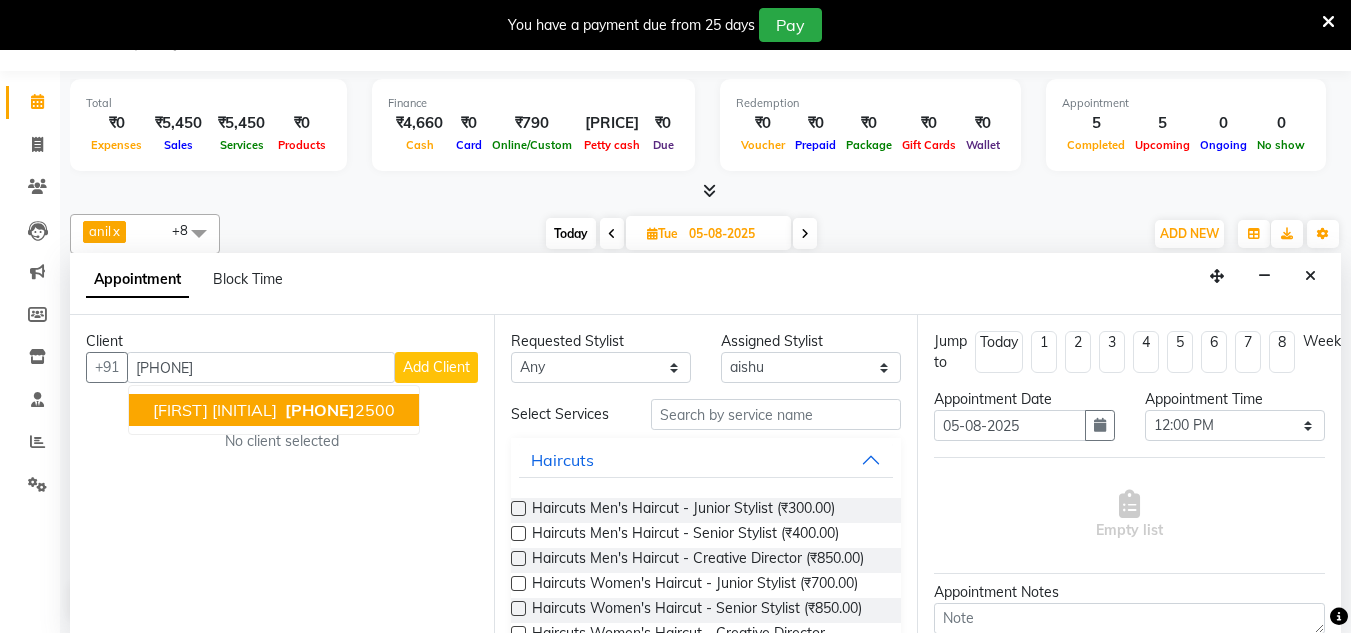 click on "[PHONE]" at bounding box center [320, 410] 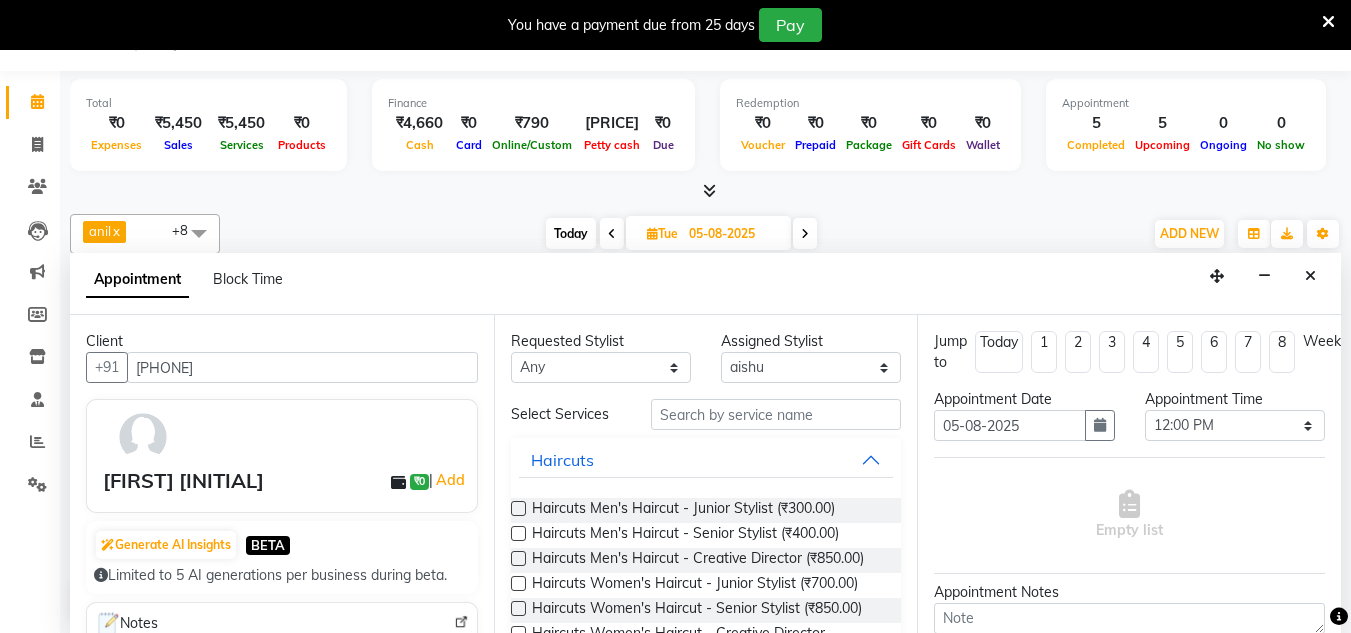 type on "[PHONE]" 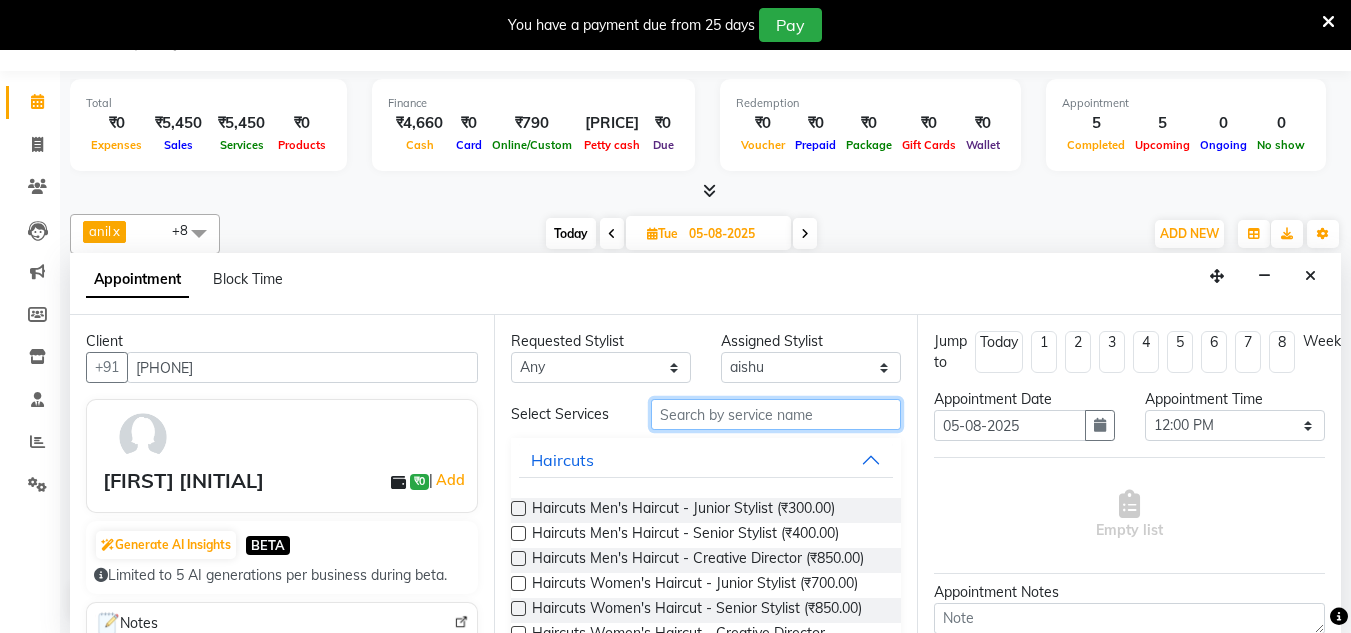 click at bounding box center (776, 414) 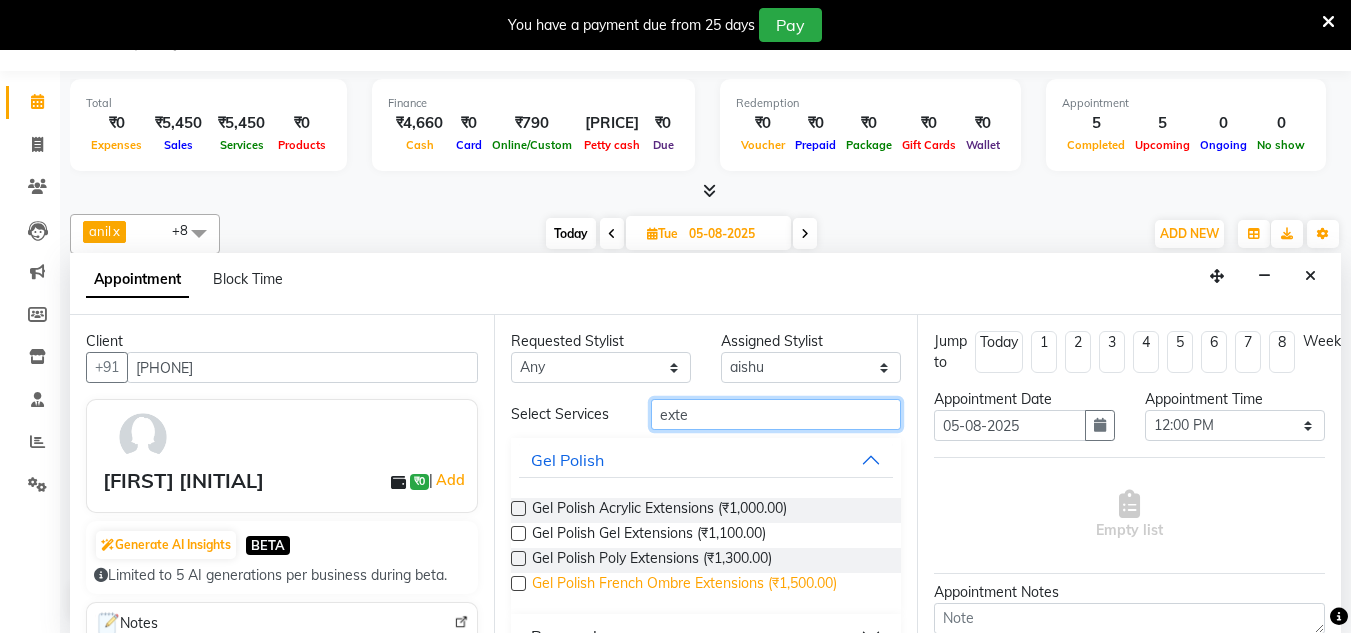 type on "exte" 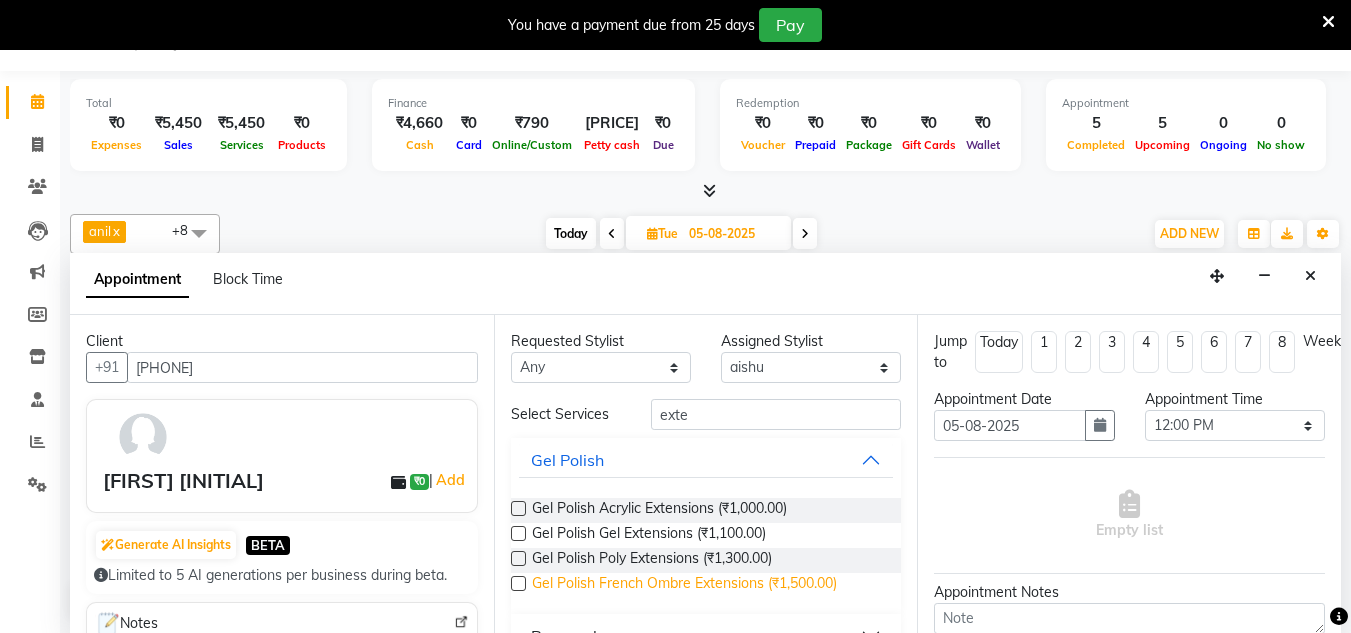 click on "Gel Polish French Ombre Extensions (₹1,500.00)" at bounding box center [684, 585] 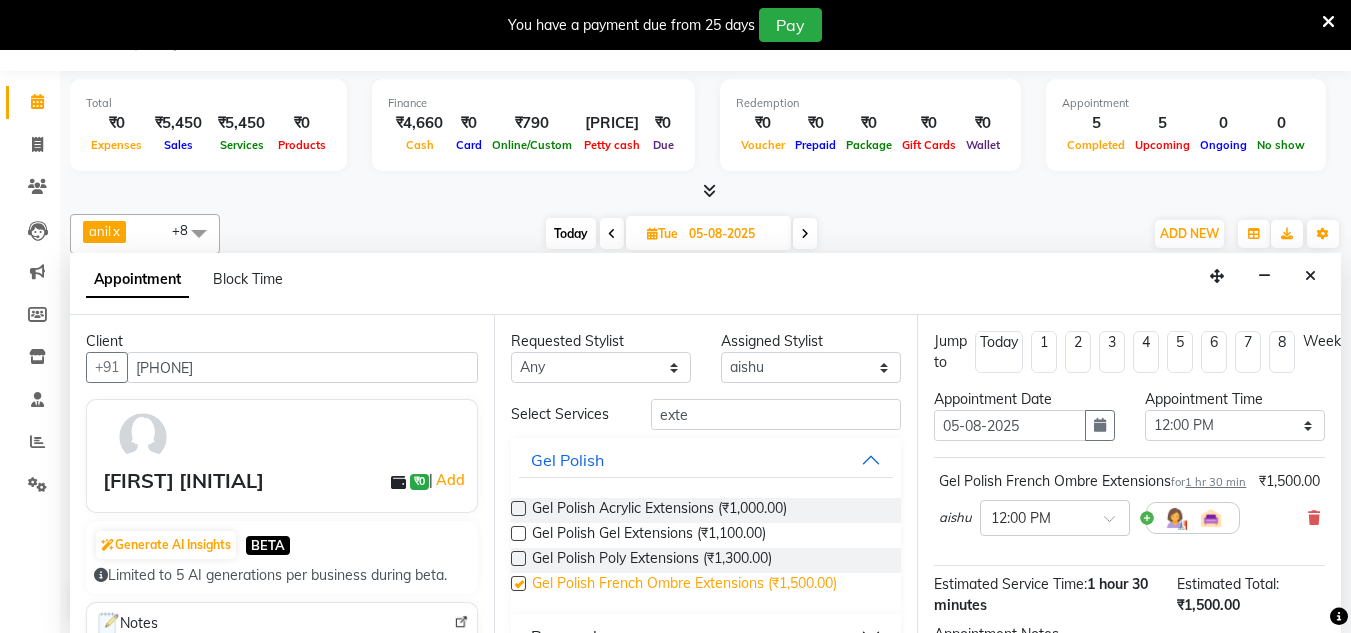 checkbox on "false" 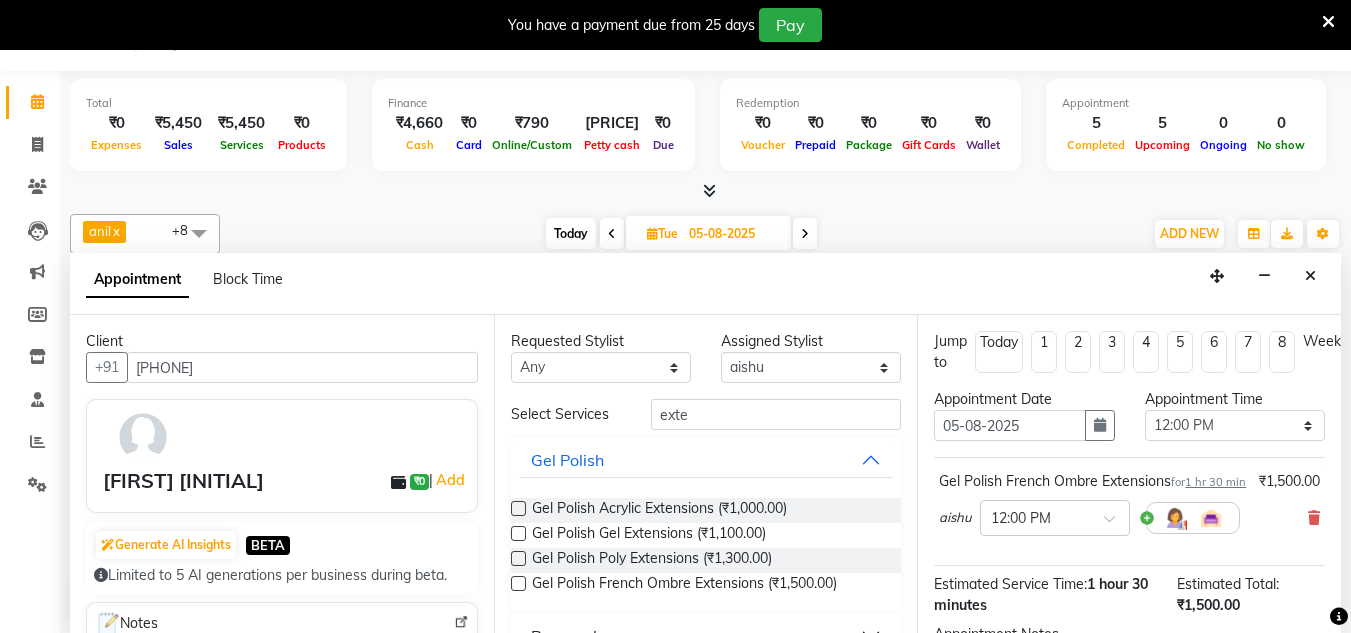 scroll, scrollTop: 265, scrollLeft: 0, axis: vertical 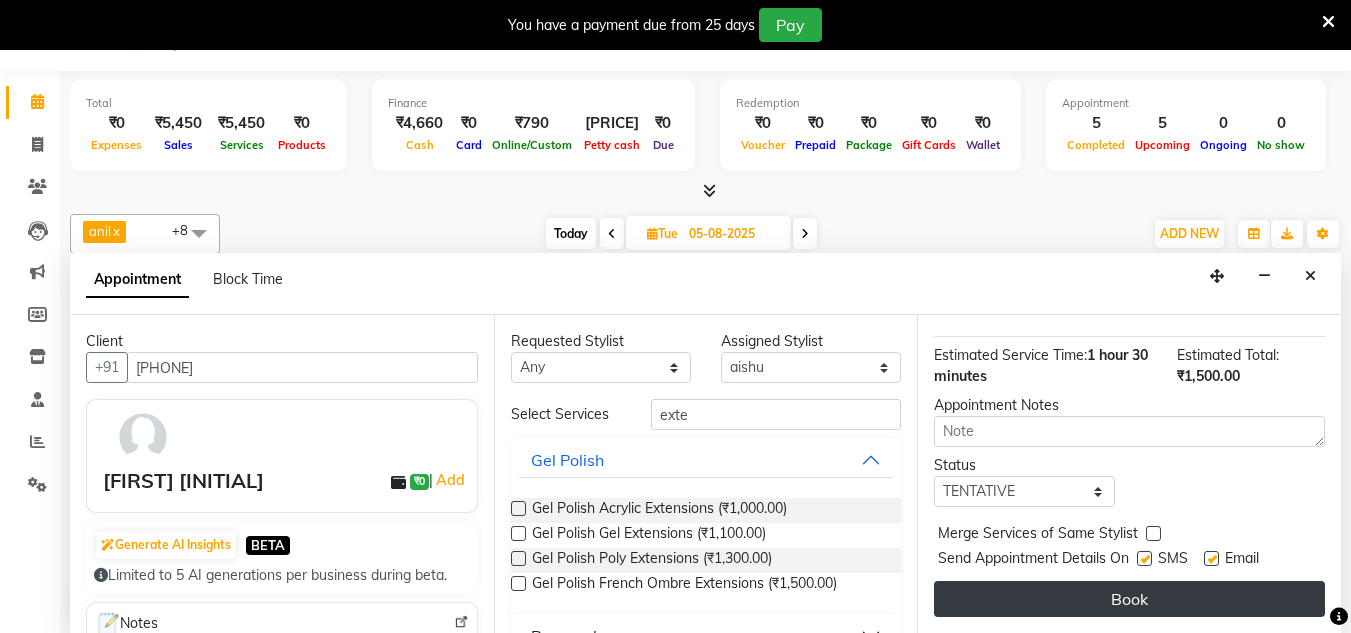 click on "Book" at bounding box center [1129, 599] 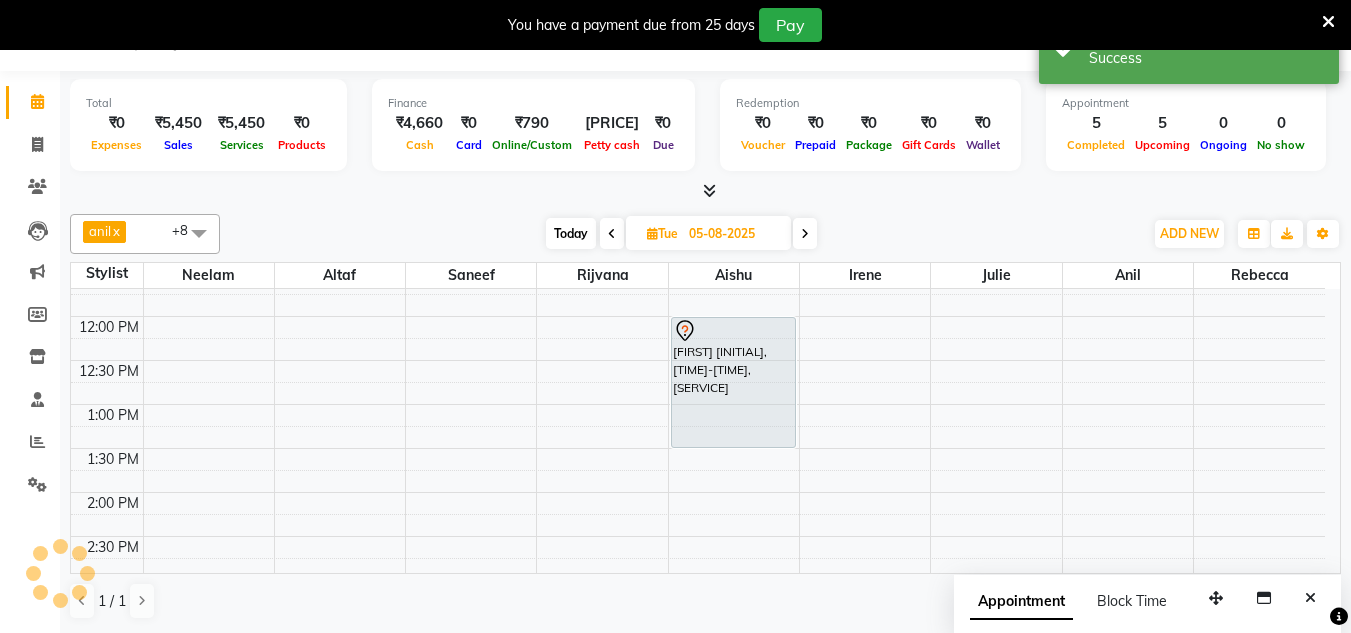 scroll, scrollTop: 0, scrollLeft: 0, axis: both 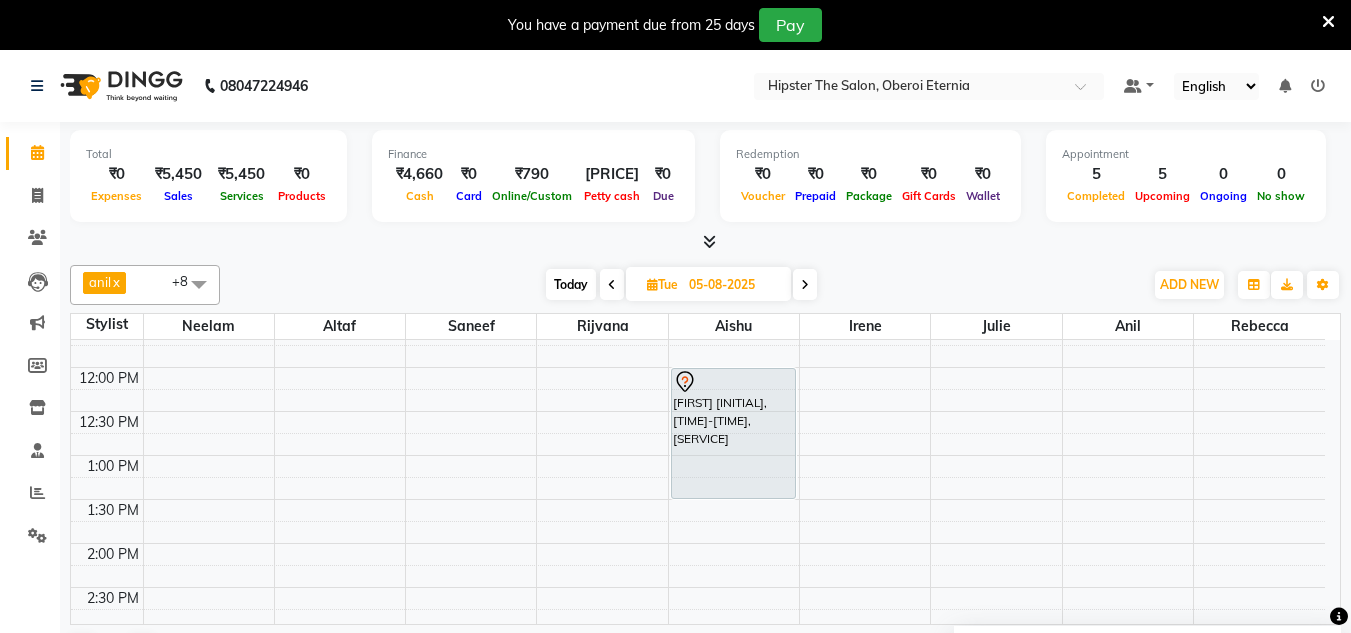 click on "Today" at bounding box center (571, 284) 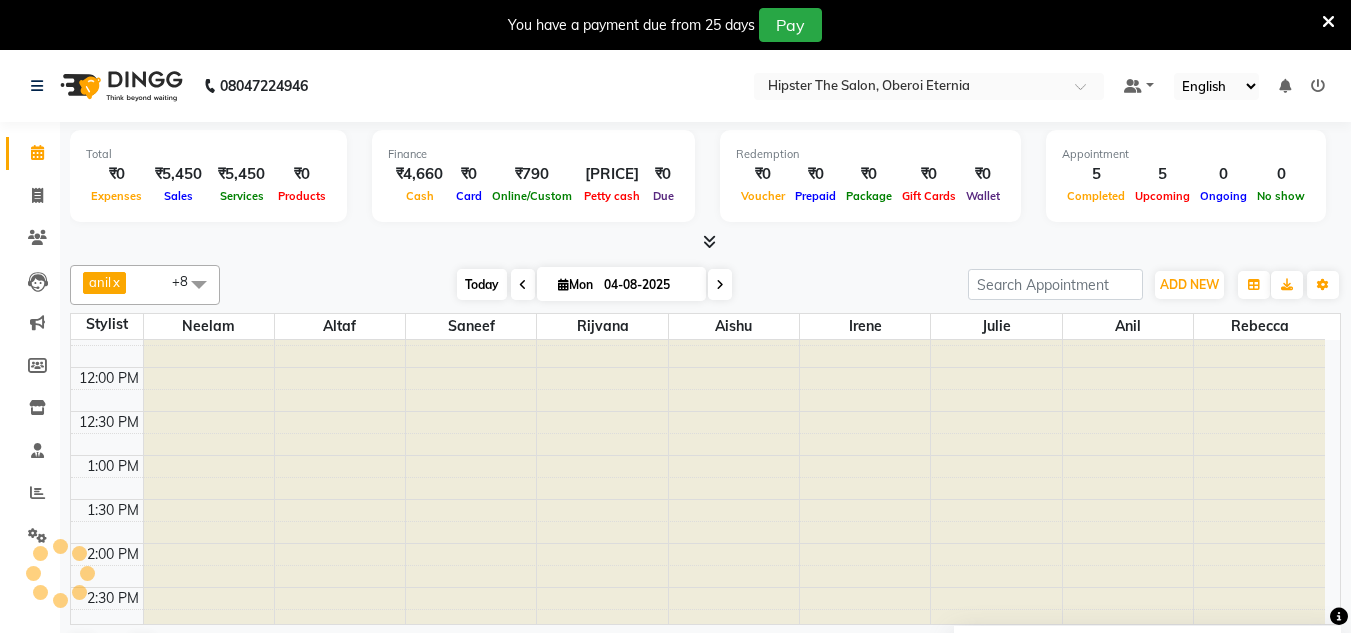 scroll, scrollTop: 793, scrollLeft: 0, axis: vertical 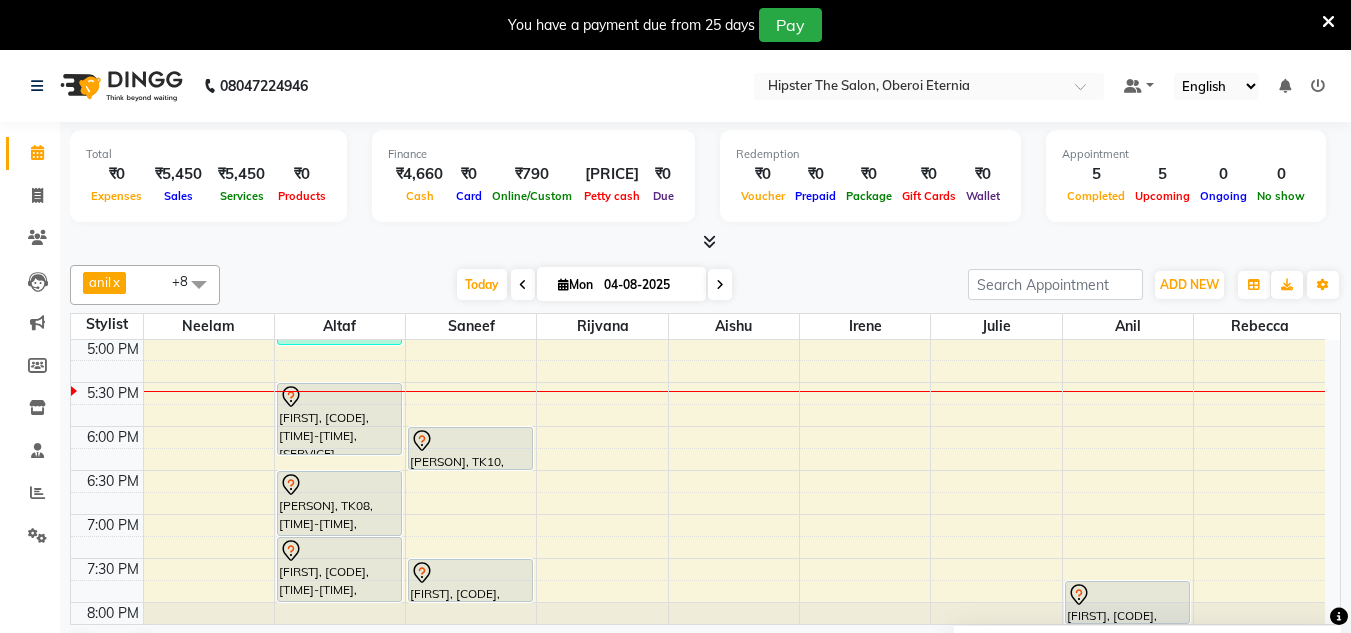 drag, startPoint x: 359, startPoint y: 409, endPoint x: 350, endPoint y: 455, distance: 46.872166 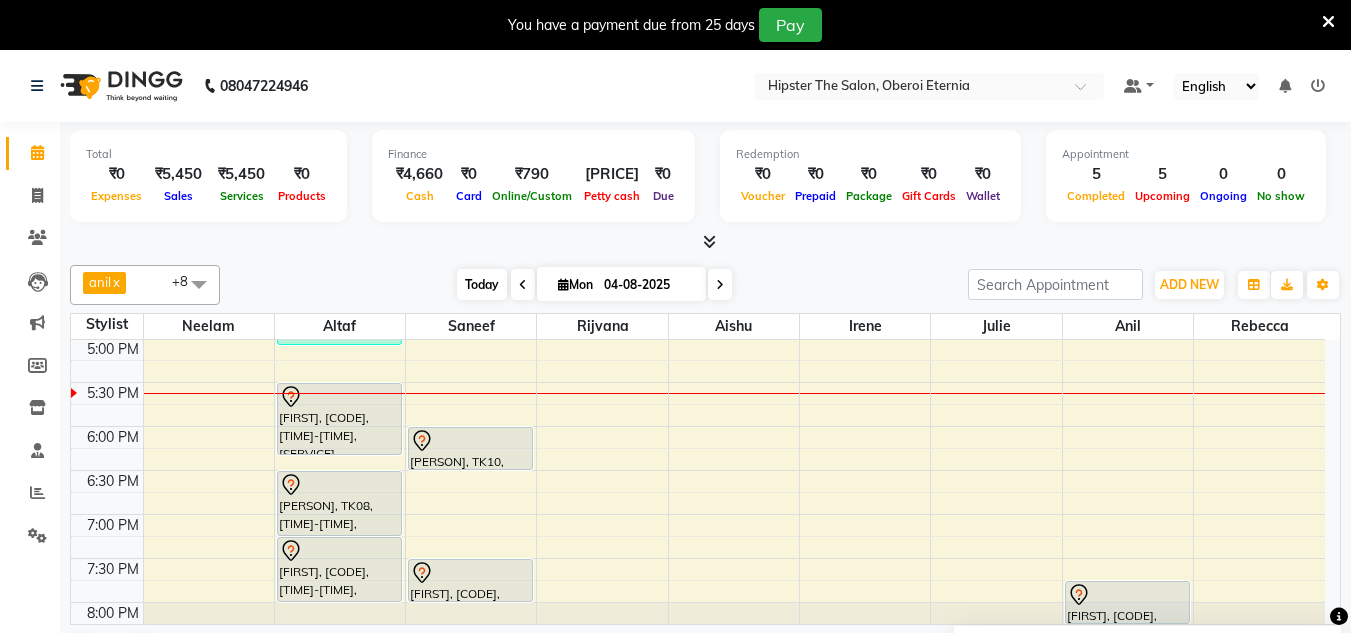 click on "Today" at bounding box center (482, 284) 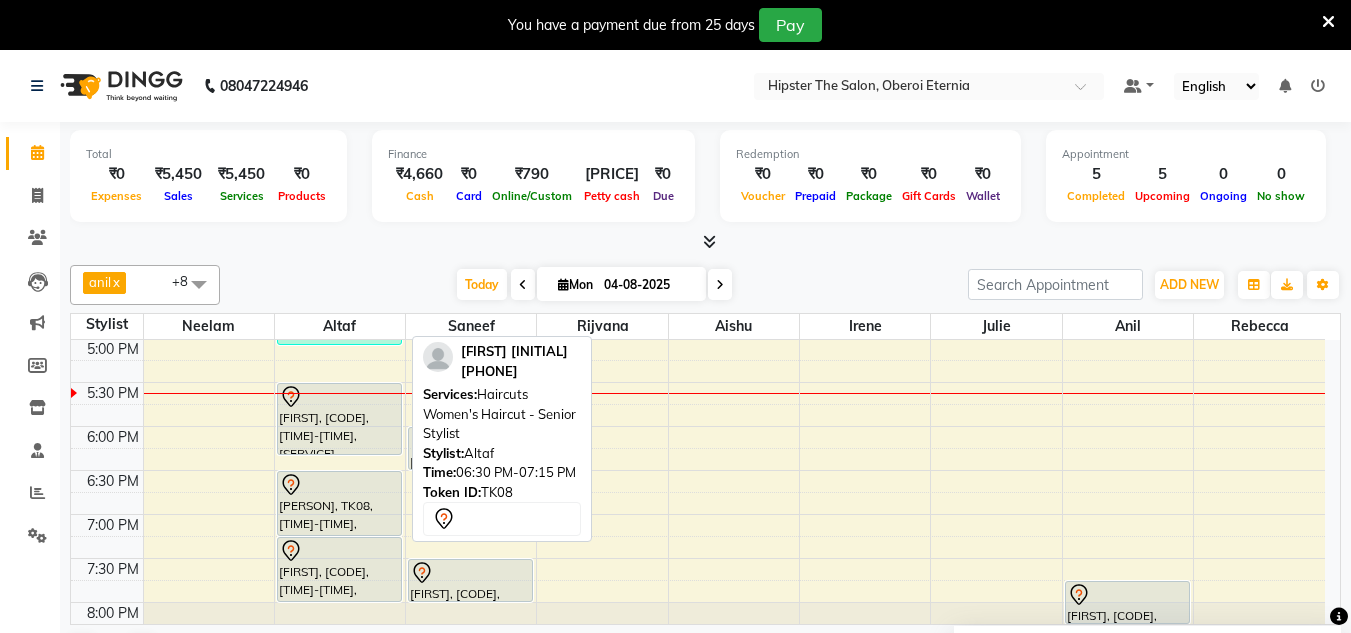scroll, scrollTop: 859, scrollLeft: 0, axis: vertical 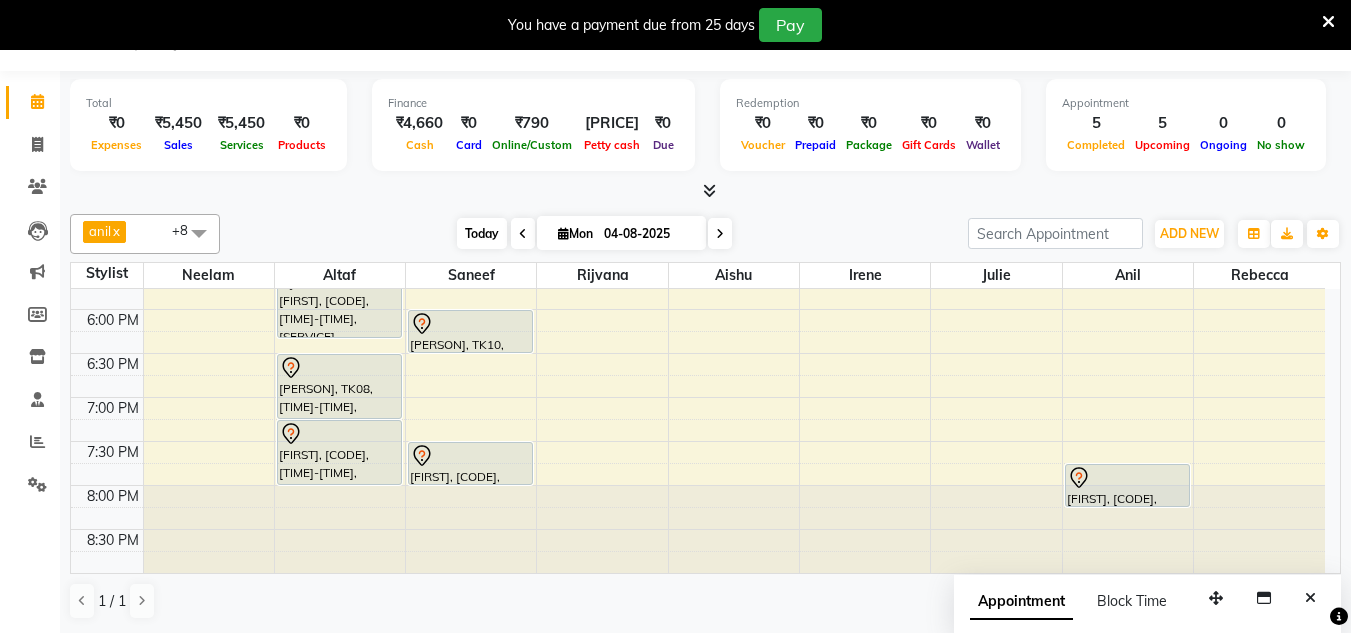 click on "Today" at bounding box center (482, 233) 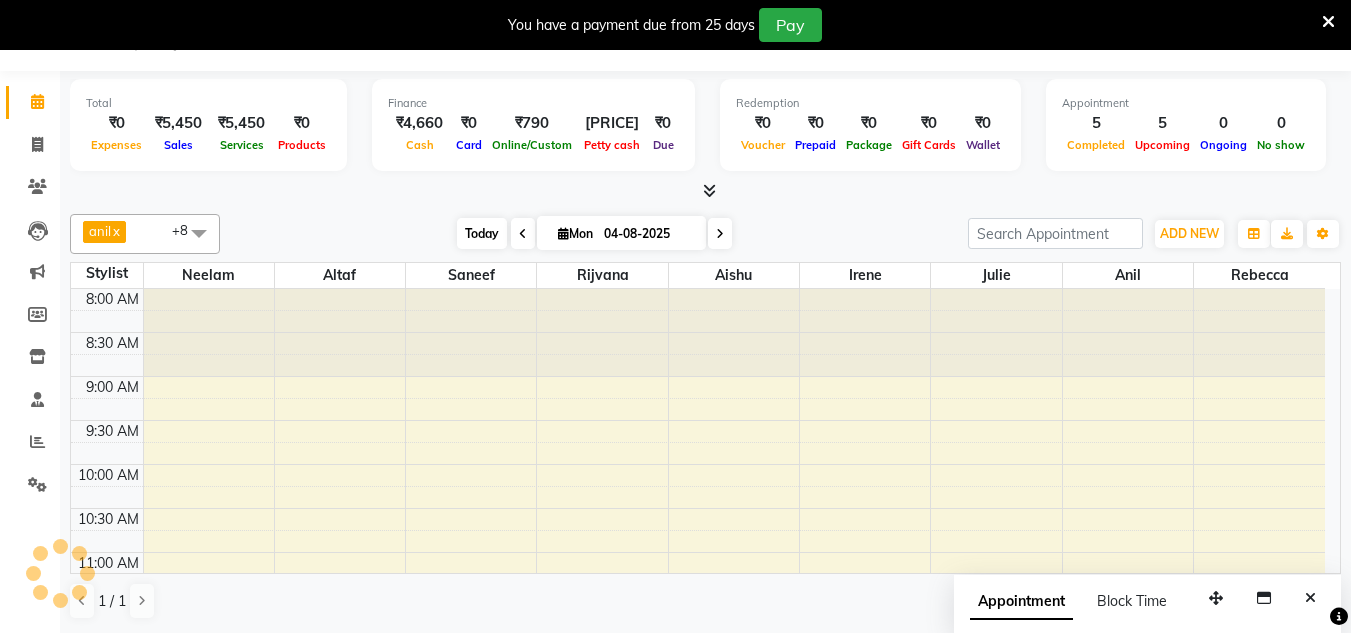 scroll, scrollTop: 793, scrollLeft: 0, axis: vertical 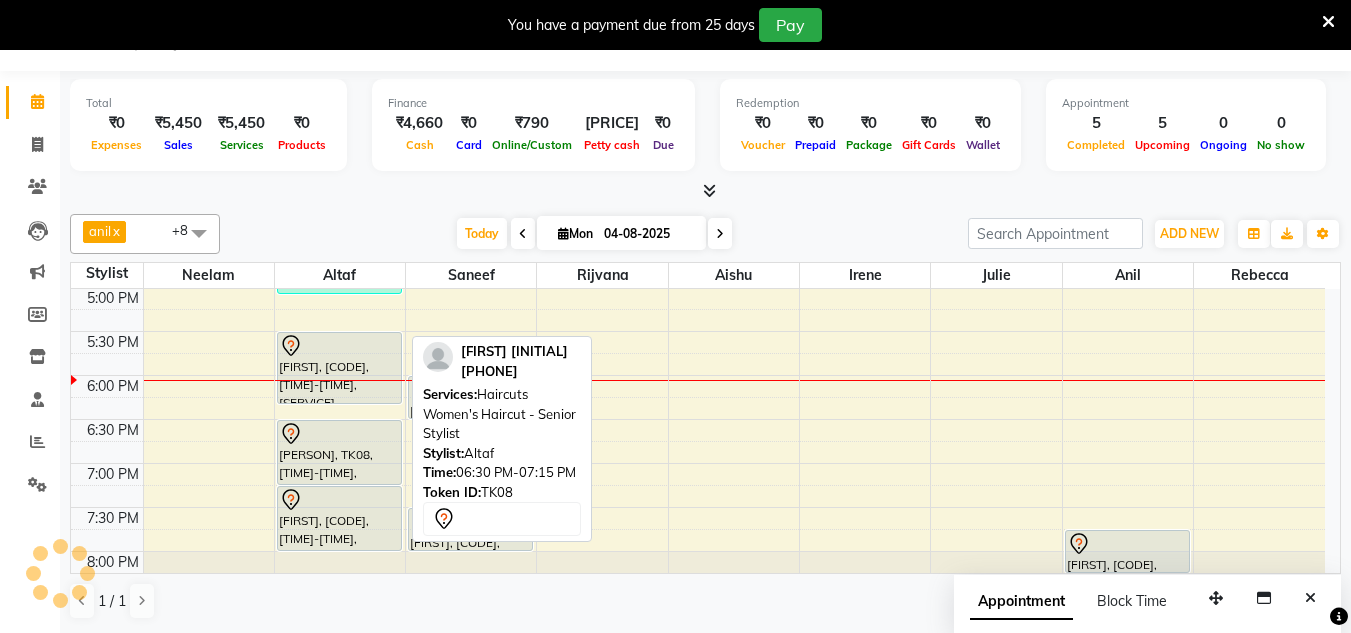 click at bounding box center [339, 434] 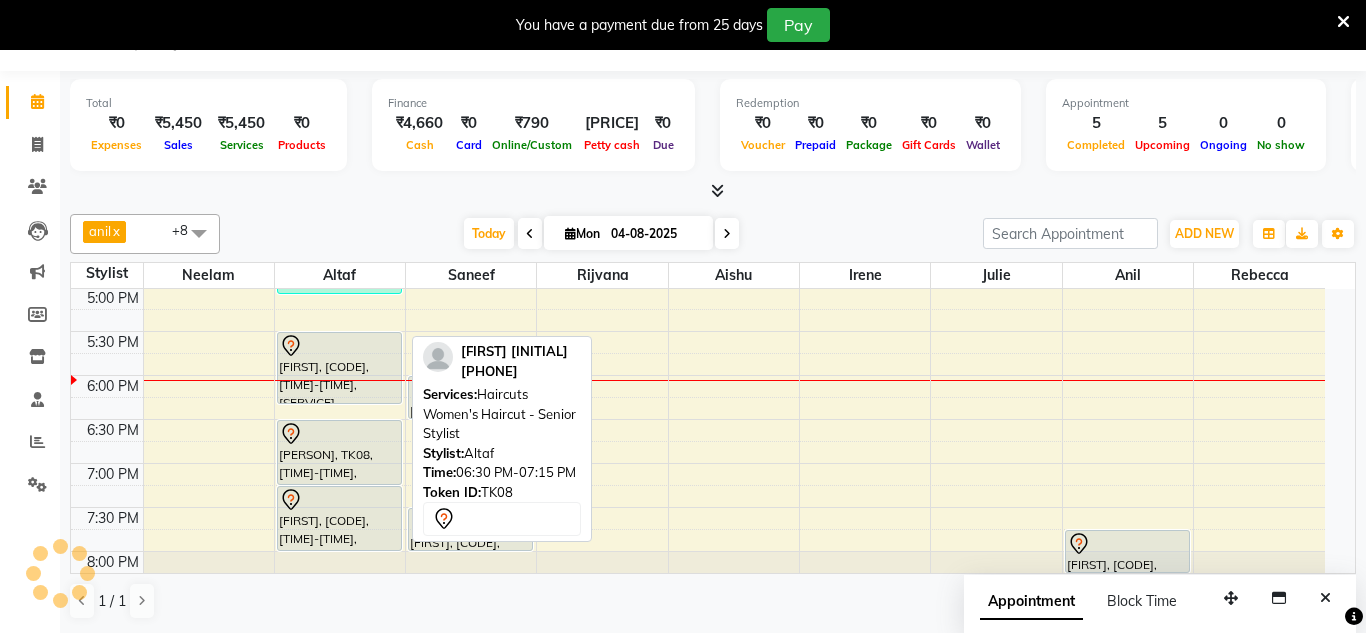 select on "7" 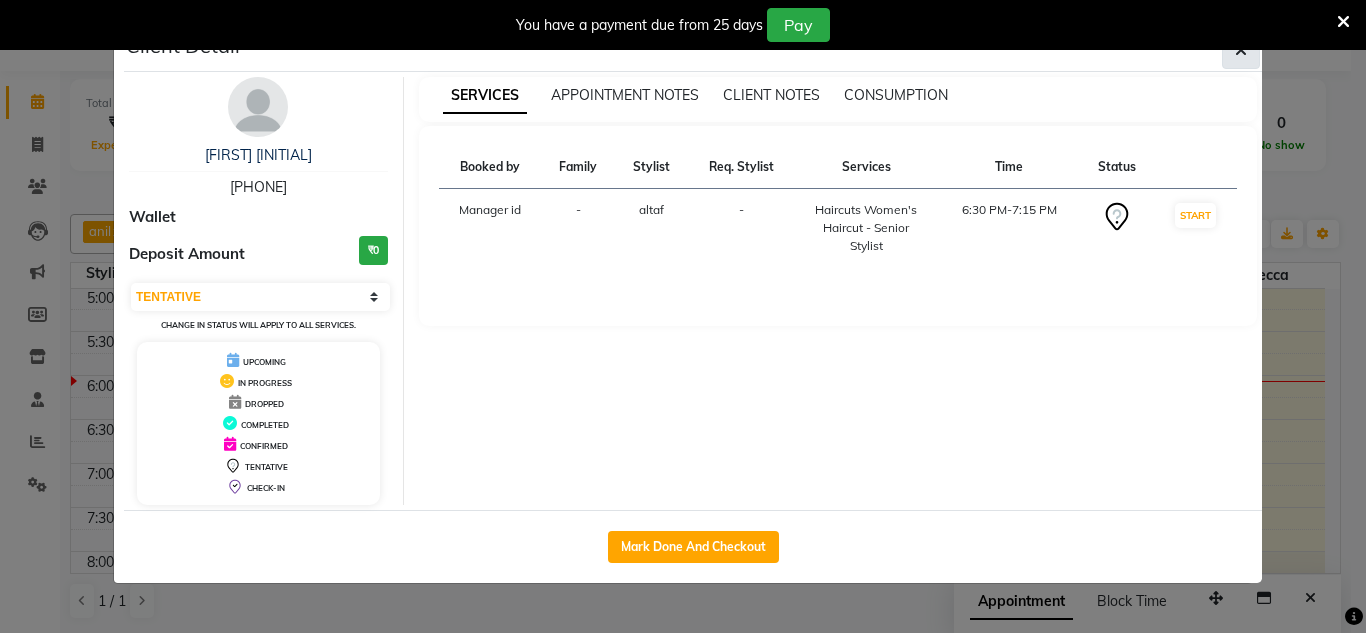 click 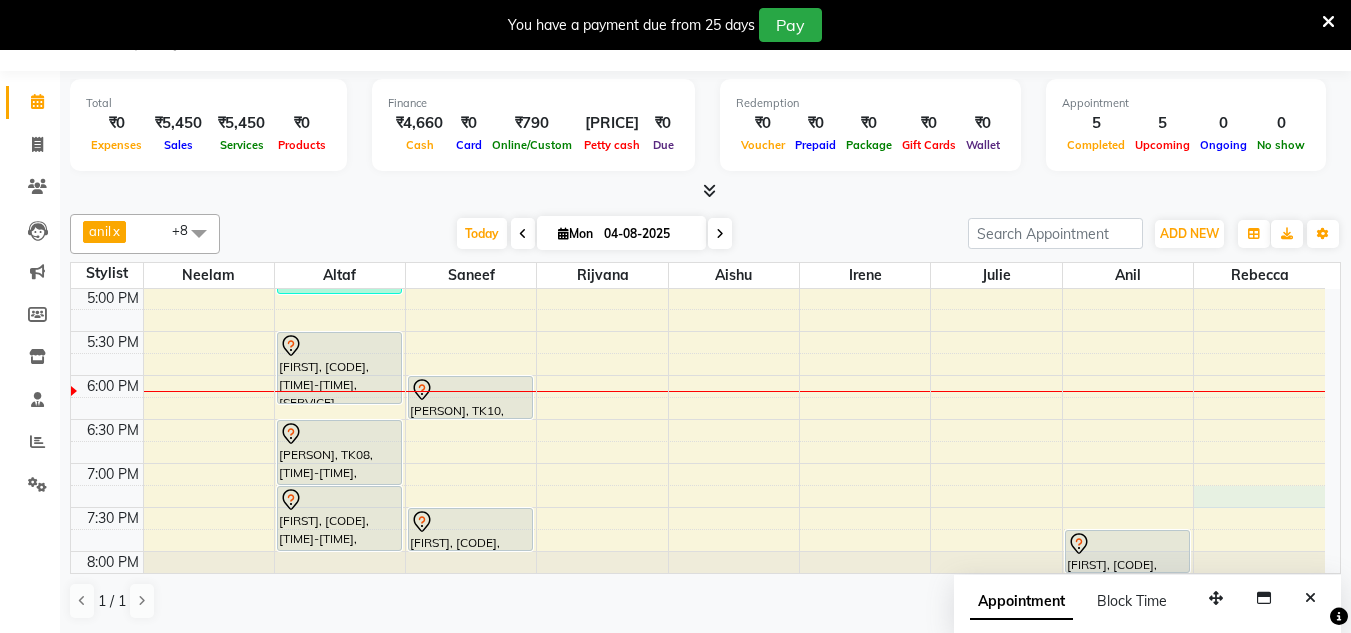 click on "[PERSON], TK04, [TIME]-[TIME], [SERVICE] [SERVICE],[SERVICE] [SERVICE] (₹230)     [PERSON], TK12, [TIME]-[TIME], [SERVICE] [SERVICE] [SERVICE] [SERVICE]             [PERSON], TK13, [TIME]-[TIME], [SERVICE] [SERVICE] [SERVICE] [SERVICE]             [PERSON], TK08, [TIME]-[TIME], [SERVICE] [SERVICE] [SERVICE]             [PERSON], TK02, [TIME]-[TIME], [SERVICE] [SERVICE] [SERVICE]     [PERSON], TK09, [TIME]-[TIME], [SERVICE] [SERVICE] [SERVICE]             [PERSON], TK10, [TIME]-[TIME], [SERVICE] [SERVICE] [SERVICE]             [PERSON], TK03, [TIME]-[TIME], [SERVICE] [SERVICE] [SERVICE]" at bounding box center [698, 67] 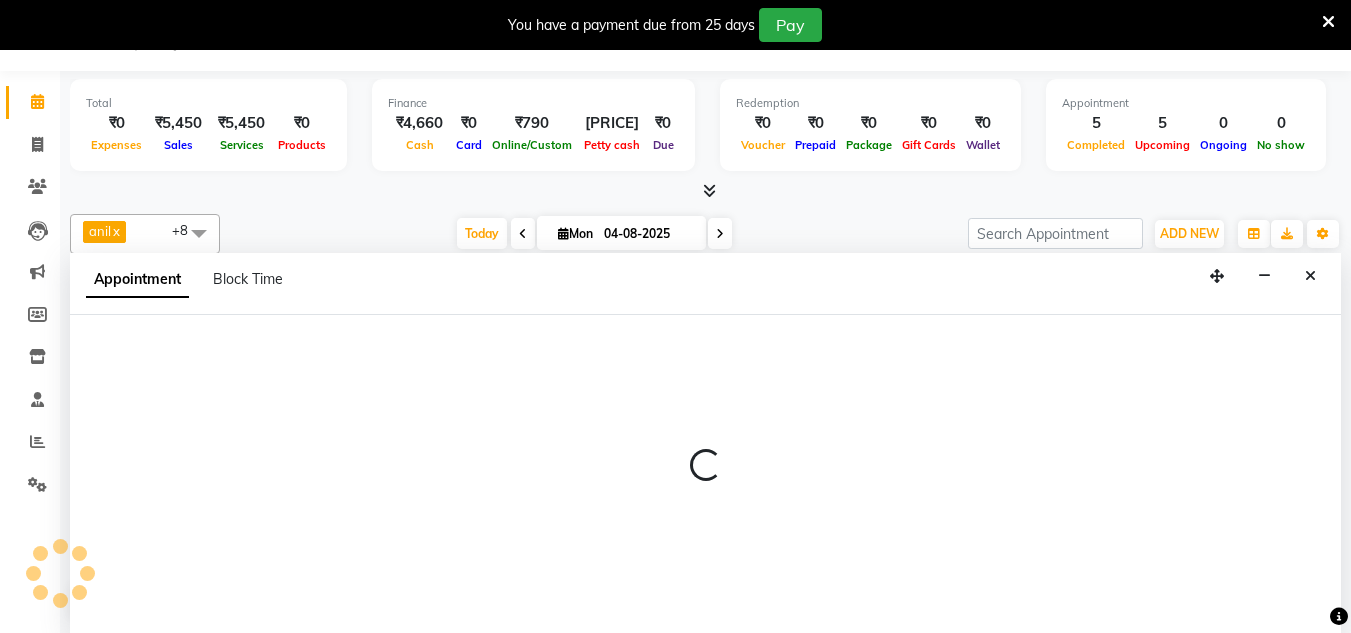 select on "86439" 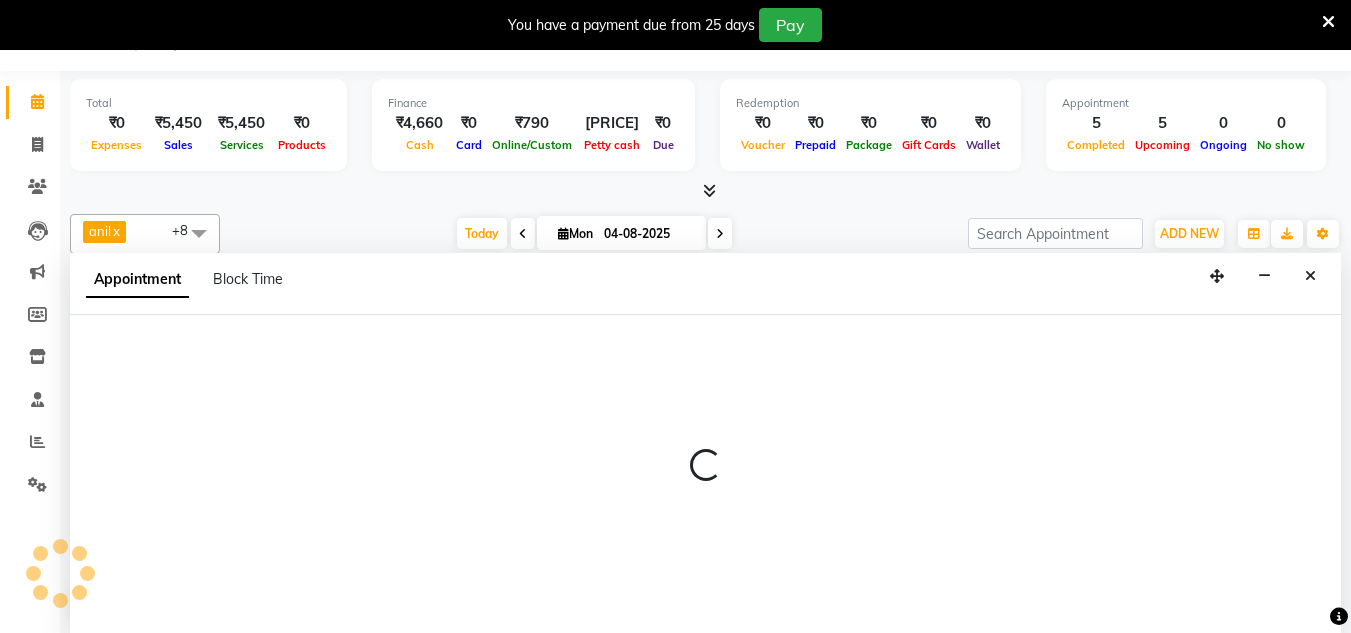 select on "1155" 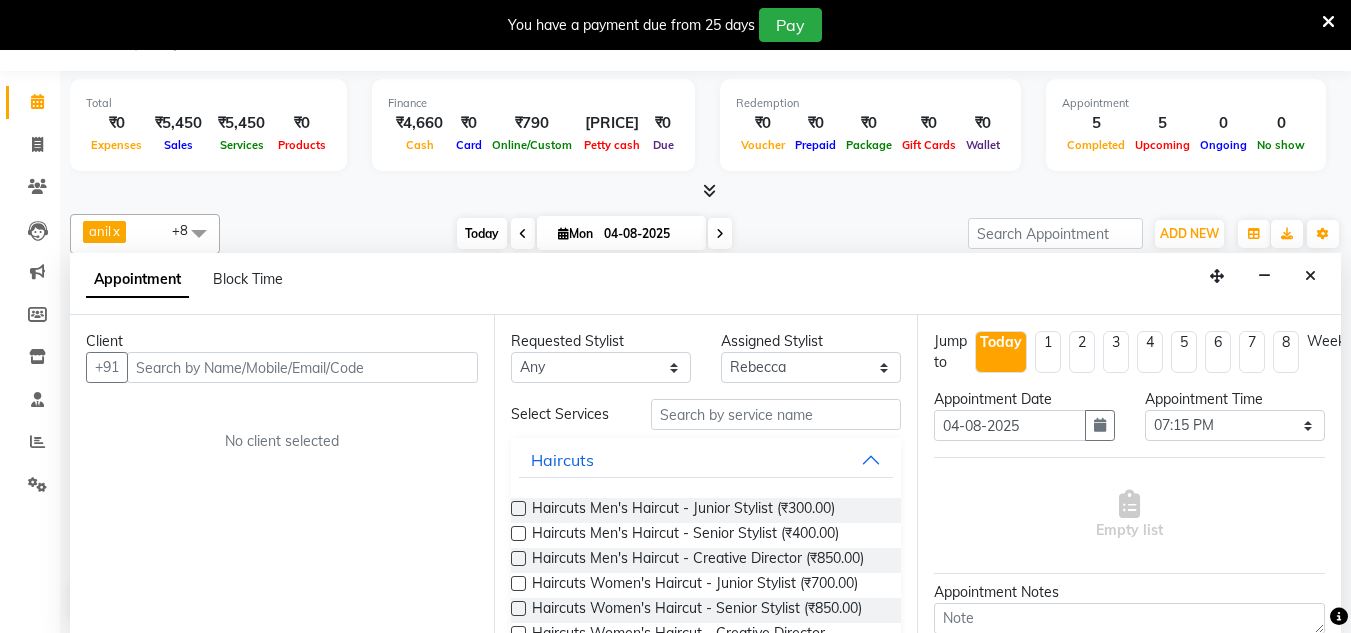 click on "Today" at bounding box center (482, 233) 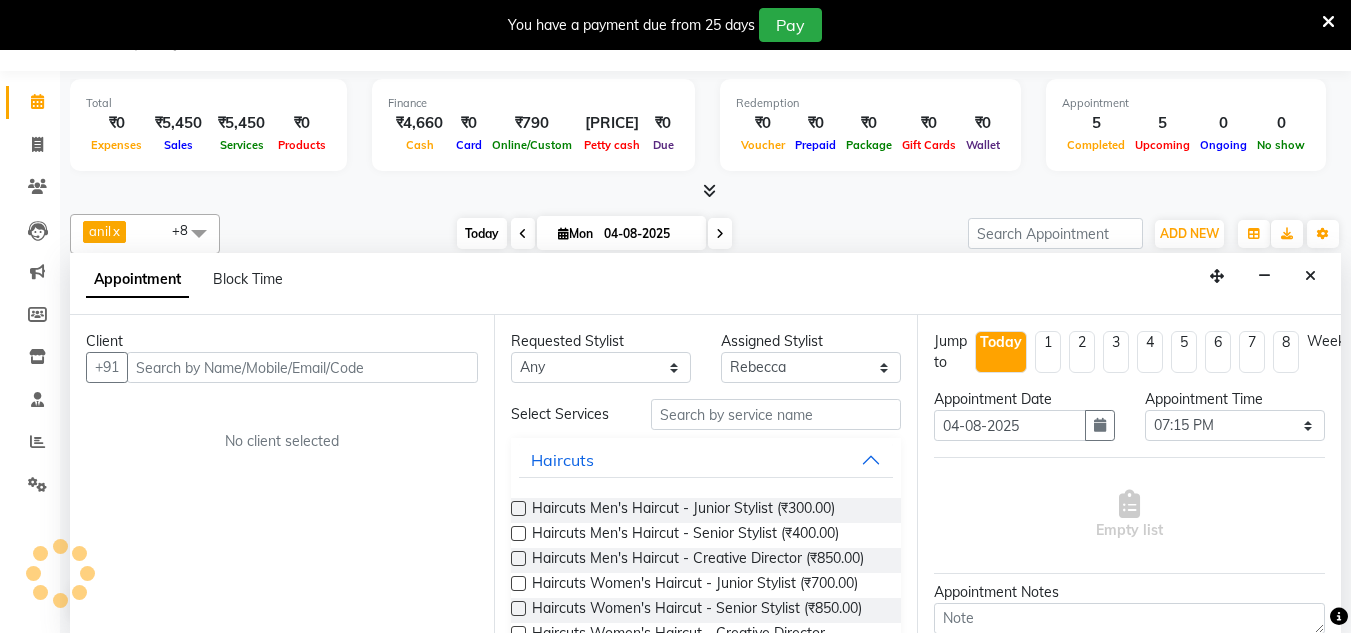 scroll, scrollTop: 859, scrollLeft: 0, axis: vertical 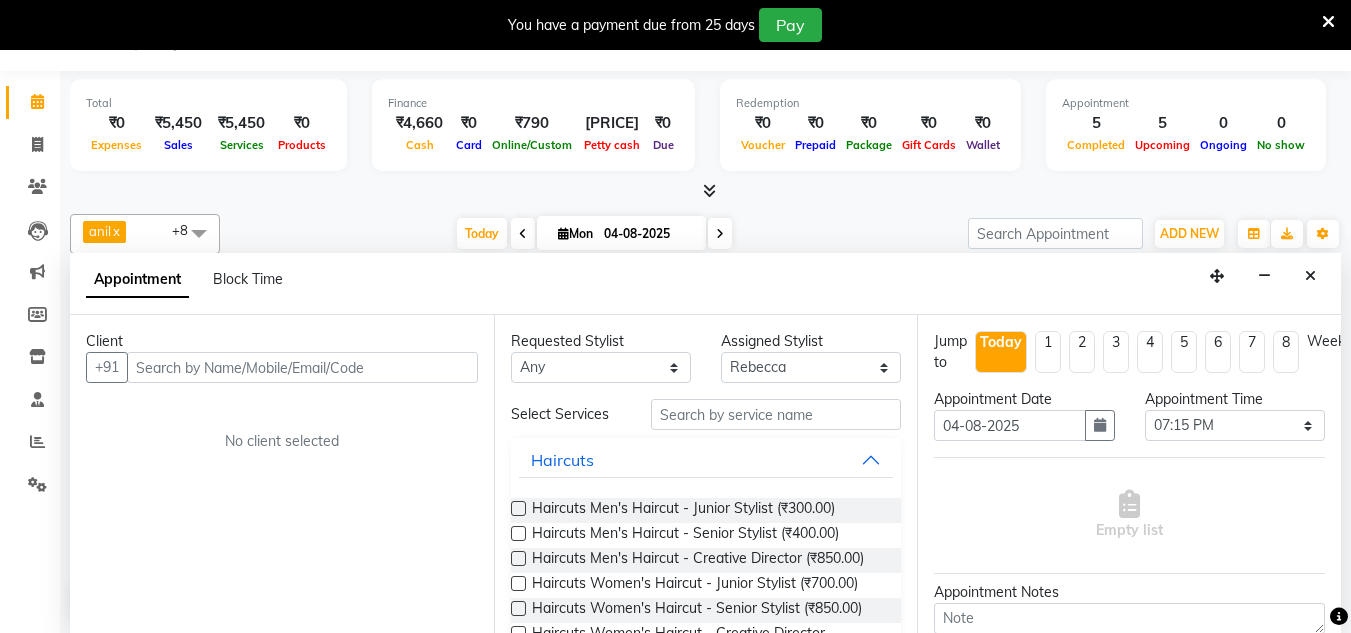 click on "Appointment Block Time" at bounding box center (705, 284) 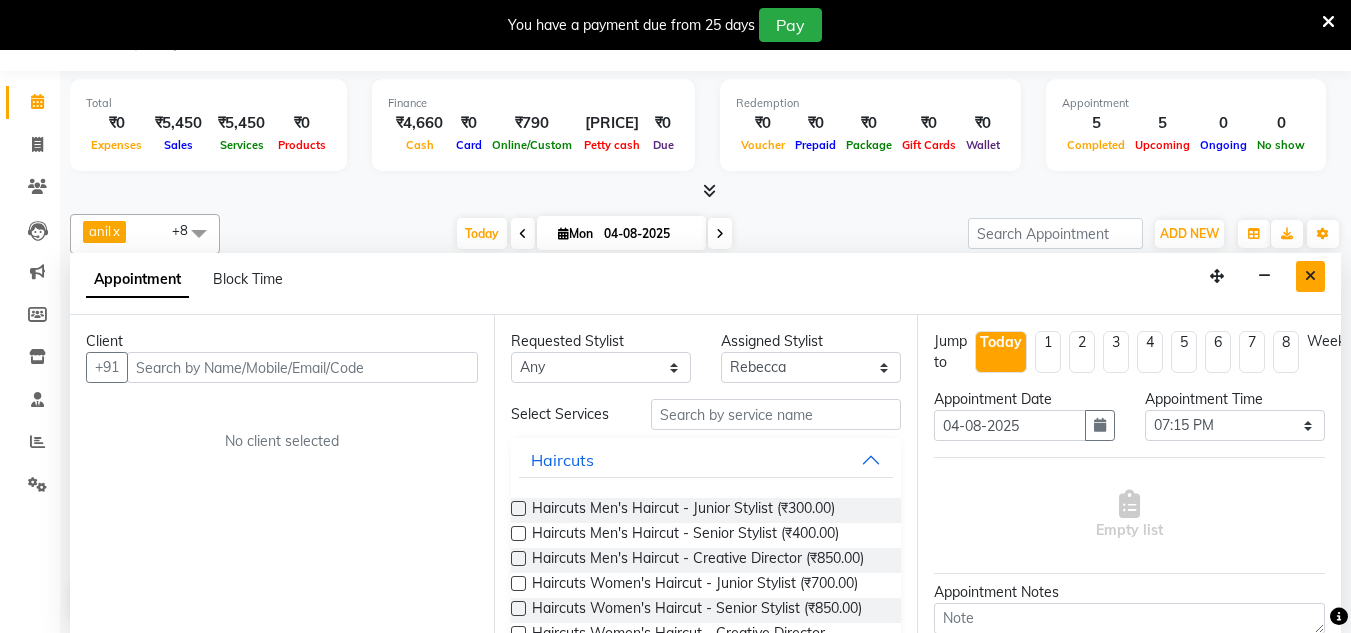 click at bounding box center (1310, 276) 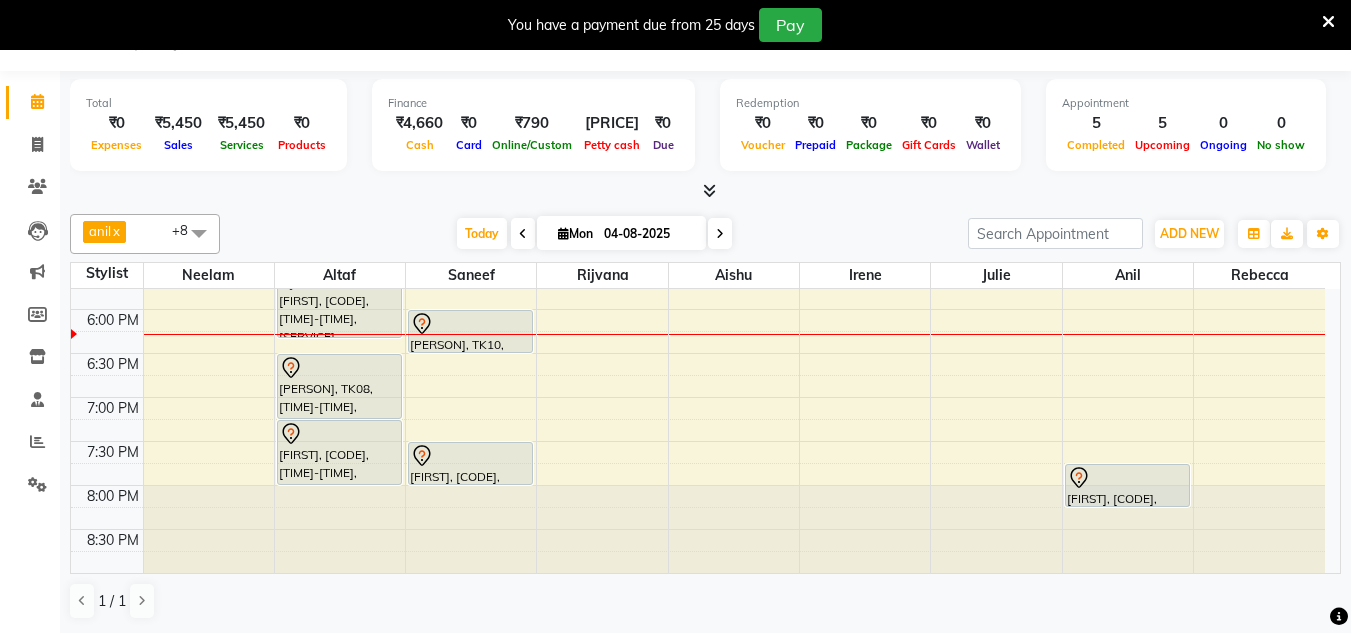 click on "Today  Mon 04-08-2025" at bounding box center (594, 234) 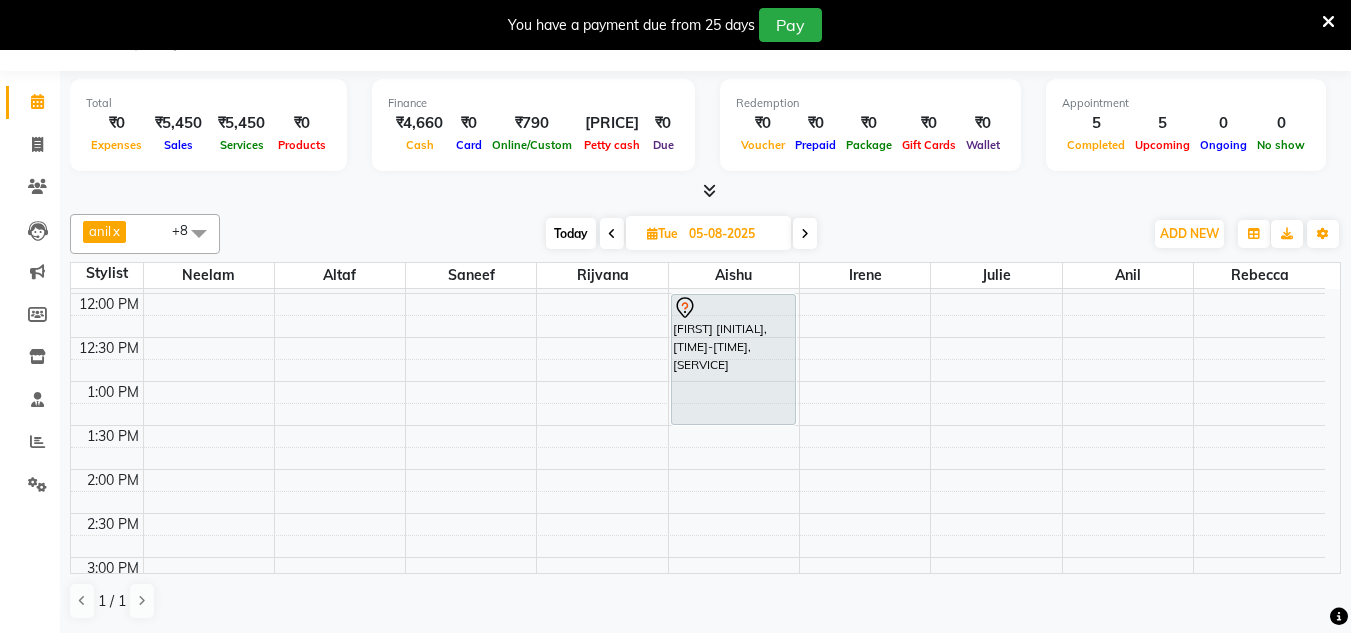 scroll, scrollTop: 328, scrollLeft: 0, axis: vertical 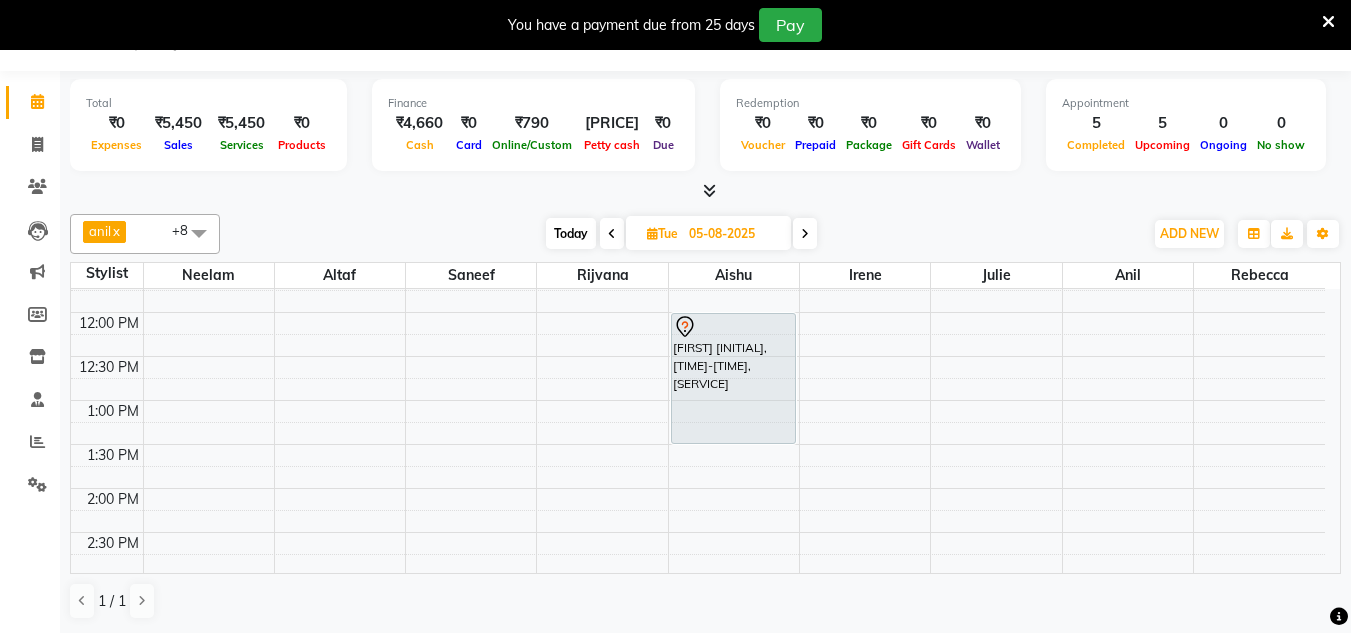 click on "Today" at bounding box center (571, 233) 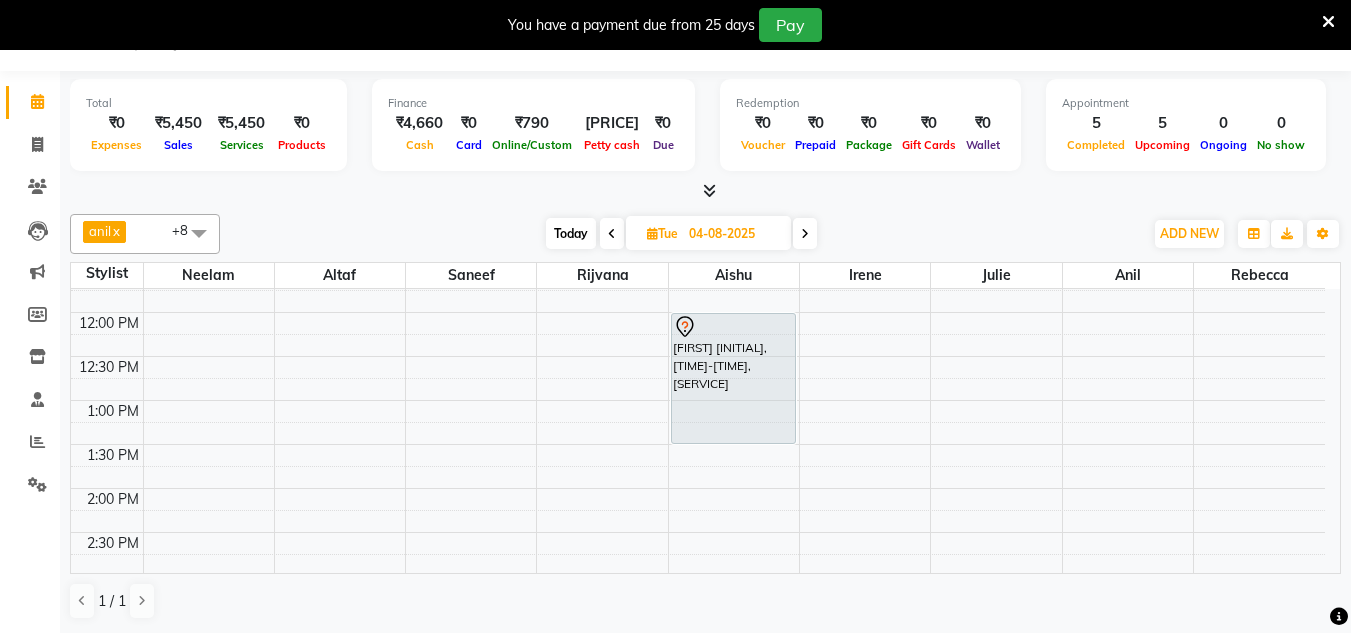 scroll, scrollTop: 859, scrollLeft: 0, axis: vertical 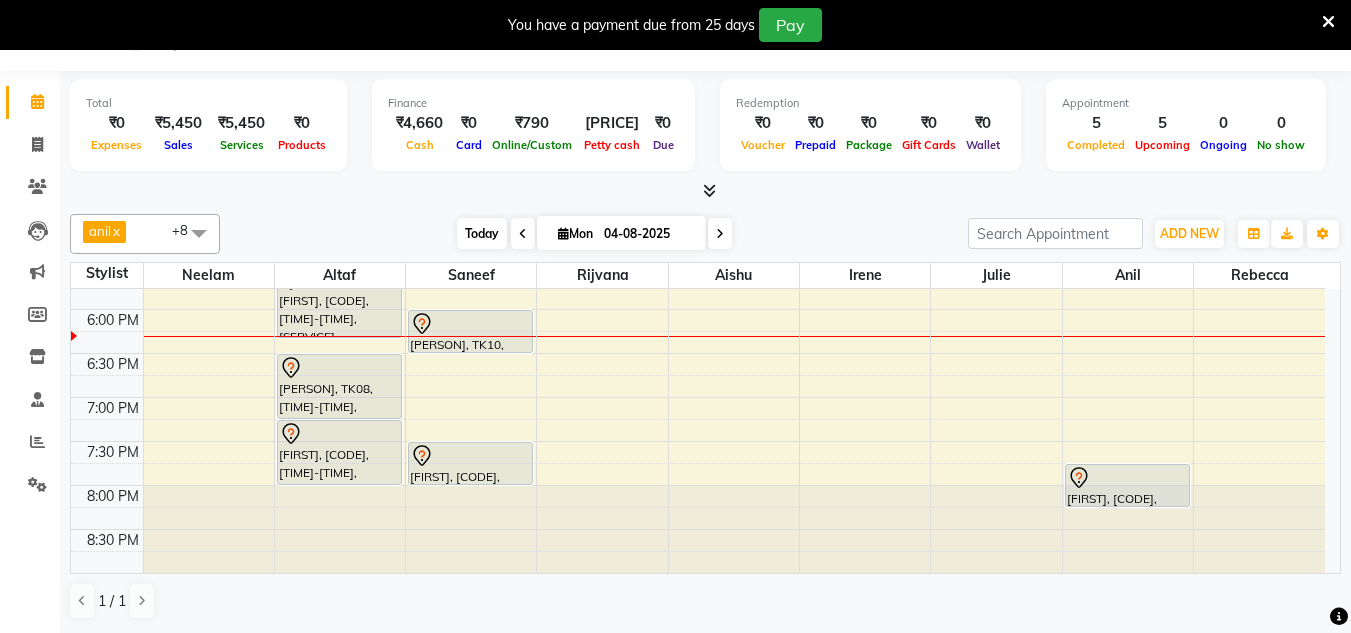 click on "Today" at bounding box center [482, 233] 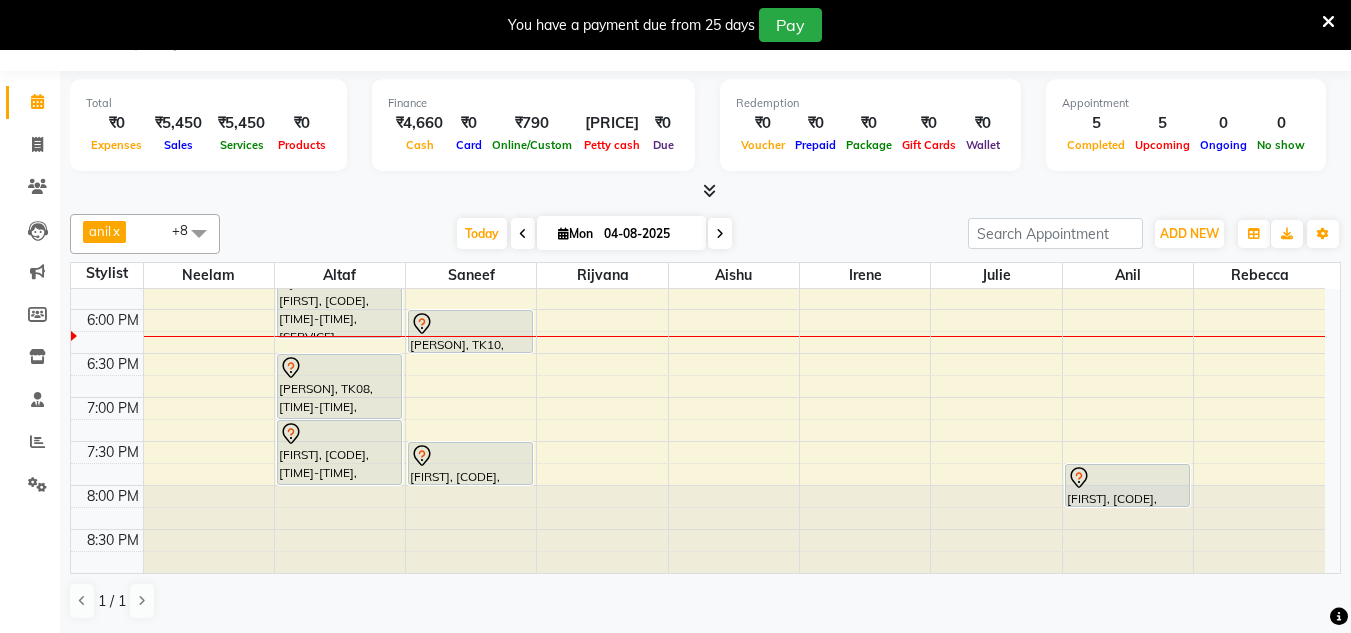 click at bounding box center [720, 234] 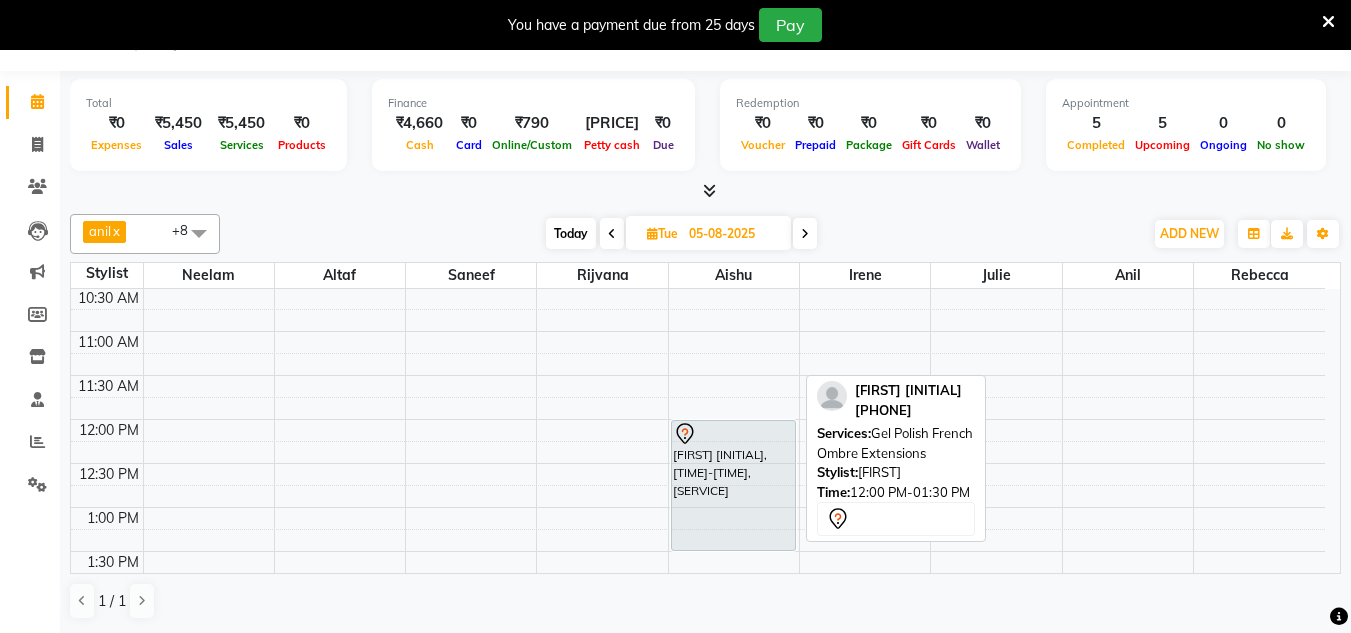 scroll, scrollTop: 220, scrollLeft: 0, axis: vertical 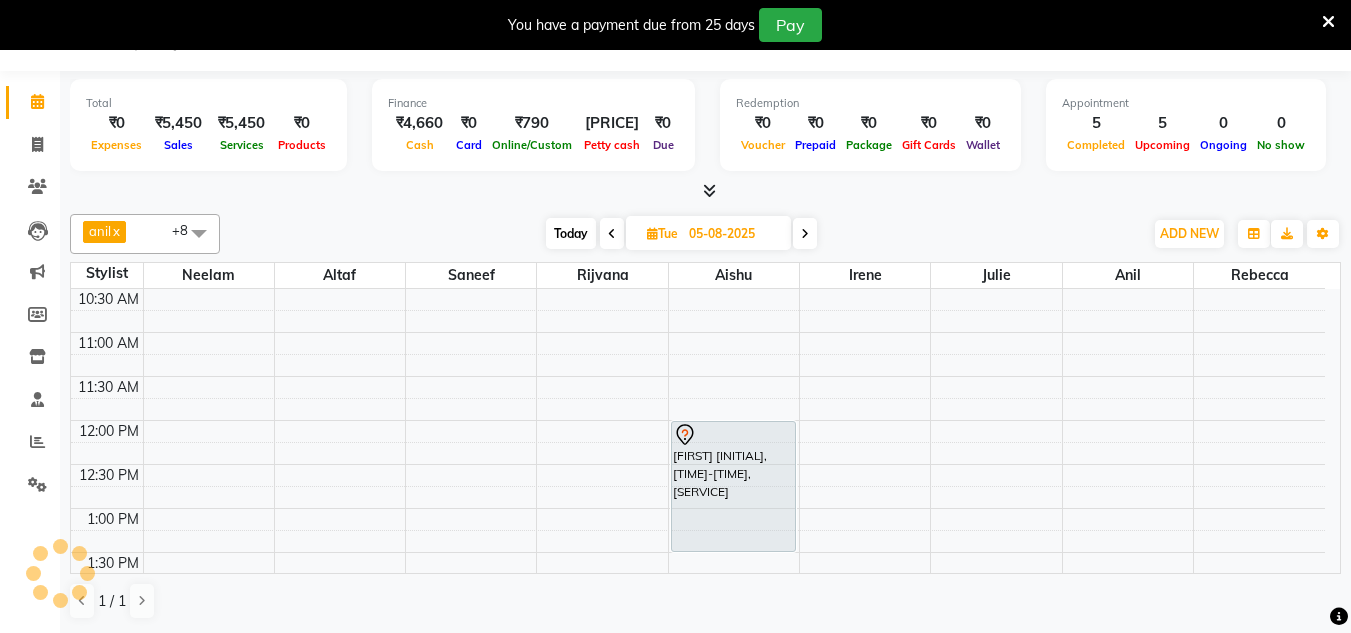click at bounding box center [652, 233] 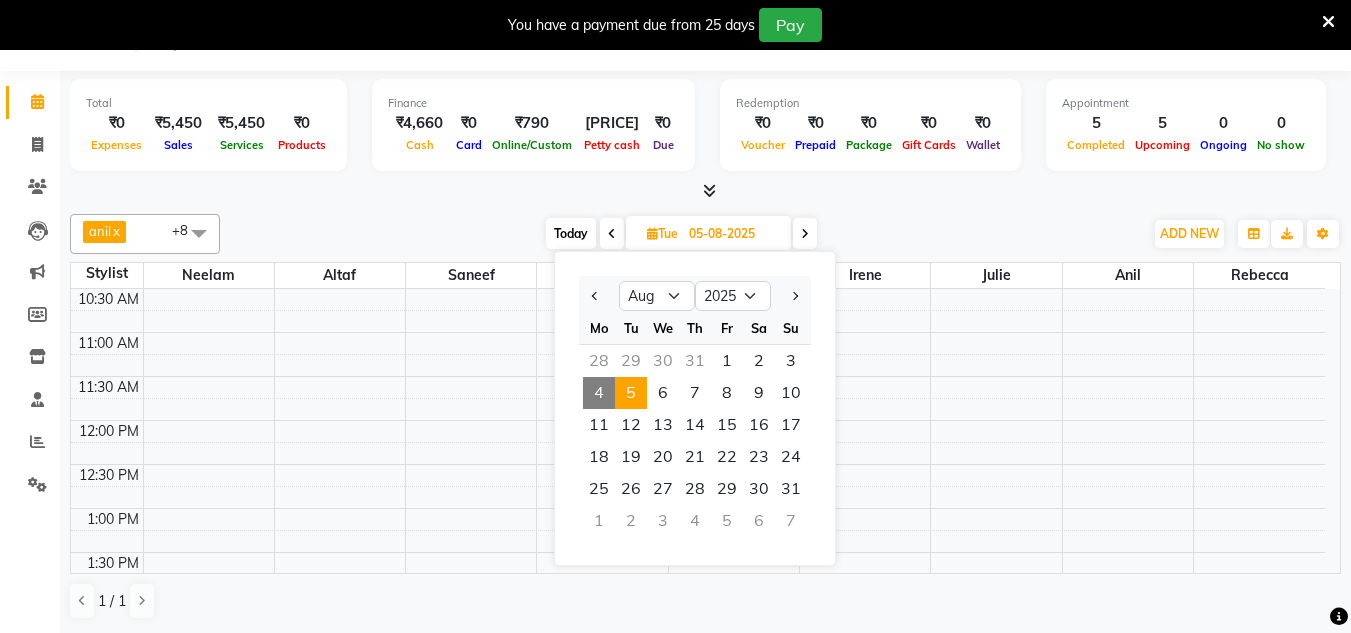 click on "5" at bounding box center [631, 393] 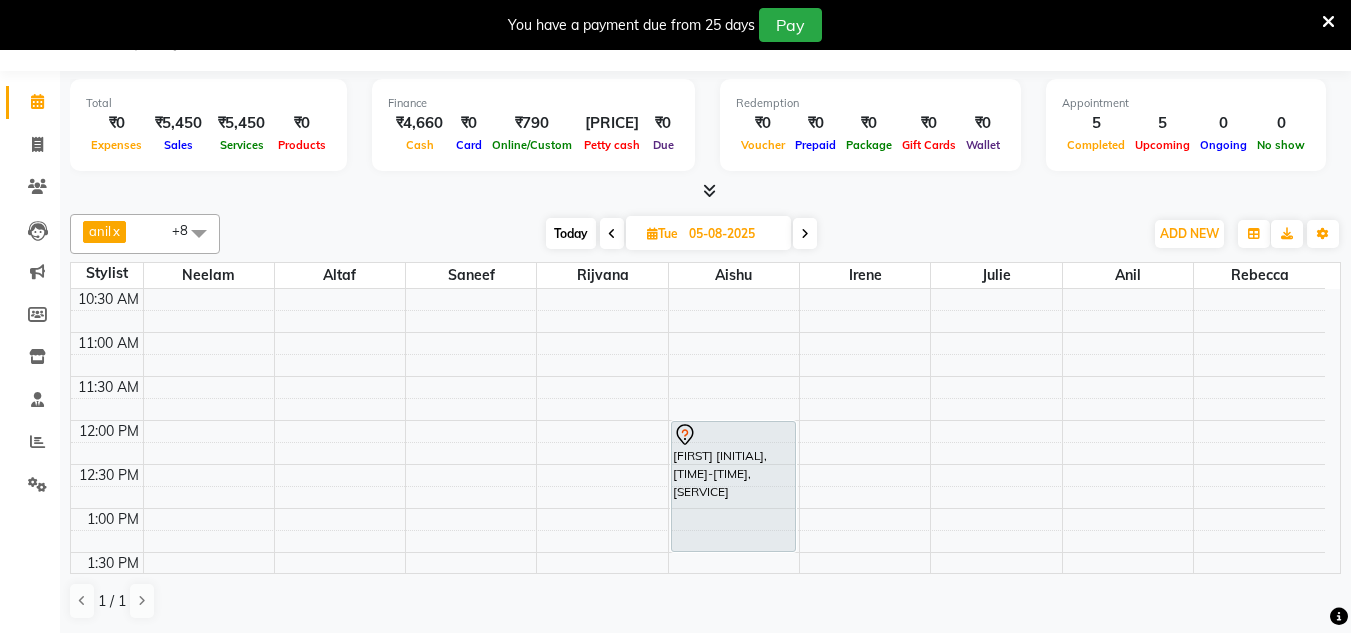 scroll, scrollTop: 0, scrollLeft: 0, axis: both 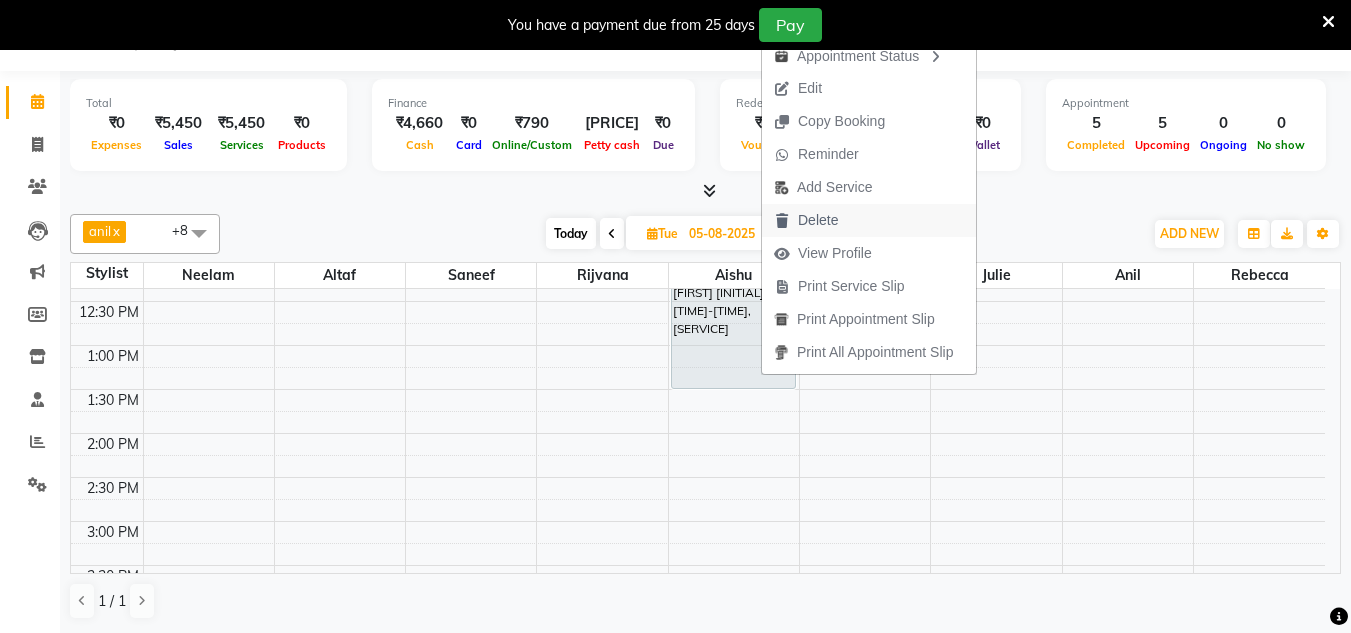 click on "Delete" at bounding box center (818, 220) 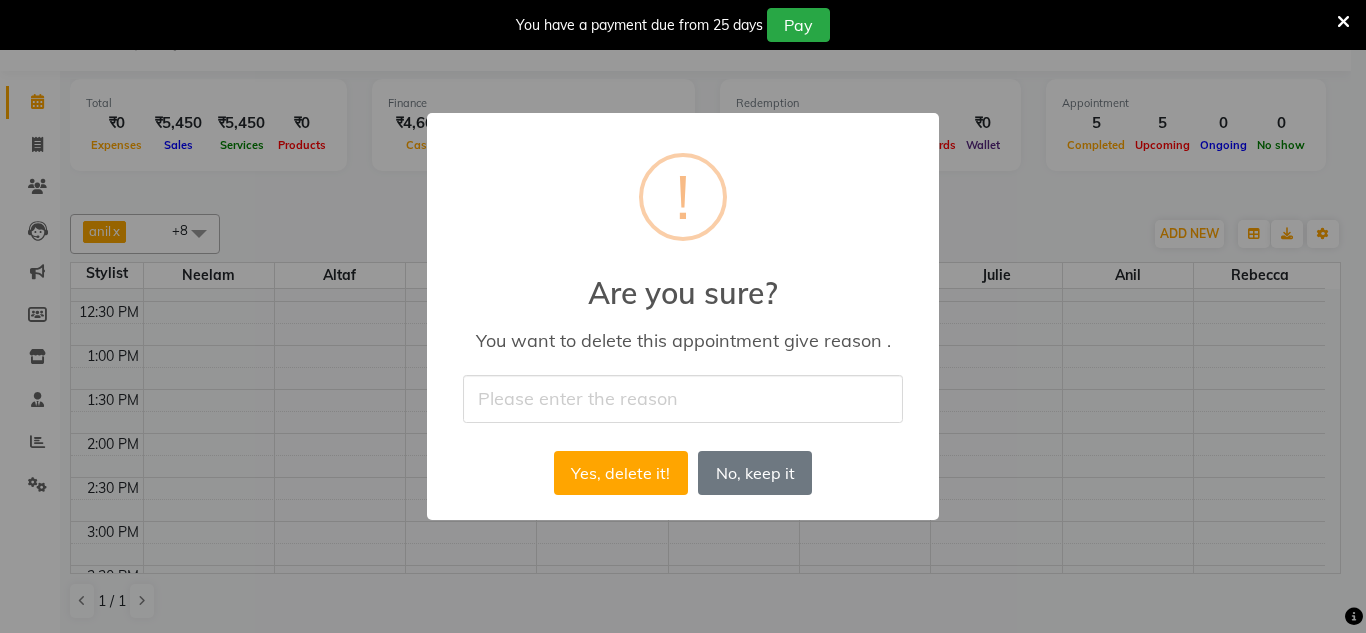 click at bounding box center (683, 398) 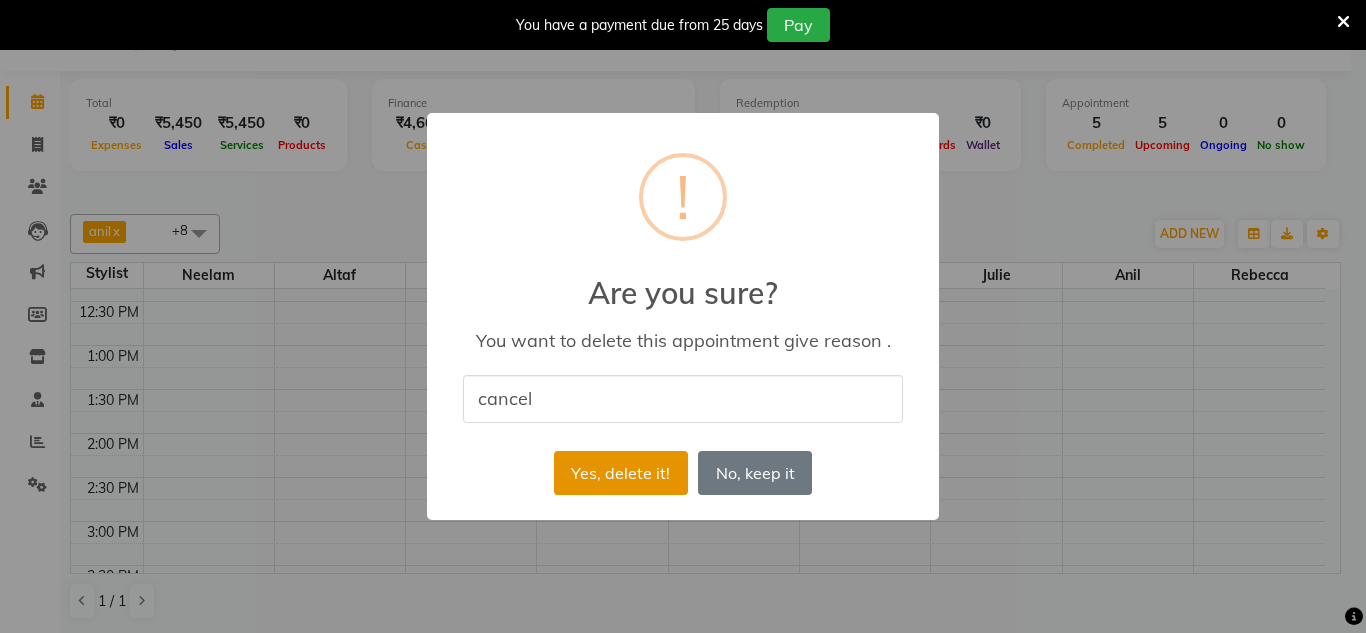 click on "Yes, delete it!" at bounding box center (621, 473) 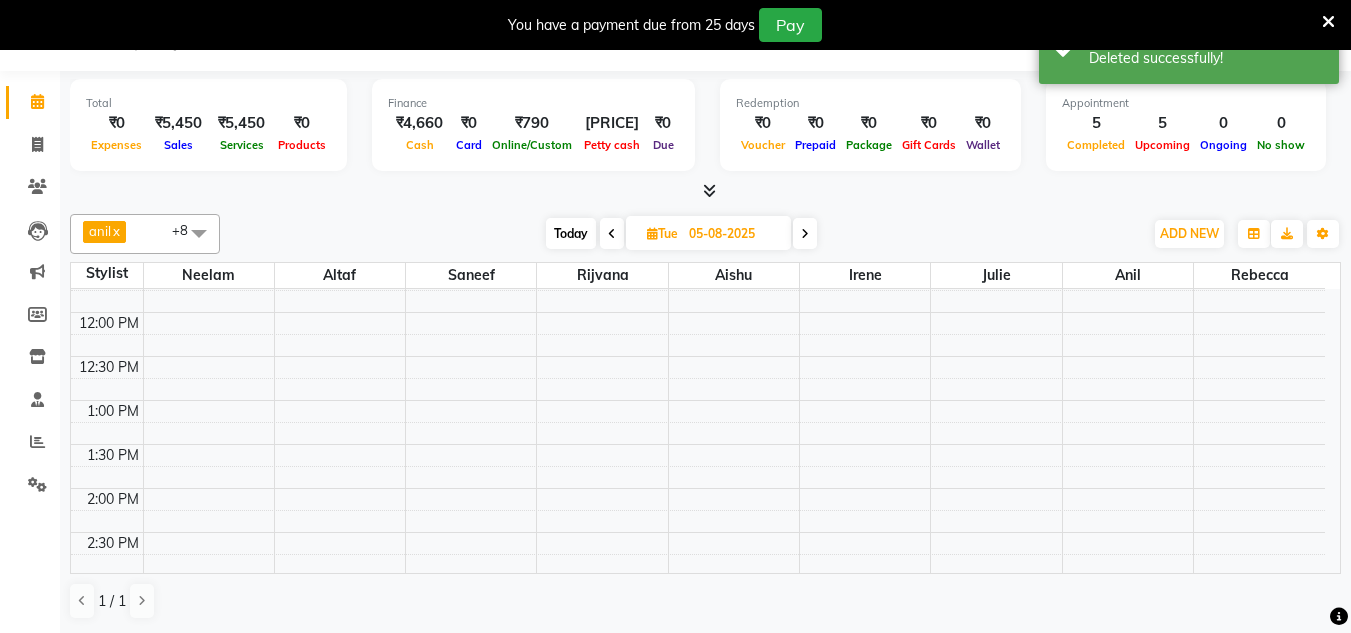 scroll, scrollTop: 327, scrollLeft: 0, axis: vertical 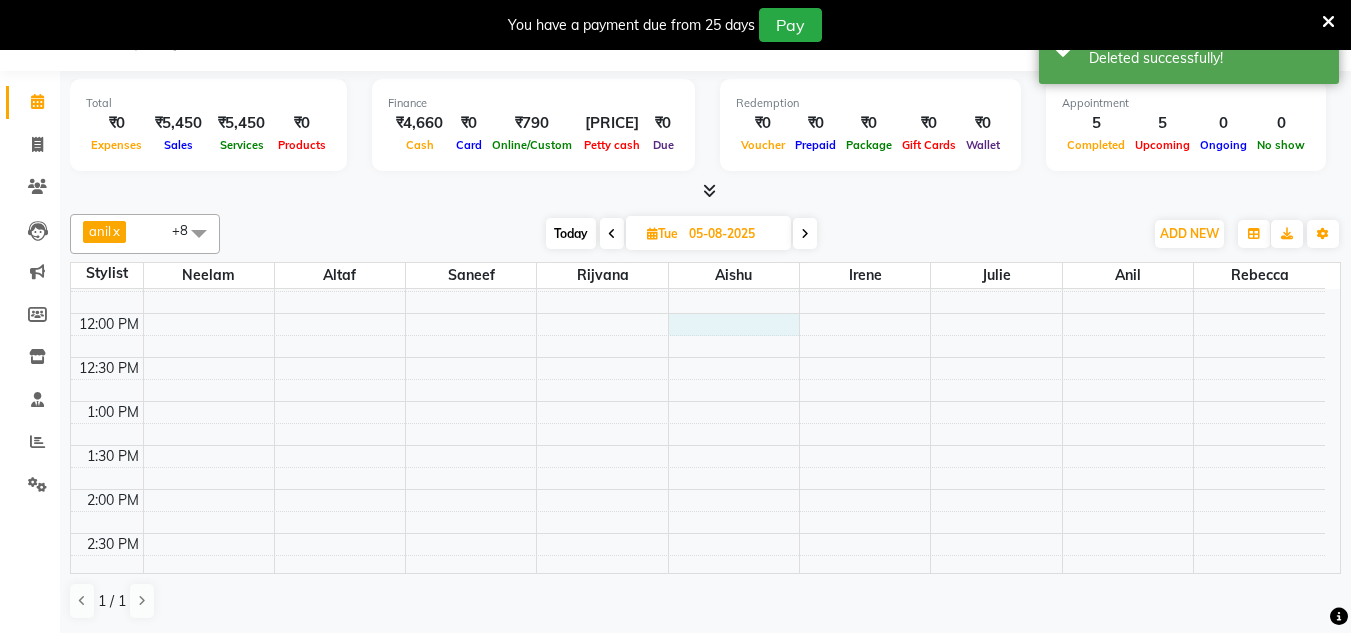 click on "[TIME] [TIME] [TIME] [TIME] [TIME] [TIME] [TIME] [TIME] [TIME] [TIME] [TIME] [TIME] [TIME] [TIME] [TIME] [TIME] [TIME] [TIME] [TIME] [TIME] [TIME] [TIME] [TIME] [TIME] [TIME] [TIME]             [FIRST], [TIME]-[TIME], [SERVICE]             [FIRST] [LAST], [TIME]-[TIME], [SERVICE]             [FIRST] [LAST], [TIME]-[TIME], [SERVICE]" at bounding box center (698, 533) 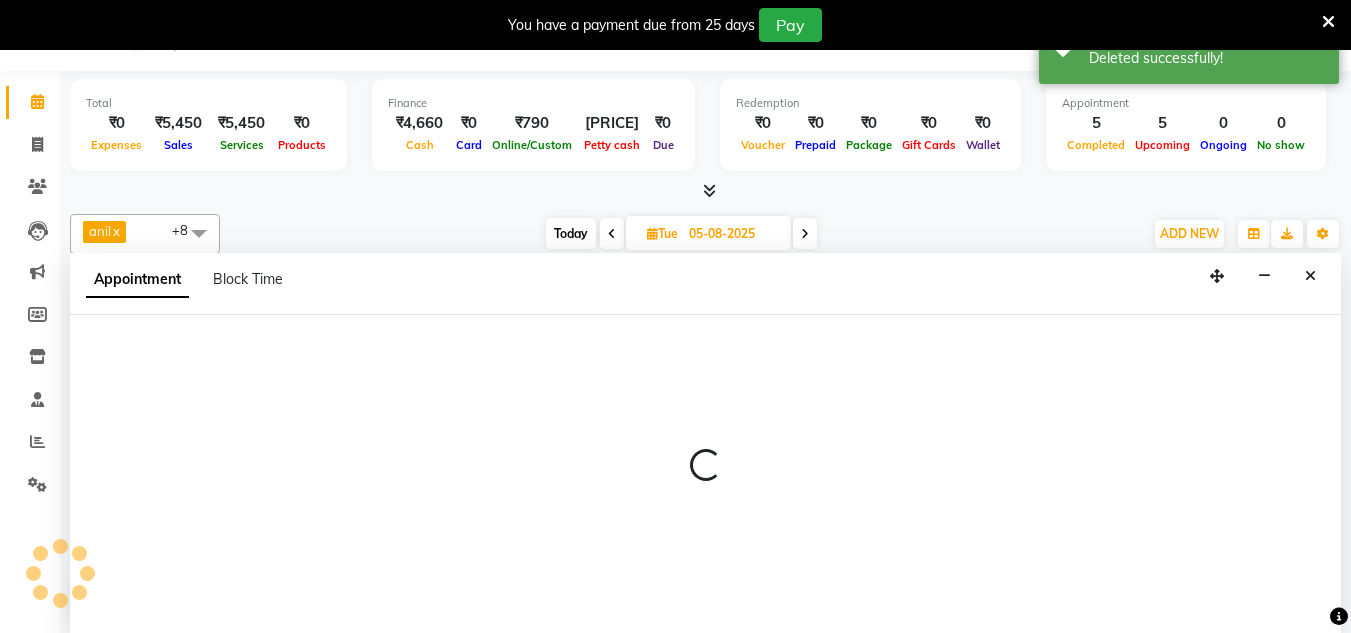 select on "85982" 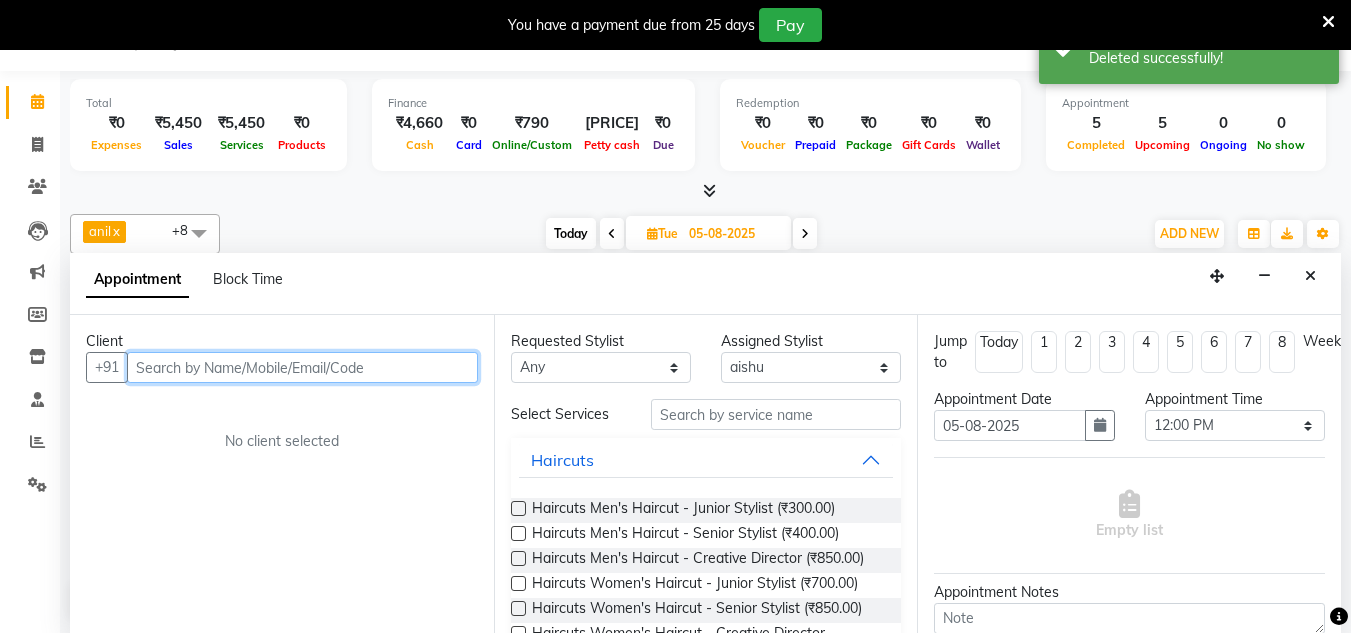 click at bounding box center (302, 367) 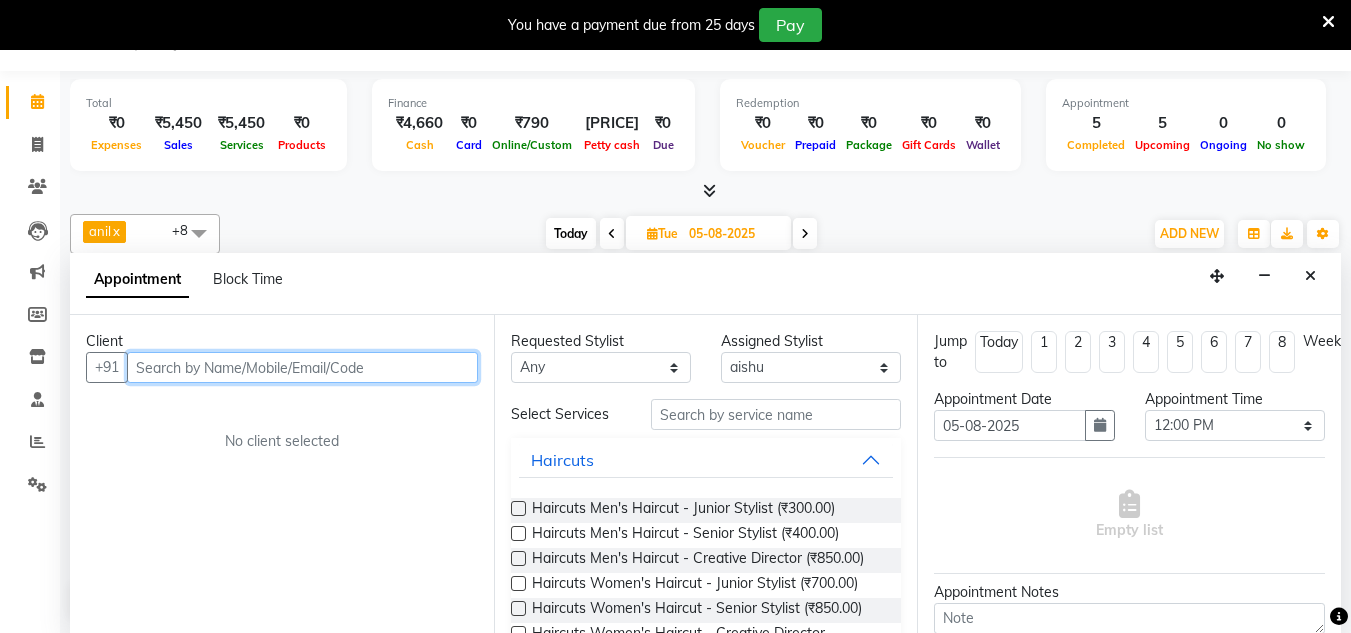 click at bounding box center [302, 367] 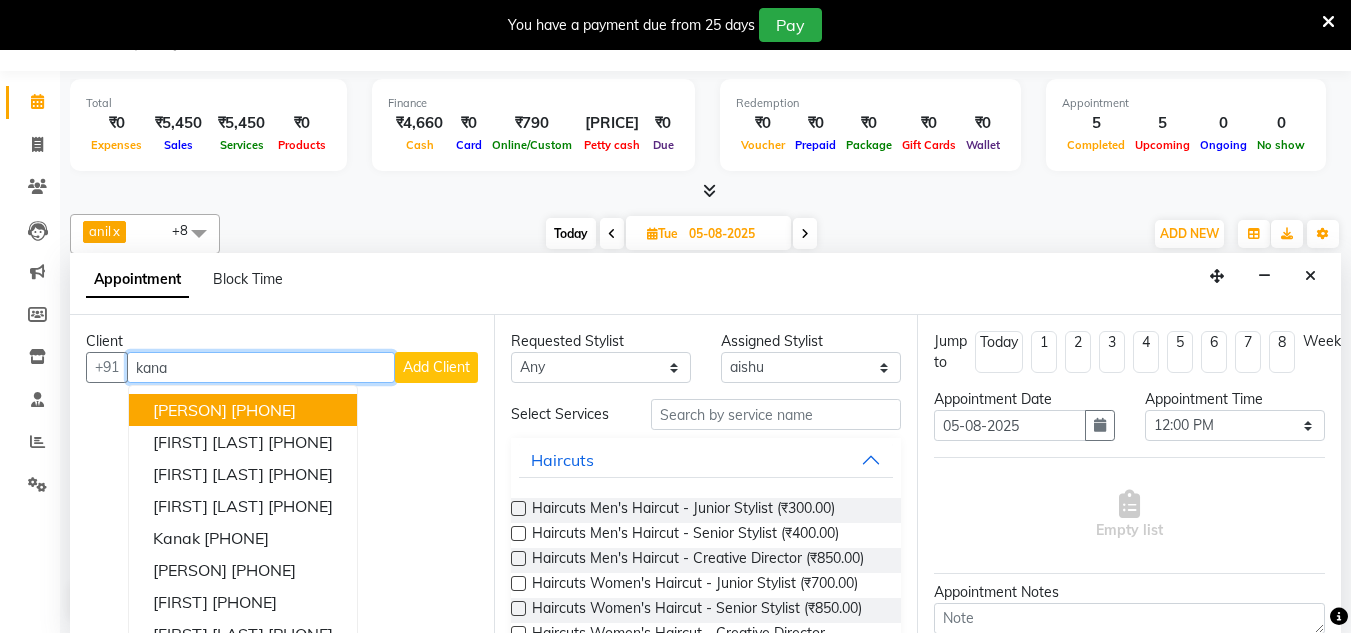 click on "[PERSON]" at bounding box center [190, 410] 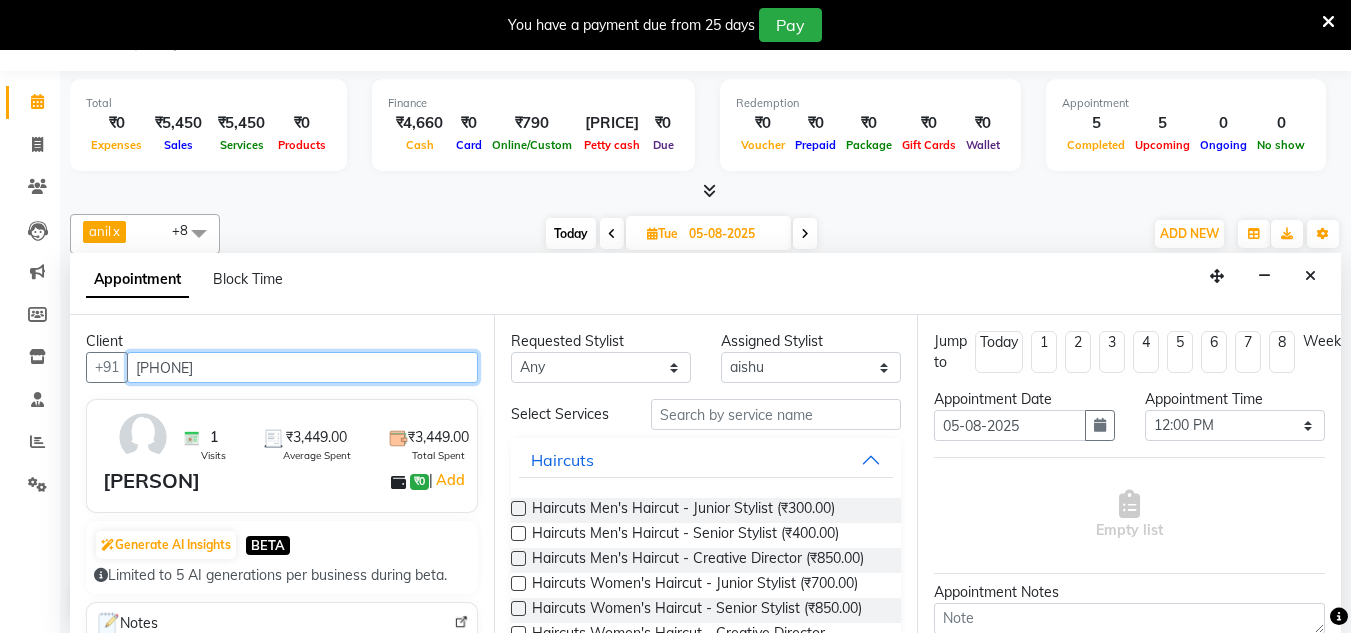 type on "[PHONE]" 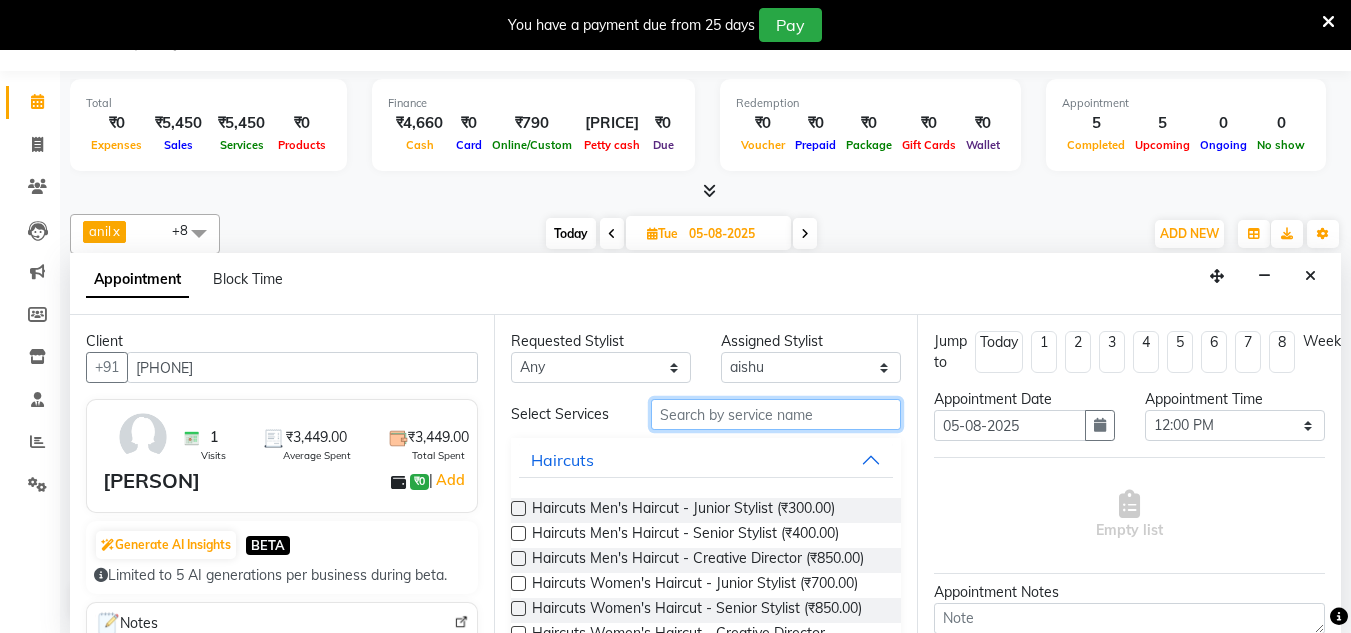 click at bounding box center (776, 414) 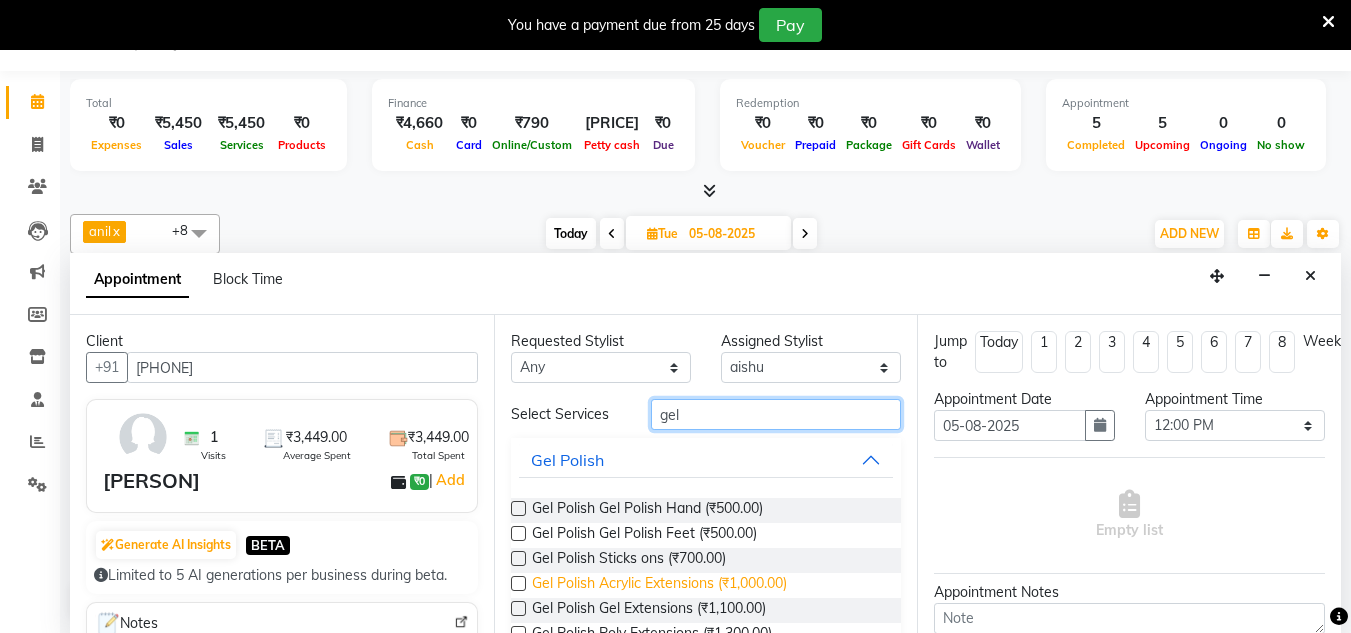 type on "gel" 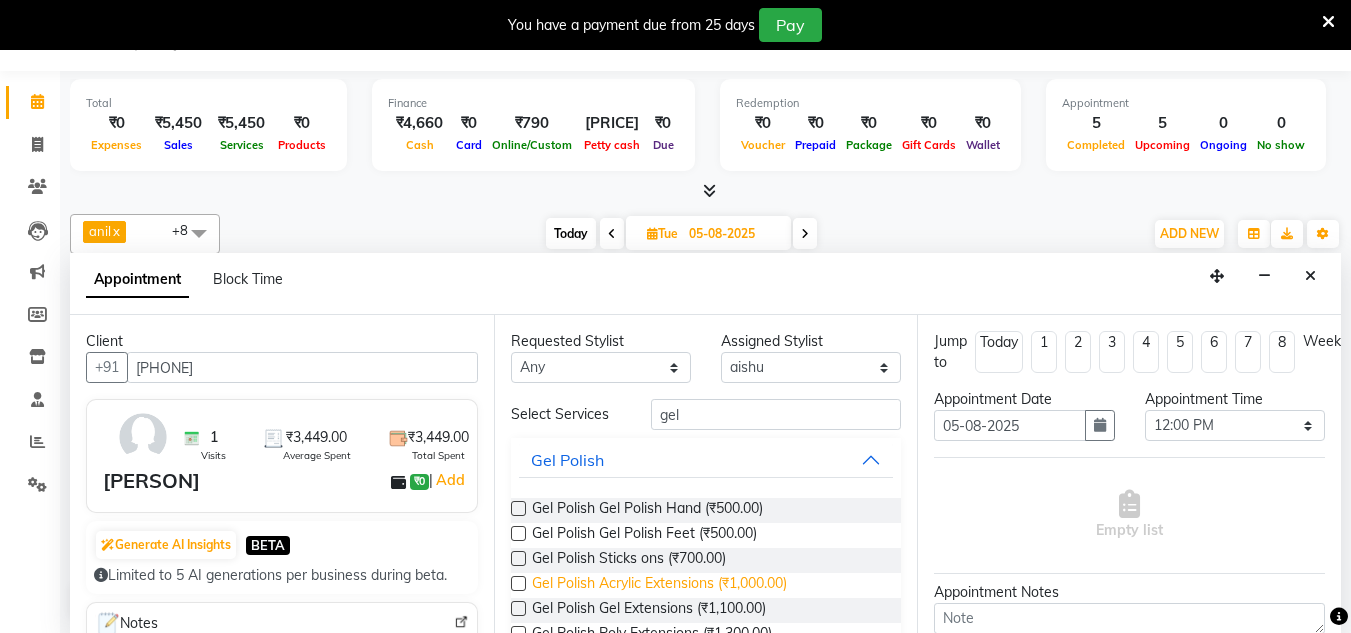 click on "Gel Polish Acrylic Extensions (₹1,000.00)" at bounding box center [659, 585] 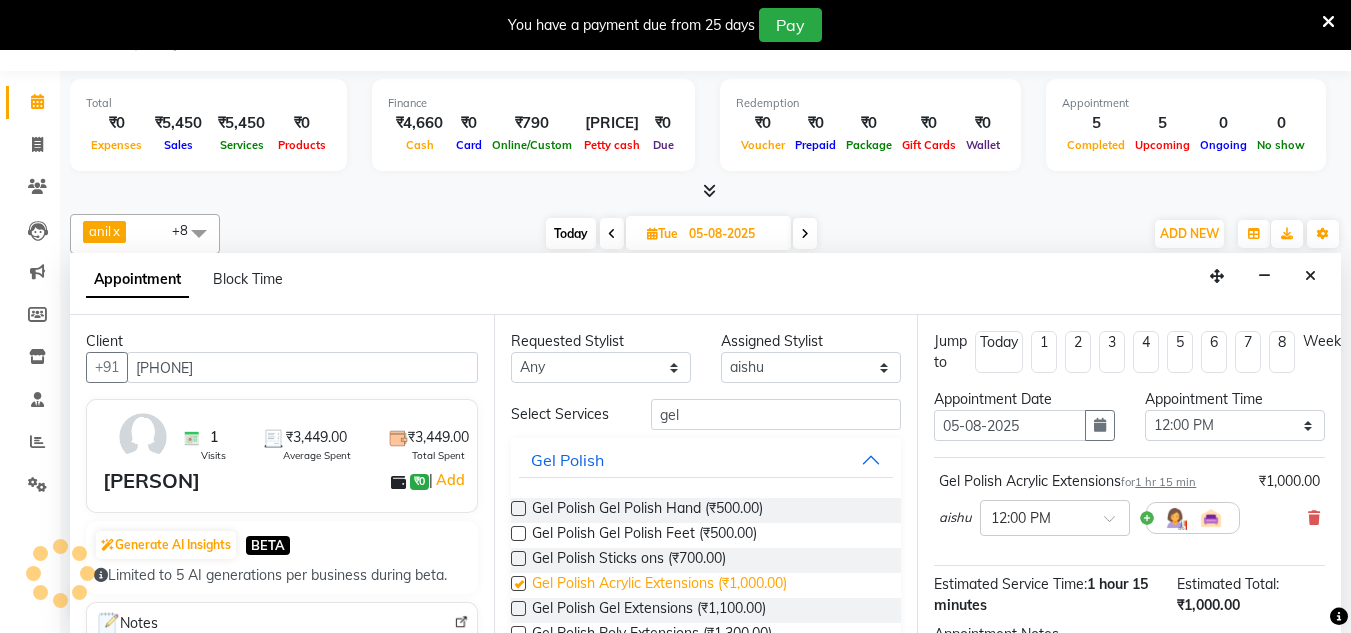 checkbox on "false" 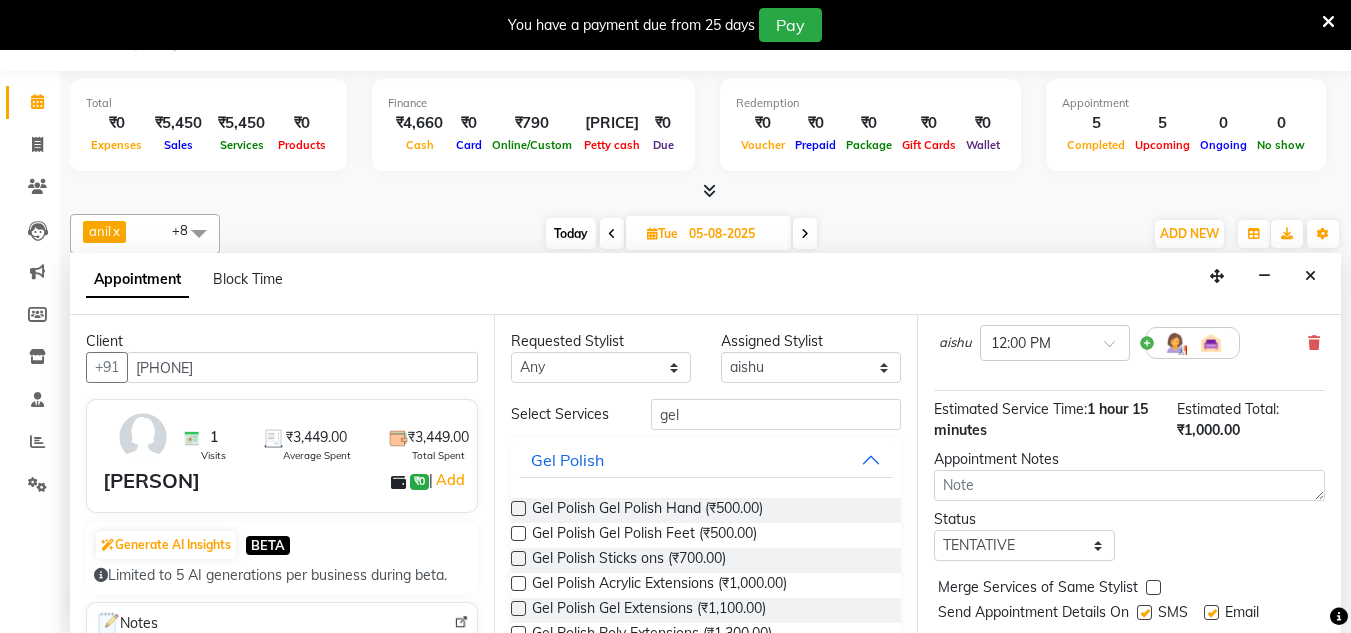 scroll, scrollTop: 244, scrollLeft: 0, axis: vertical 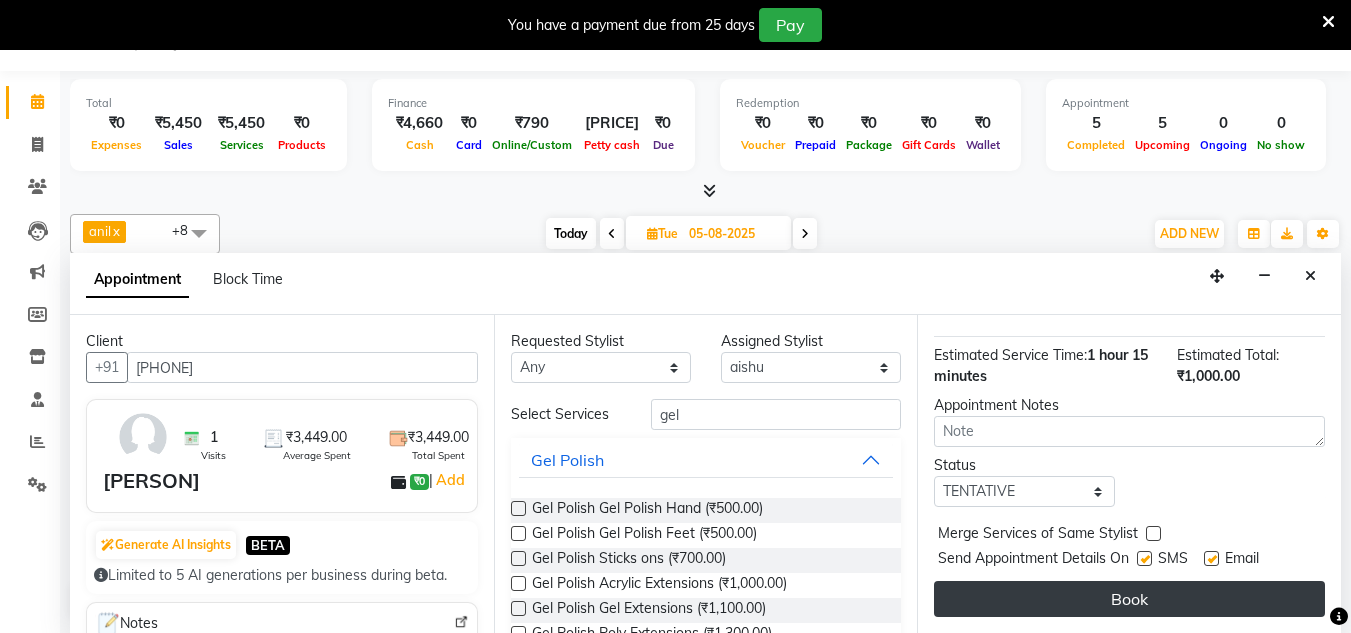 click on "Book" at bounding box center [1129, 599] 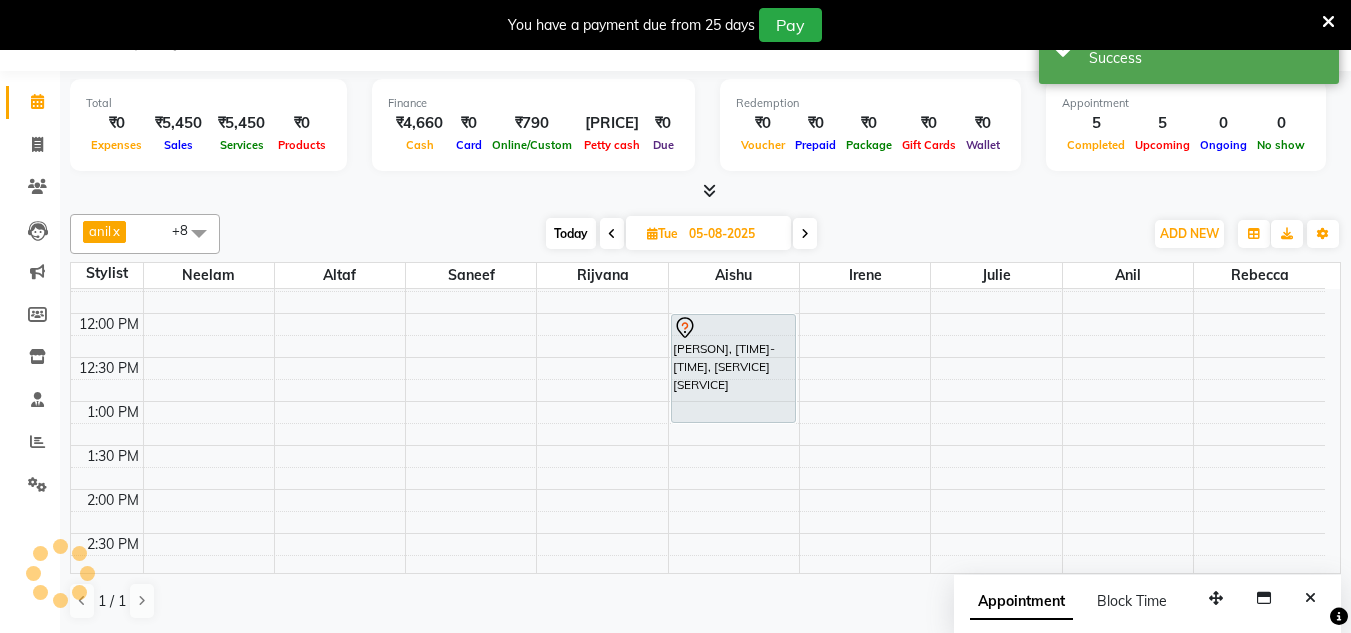 scroll, scrollTop: 0, scrollLeft: 0, axis: both 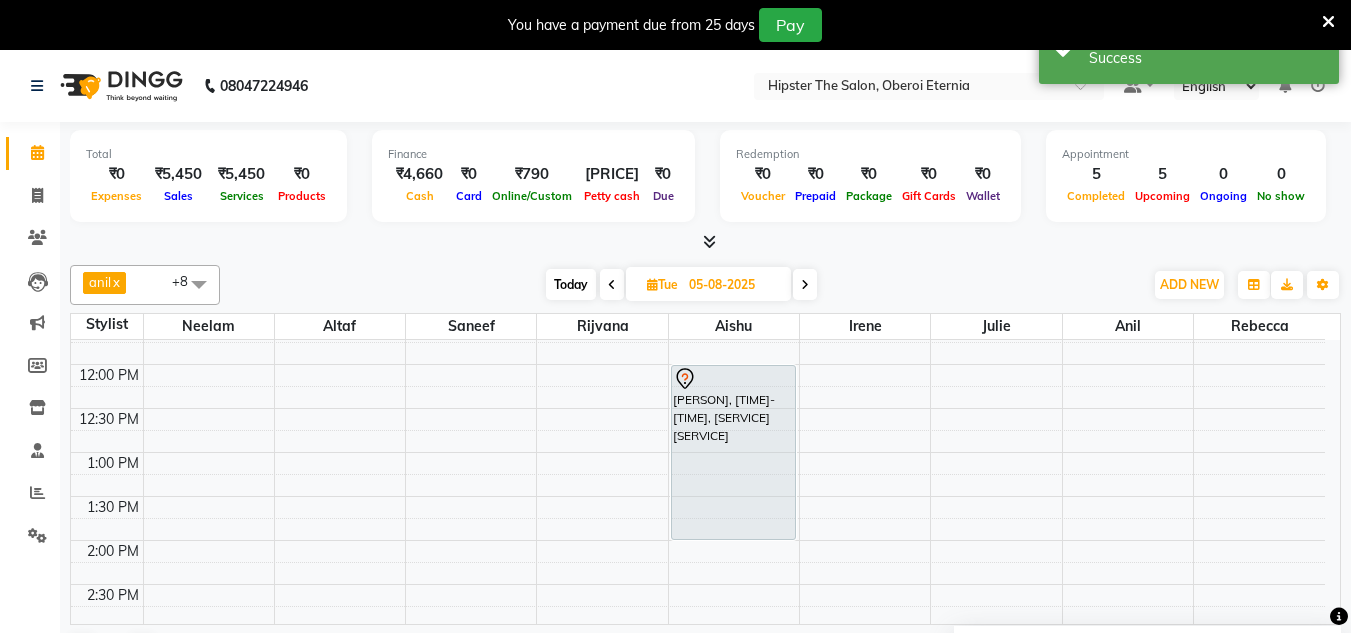 drag, startPoint x: 741, startPoint y: 473, endPoint x: 734, endPoint y: 556, distance: 83.294655 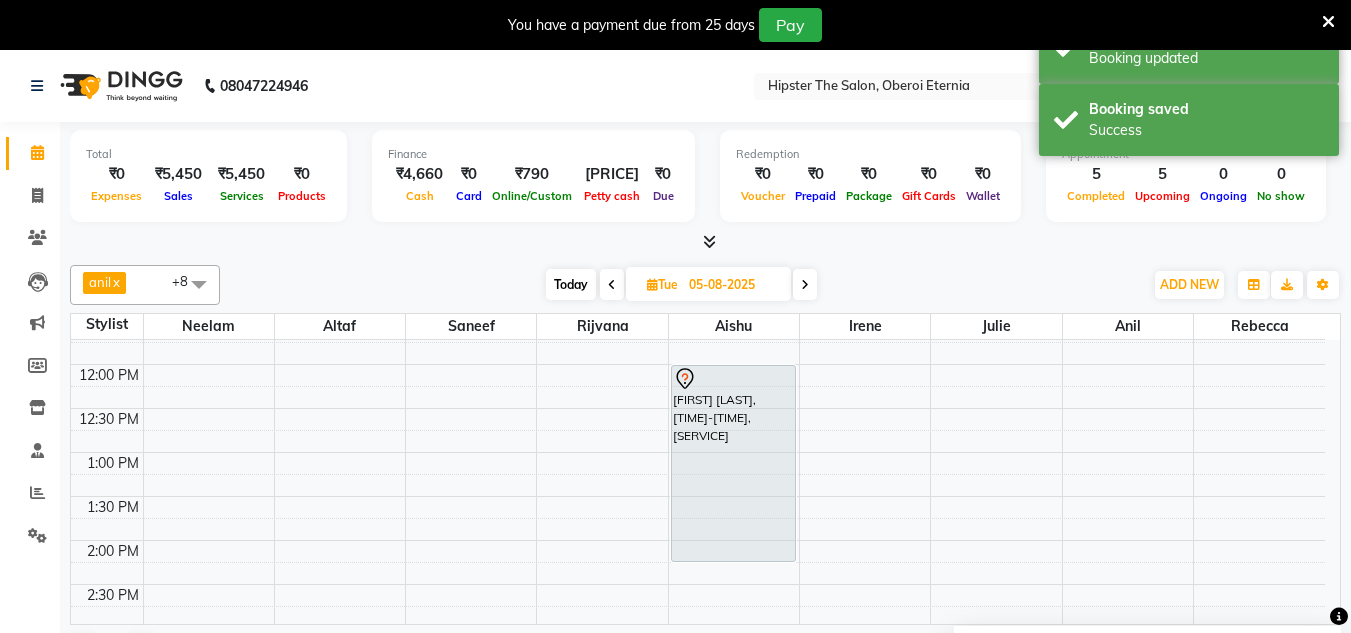 click on "Today" at bounding box center [571, 284] 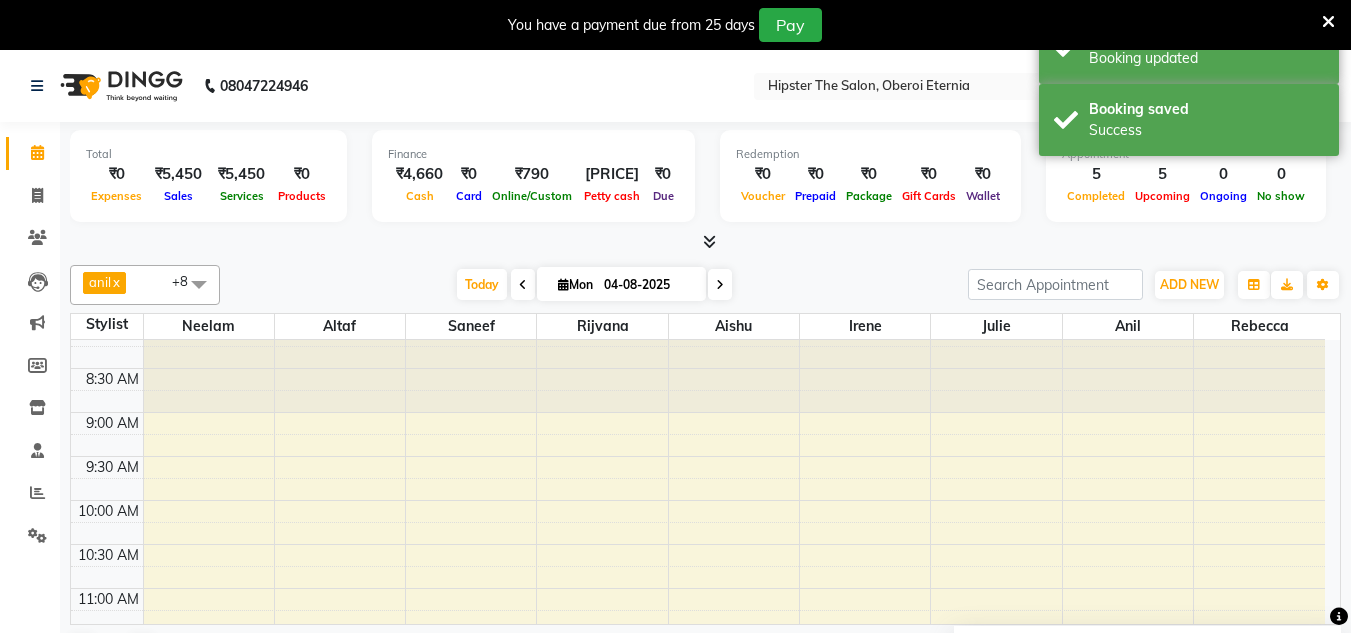 scroll, scrollTop: 0, scrollLeft: 0, axis: both 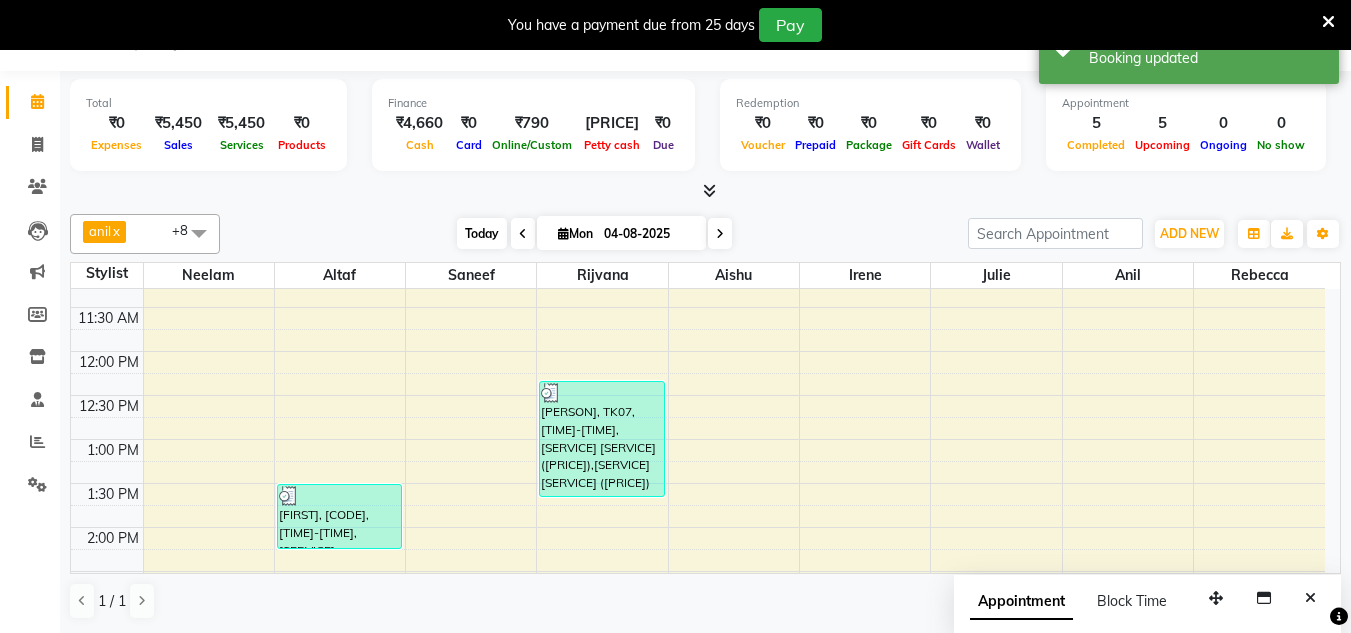 click on "Today" at bounding box center (482, 233) 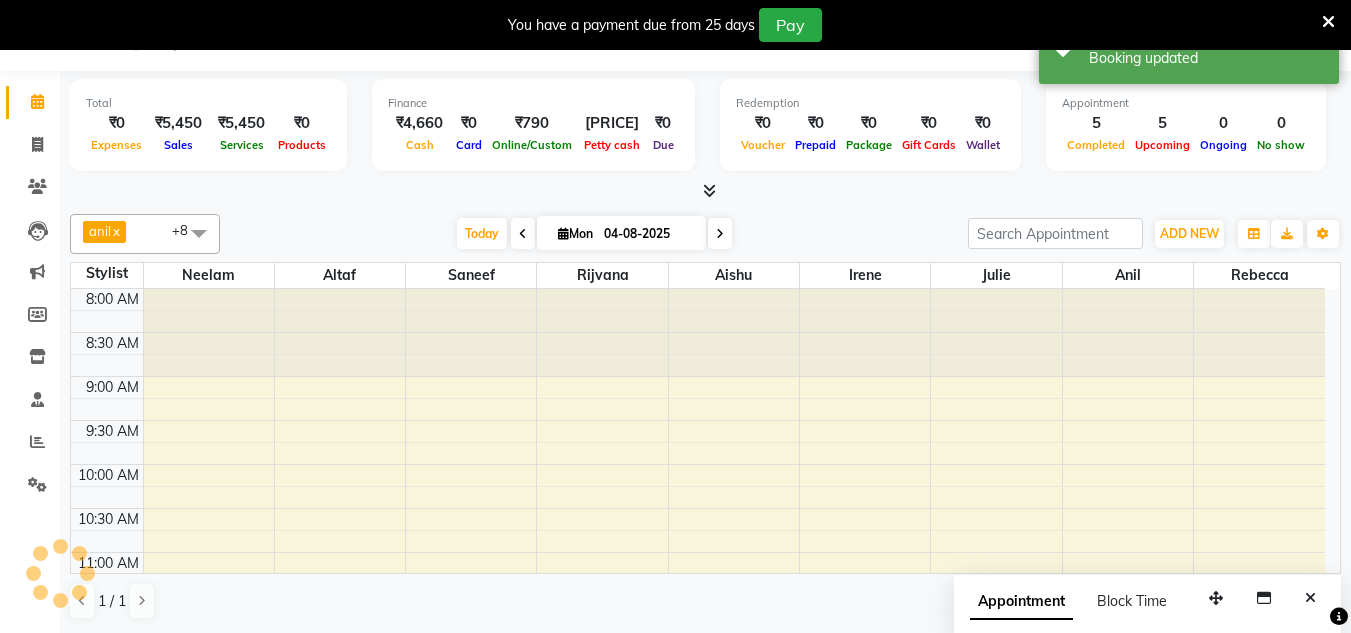 scroll, scrollTop: 859, scrollLeft: 0, axis: vertical 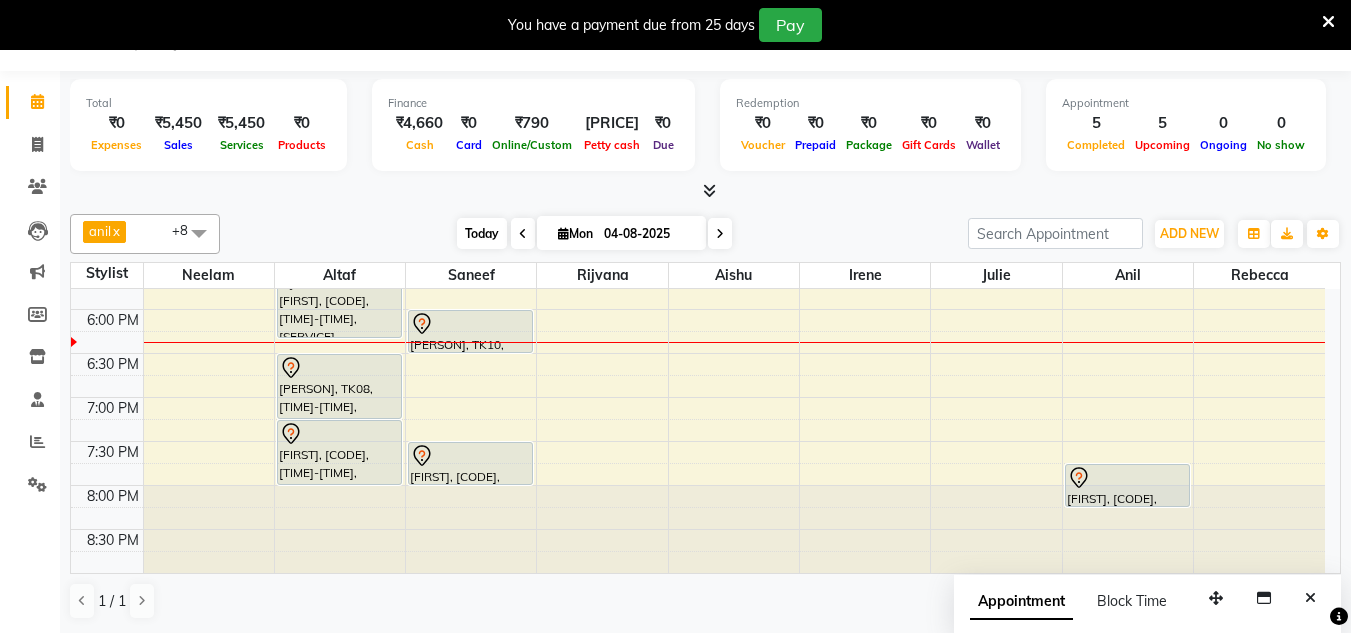 click on "Today" at bounding box center (482, 233) 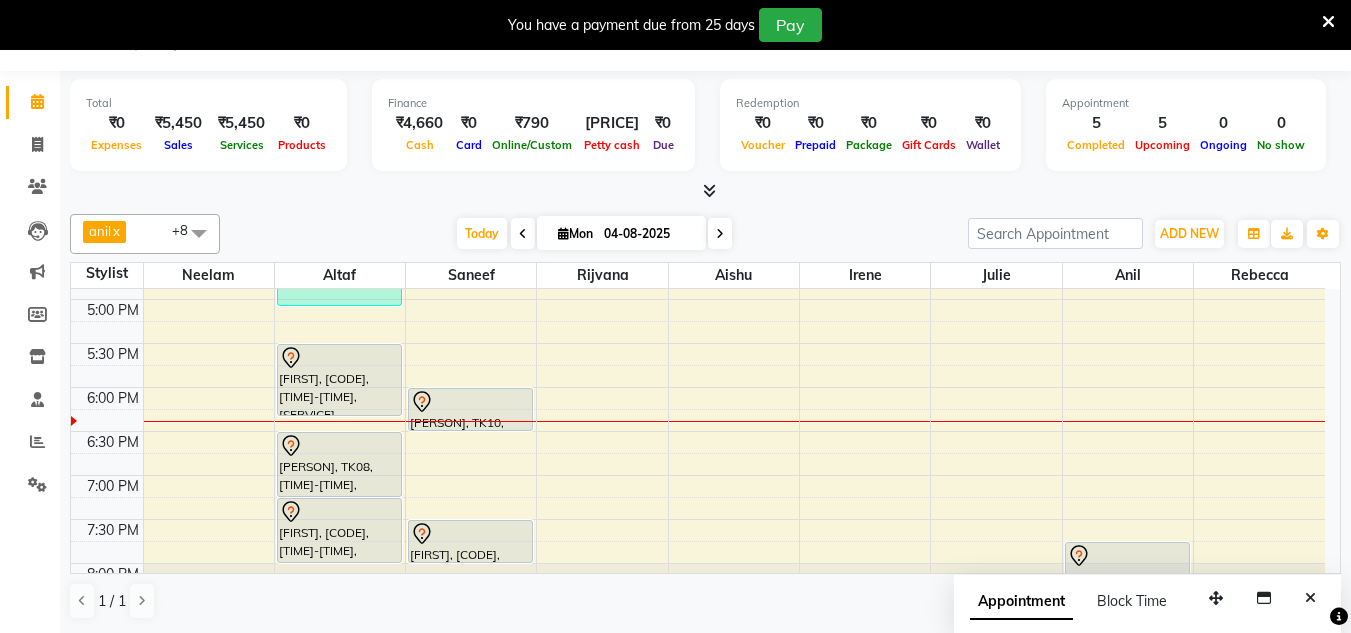 scroll, scrollTop: 796, scrollLeft: 0, axis: vertical 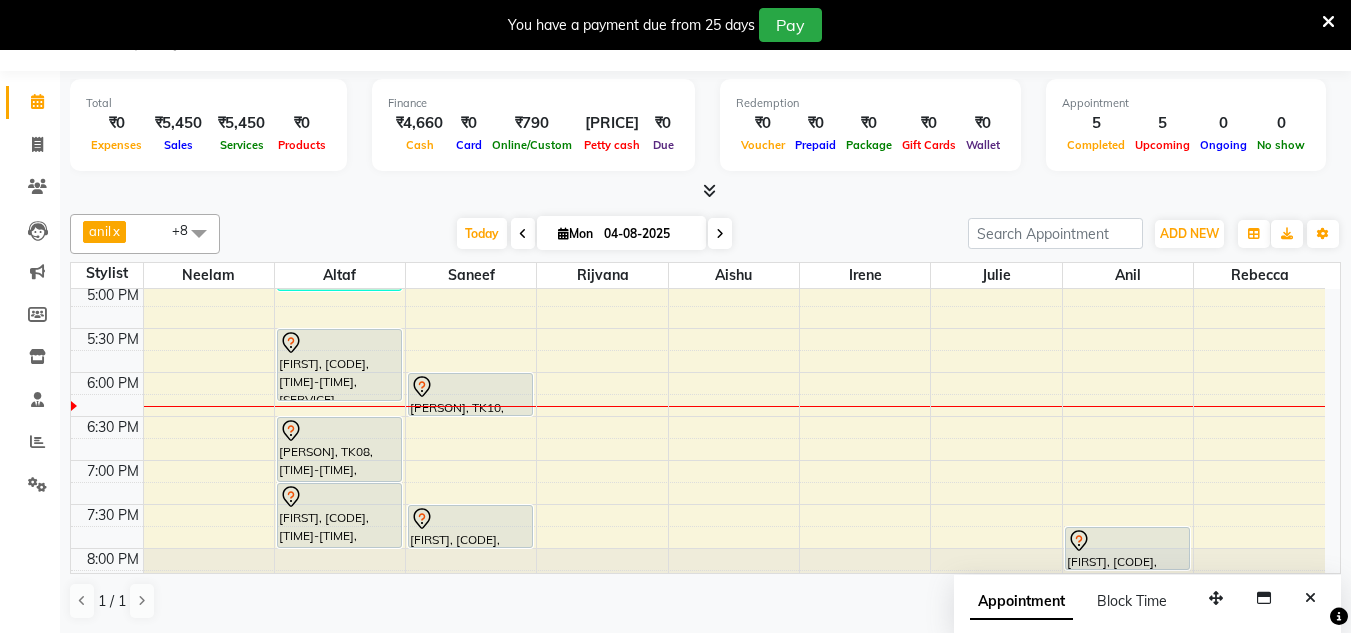 click at bounding box center [720, 234] 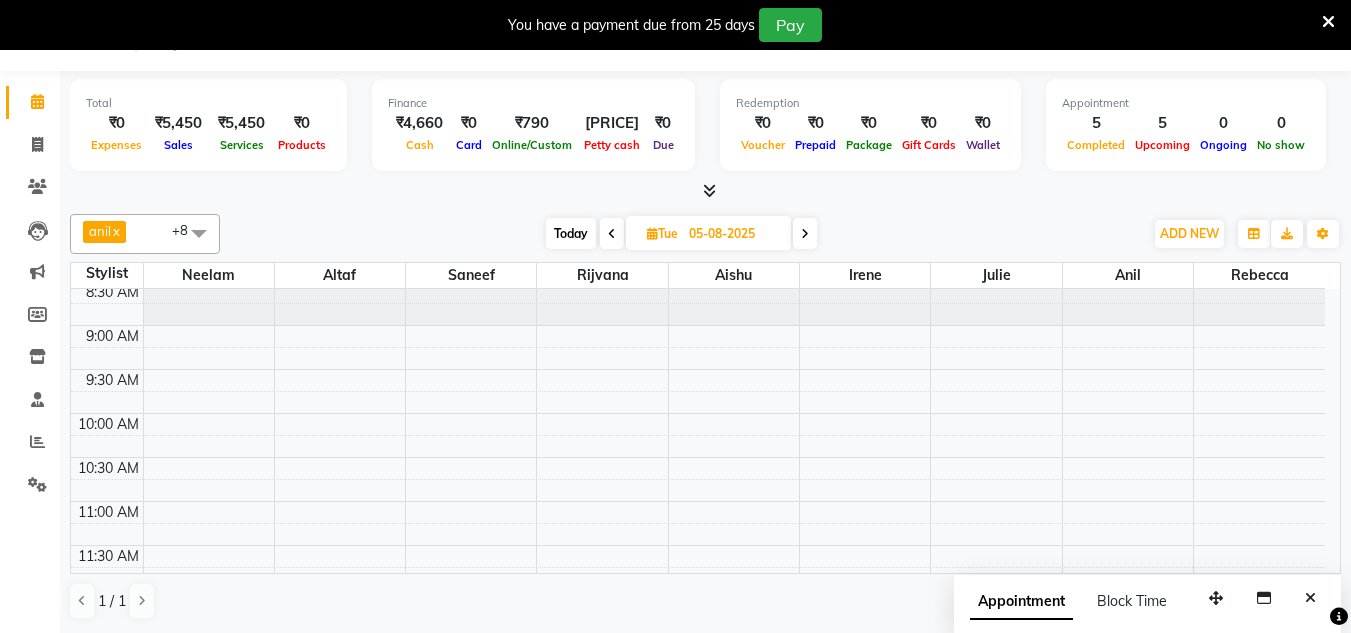 scroll, scrollTop: 0, scrollLeft: 0, axis: both 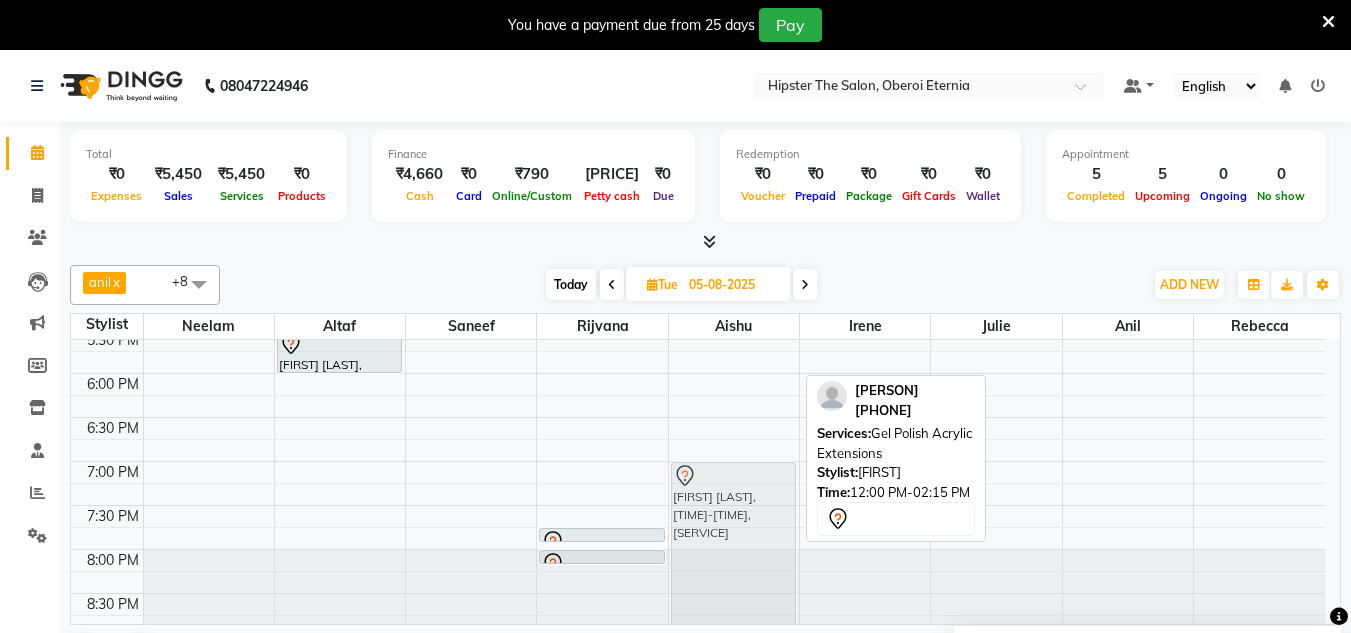 drag, startPoint x: 751, startPoint y: 409, endPoint x: 727, endPoint y: 574, distance: 166.73631 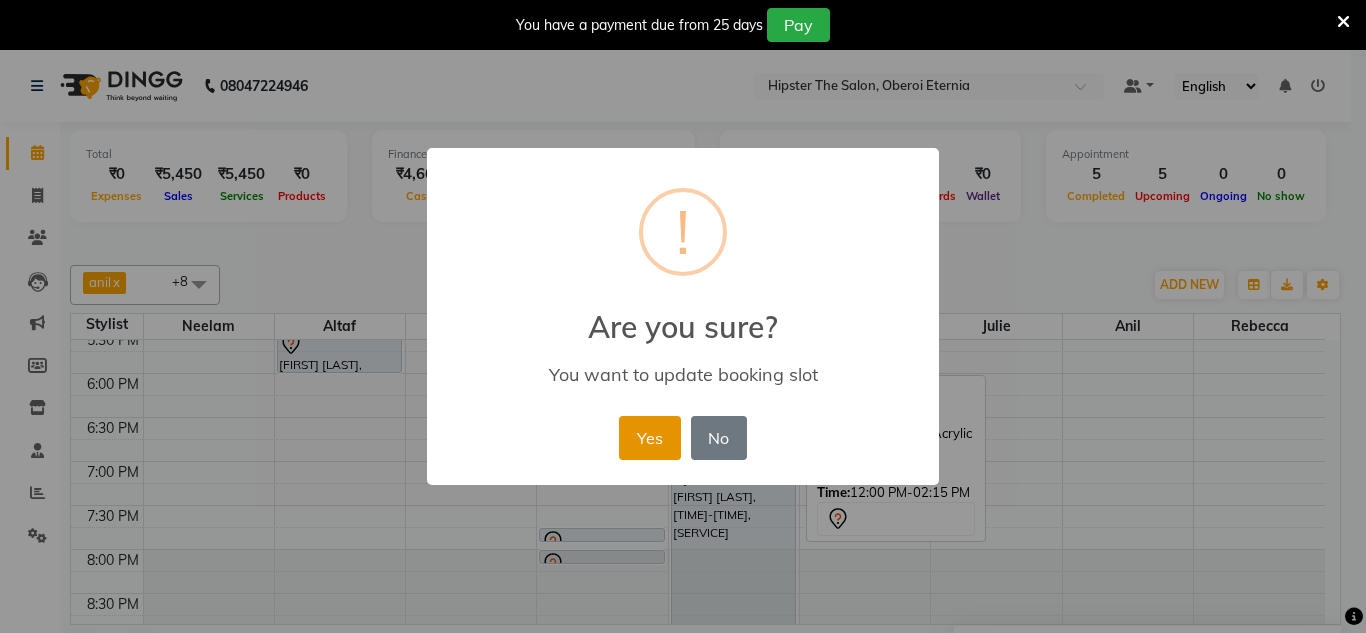 click on "Yes" at bounding box center (649, 438) 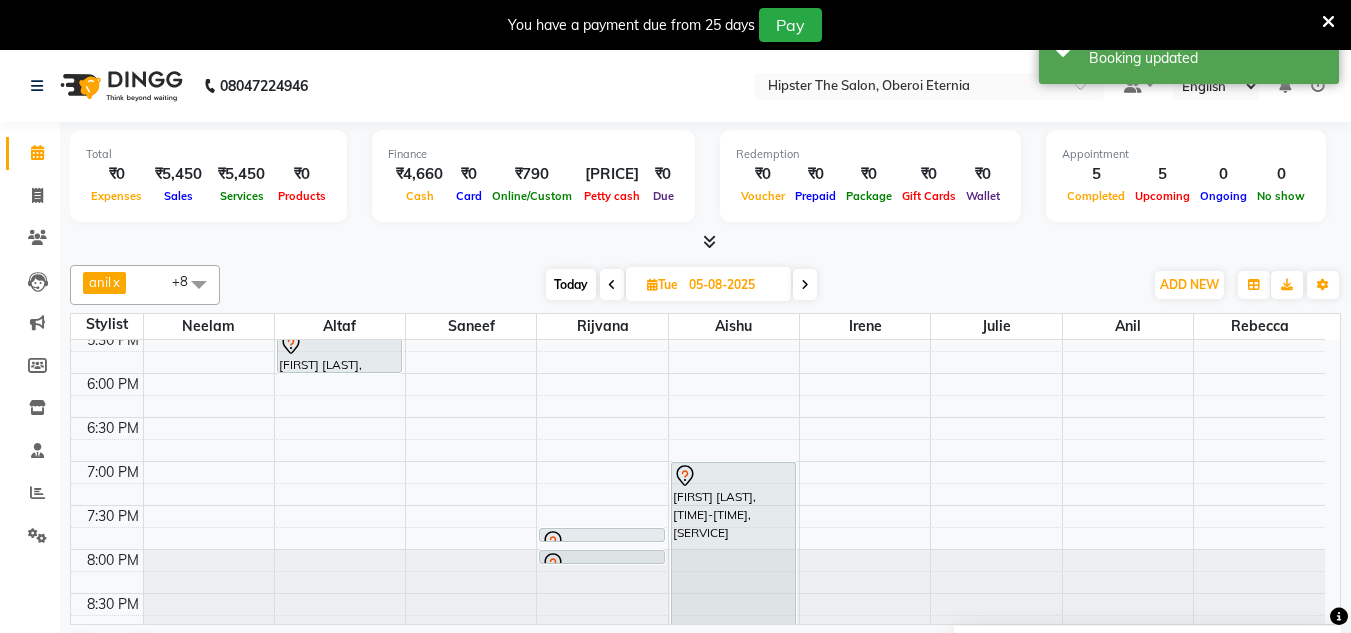 click on "Today" at bounding box center [571, 284] 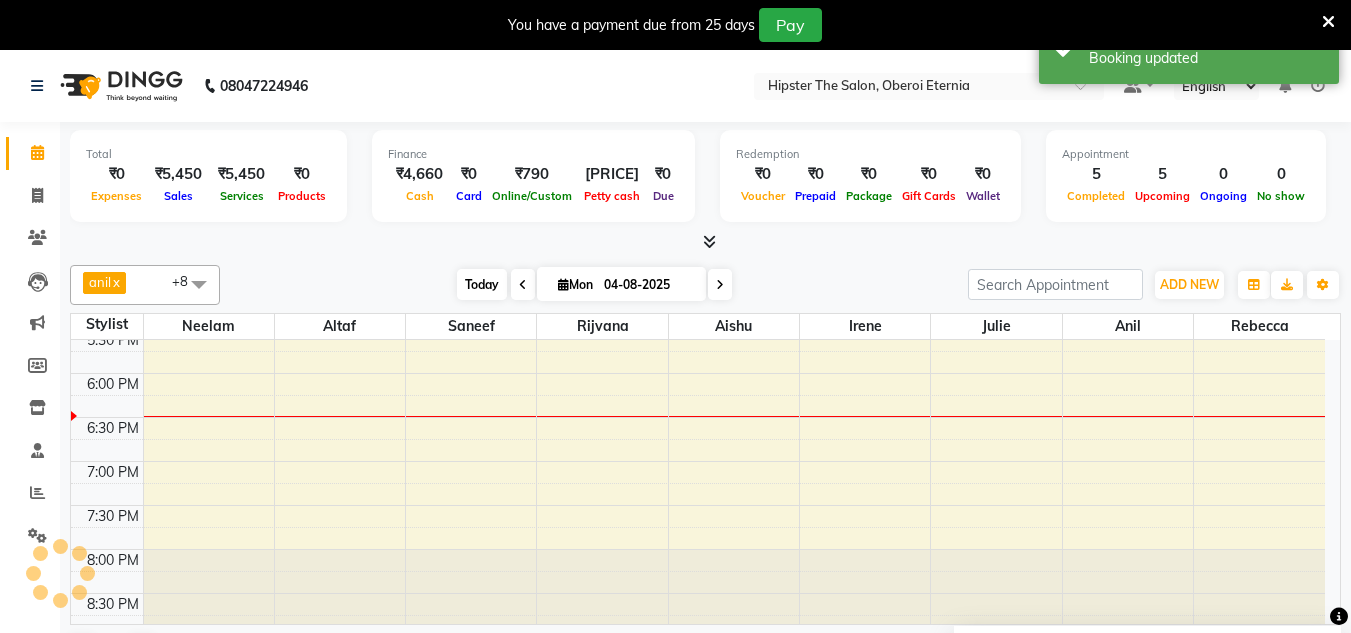 scroll, scrollTop: 859, scrollLeft: 0, axis: vertical 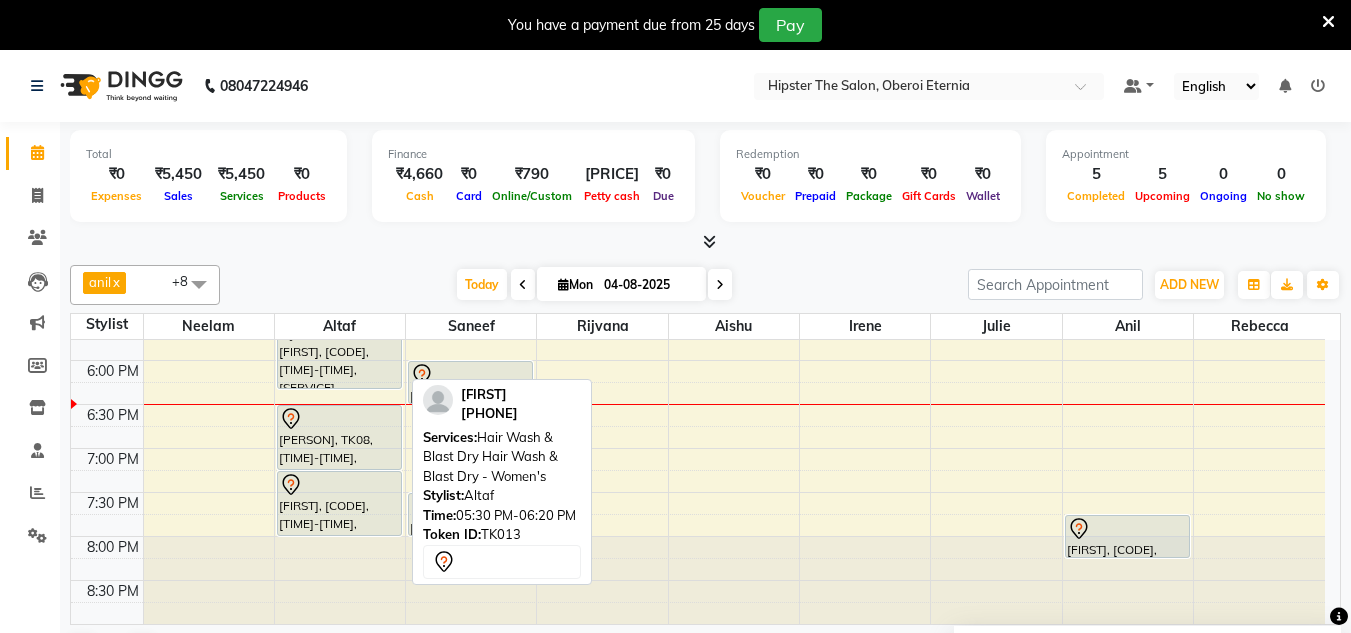 click on "[FIRST], [CODE], [TIME]-[TIME], [SERVICE]" at bounding box center [339, 353] 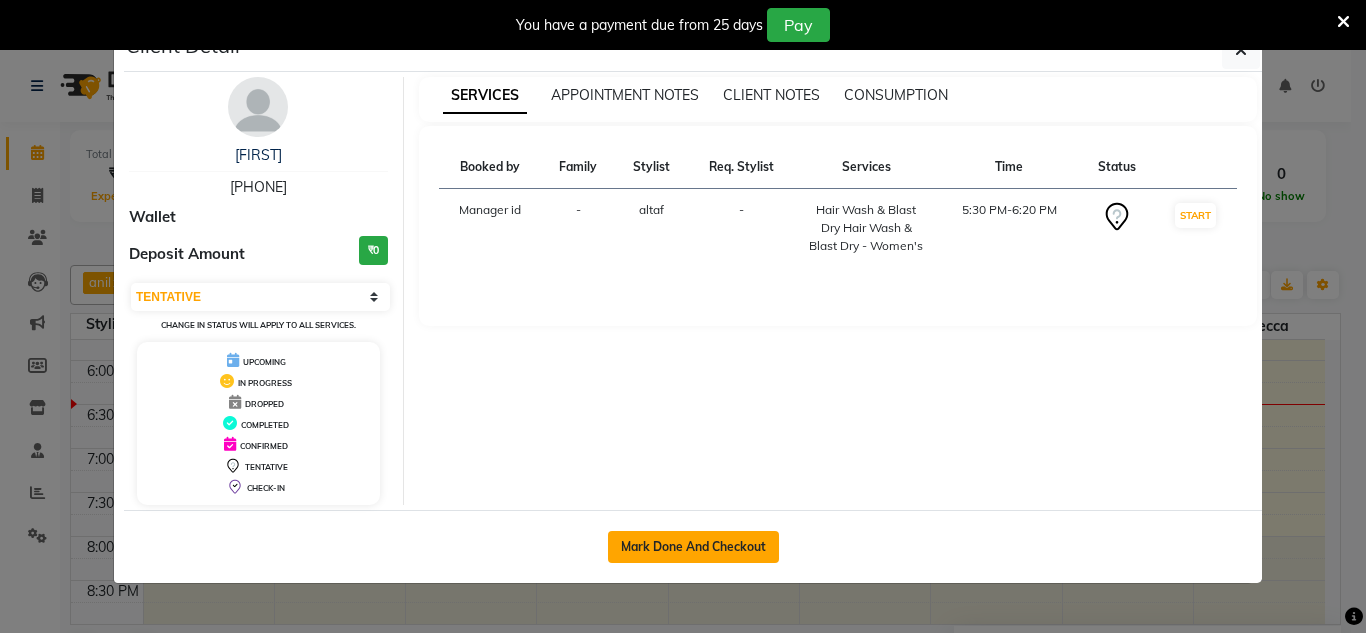 click on "Mark Done And Checkout" 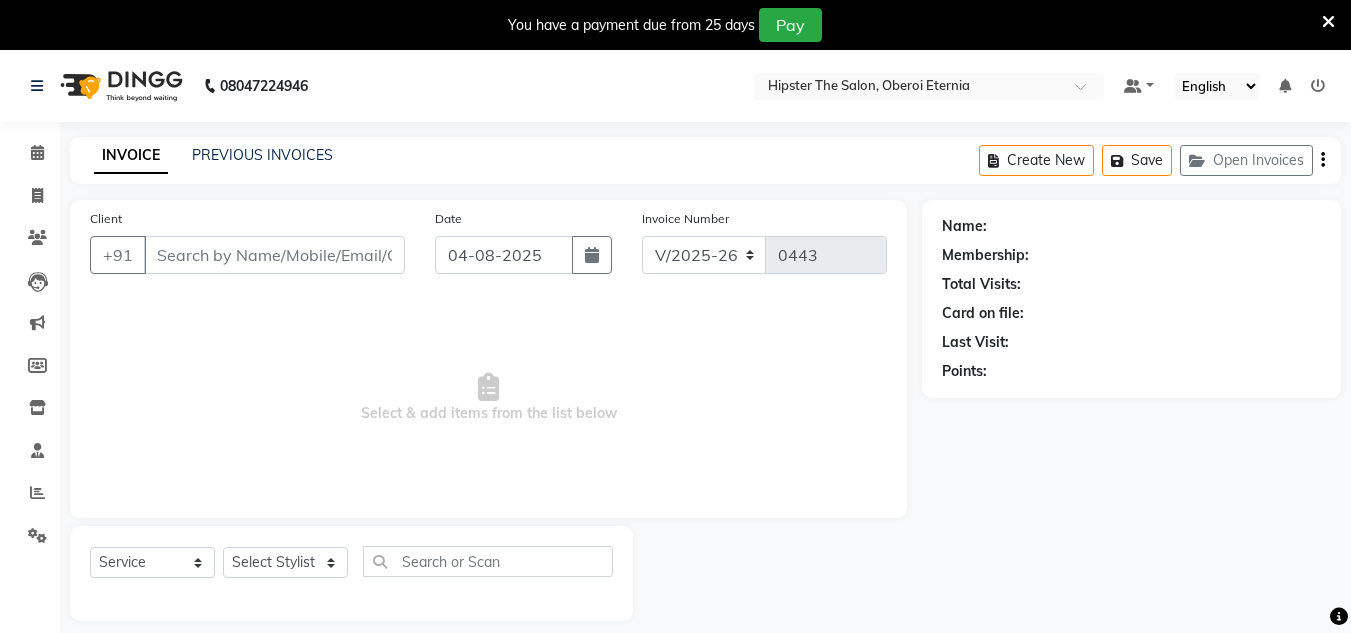 type on "[PHONE]" 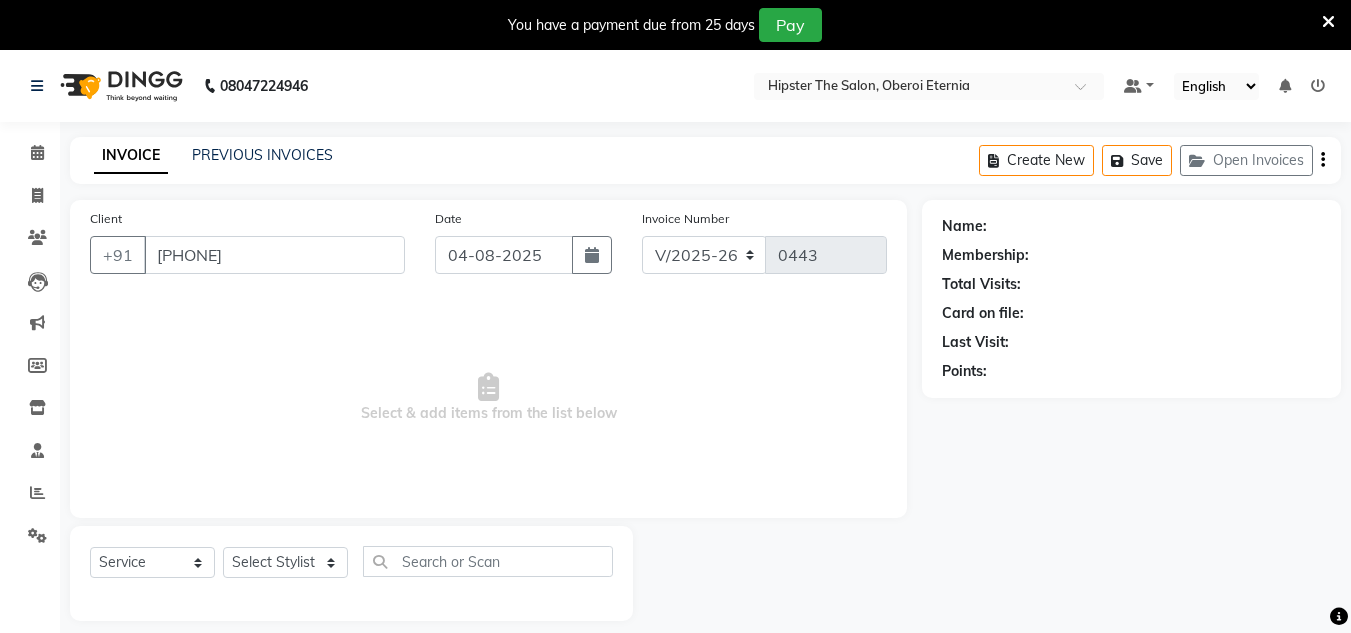 select on "85979" 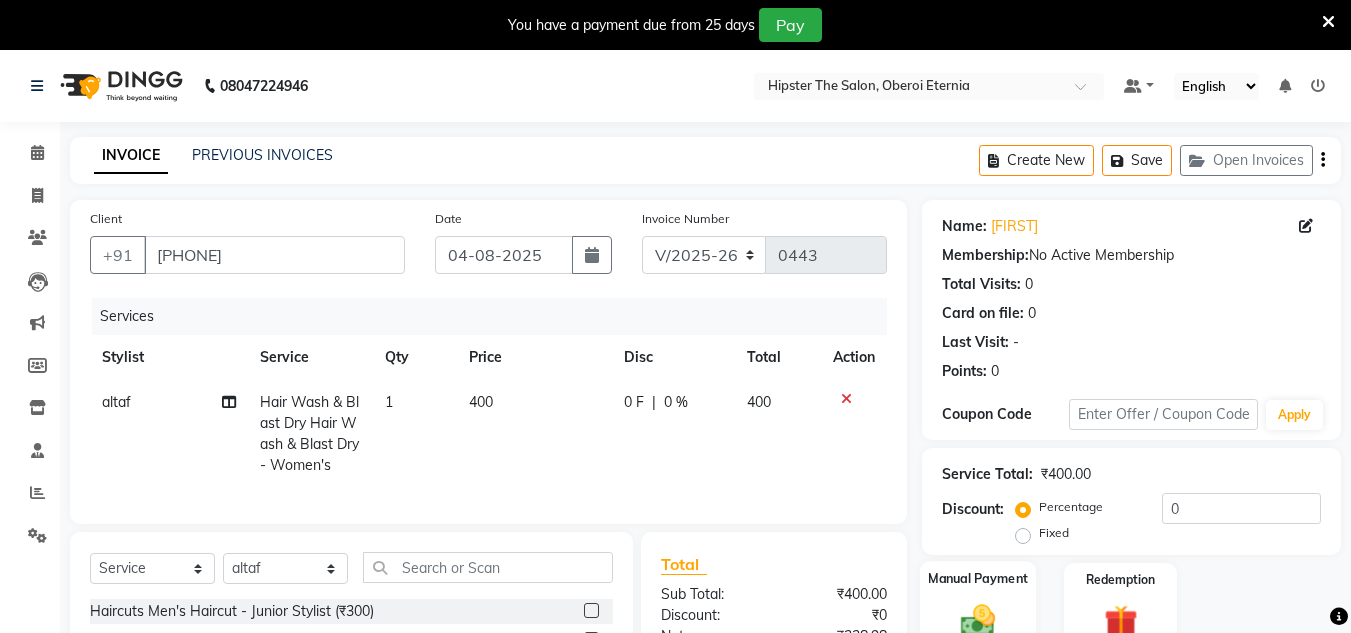 click 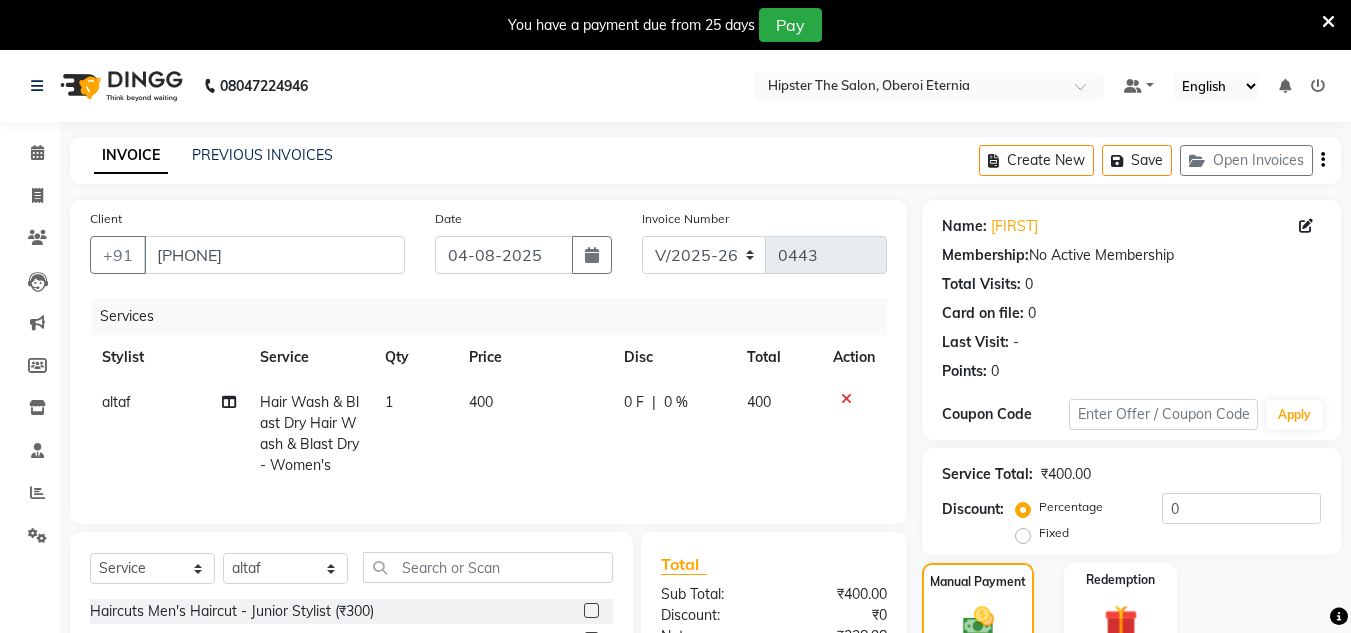 click 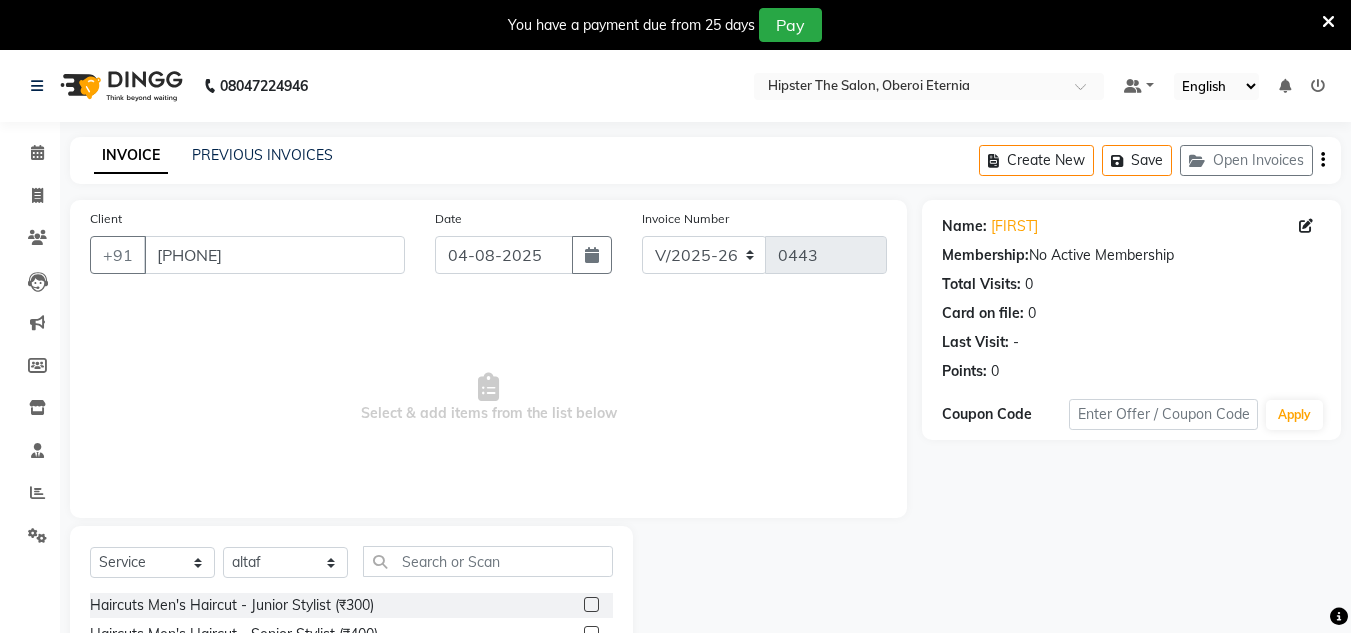 scroll, scrollTop: 218, scrollLeft: 0, axis: vertical 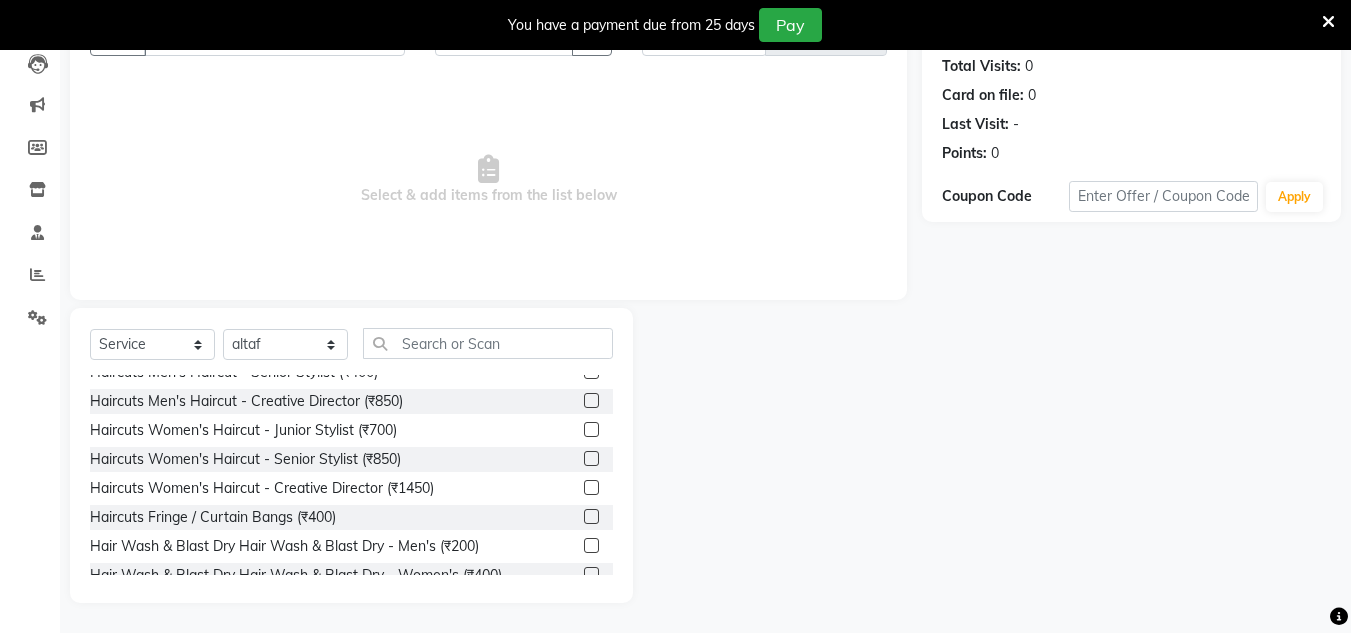 click on "Haircuts Women's Haircut - Senior Stylist (₹850)" 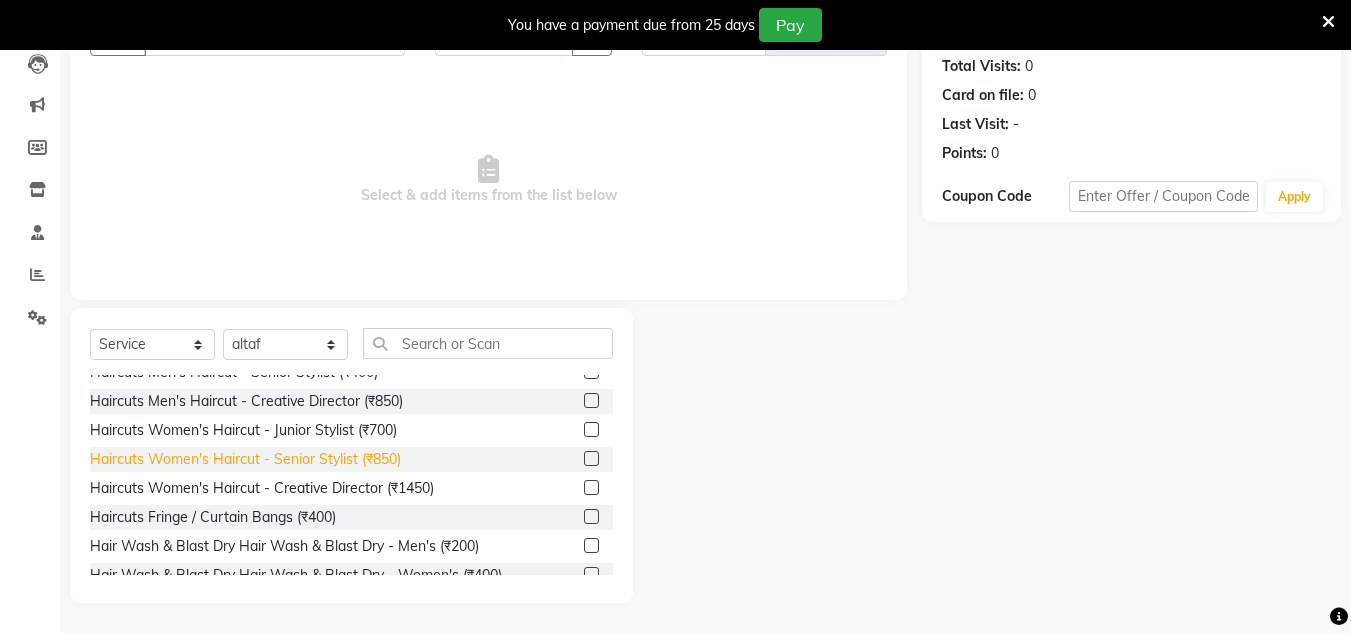 click on "Haircuts Women's Haircut - Senior Stylist (₹850)" 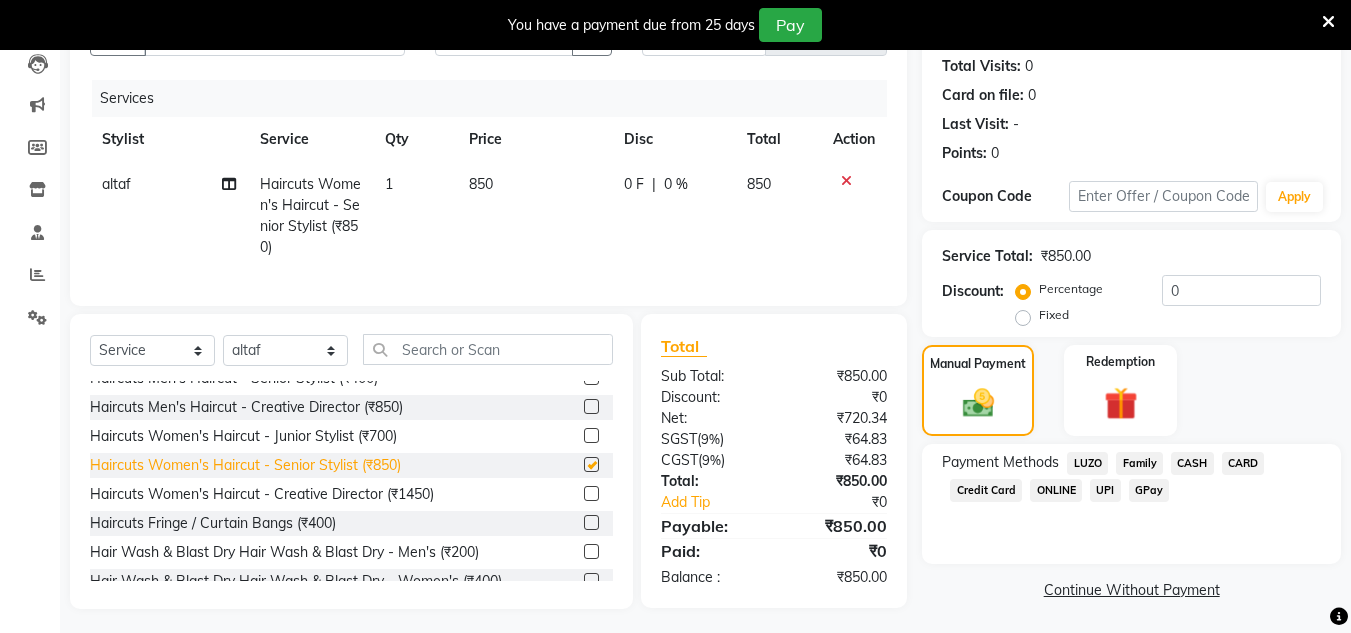 checkbox on "false" 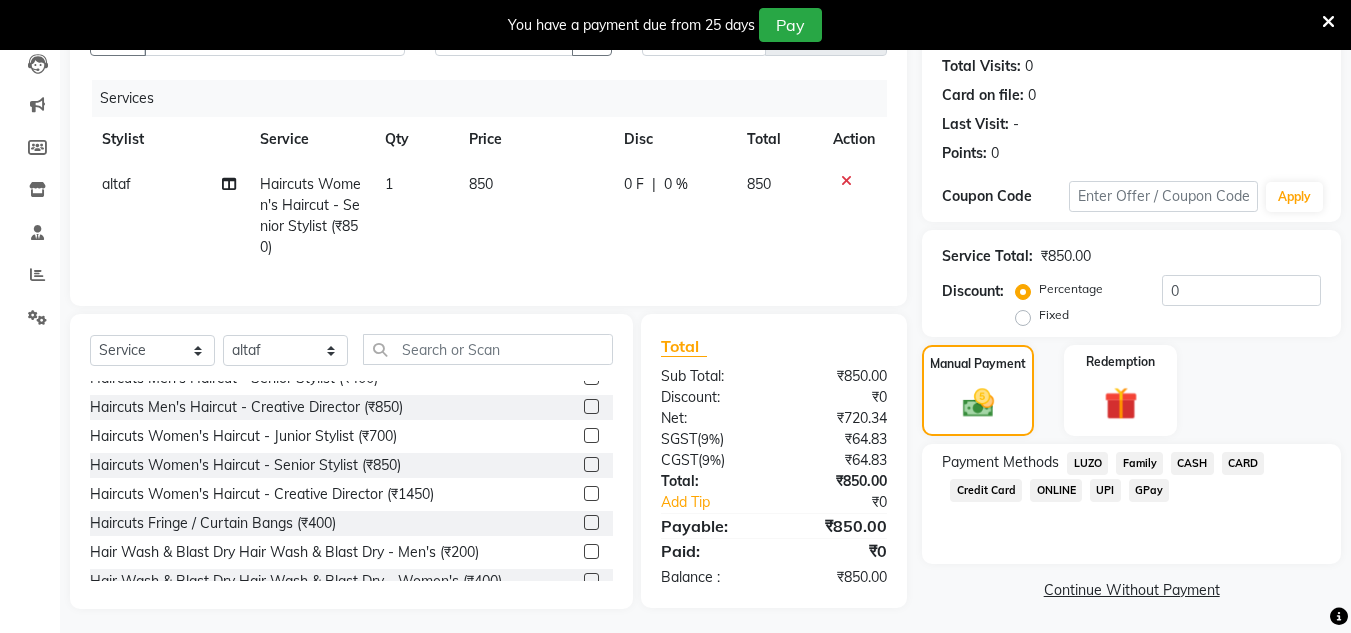 click on "GPay" 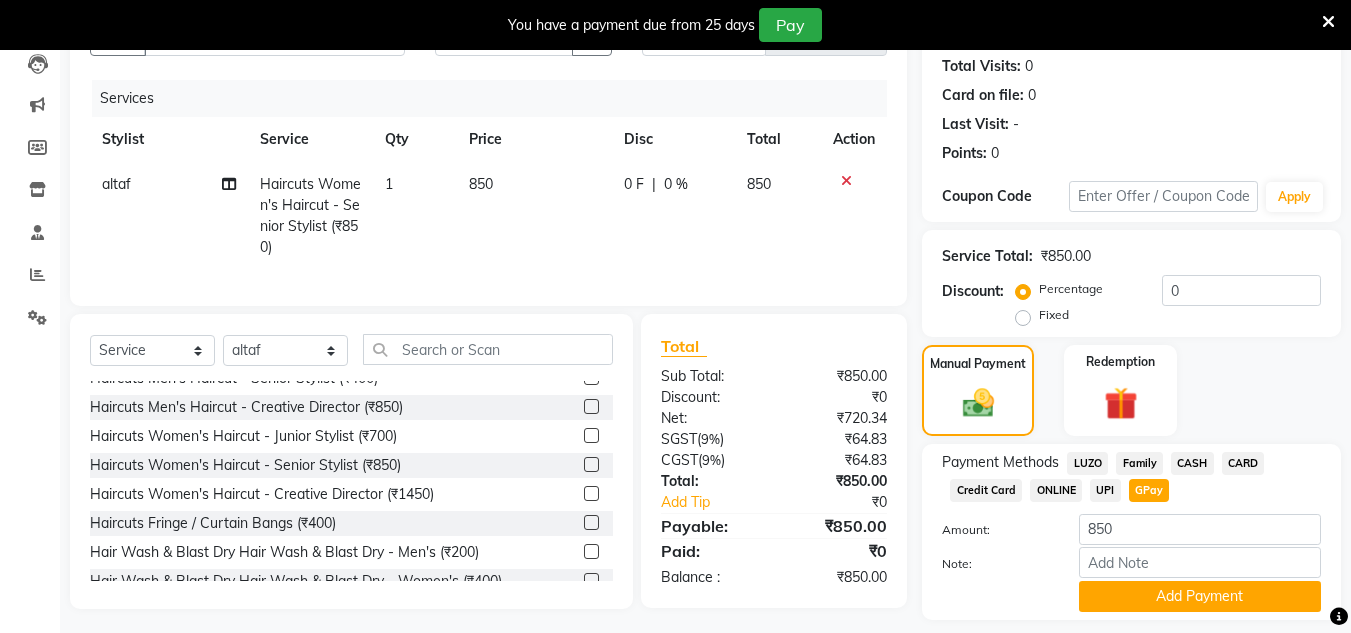 scroll, scrollTop: 276, scrollLeft: 0, axis: vertical 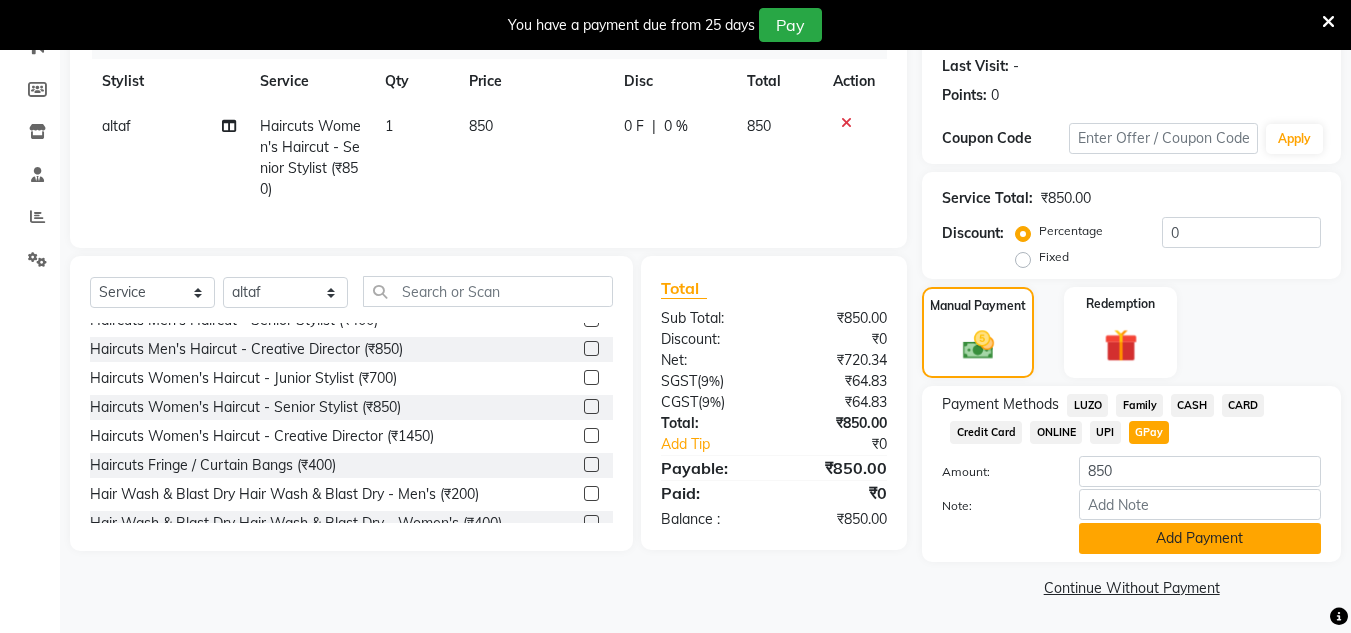click on "Add Payment" 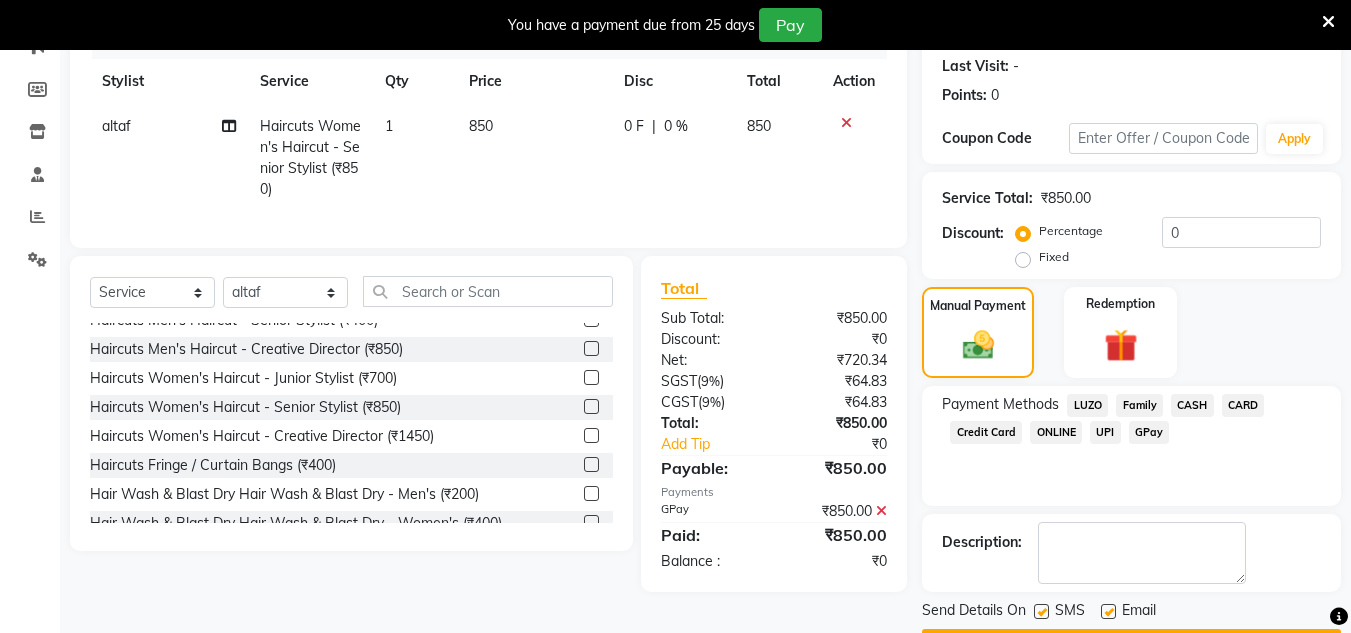 scroll, scrollTop: 333, scrollLeft: 0, axis: vertical 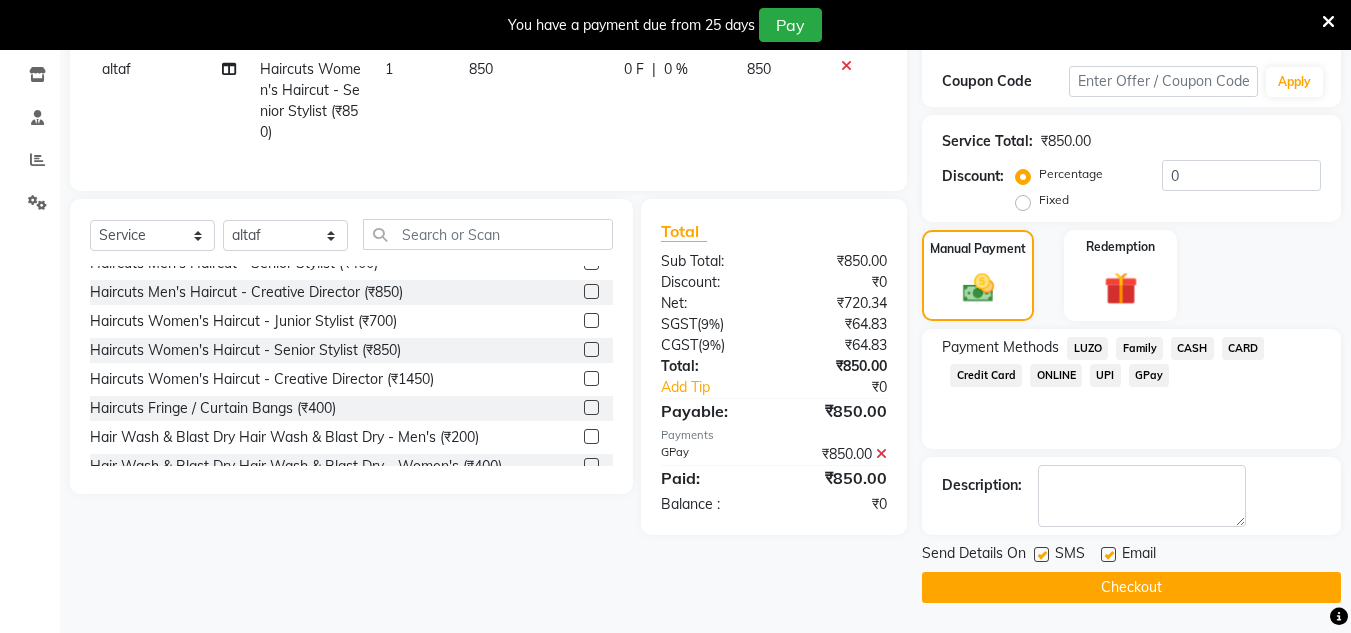 click on "Checkout" 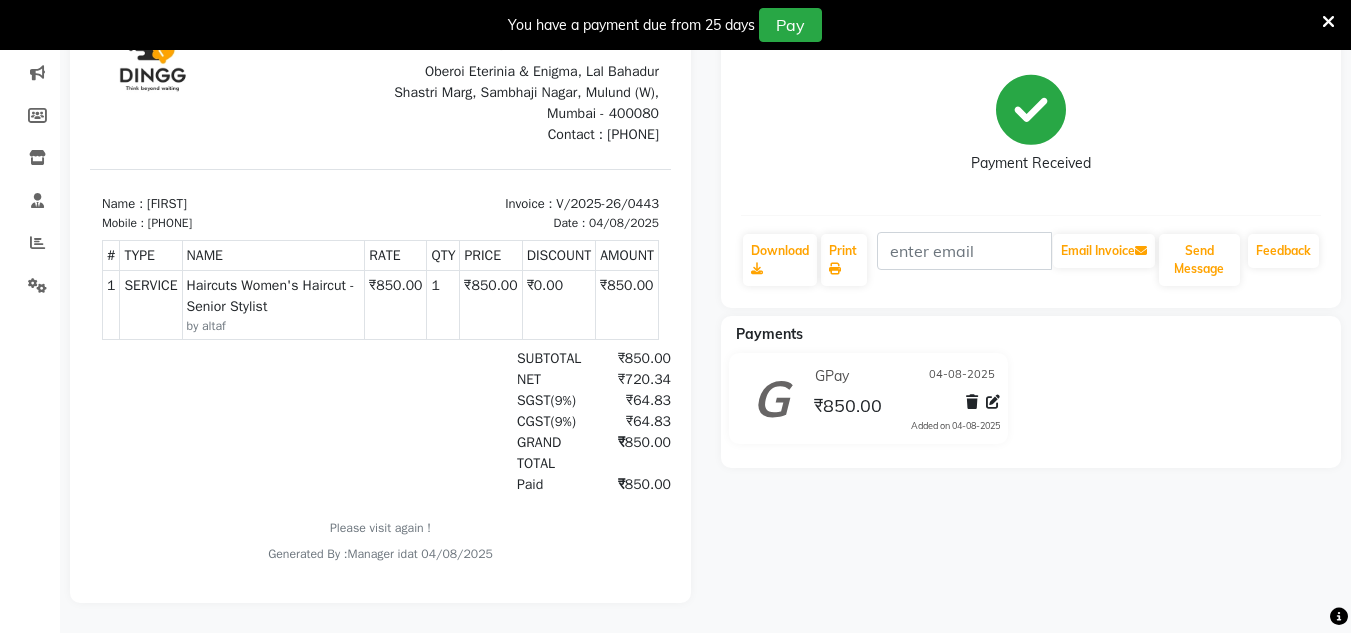 scroll, scrollTop: 0, scrollLeft: 0, axis: both 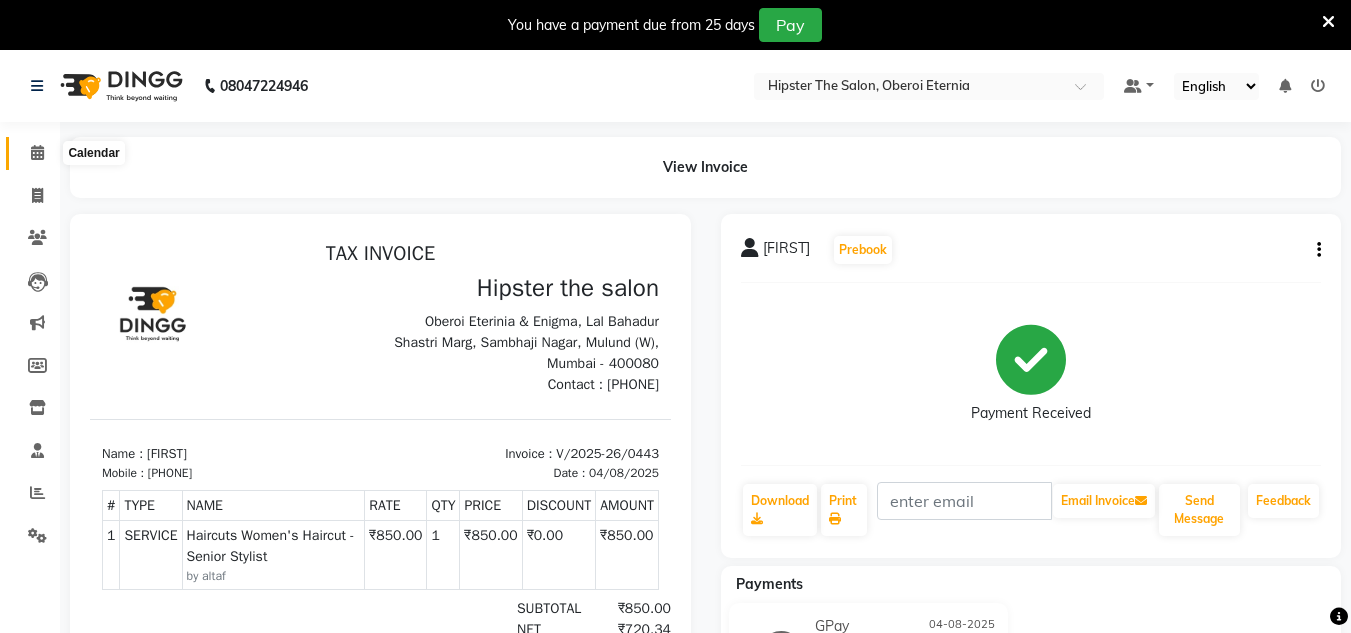 click 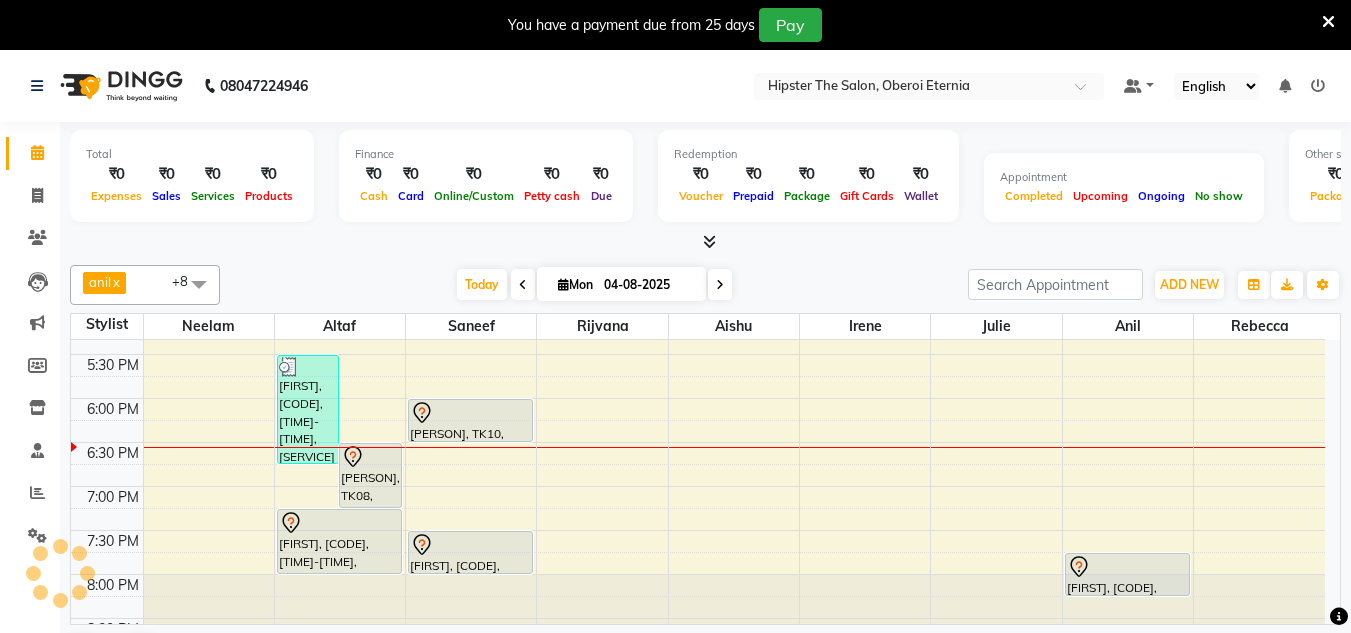 scroll, scrollTop: 859, scrollLeft: 0, axis: vertical 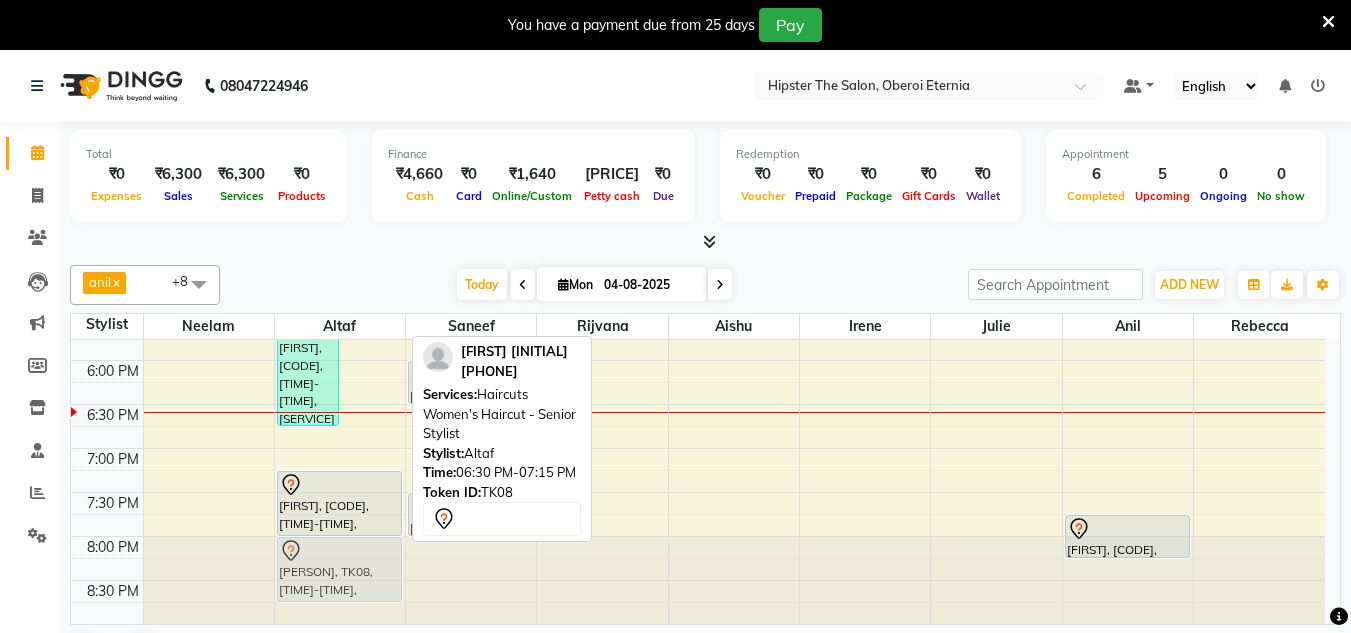 drag, startPoint x: 368, startPoint y: 450, endPoint x: 366, endPoint y: 577, distance: 127.01575 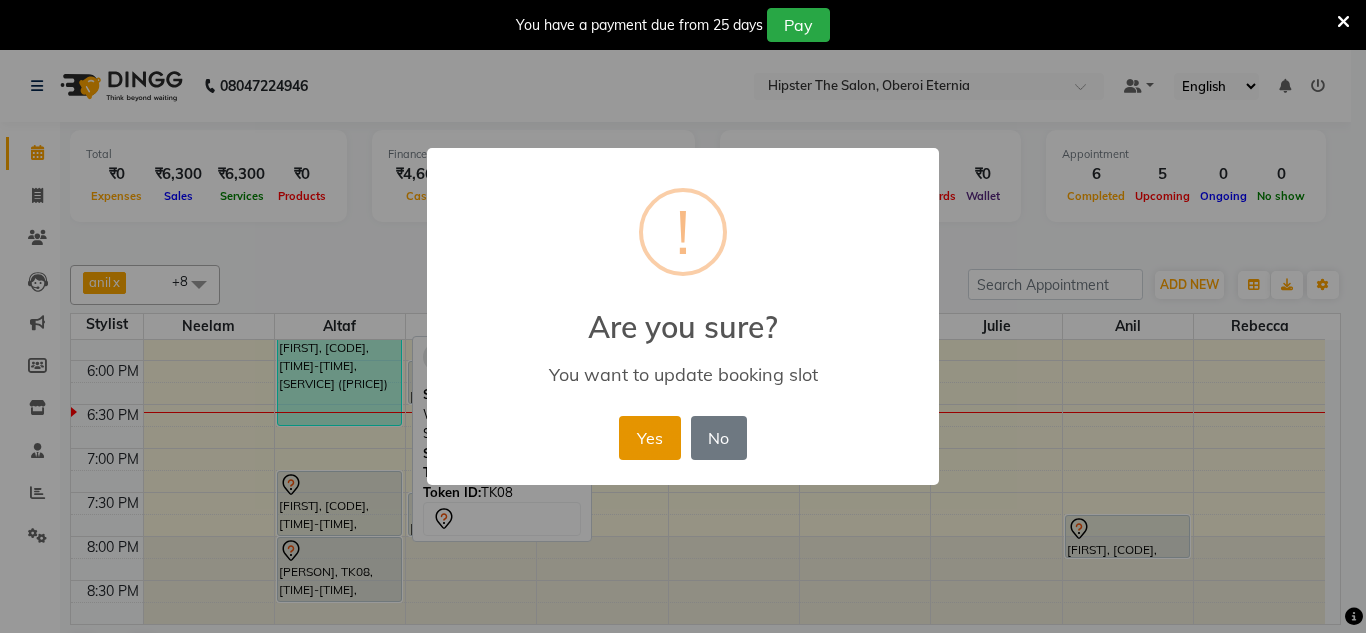 click on "Yes" at bounding box center [649, 438] 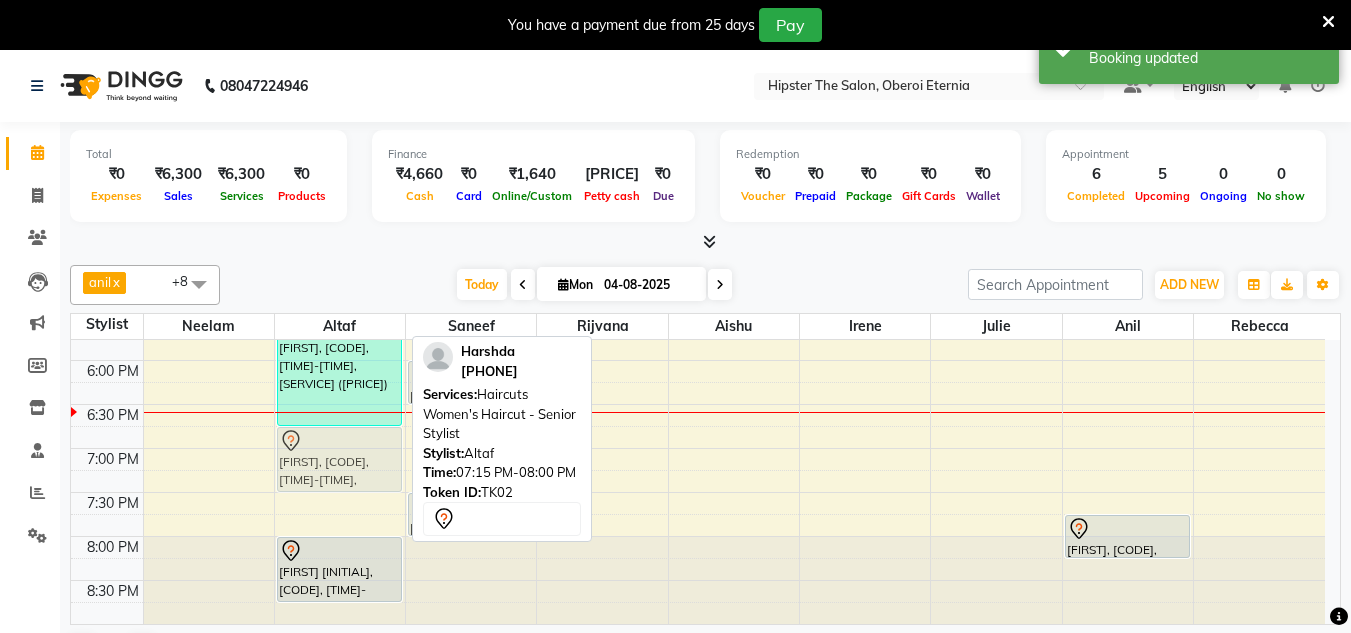 drag, startPoint x: 316, startPoint y: 509, endPoint x: 322, endPoint y: 462, distance: 47.38143 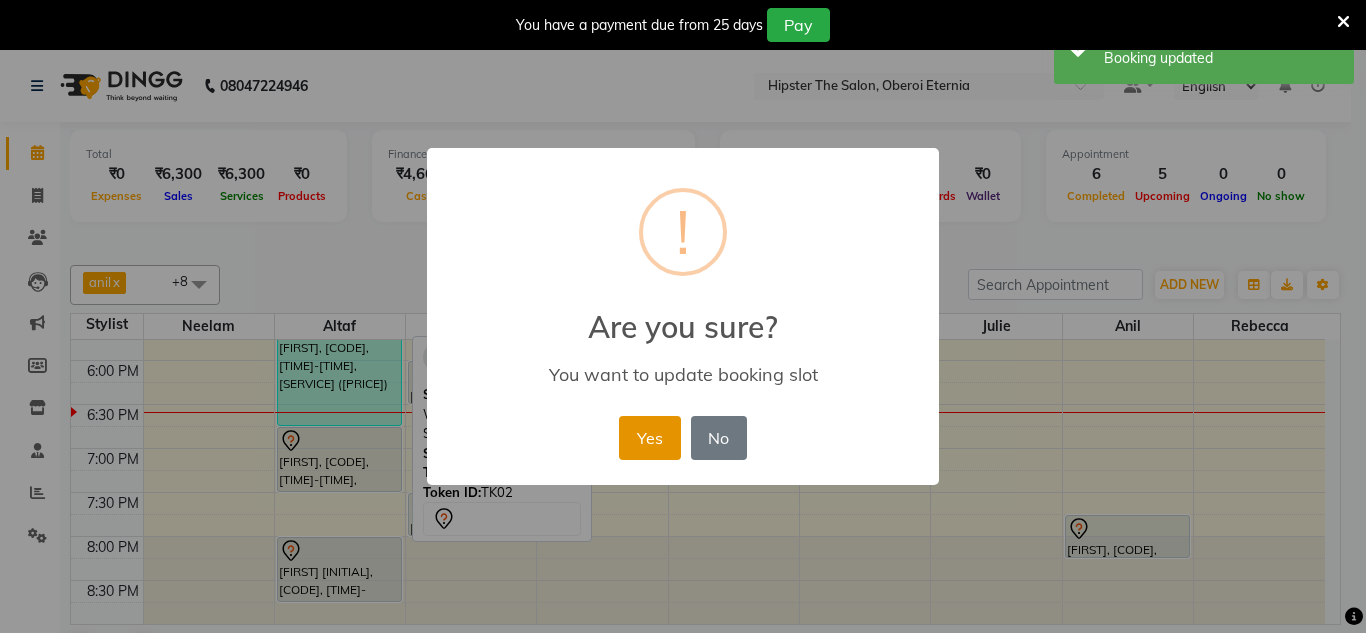 click on "Yes" at bounding box center (649, 438) 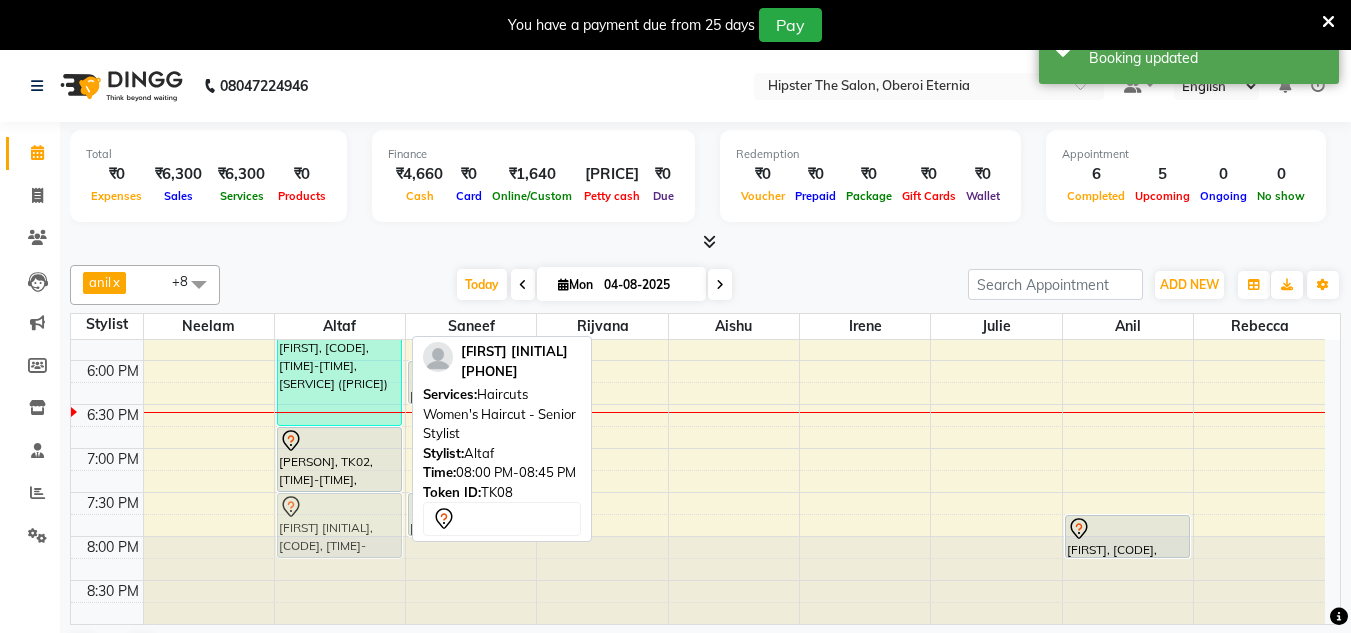 drag, startPoint x: 342, startPoint y: 580, endPoint x: 342, endPoint y: 540, distance: 40 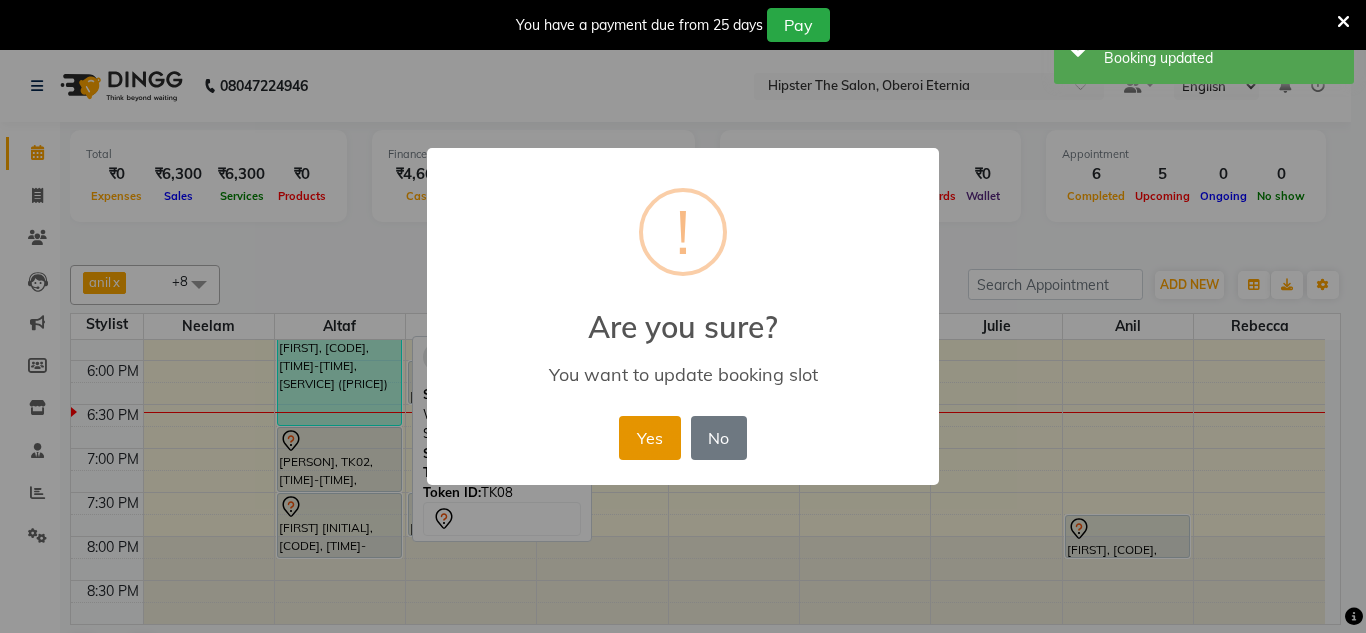 click on "Yes" at bounding box center [649, 438] 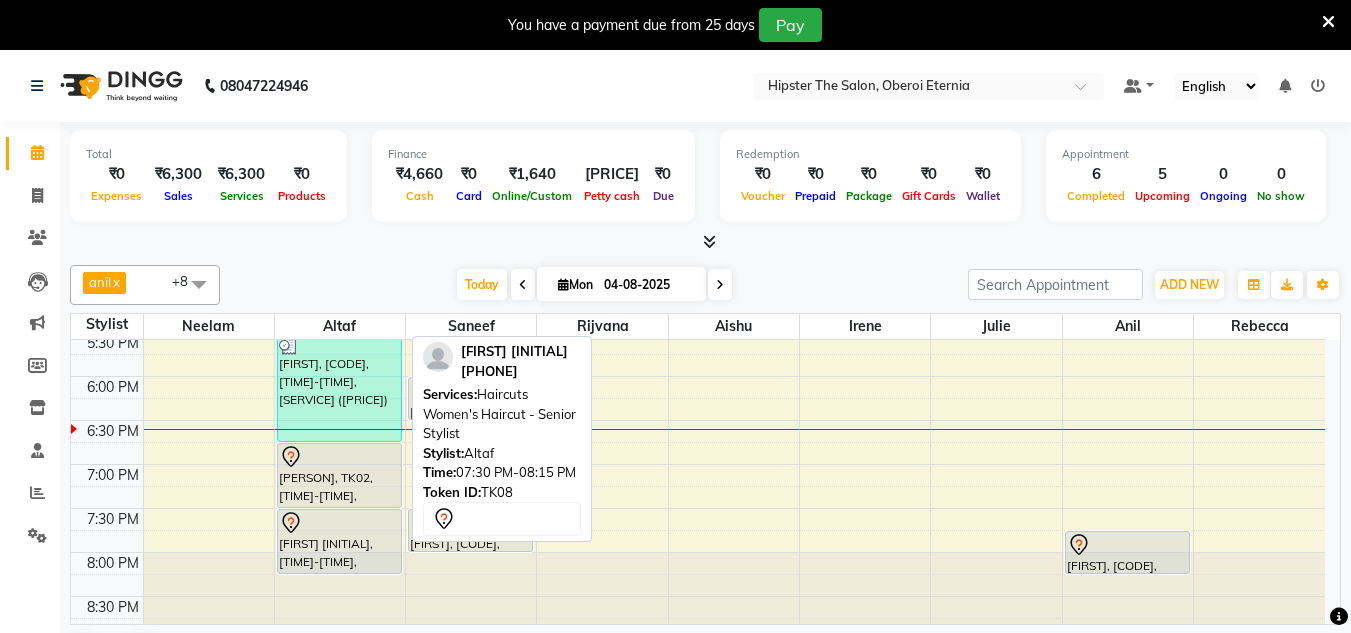 scroll, scrollTop: 859, scrollLeft: 0, axis: vertical 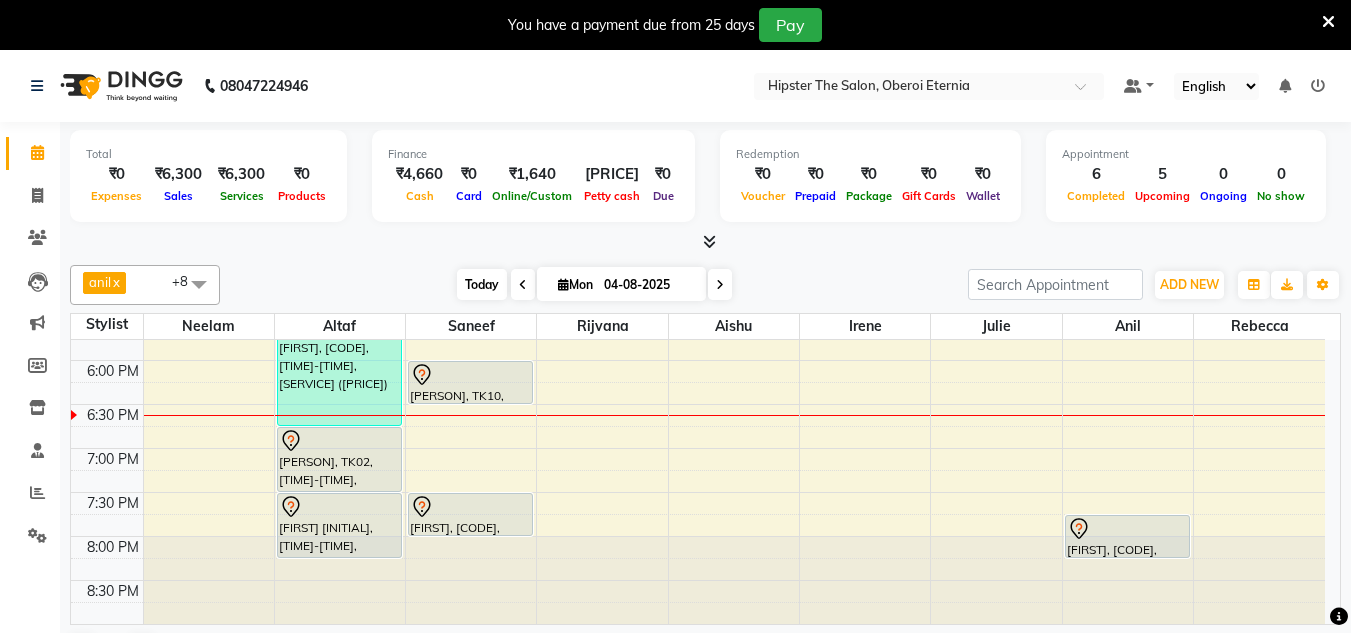 click on "Today" at bounding box center (482, 284) 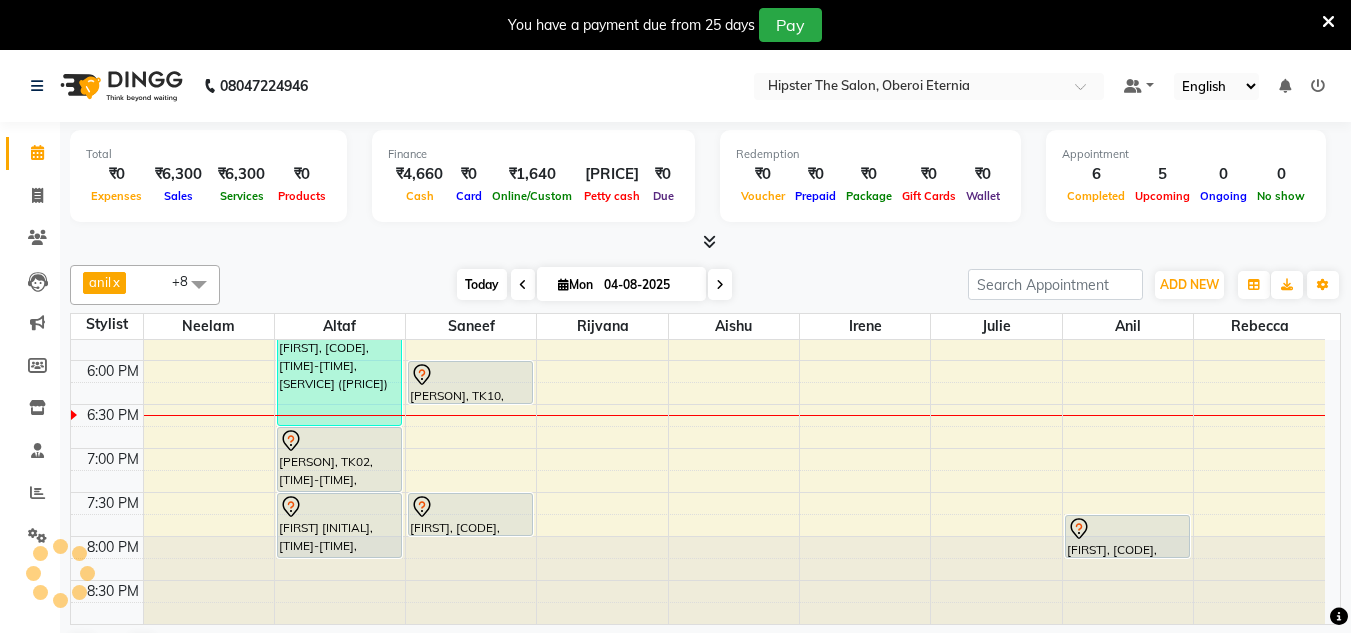 scroll, scrollTop: 859, scrollLeft: 0, axis: vertical 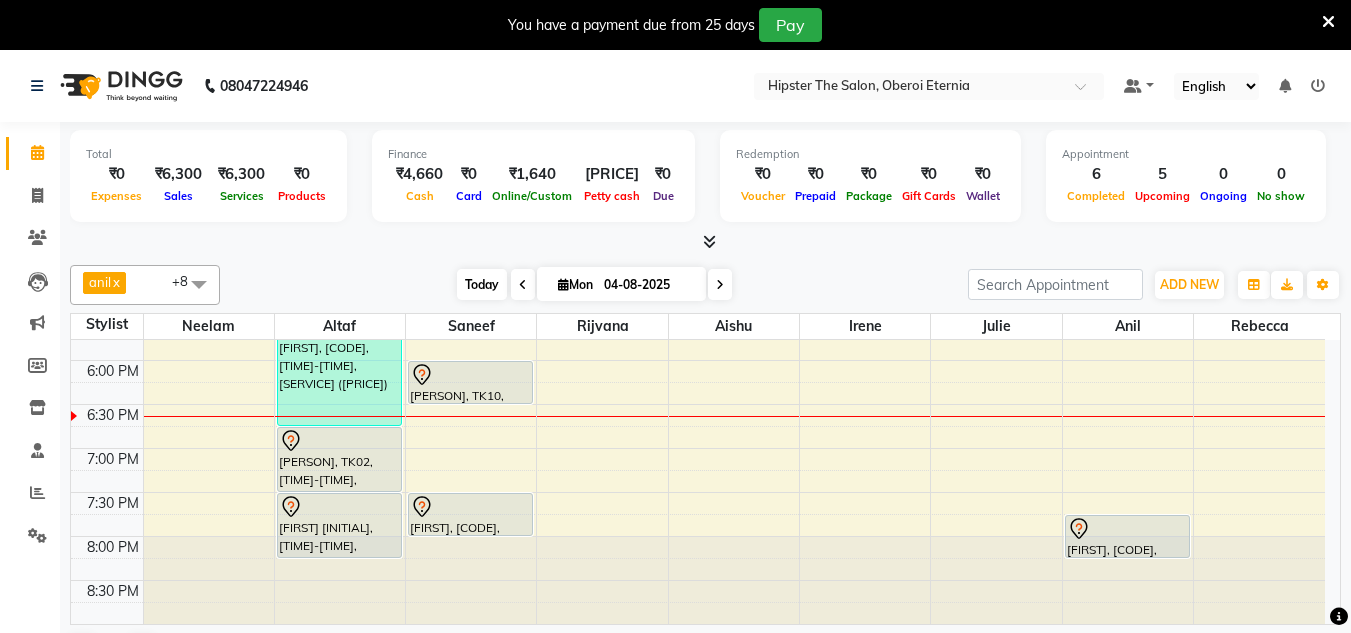 click on "Today" at bounding box center (482, 284) 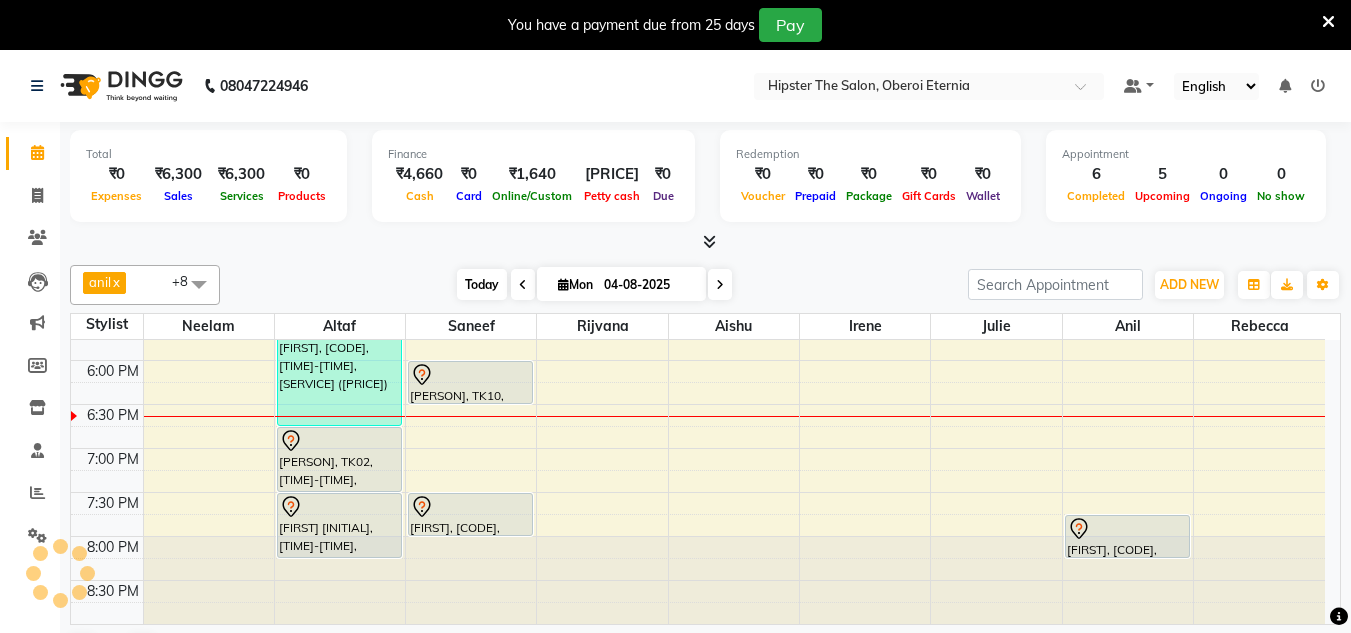 scroll, scrollTop: 859, scrollLeft: 0, axis: vertical 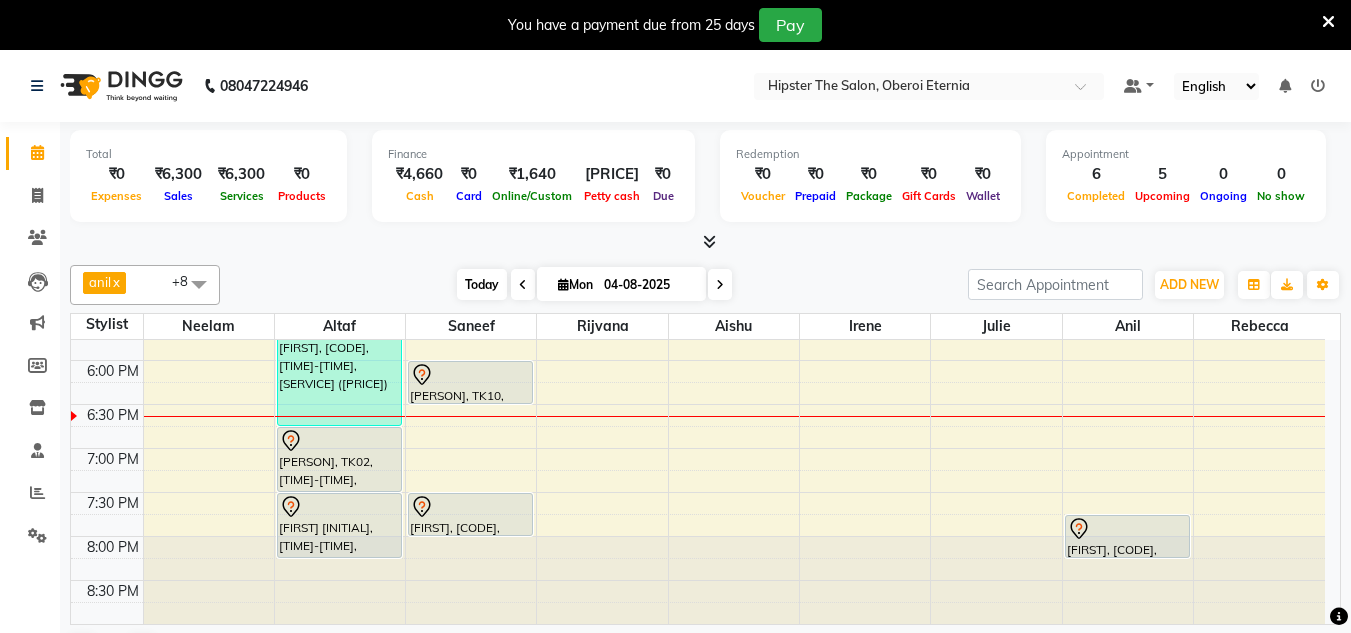 click on "Today" at bounding box center (482, 284) 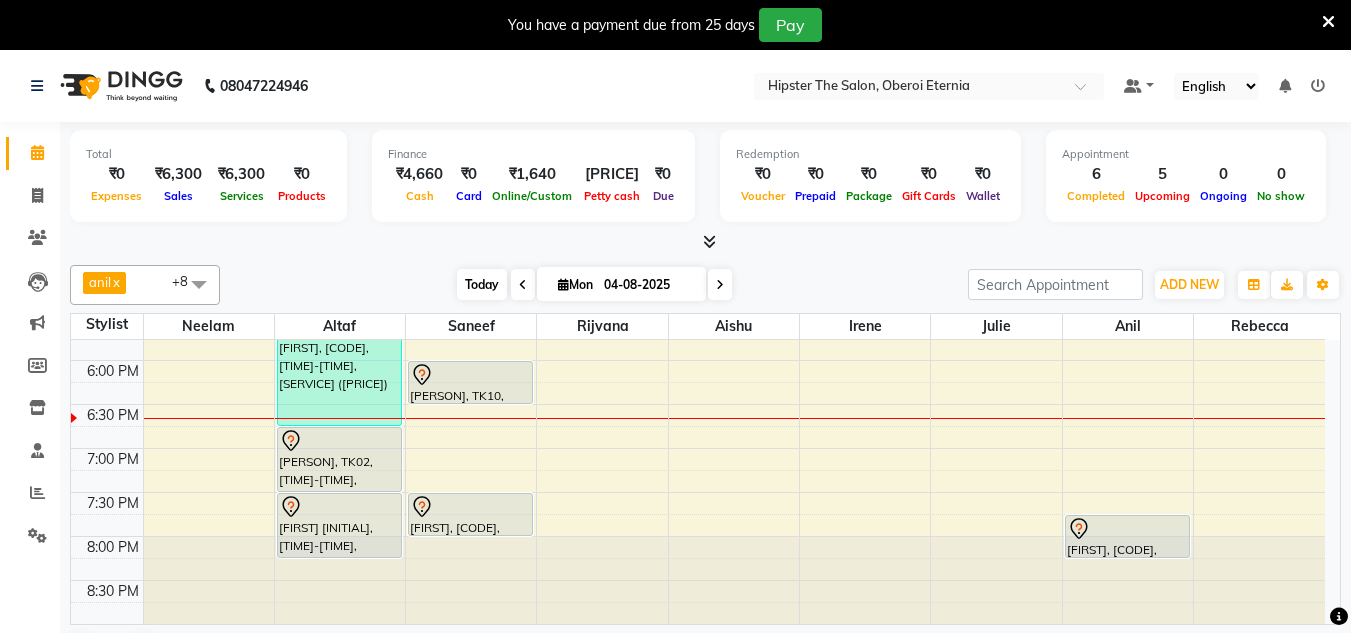 click on "Today" at bounding box center [482, 284] 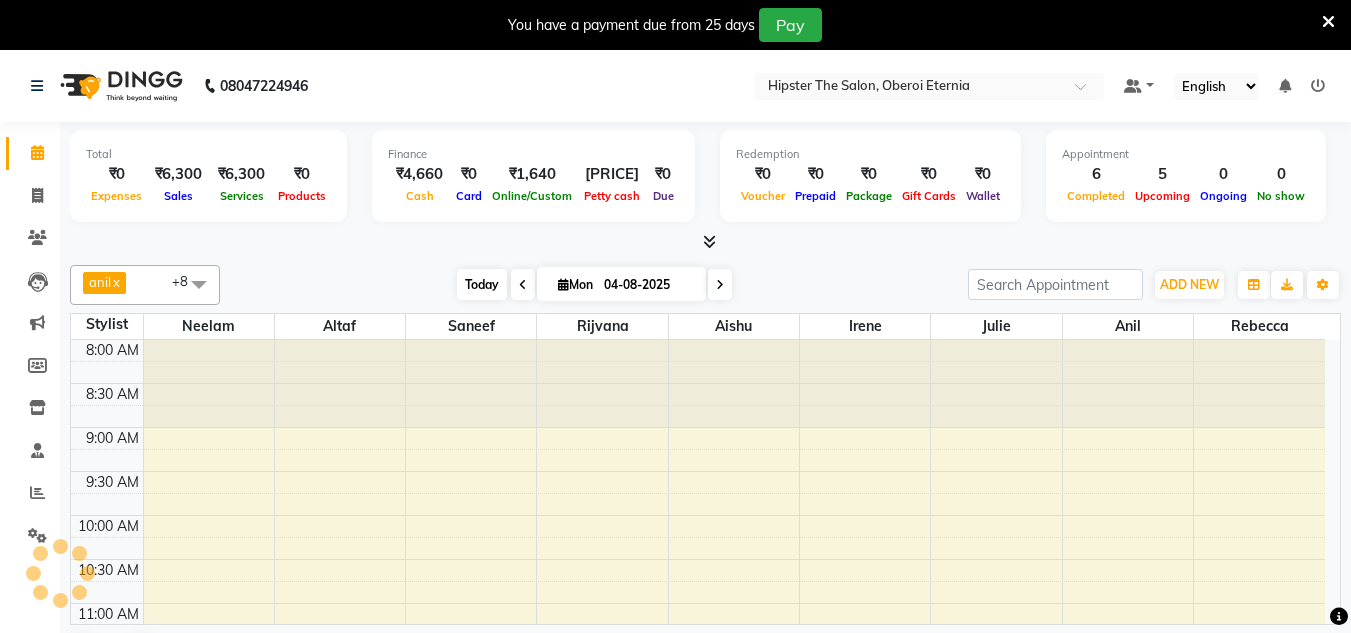 scroll, scrollTop: 859, scrollLeft: 0, axis: vertical 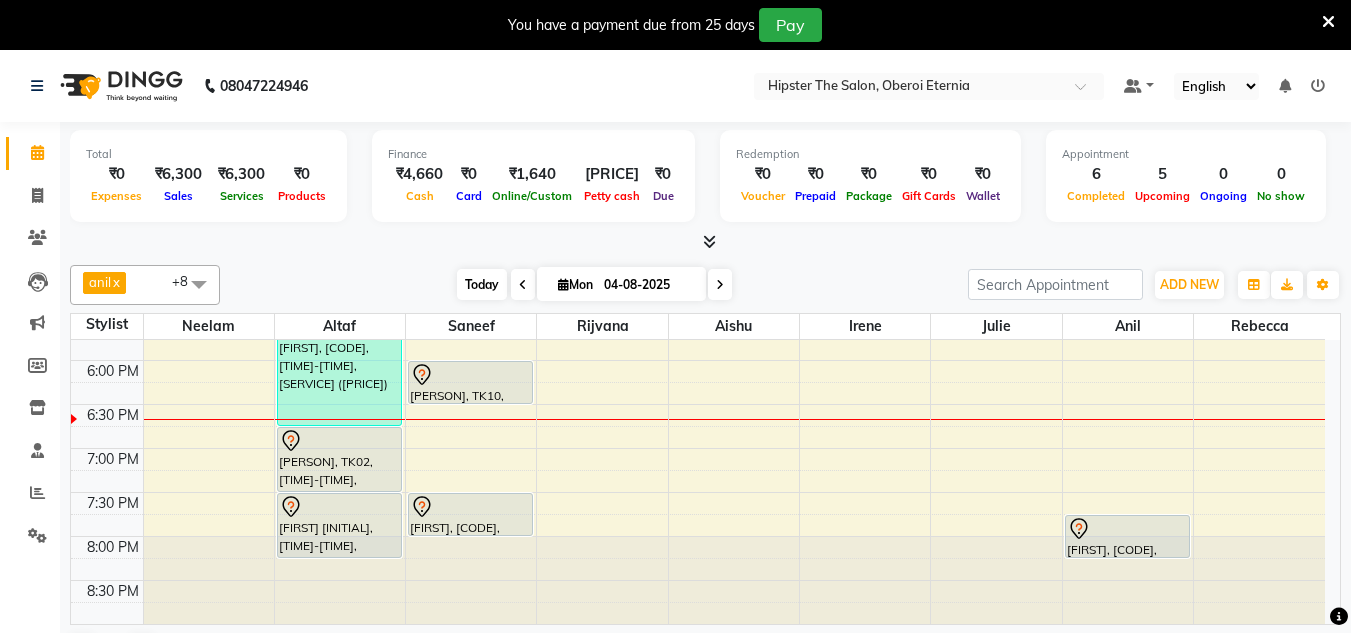 click on "Today" at bounding box center (482, 284) 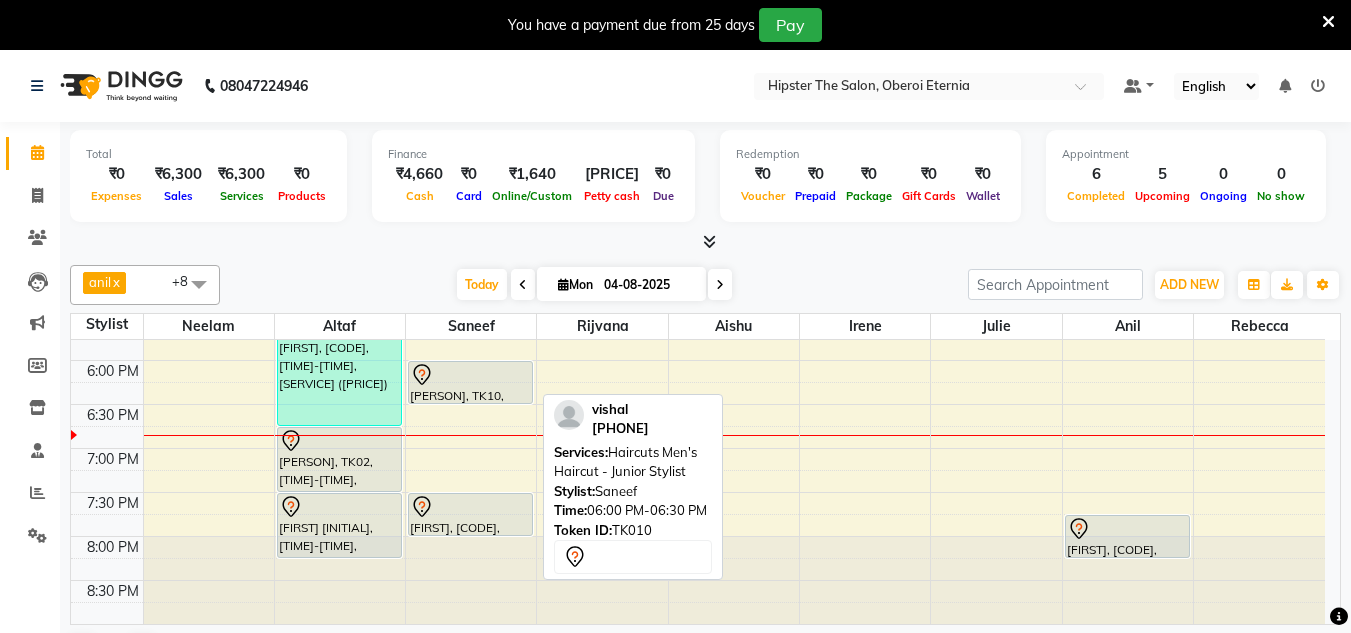 click on "[PERSON], TK10, [TIME]-[TIME], [SERVICE] [SERVICE] [SERVICE]" at bounding box center (470, 382) 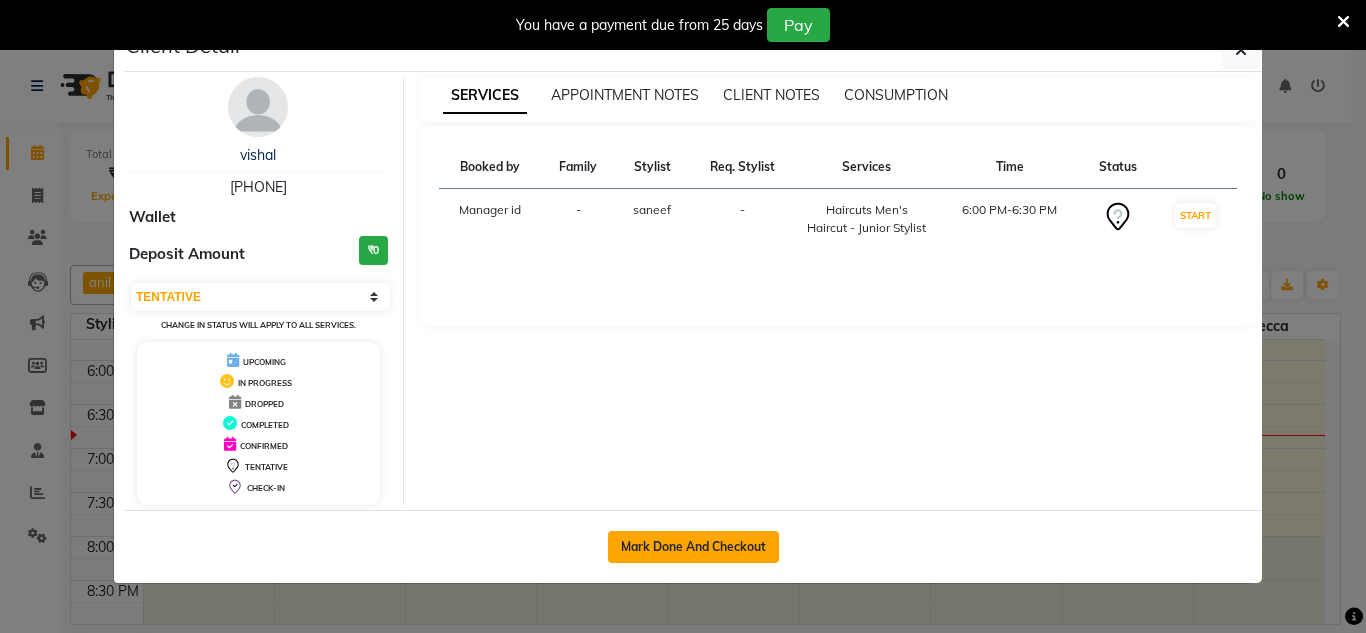 click on "Mark Done And Checkout" 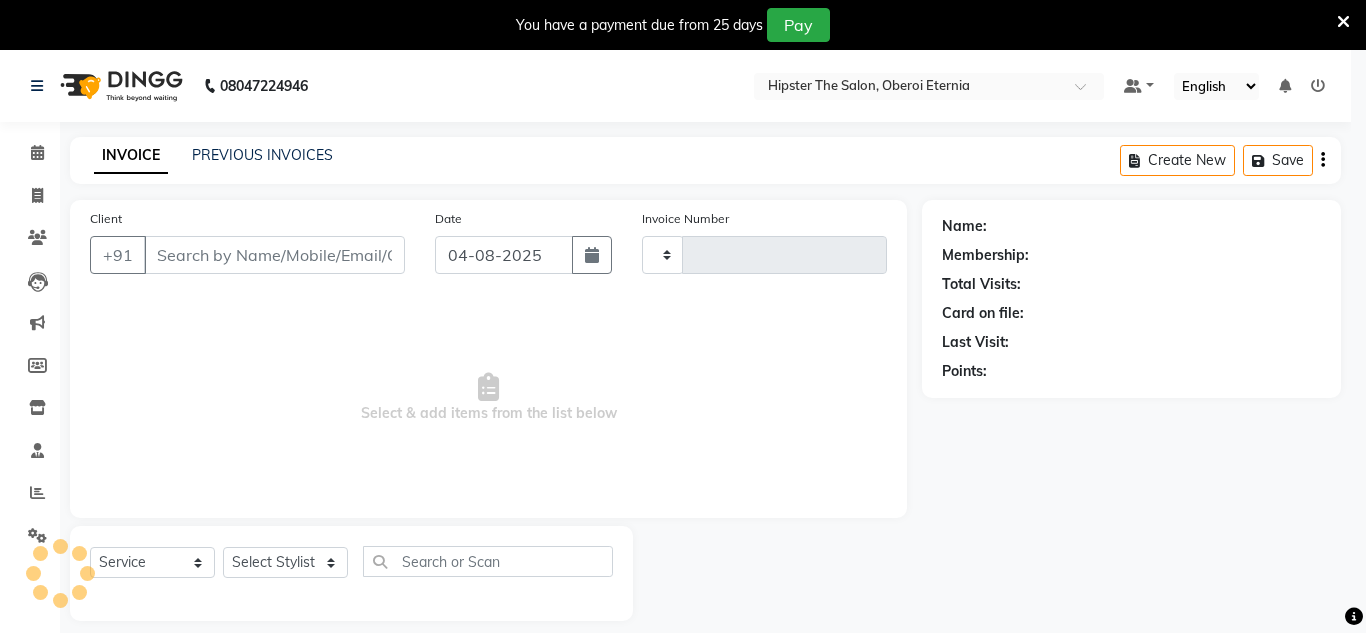 type on "0444" 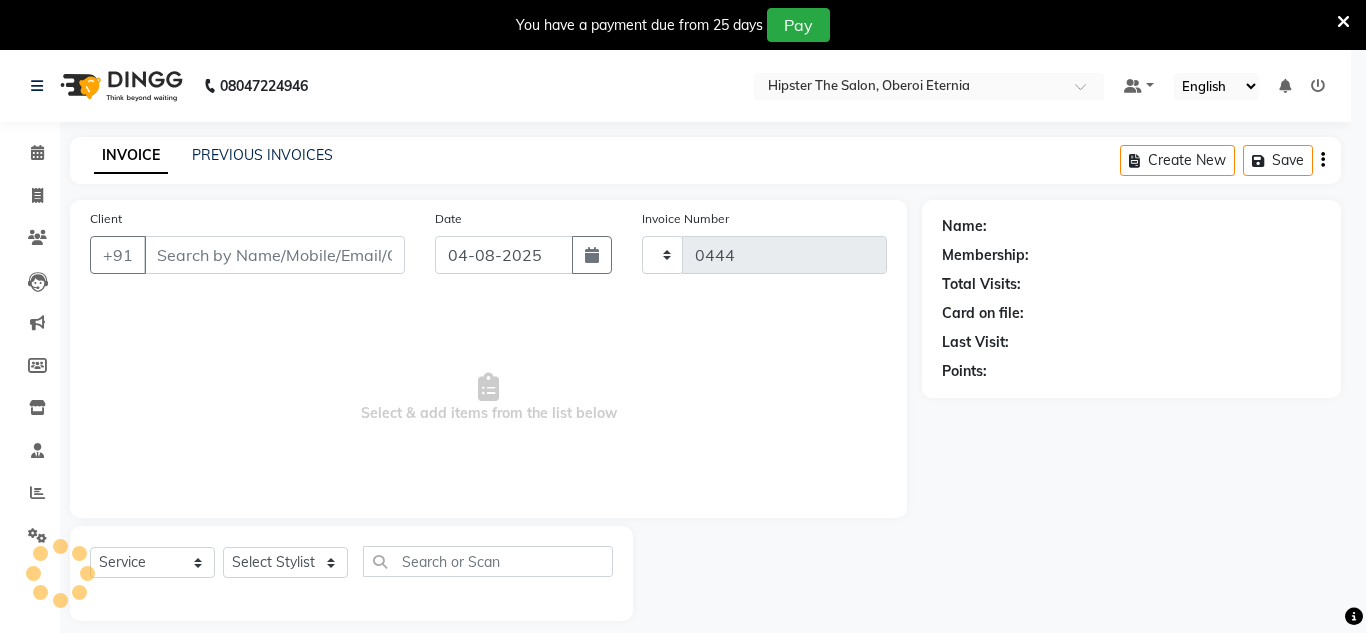 select on "8592" 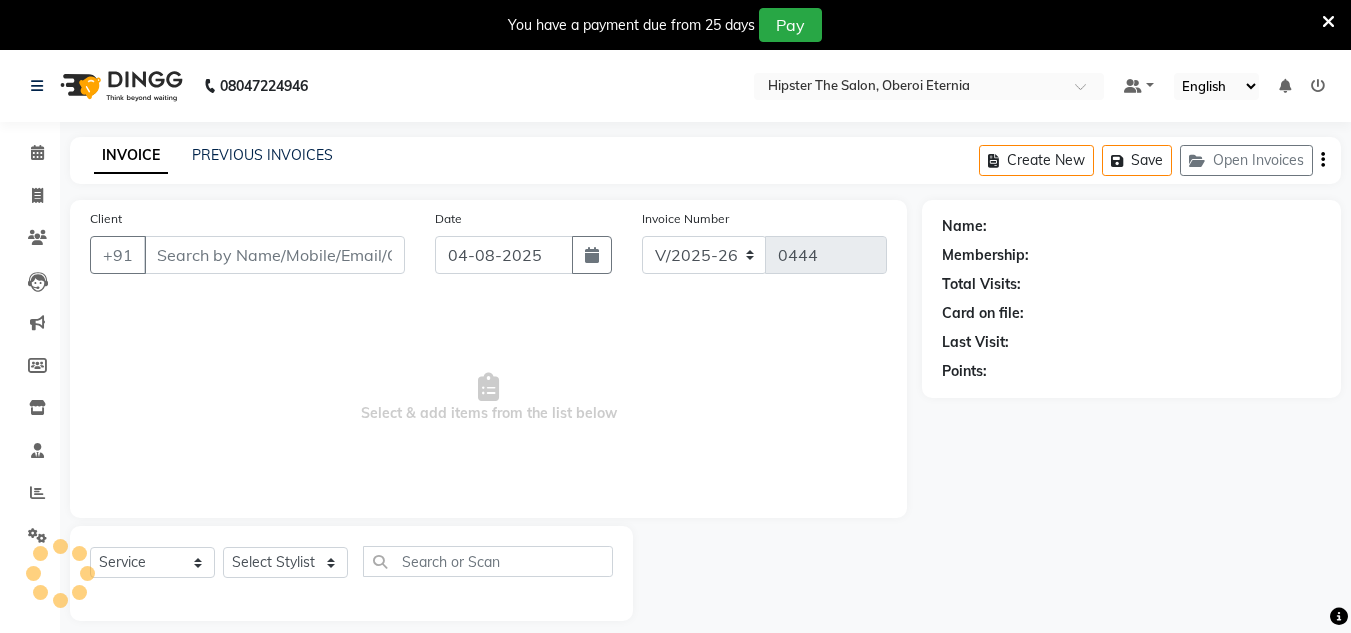 type on "[PHONE]" 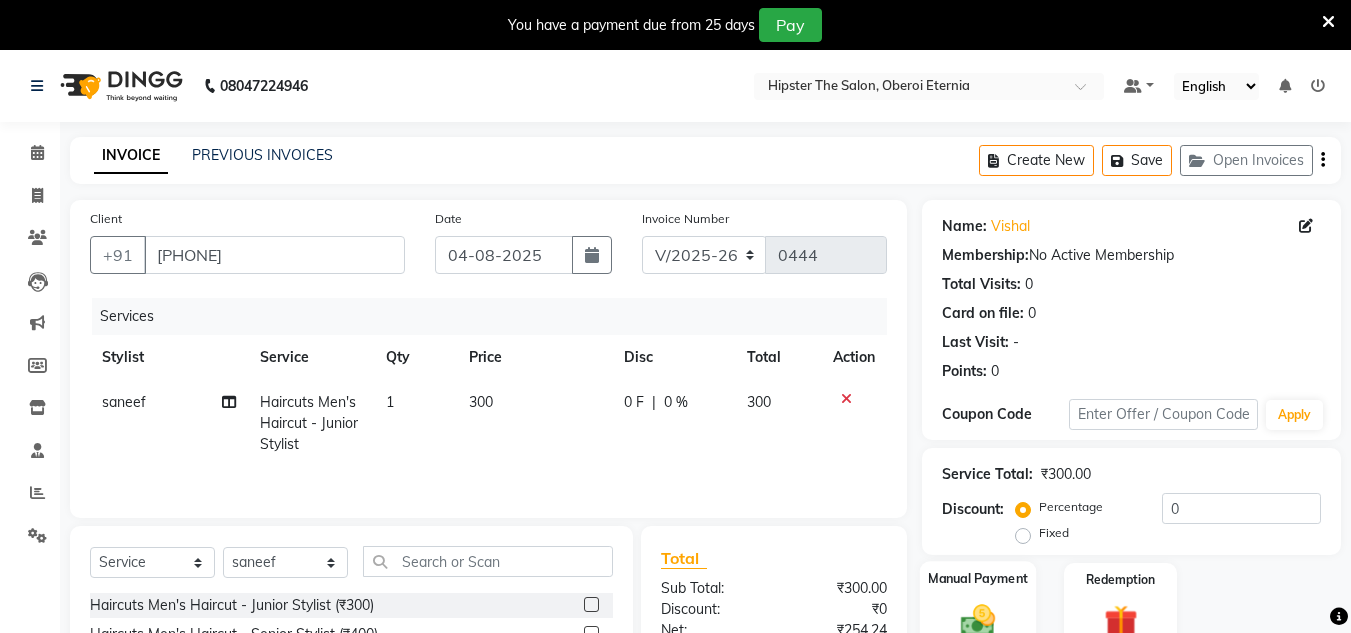click on "Manual Payment" 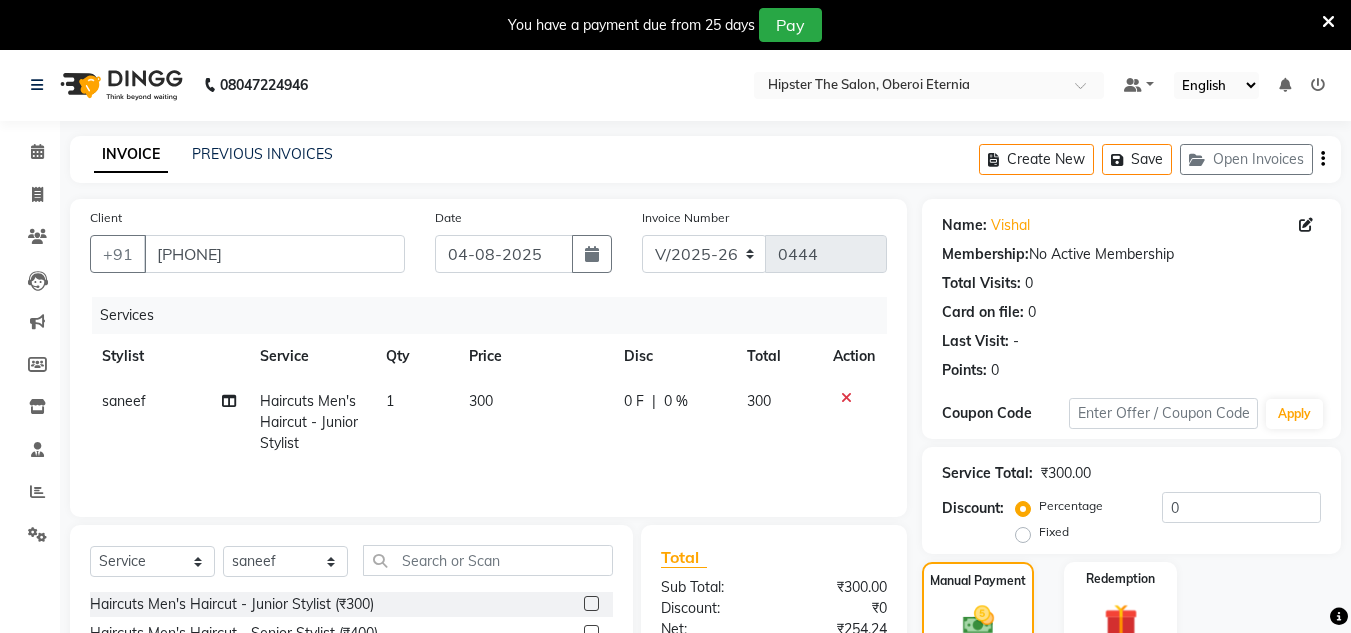 scroll, scrollTop: 220, scrollLeft: 0, axis: vertical 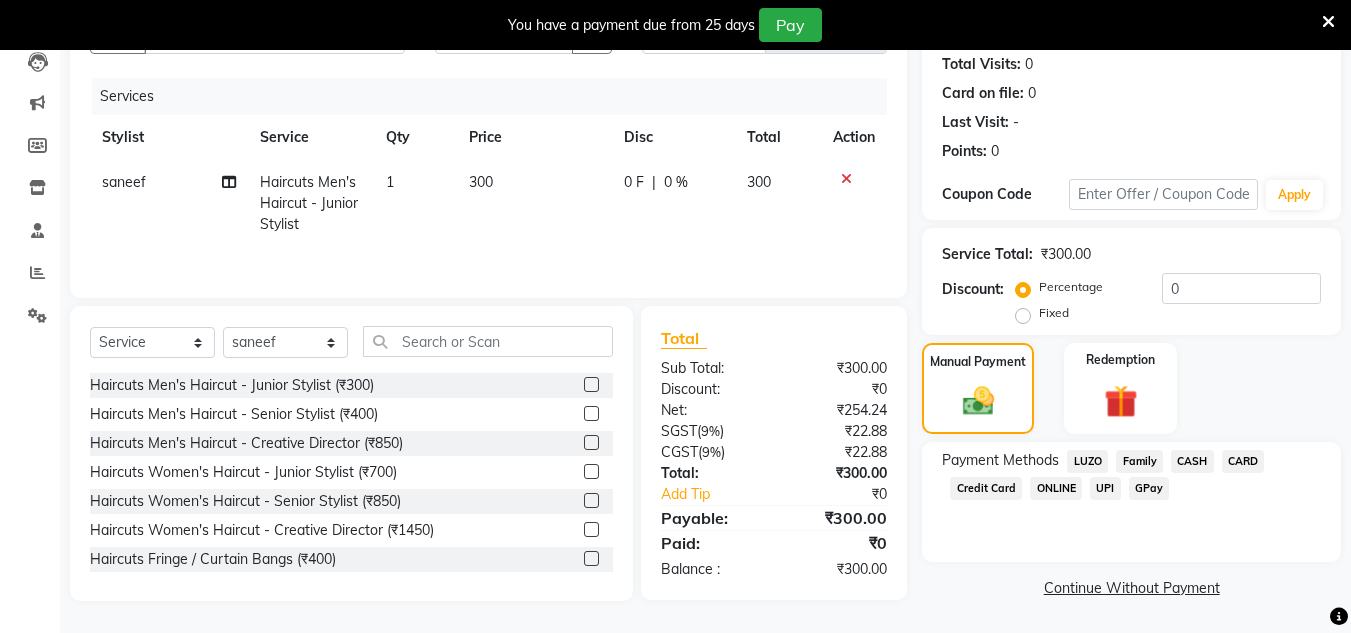 click on "GPay" 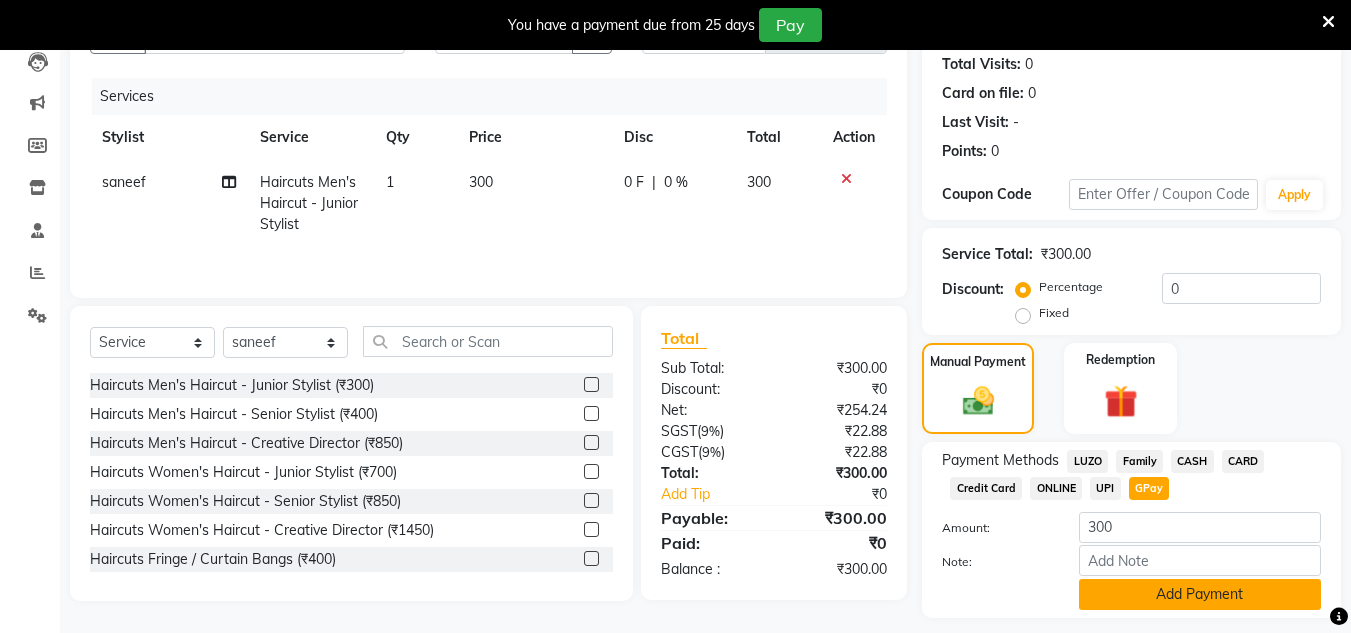 click on "Add Payment" 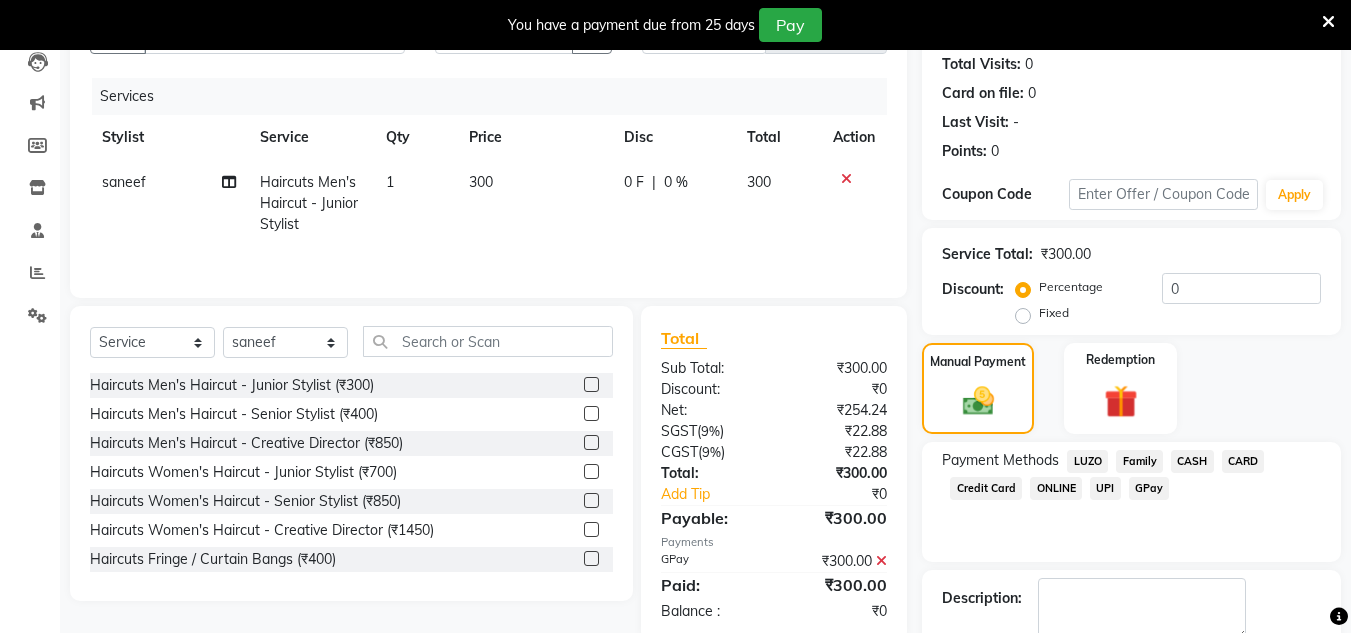 scroll, scrollTop: 333, scrollLeft: 0, axis: vertical 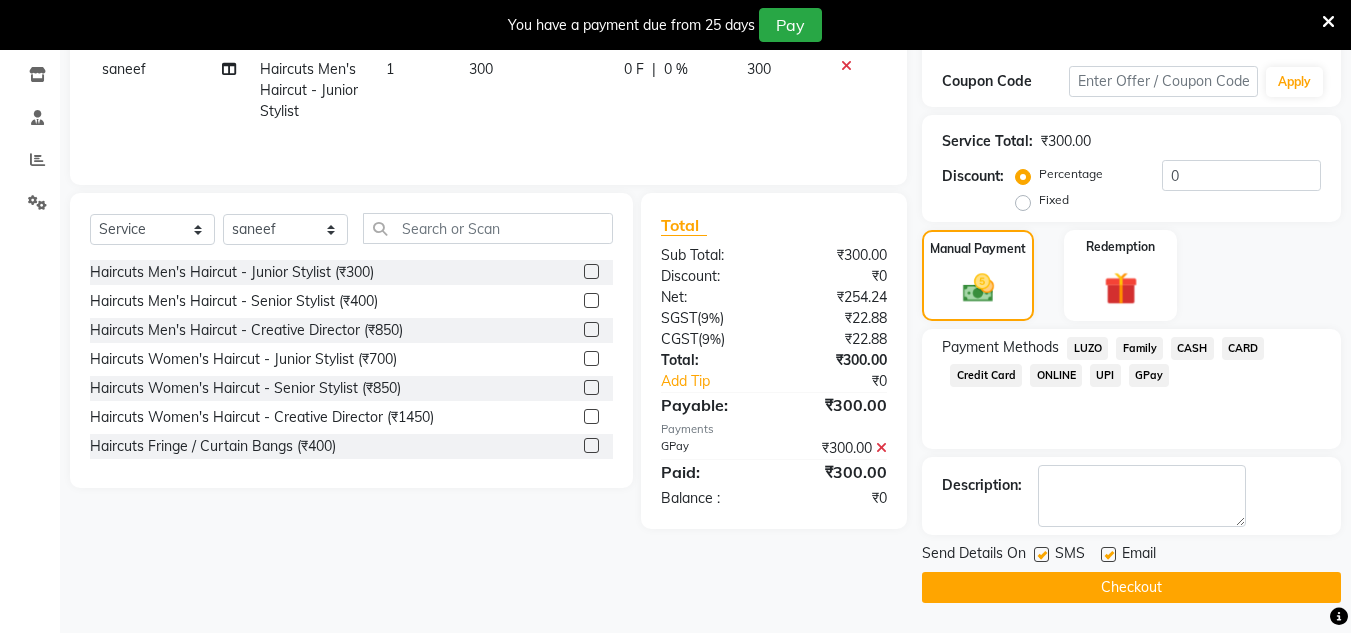 click on "Checkout" 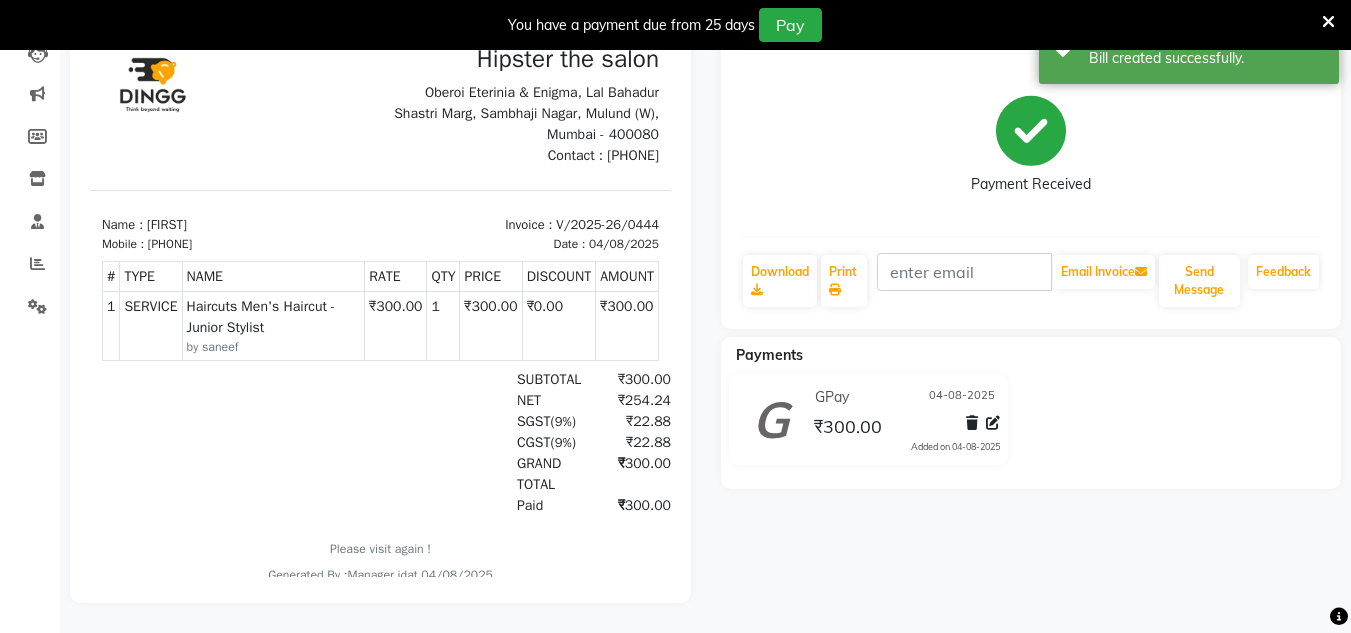 scroll, scrollTop: 0, scrollLeft: 0, axis: both 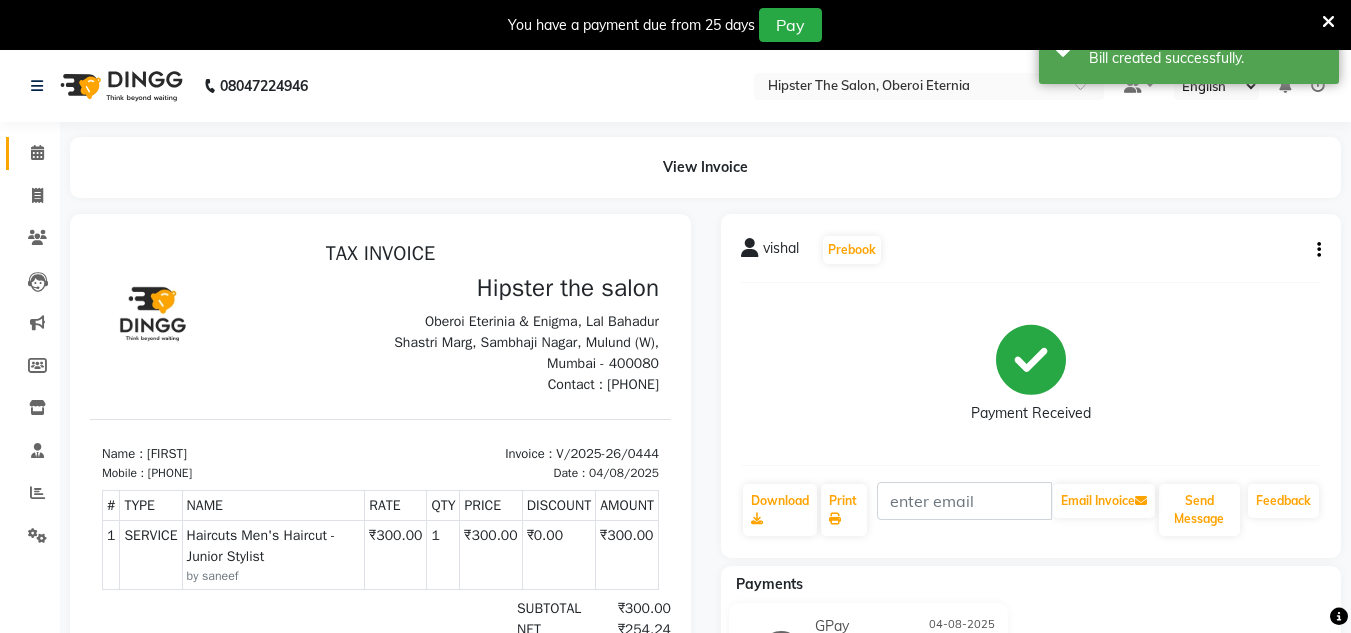 click 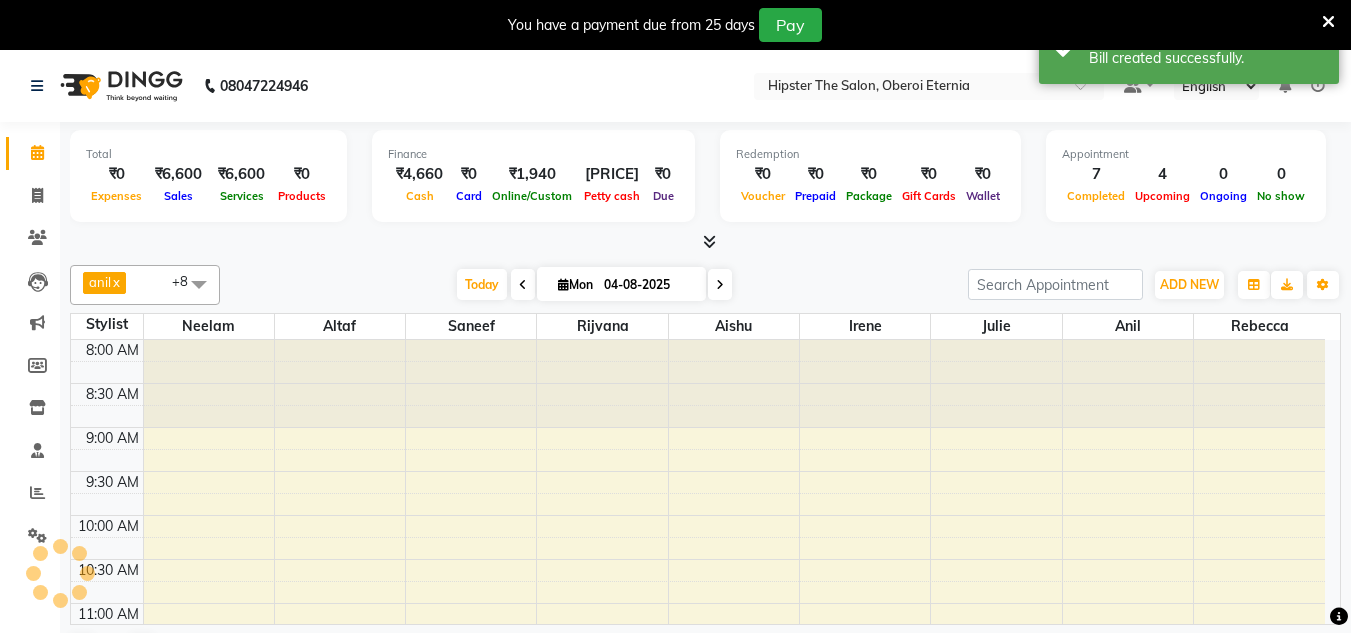scroll, scrollTop: 821, scrollLeft: 0, axis: vertical 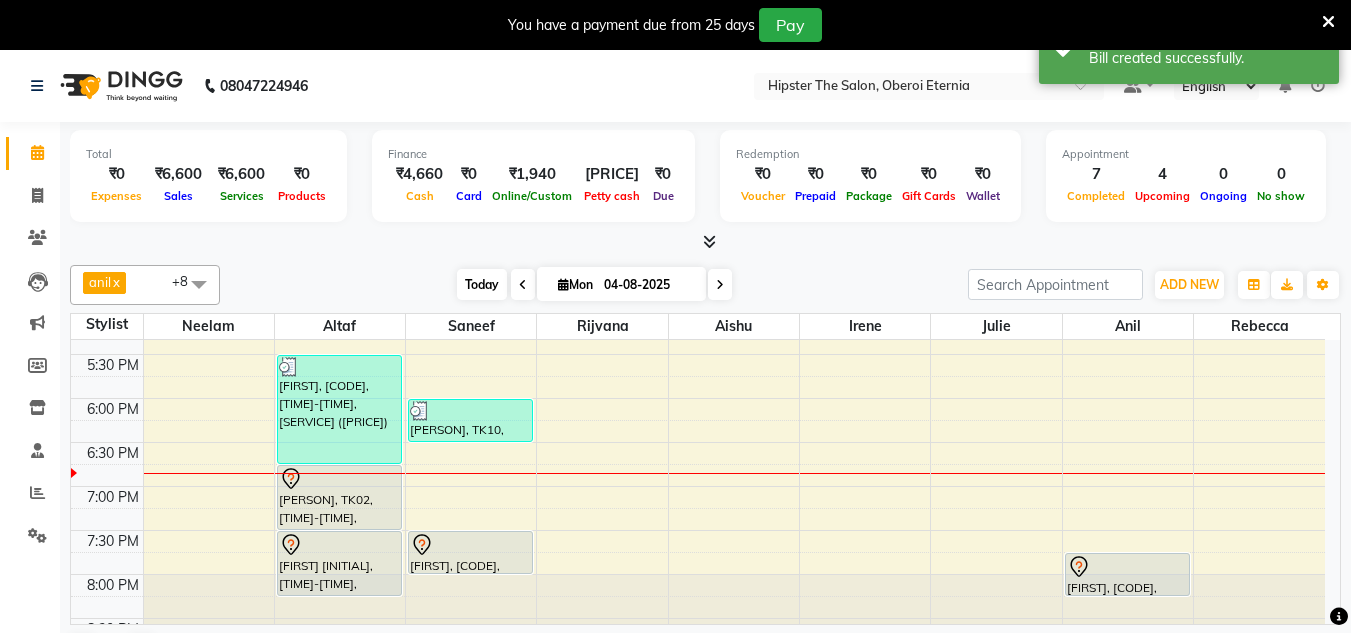 click on "Today" at bounding box center [482, 284] 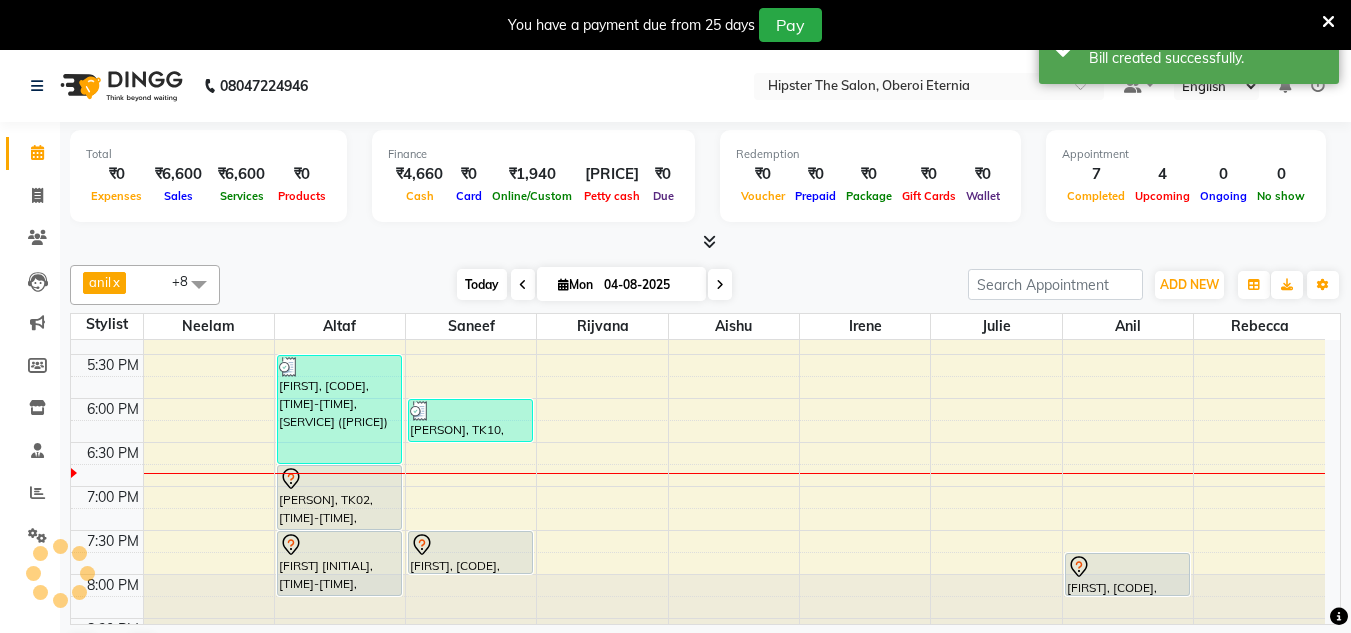 scroll, scrollTop: 859, scrollLeft: 0, axis: vertical 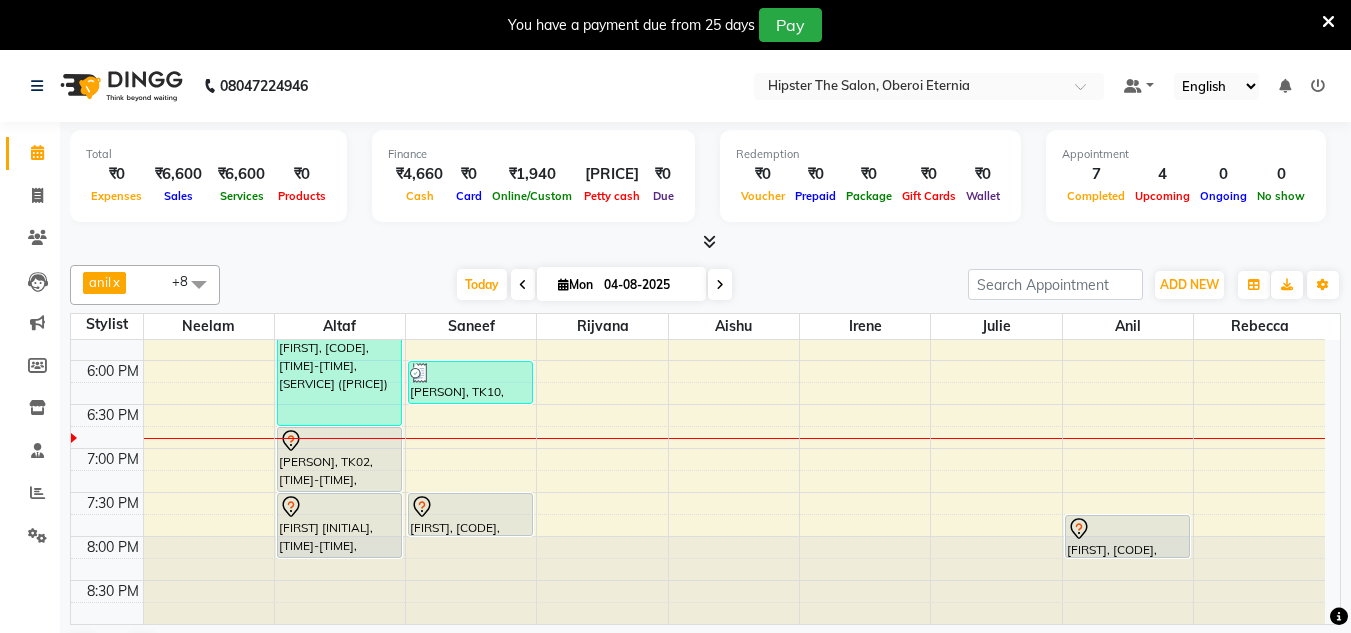 click at bounding box center (720, 285) 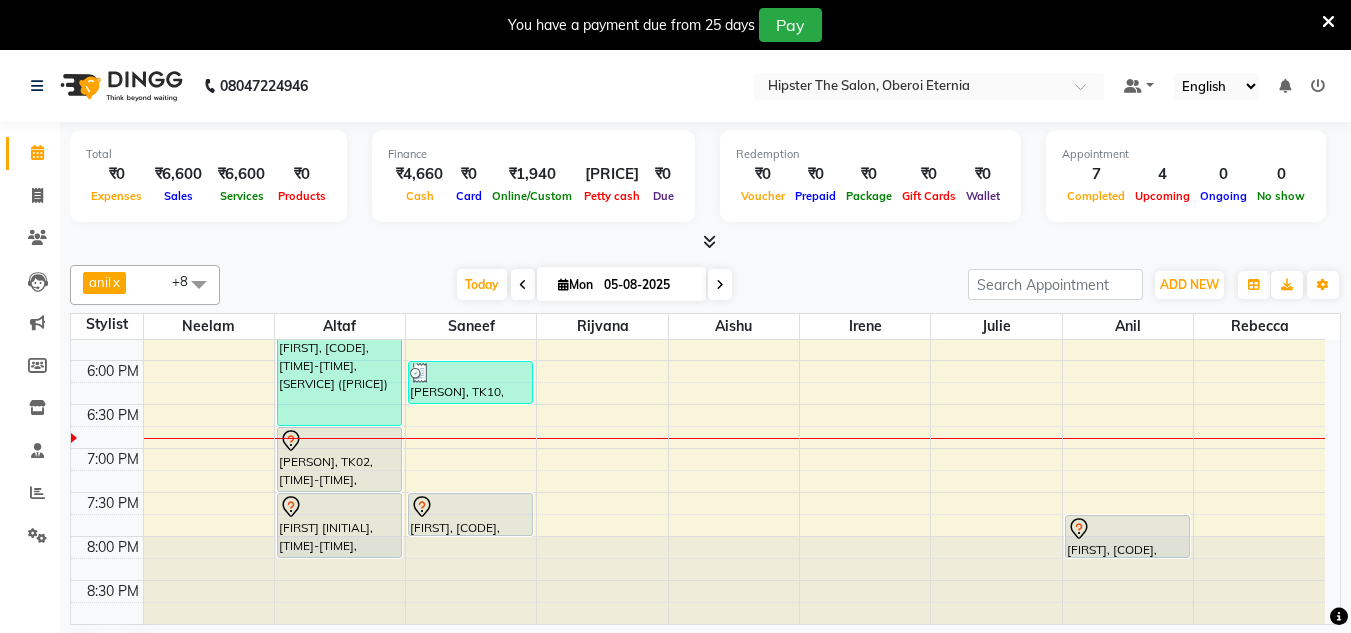 scroll, scrollTop: 859, scrollLeft: 0, axis: vertical 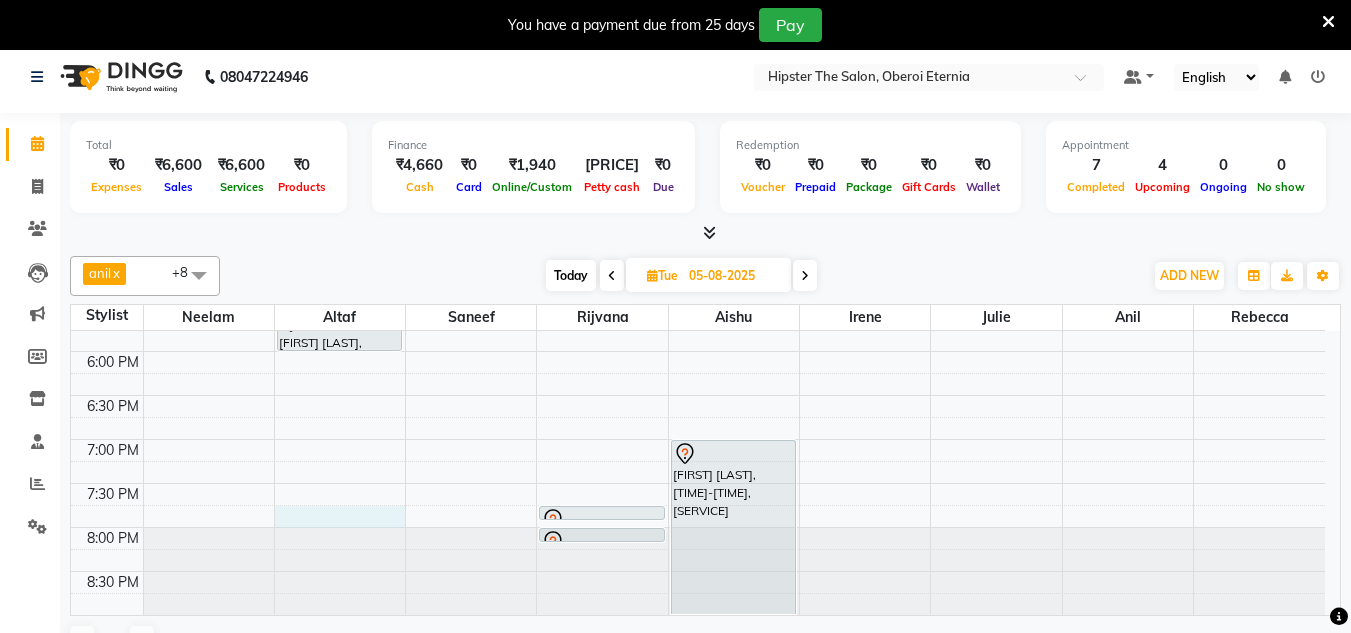 click on "[PERSON], [TIME]-[TIME], [SERVICE] [SERVICE] [SERVICE]             [PERSON], [TIME]-[TIME], [SERVICE] [SERVICE]             [PERSON], [TIME]-[TIME], [SERVICE] [SERVICE]             [PERSON], [TIME]-[TIME], [SERVICE] [SERVICE]" at bounding box center (698, 43) 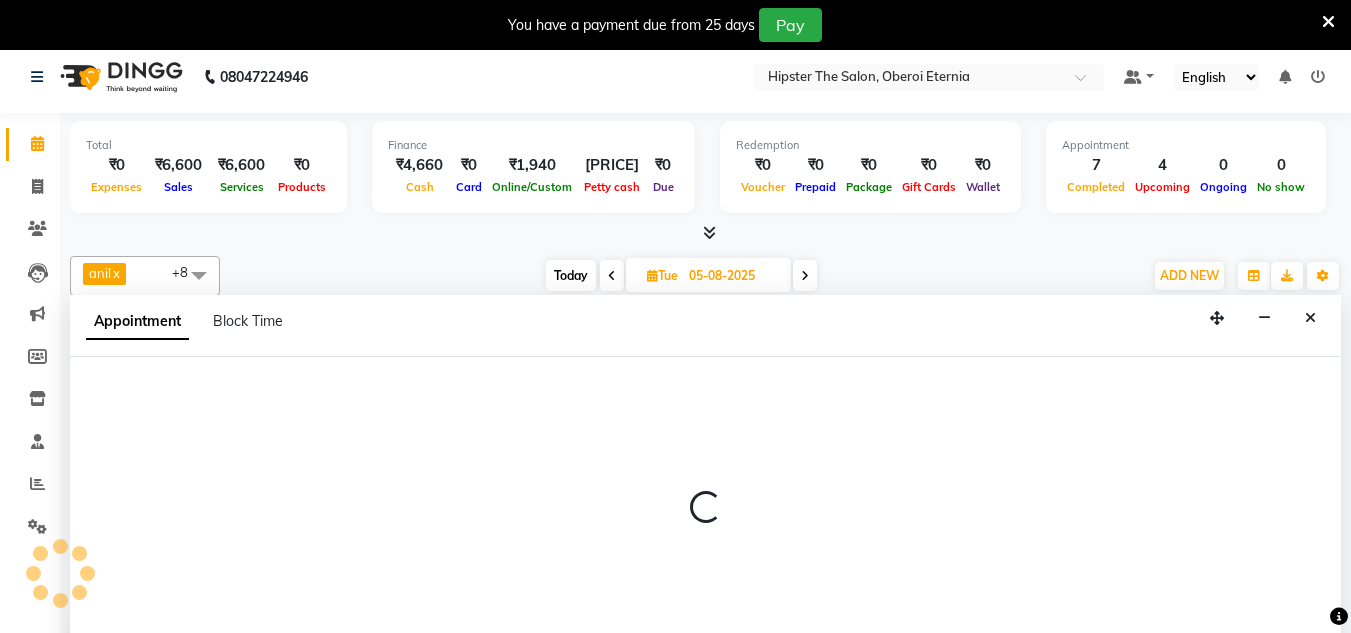 scroll, scrollTop: 51, scrollLeft: 0, axis: vertical 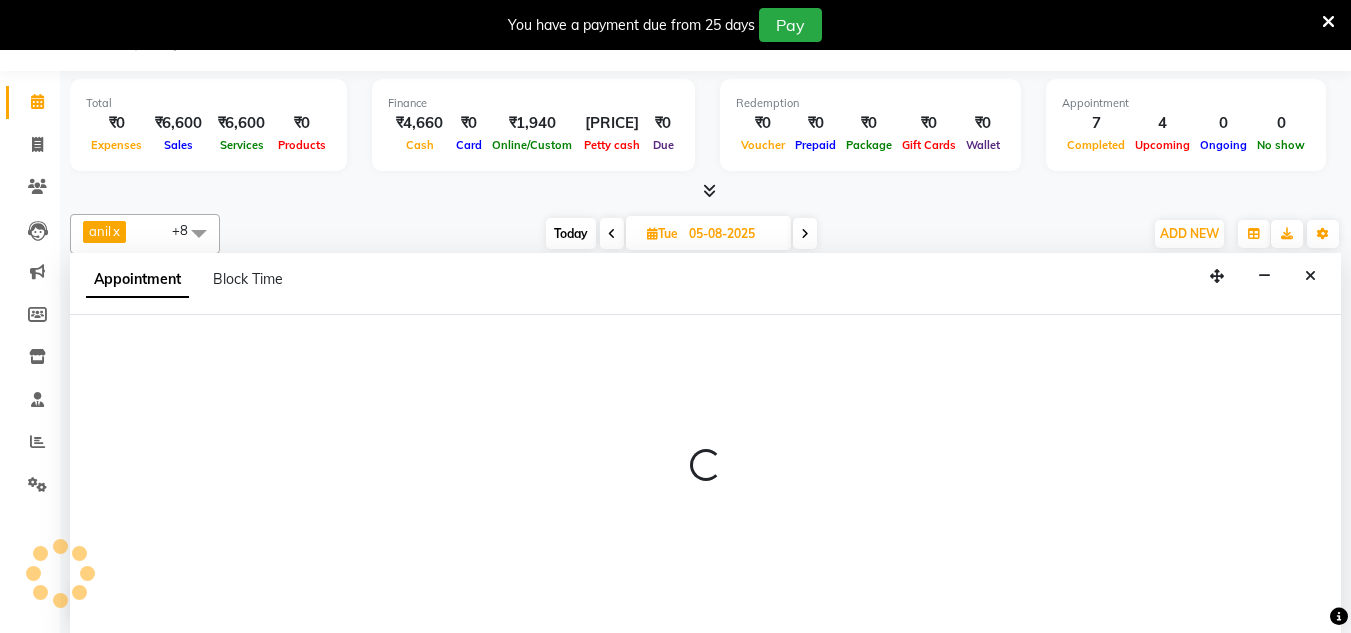select on "85979" 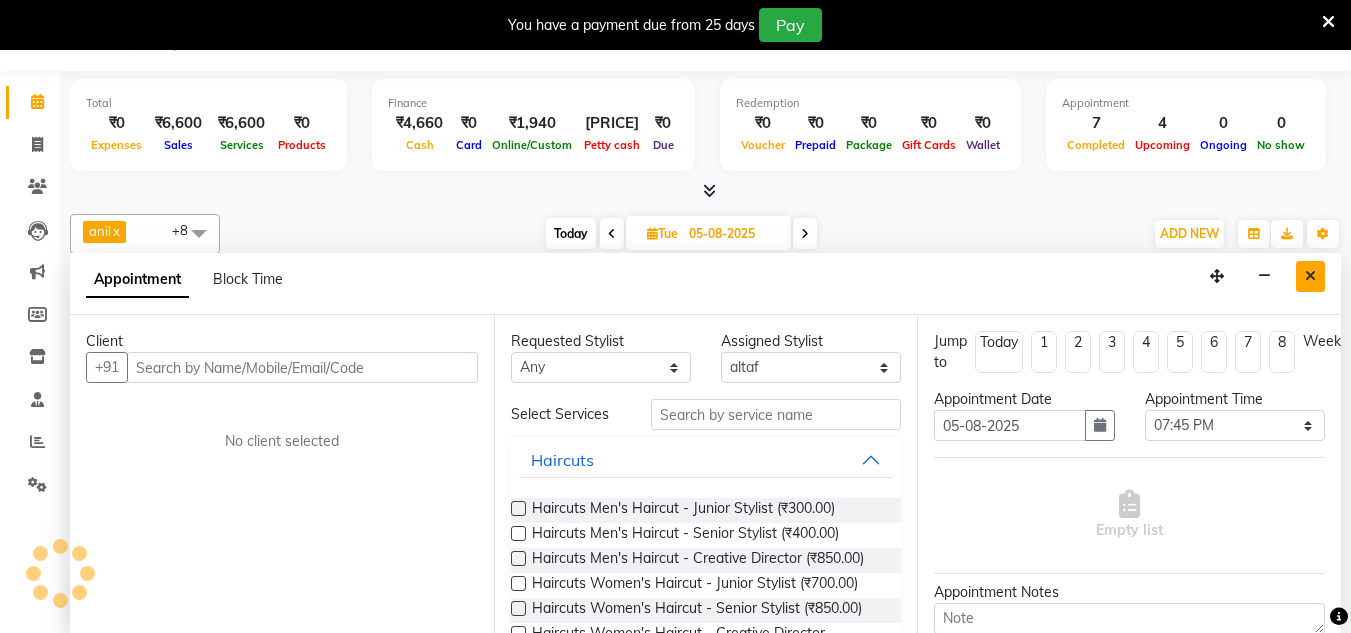 click at bounding box center (1310, 276) 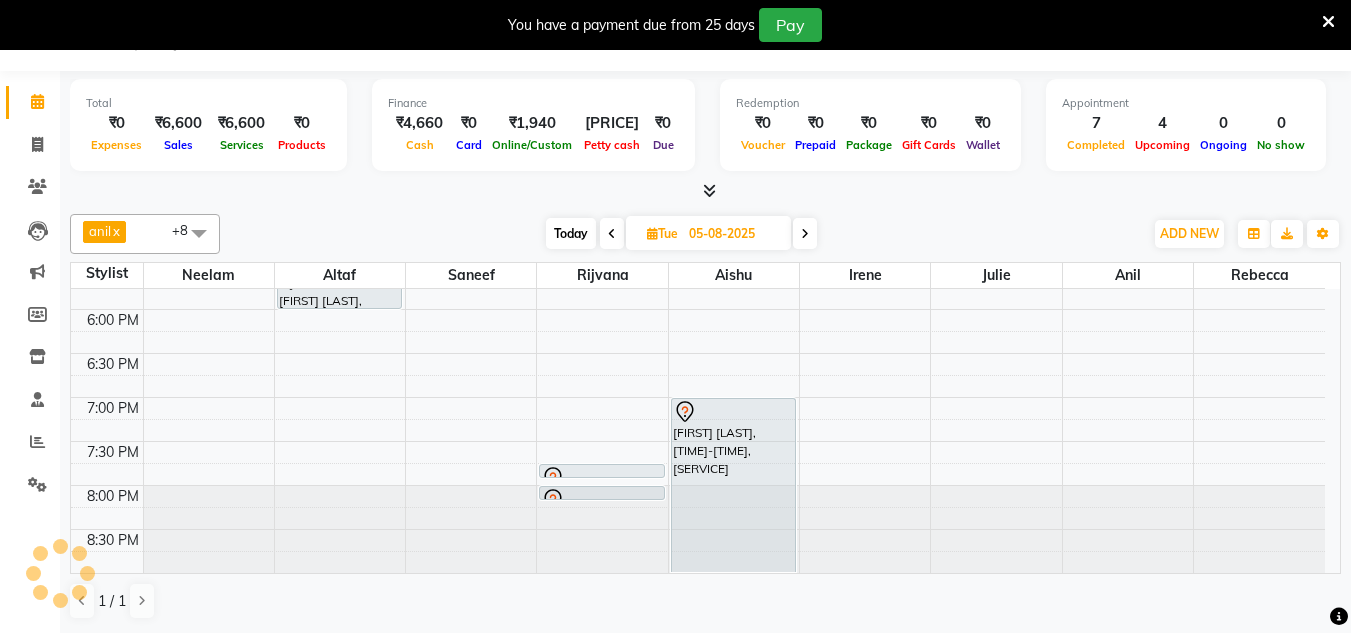 click on "Today" at bounding box center (571, 233) 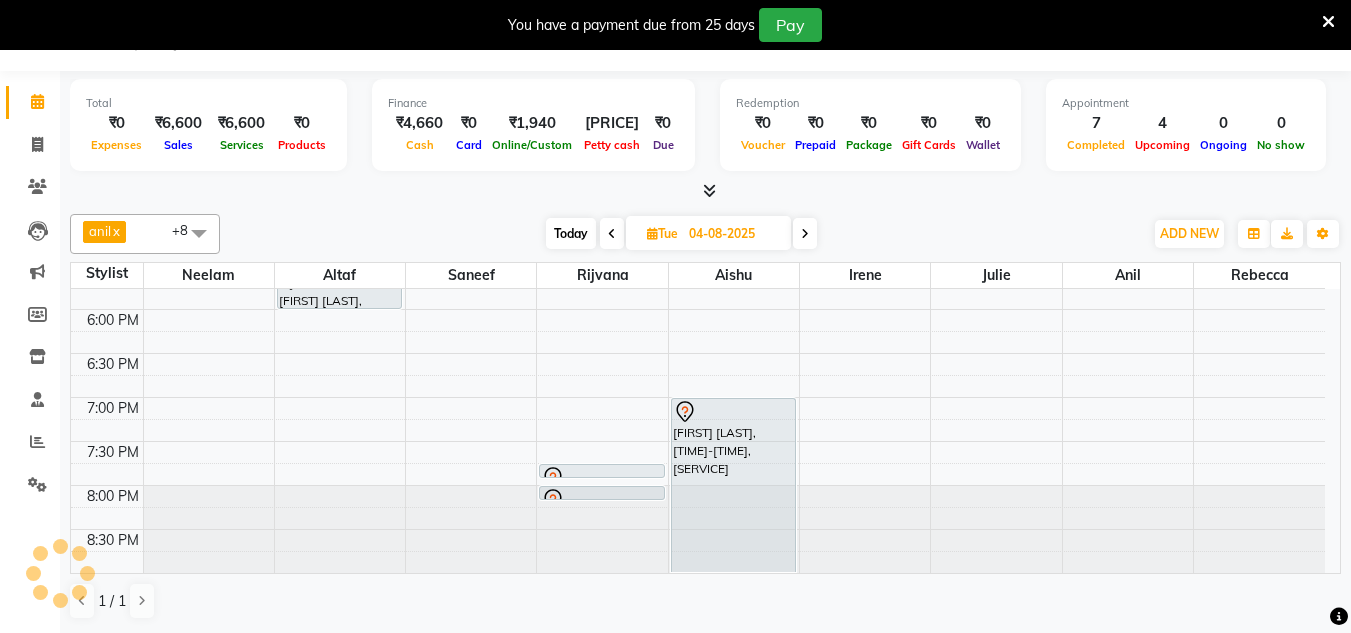 scroll, scrollTop: 859, scrollLeft: 0, axis: vertical 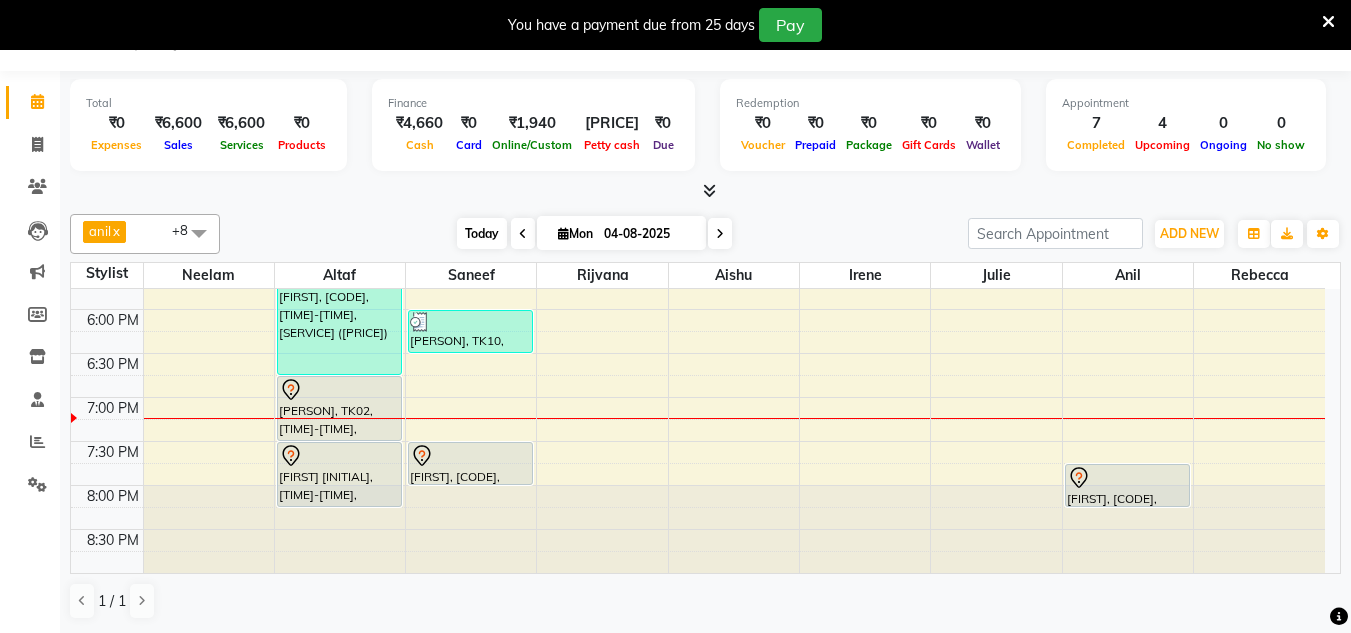 click on "Today" at bounding box center [482, 233] 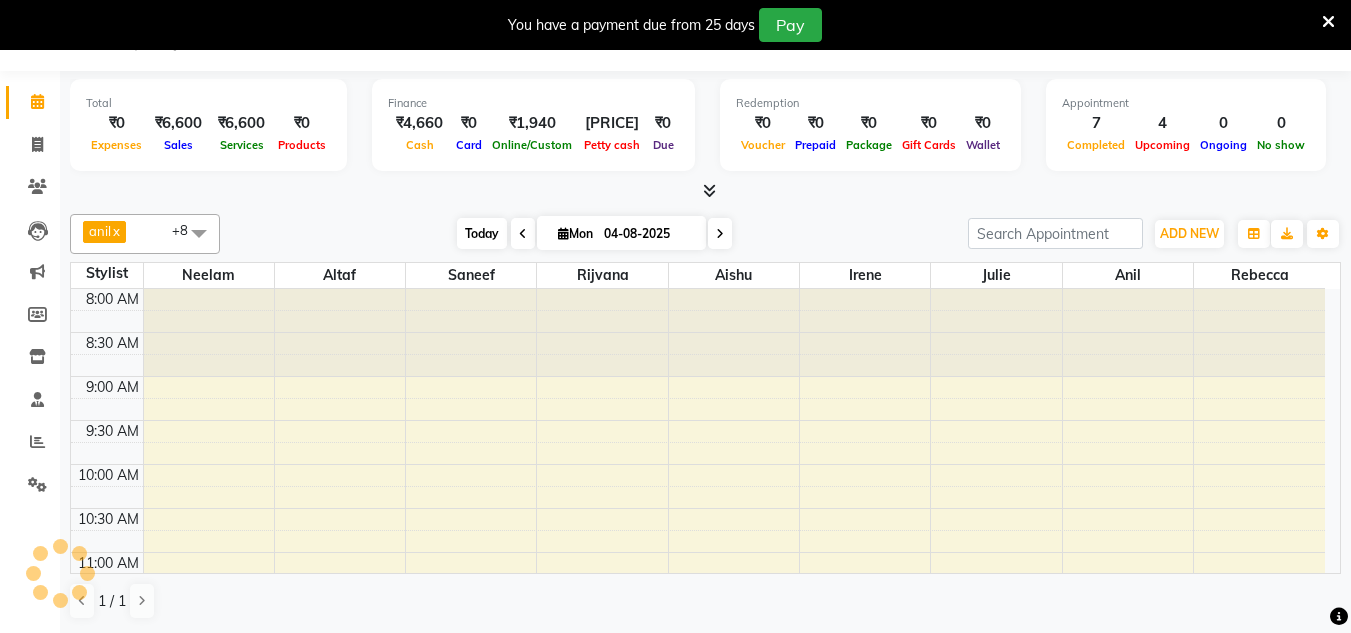scroll, scrollTop: 859, scrollLeft: 0, axis: vertical 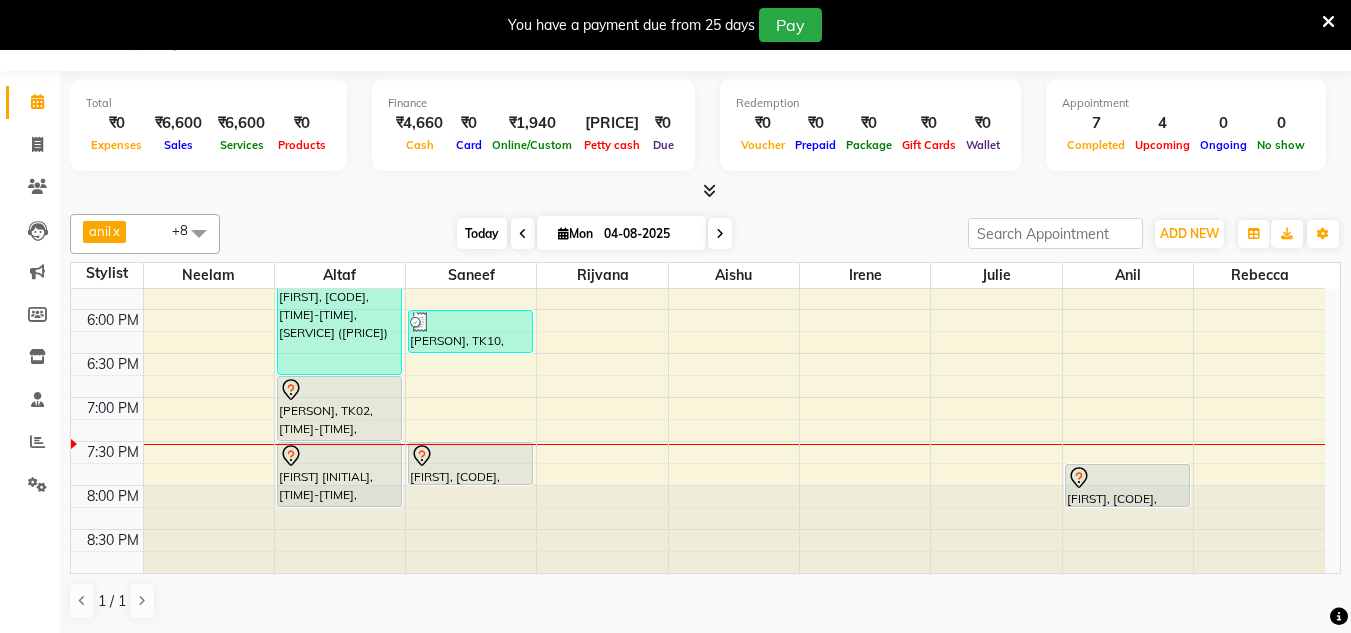 click on "Today" at bounding box center [482, 233] 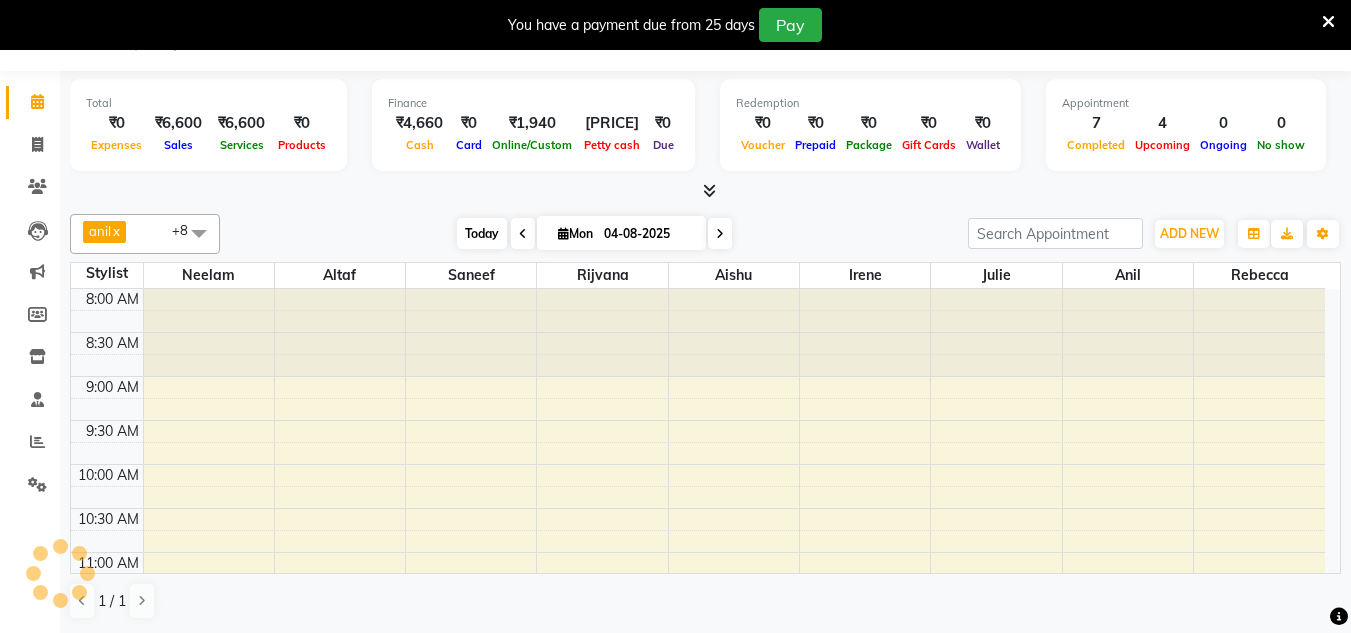scroll, scrollTop: 859, scrollLeft: 0, axis: vertical 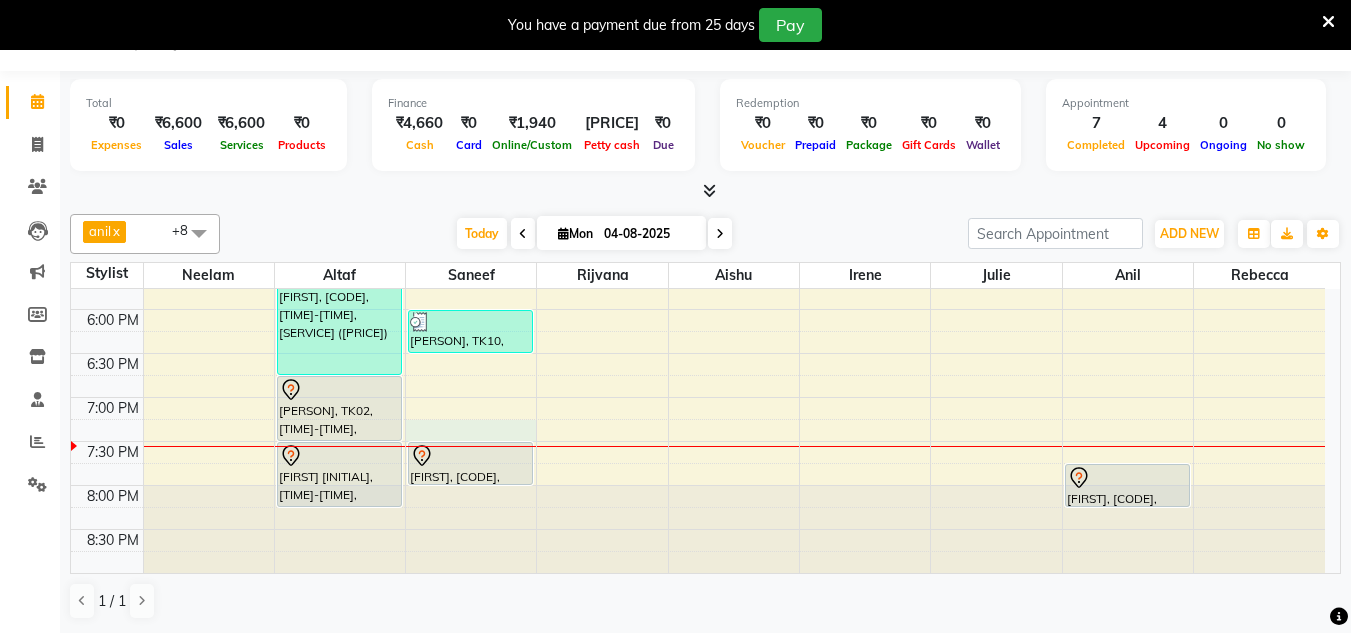 click on "[TIME] [TIME] [TIME] [TIME] [TIME] [TIME] [TIME] [TIME] [TIME] [TIME] [TIME] [TIME] [TIME] [TIME] [TIME] [TIME] [TIME] [TIME] [TIME] [TIME] [TIME] [TIME] [TIME] [TIME] [TIME] [TIME]     [FIRST], [CODE], [TIME]-[TIME], [SERVICE]     [FIRST], [CODE], [TIME]-[TIME], [SERVICE]     [FIRST], [CODE], [TIME]-[TIME], [SERVICE]             [FIRST], [CODE], [TIME]-[TIME], [SERVICE]             [FIRST], [CODE], [TIME]-[TIME], [SERVICE]     [FIRST], [CODE], [TIME]-[TIME], [SERVICE]     [FIRST], [CODE], [TIME]-[TIME], [SERVICE]             [FIRST], [CODE], [TIME]-[TIME], [SERVICE]" at bounding box center (698, 1) 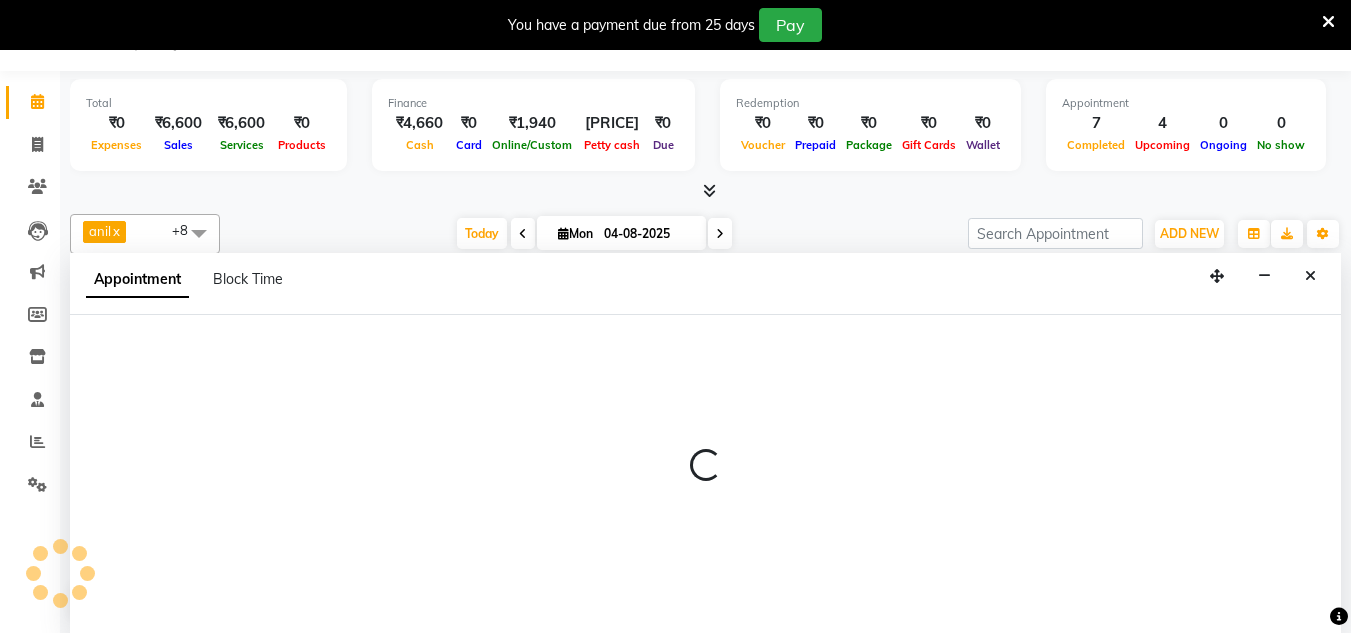 select on "85980" 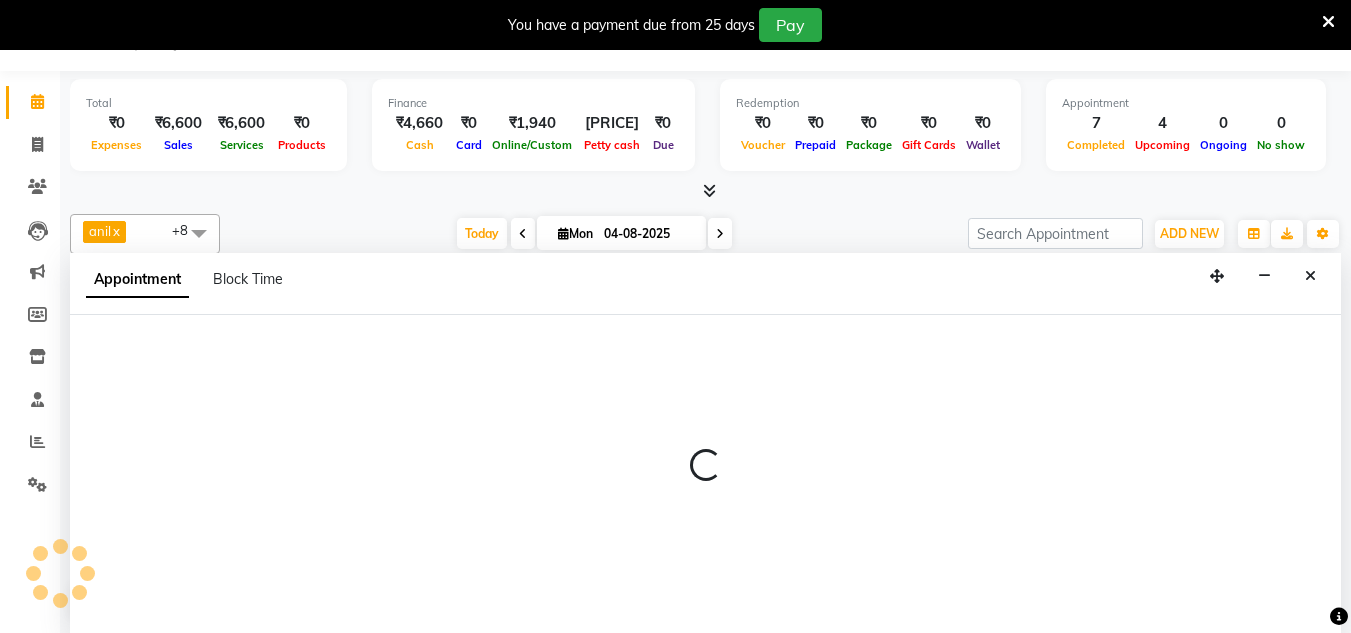 select on "1155" 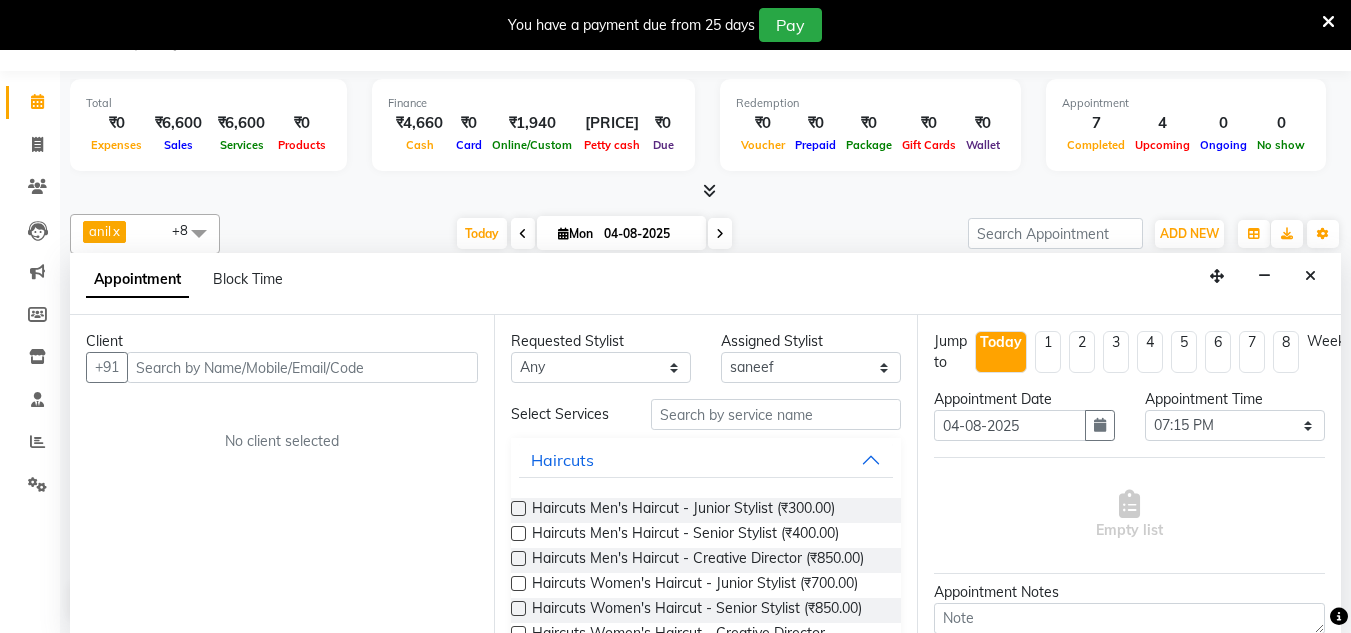 click on "Client" at bounding box center (282, 341) 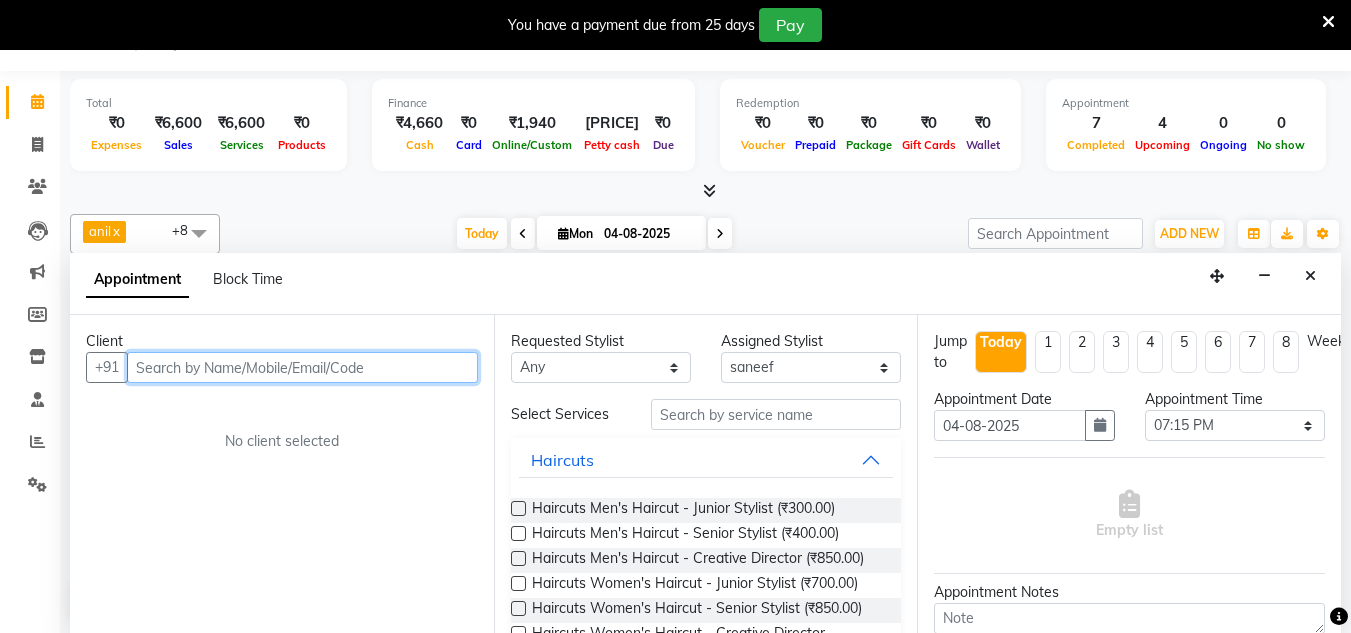 click at bounding box center (302, 367) 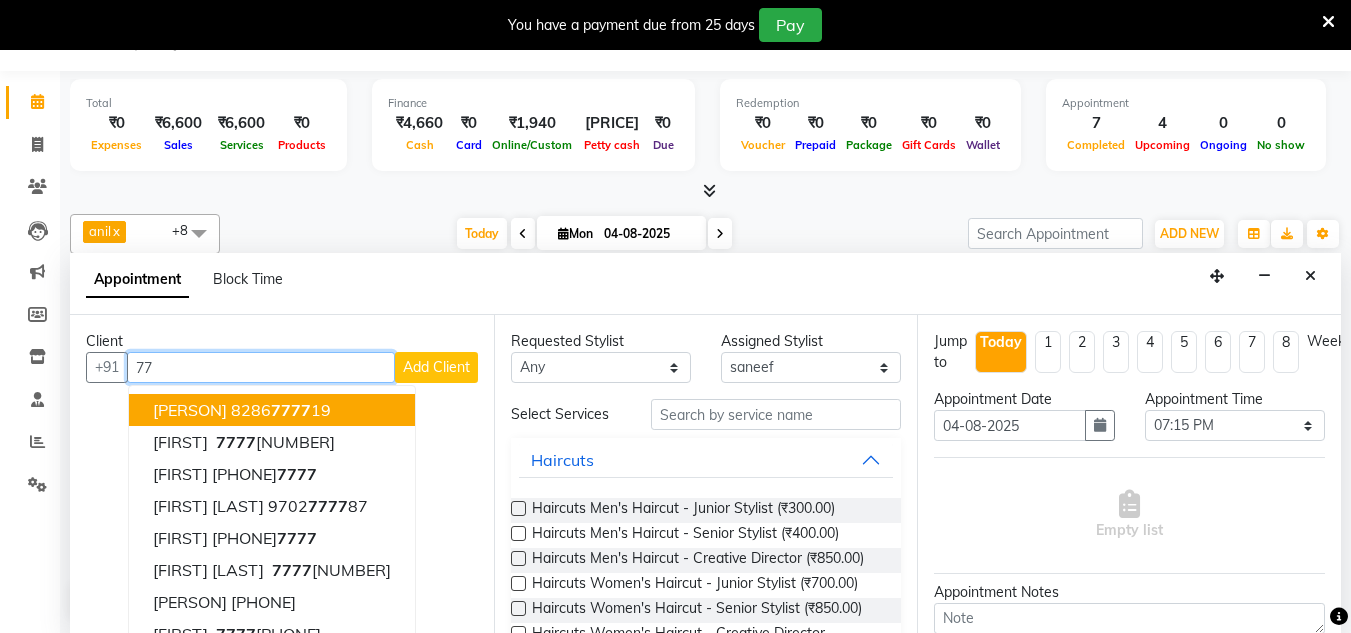 type on "7" 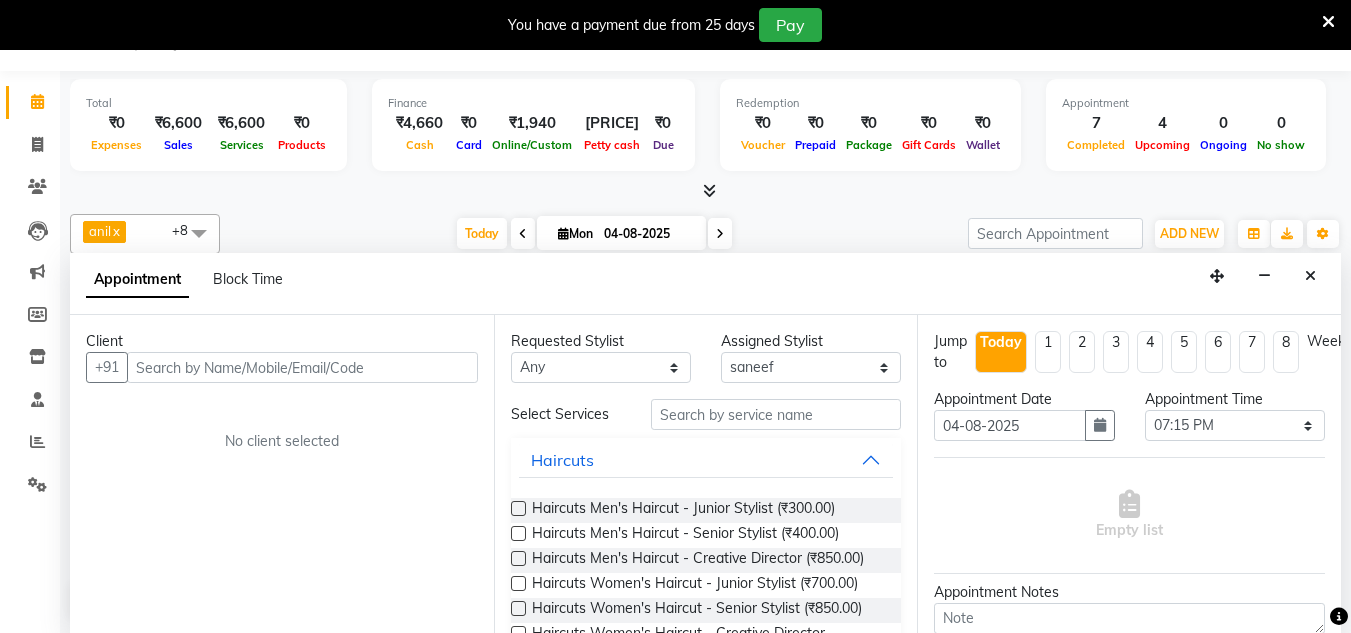 click on "Client +91  No client selected" at bounding box center [282, 474] 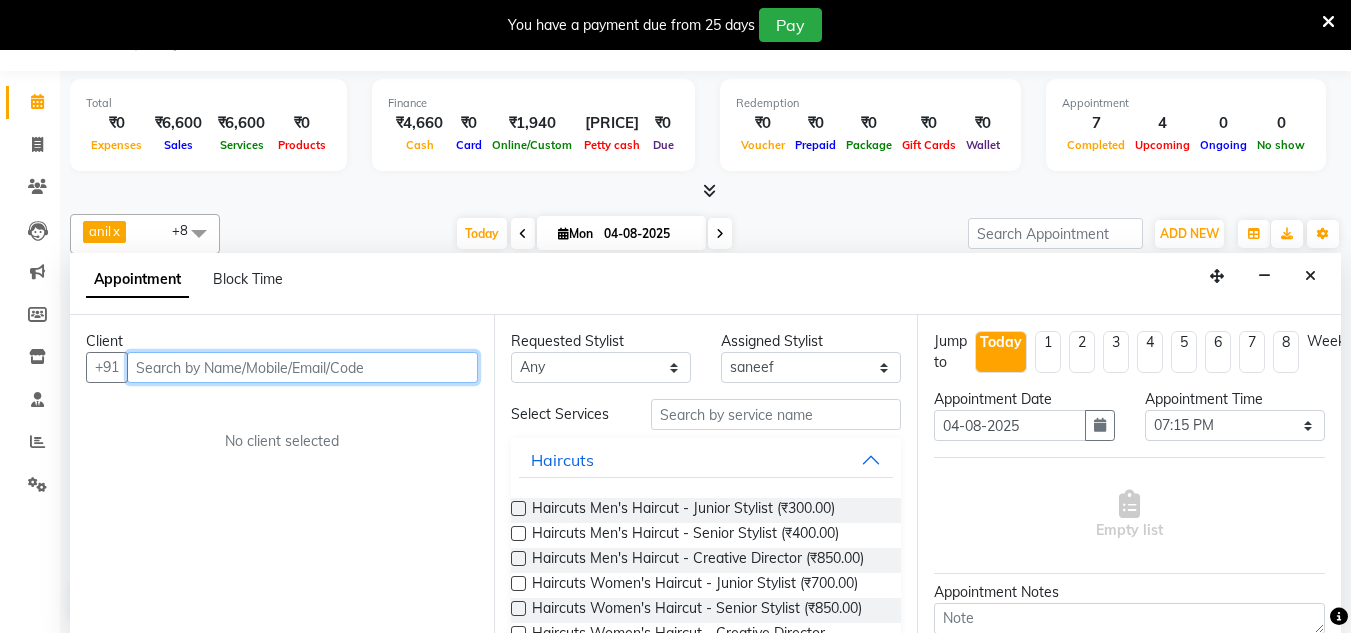 click at bounding box center (302, 367) 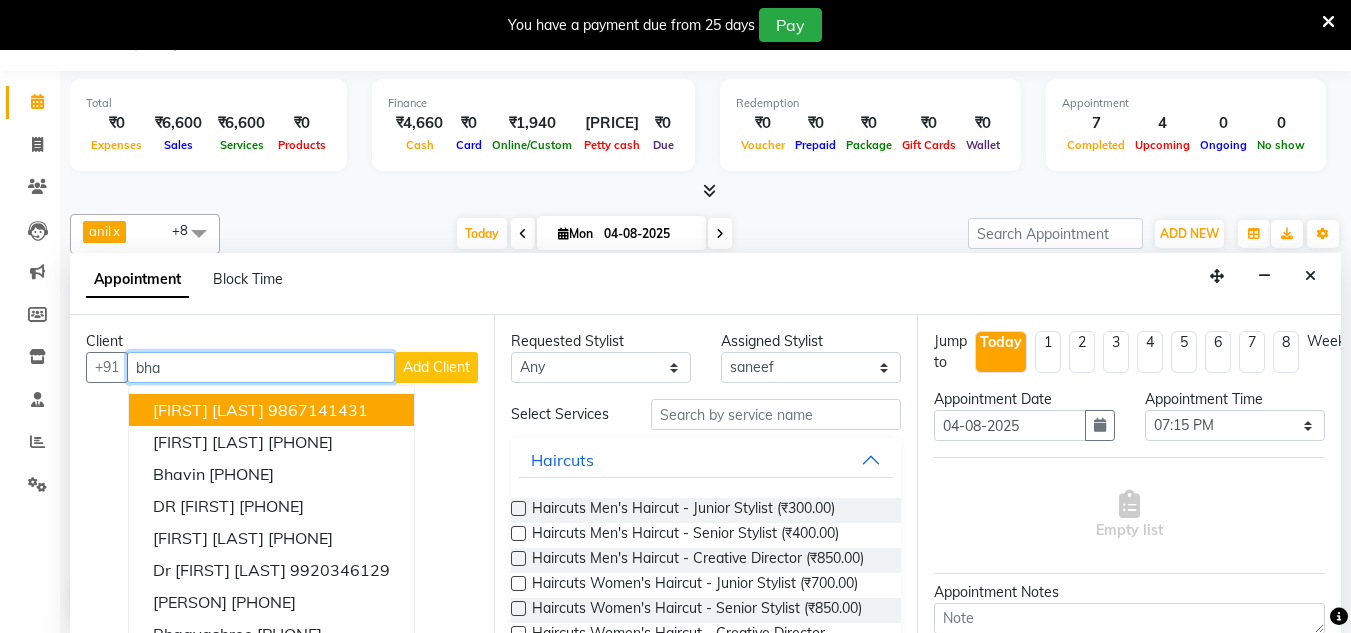 click on "[FIRST] [LAST]" at bounding box center [208, 410] 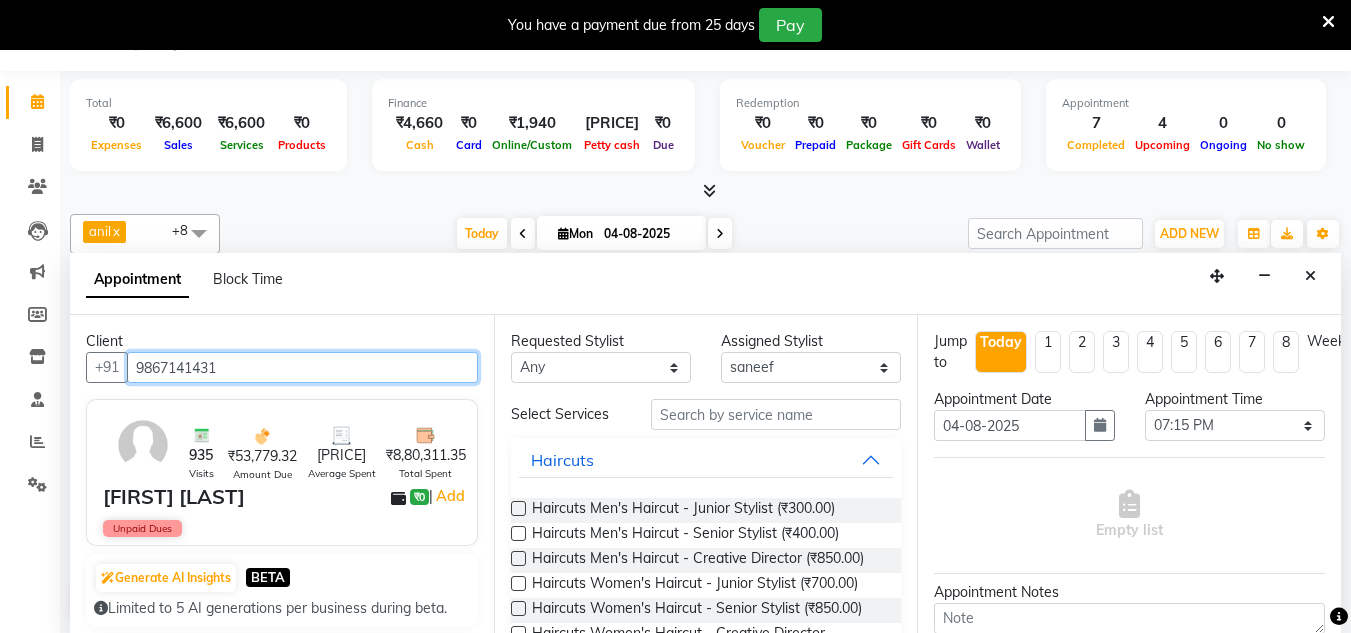 type on "9867141431" 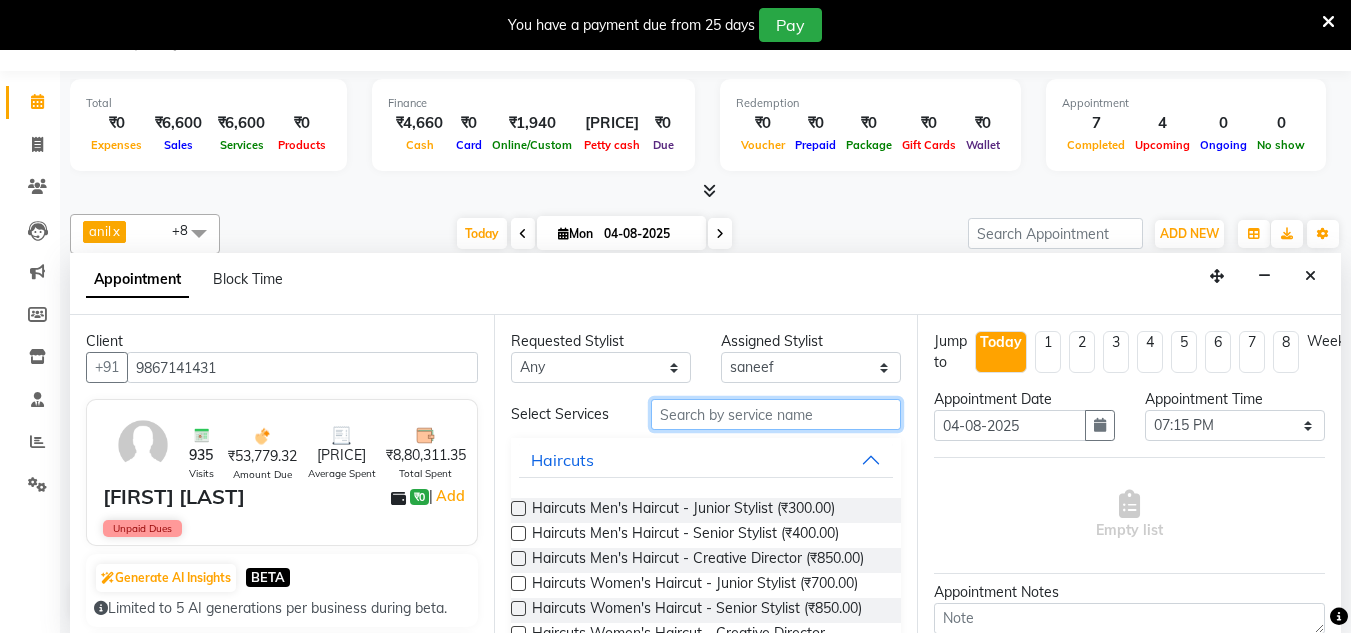 click at bounding box center (776, 414) 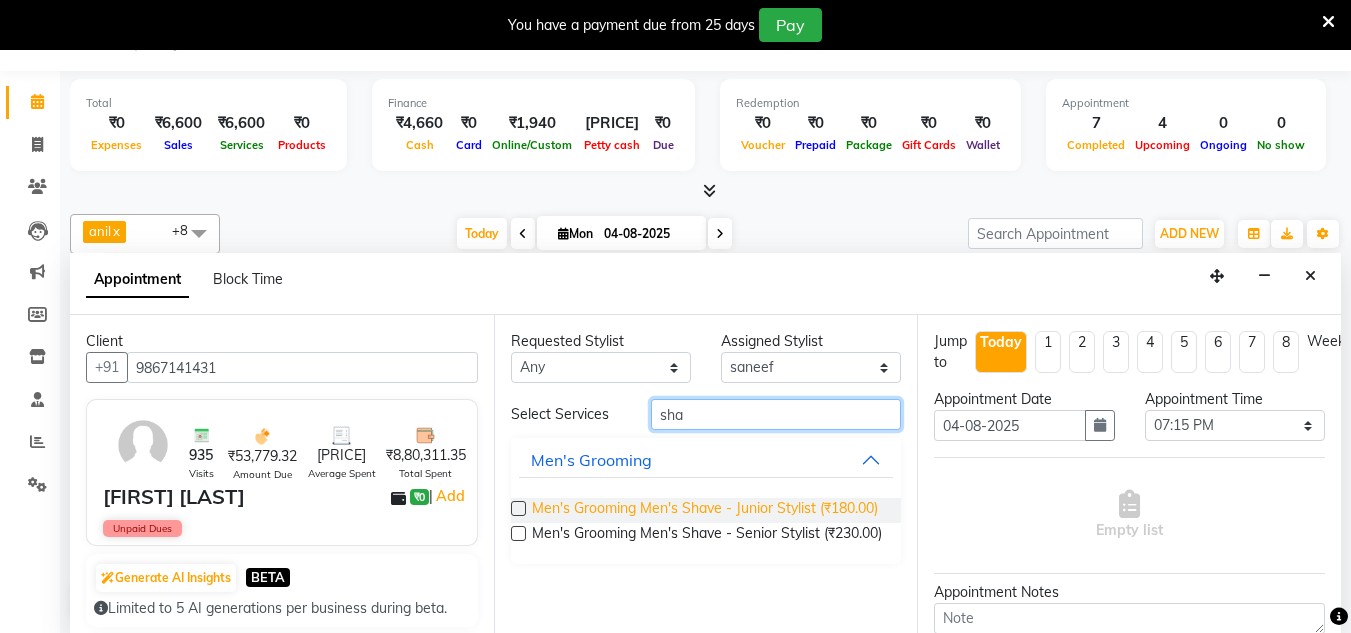 type on "sha" 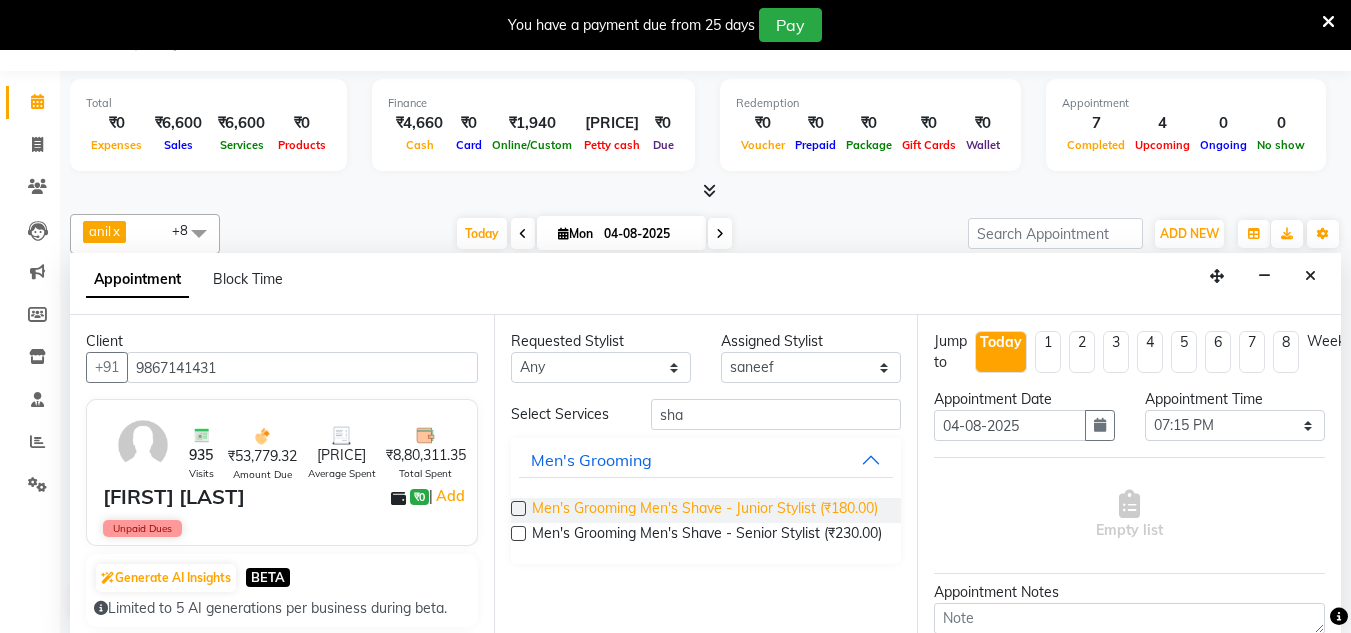 click on "Men's Grooming Men's Shave - Junior Stylist (₹180.00)" at bounding box center [705, 510] 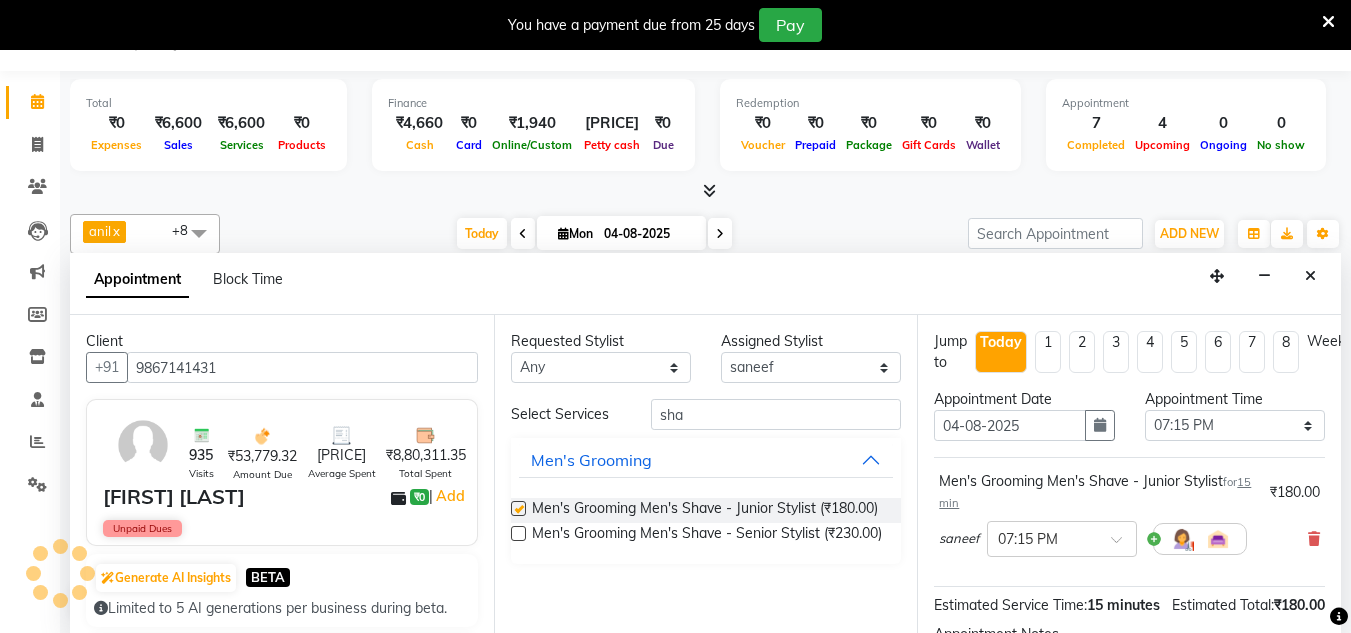 checkbox on "false" 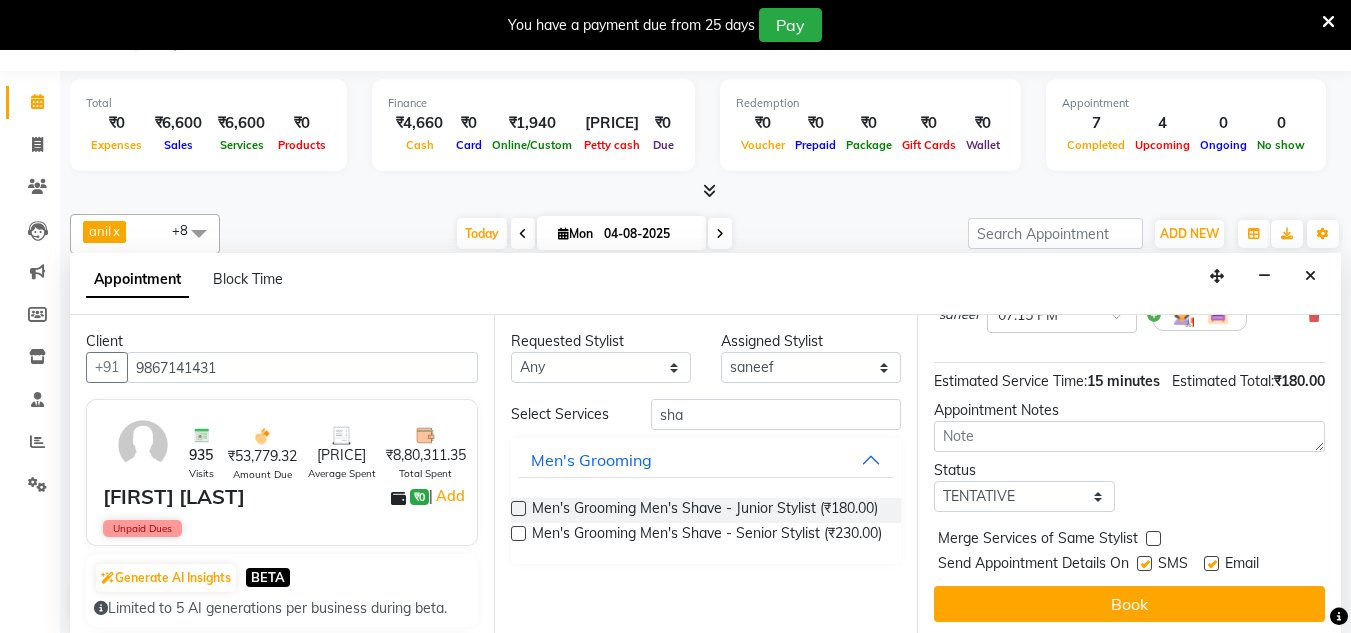 scroll, scrollTop: 265, scrollLeft: 0, axis: vertical 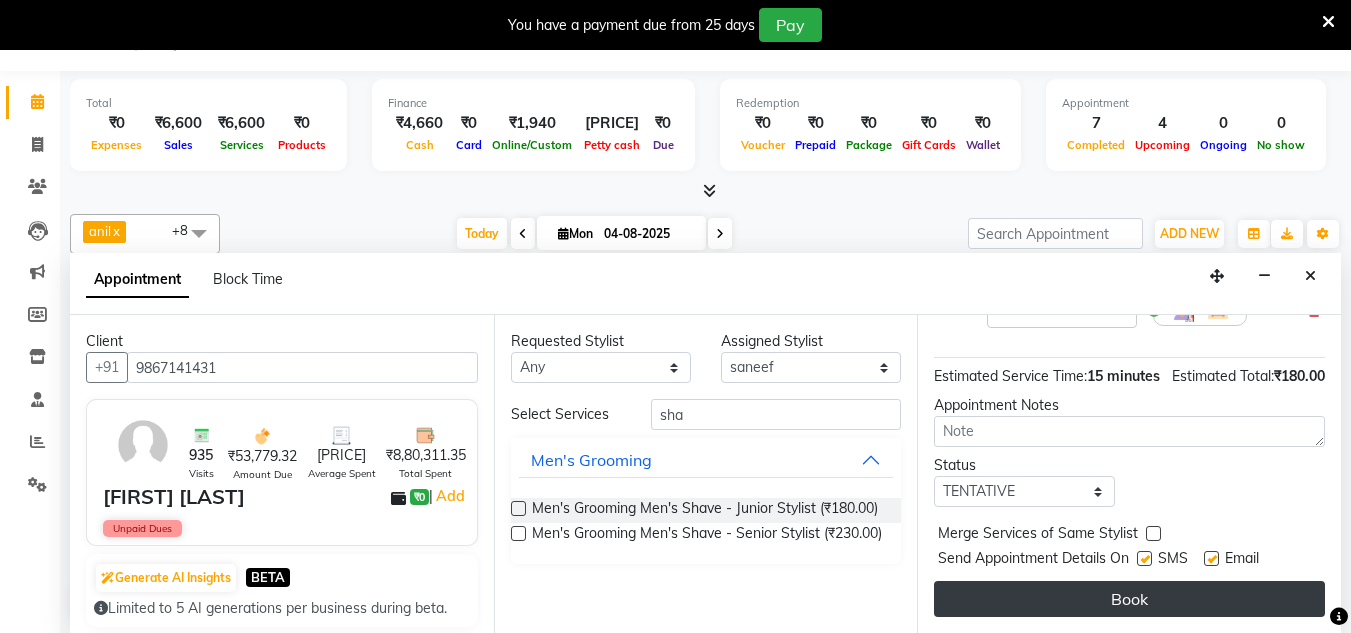 click on "Book" at bounding box center [1129, 599] 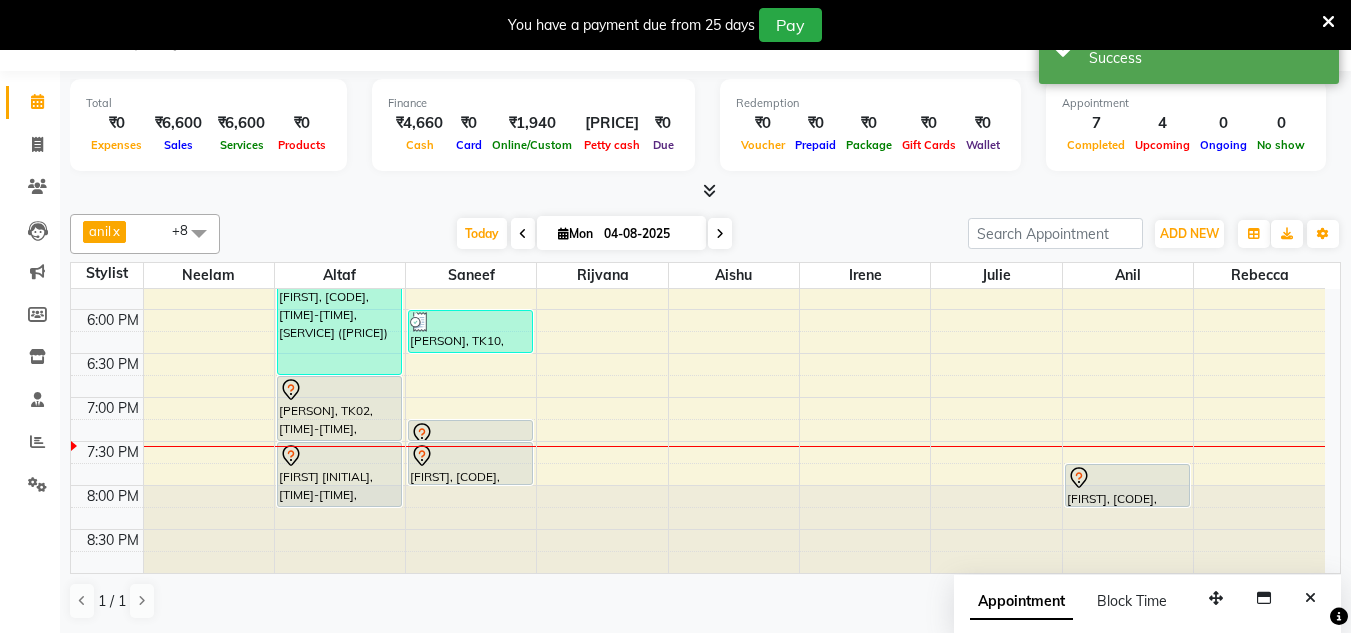 scroll, scrollTop: 0, scrollLeft: 0, axis: both 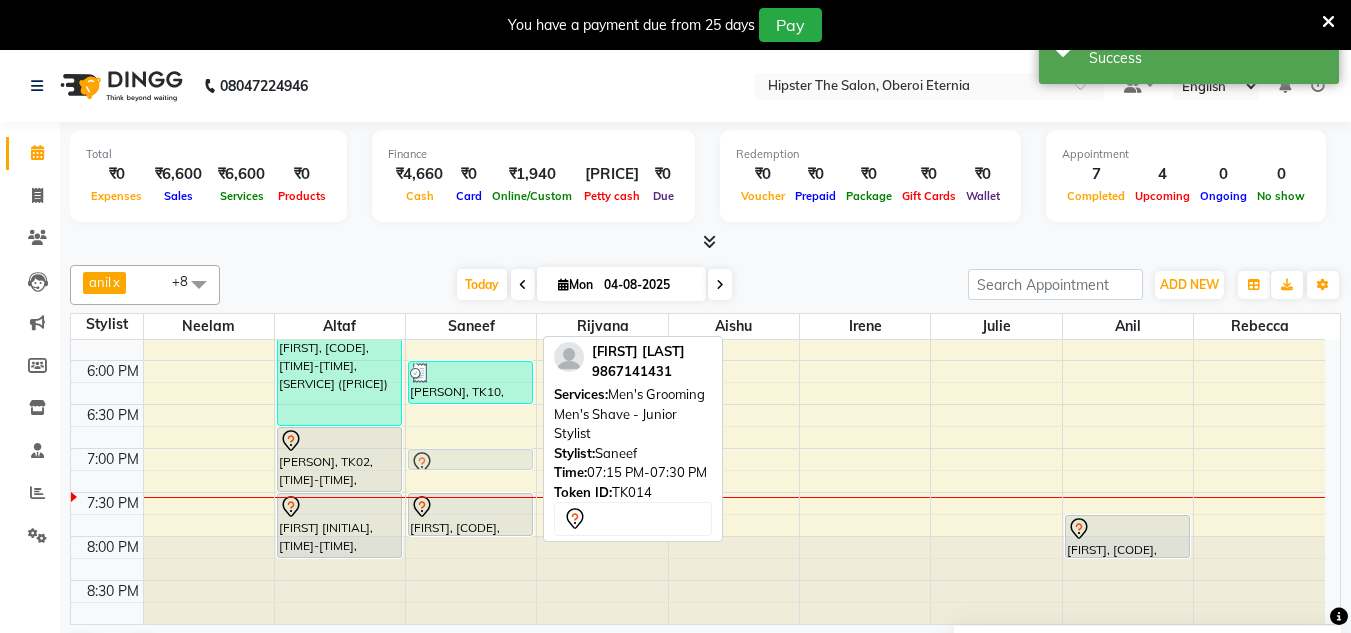 drag, startPoint x: 456, startPoint y: 485, endPoint x: 458, endPoint y: 469, distance: 16.124516 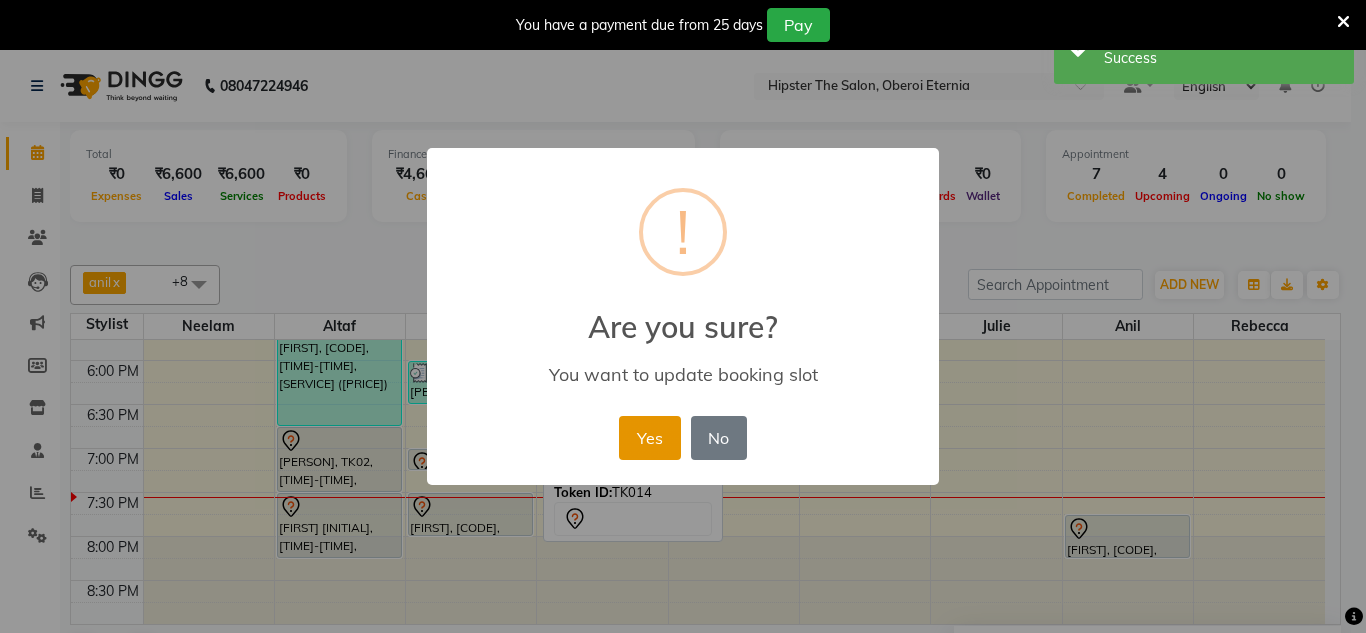 click on "Yes" at bounding box center [649, 438] 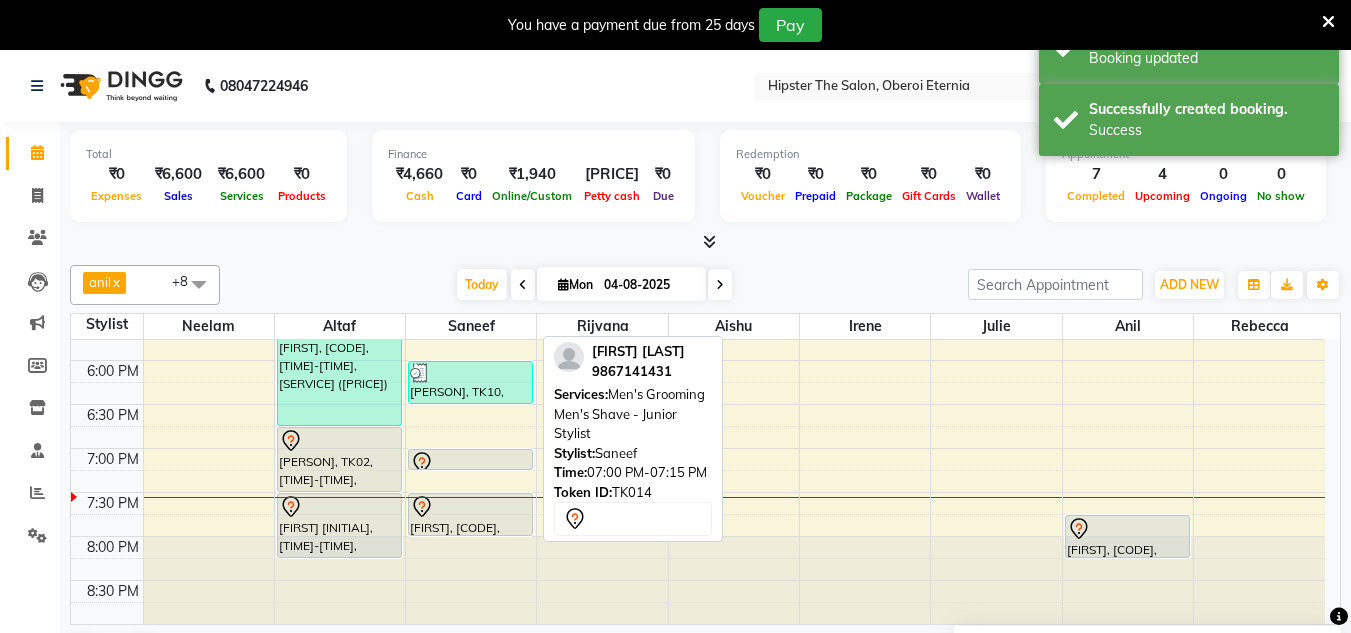 click at bounding box center [470, 463] 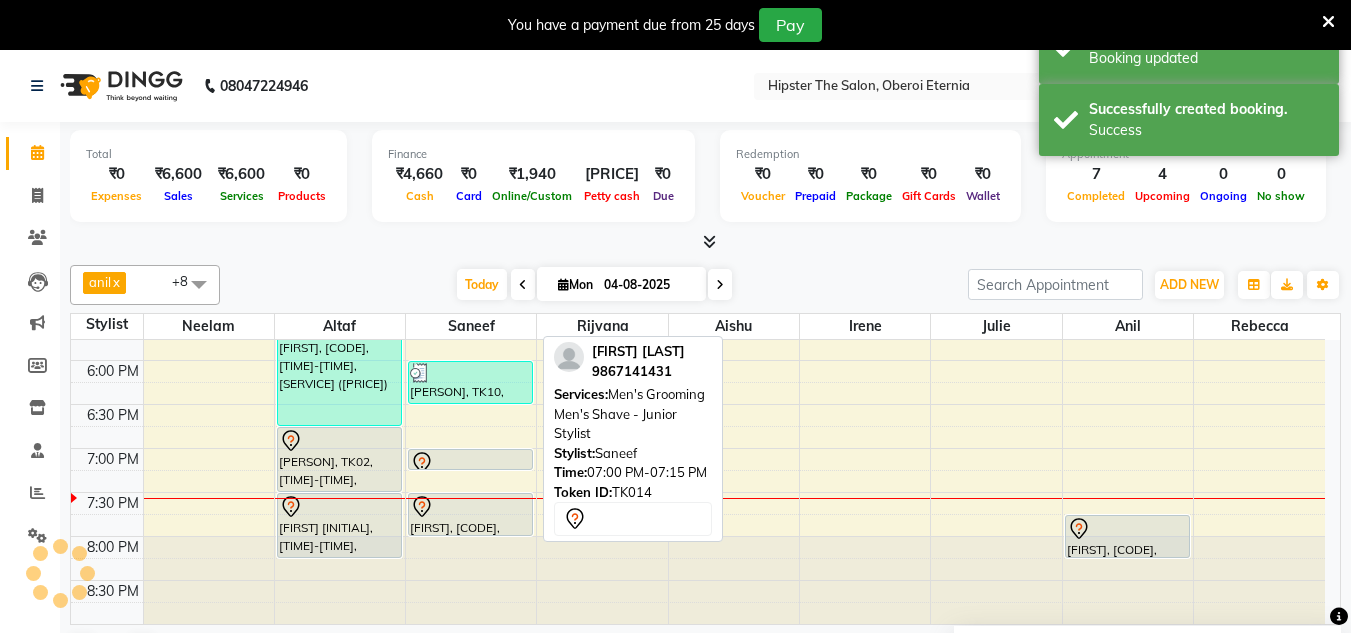 click at bounding box center [470, 463] 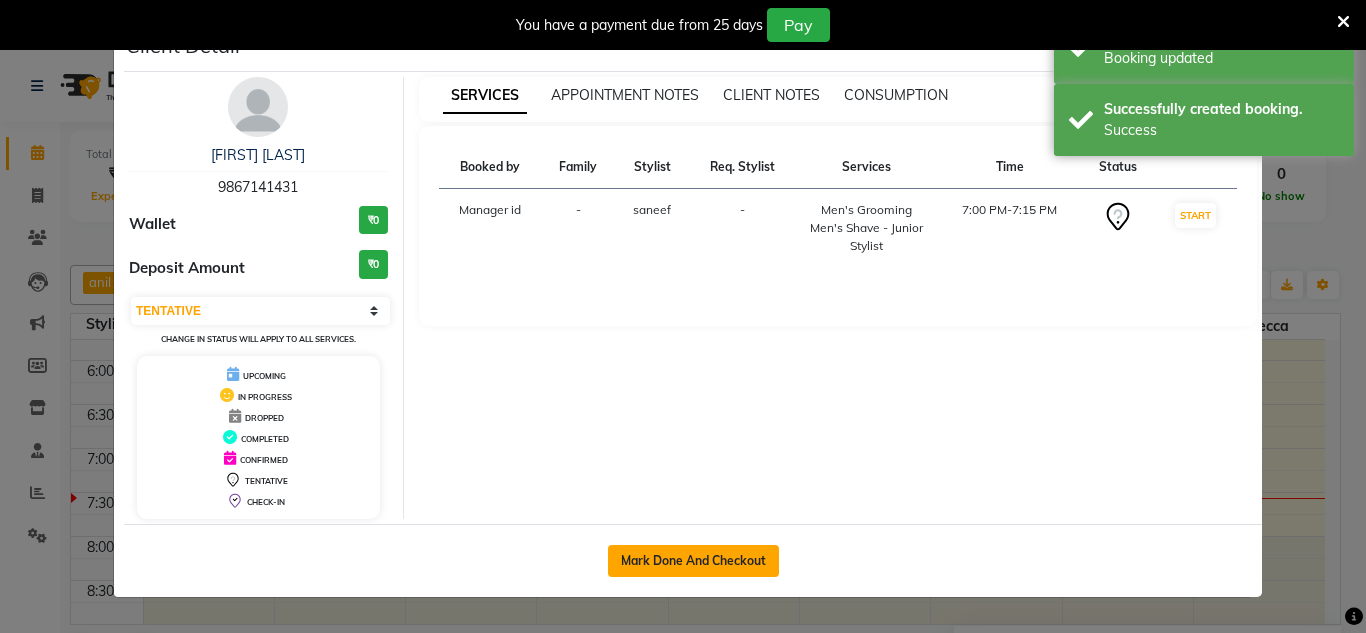 click on "Mark Done And Checkout" 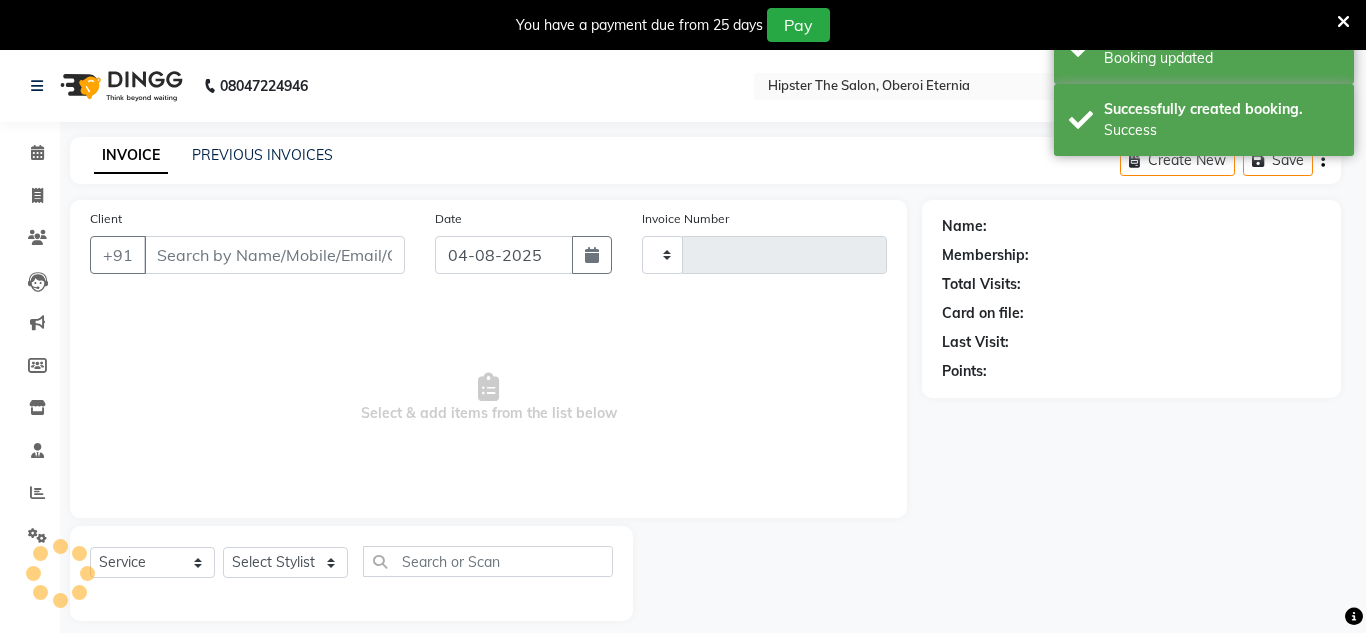 type on "0445" 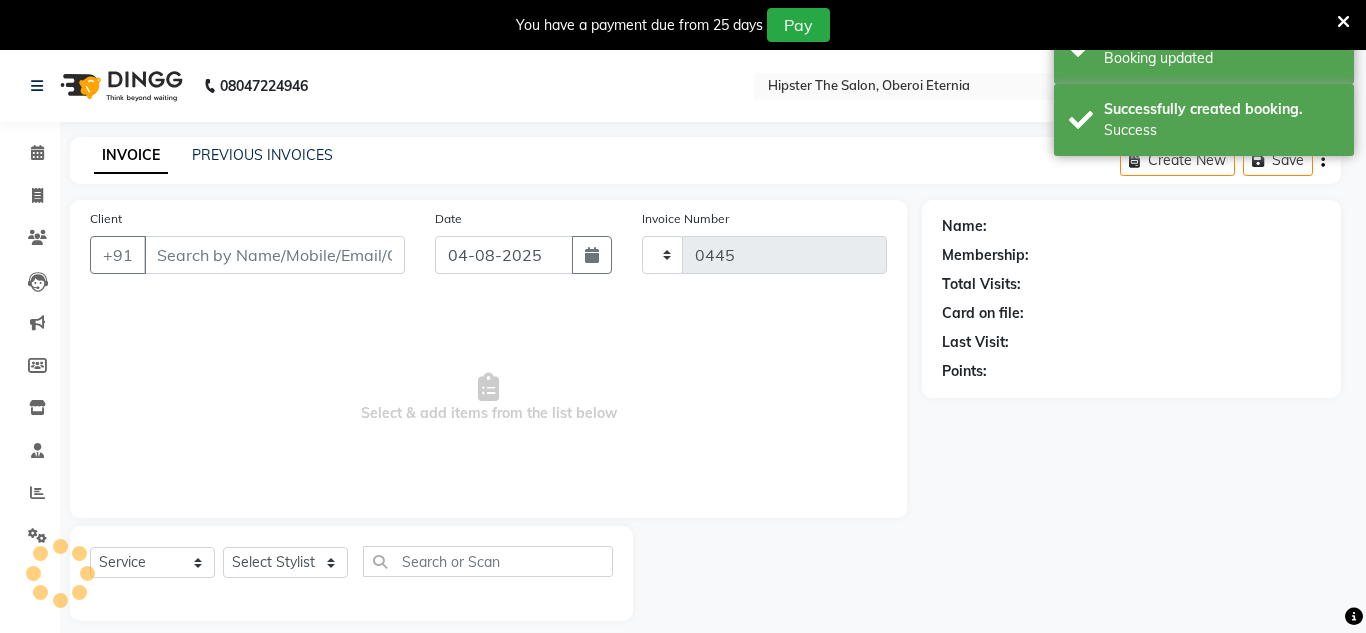 select on "8592" 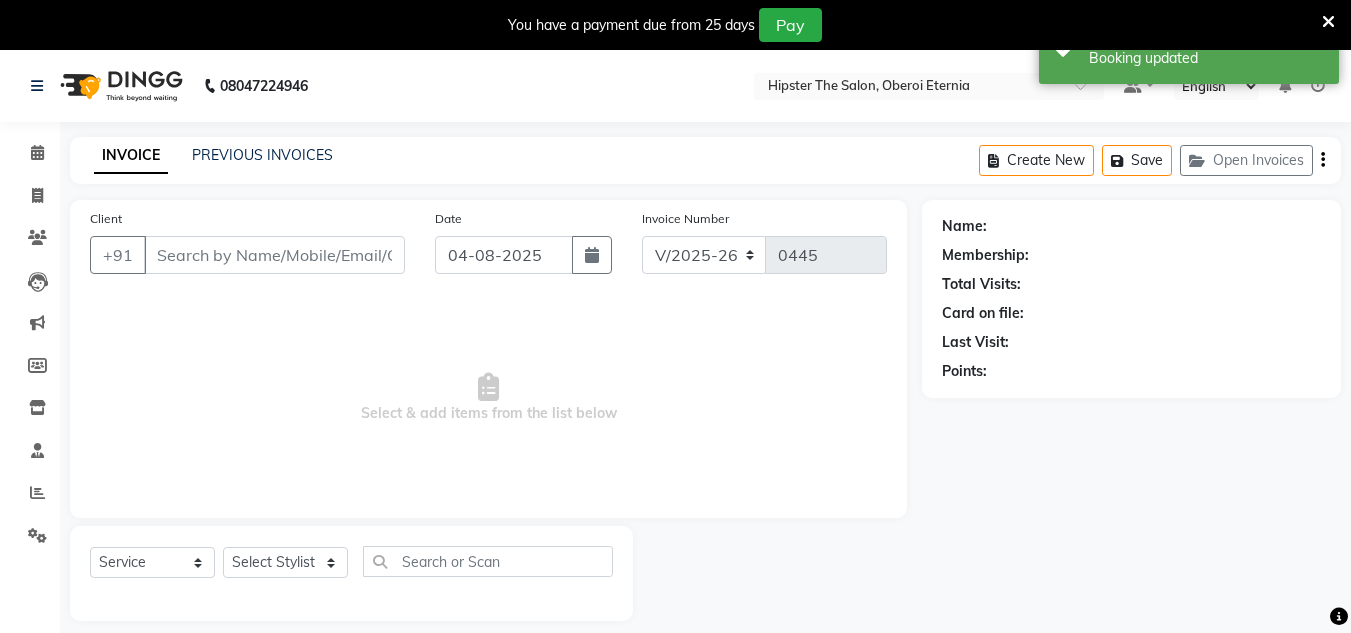 type on "9867141431" 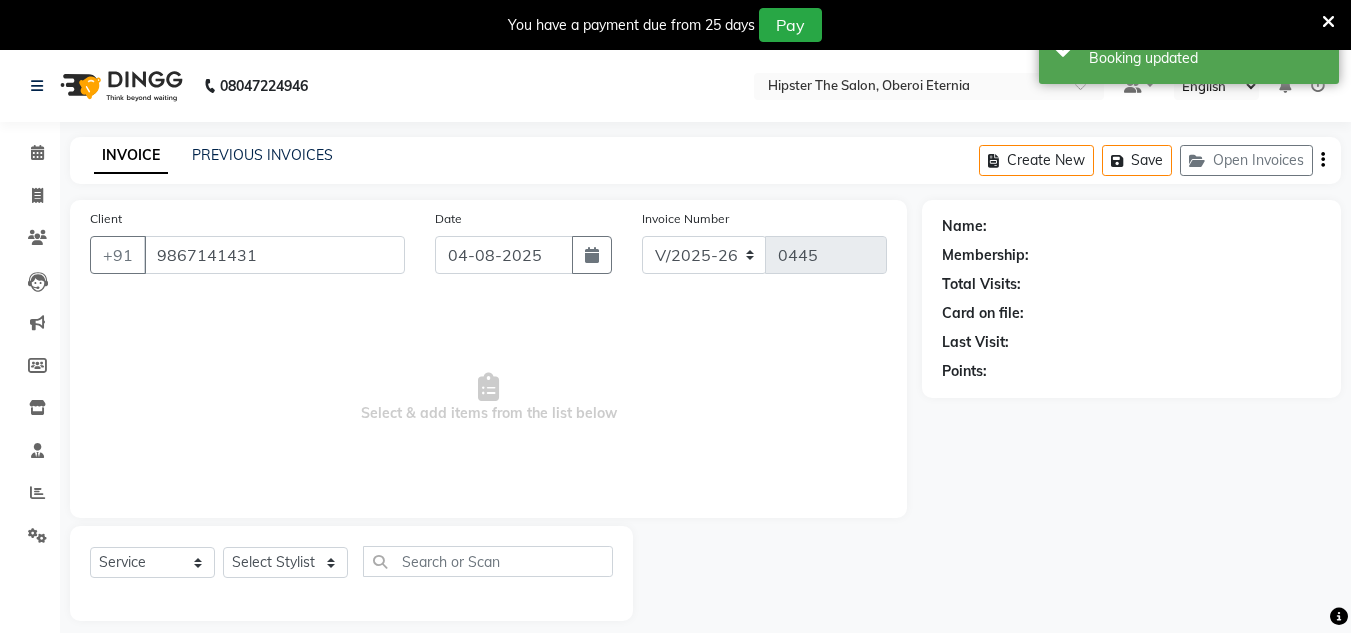 select on "85980" 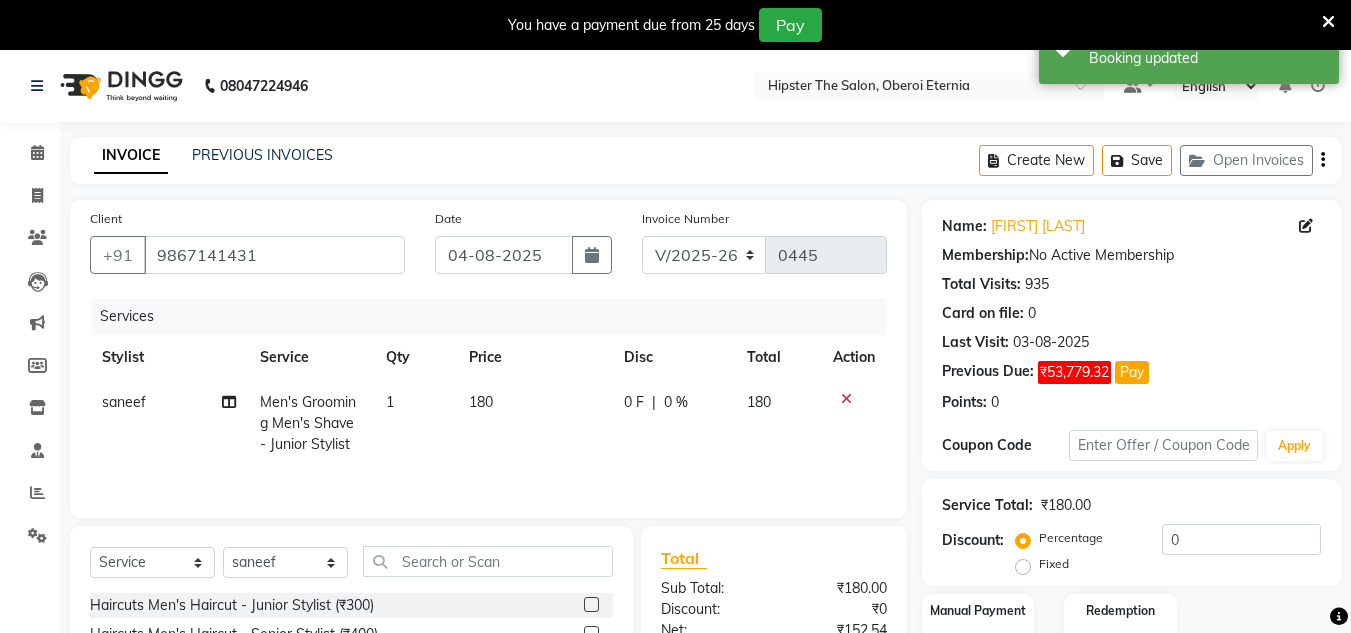 click on "180" 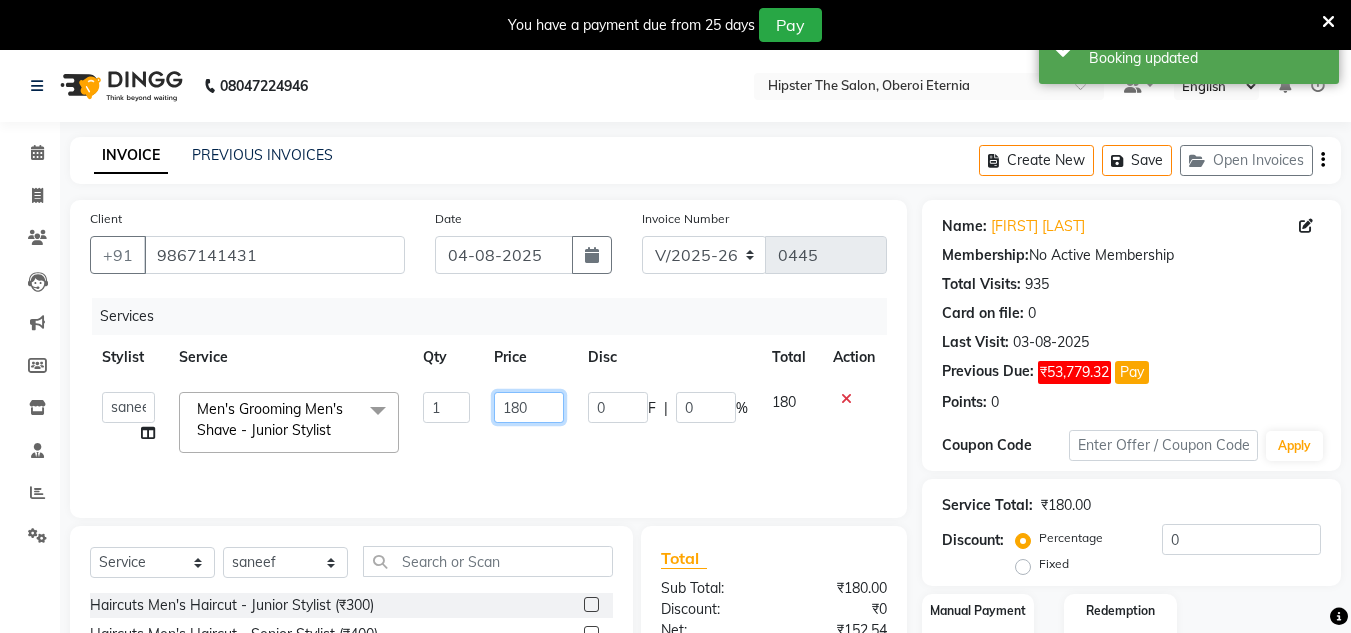 click on "180" 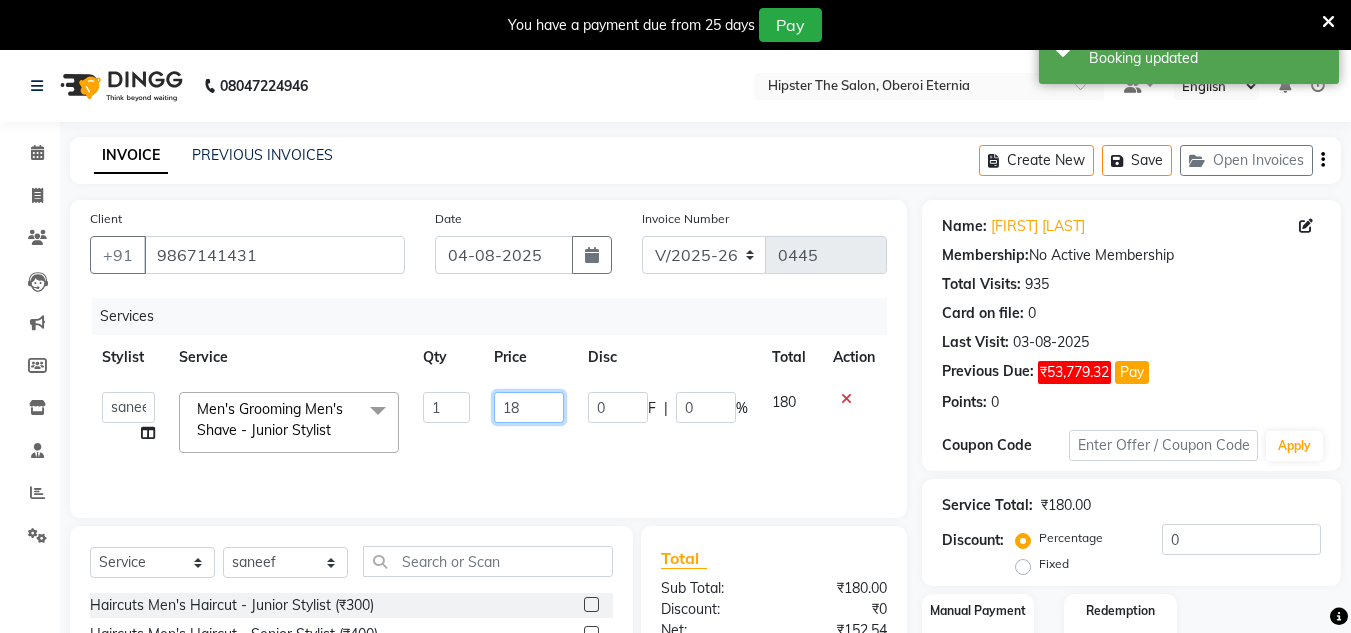 type on "1" 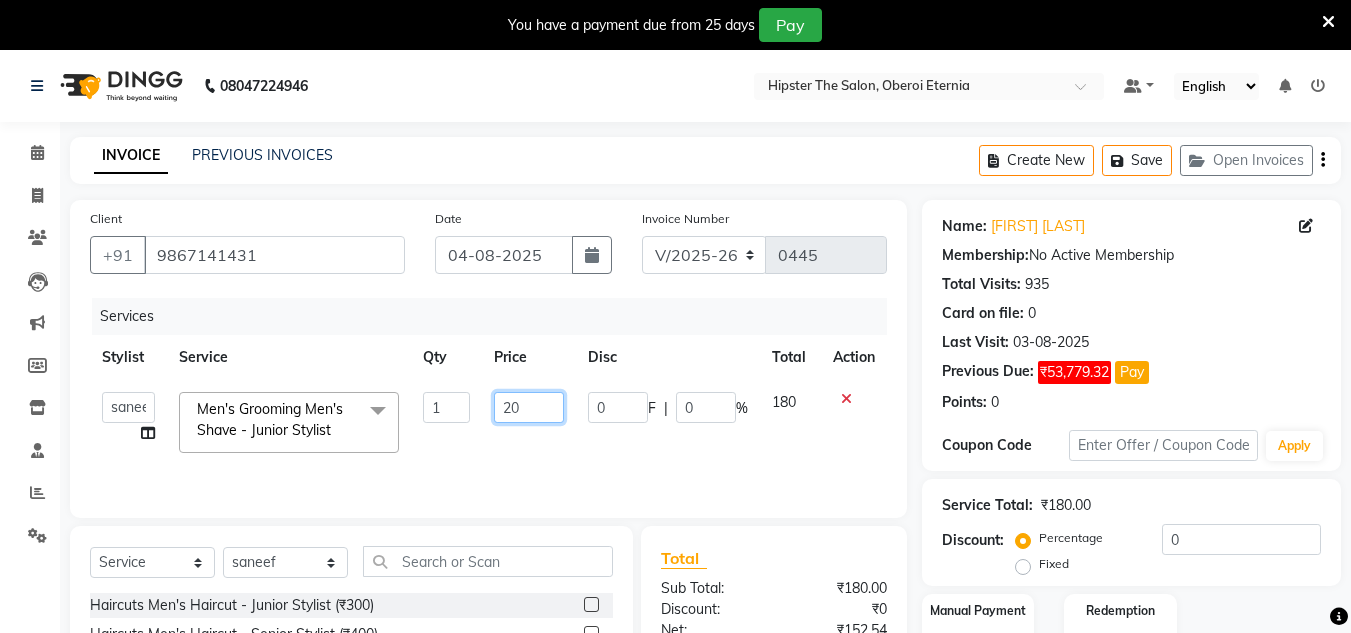 type on "200" 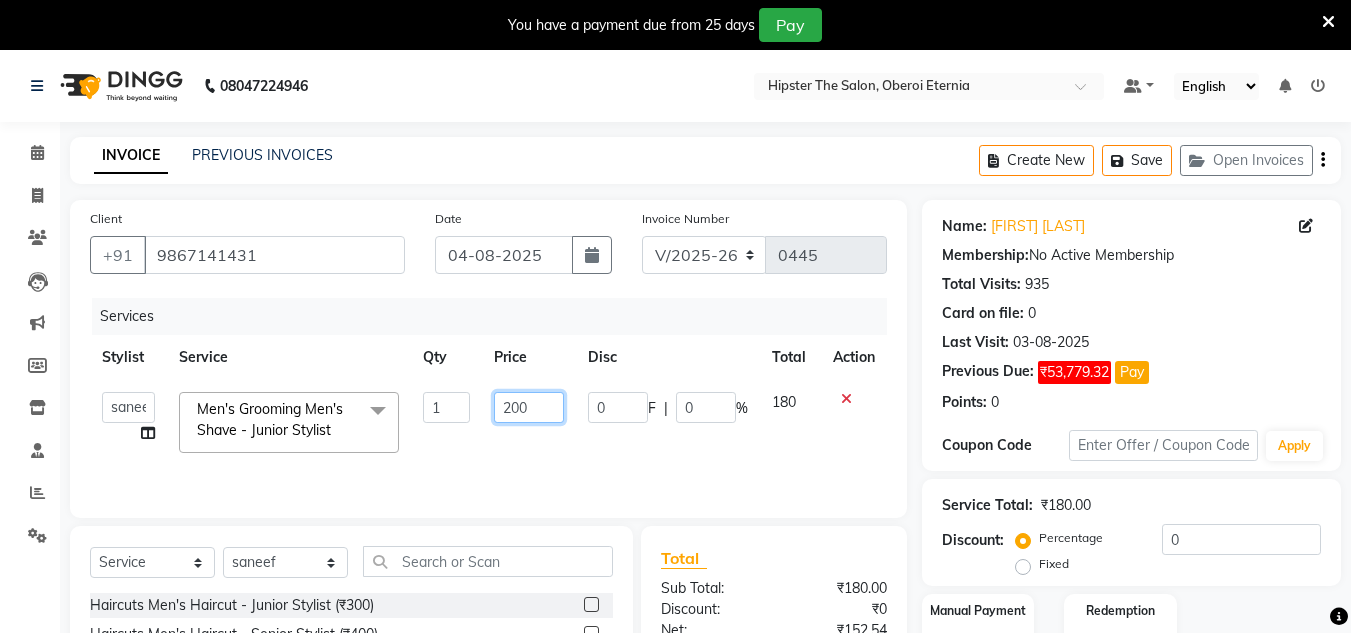 scroll, scrollTop: 218, scrollLeft: 0, axis: vertical 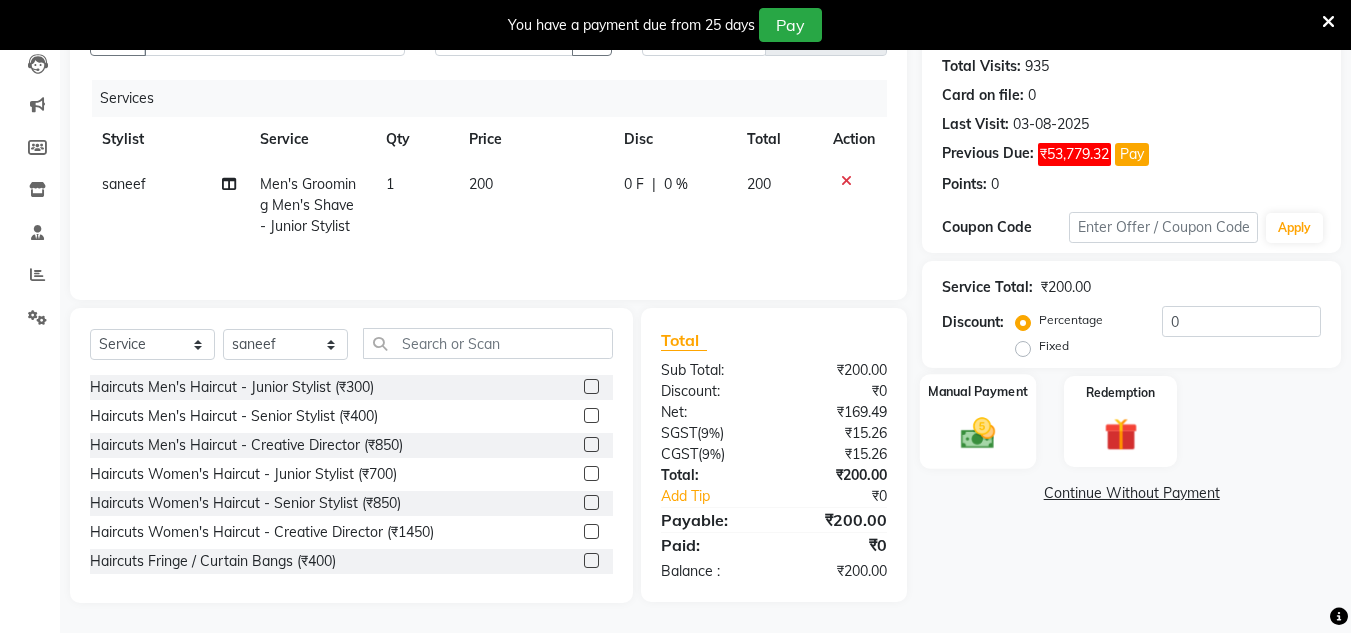 click 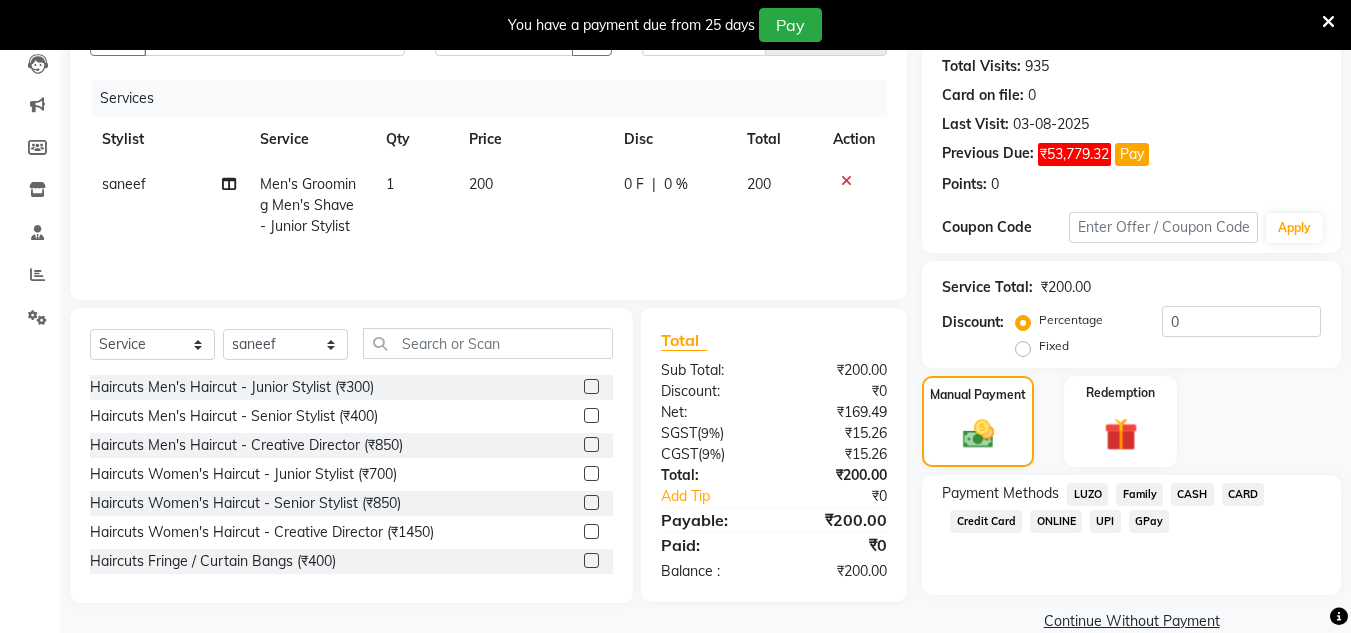 click on "GPay" 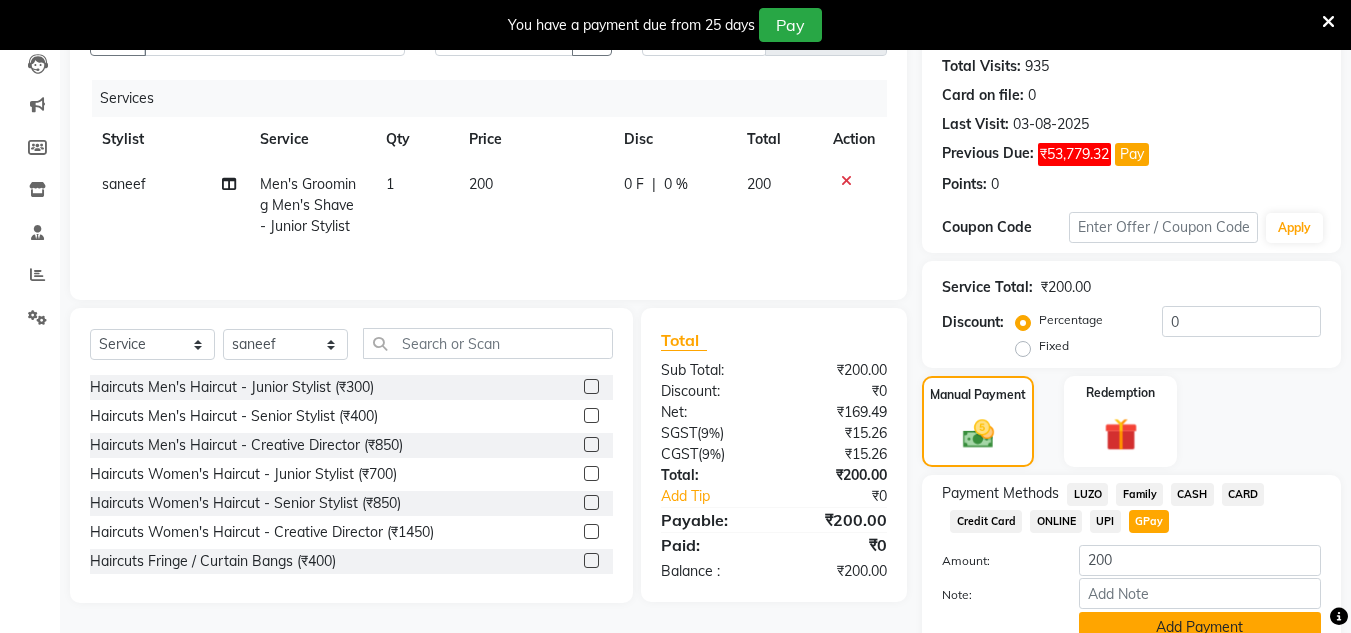 scroll, scrollTop: 307, scrollLeft: 0, axis: vertical 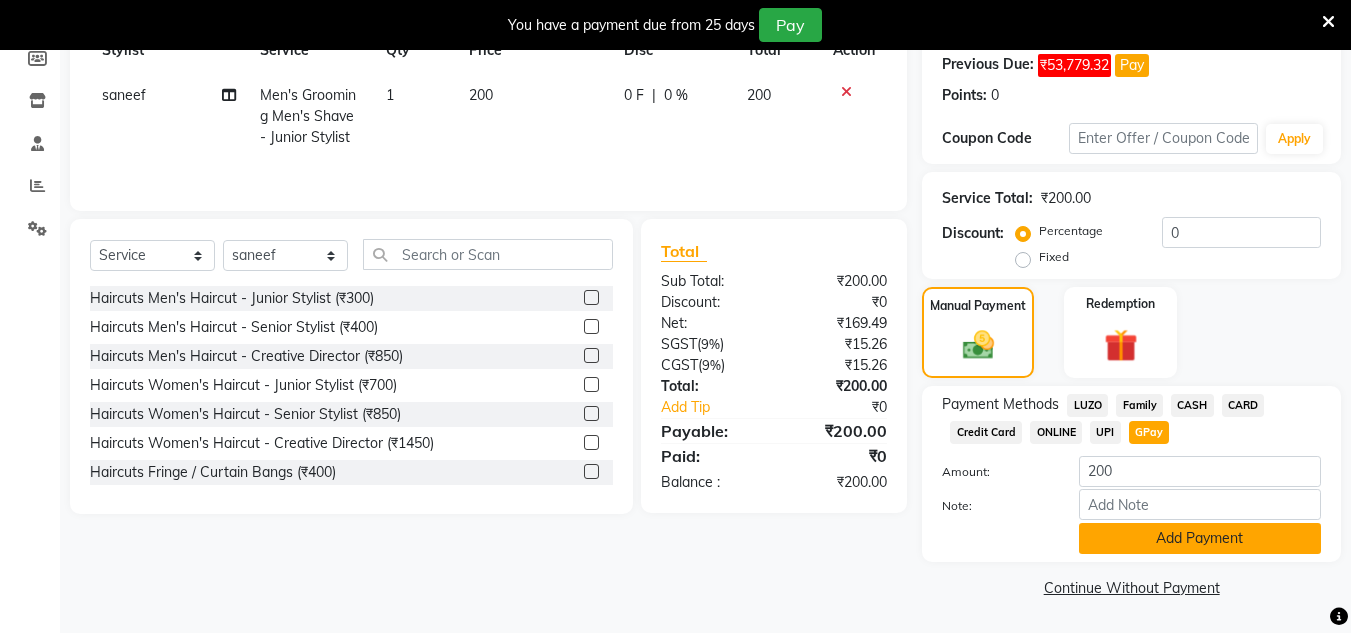 click on "Add Payment" 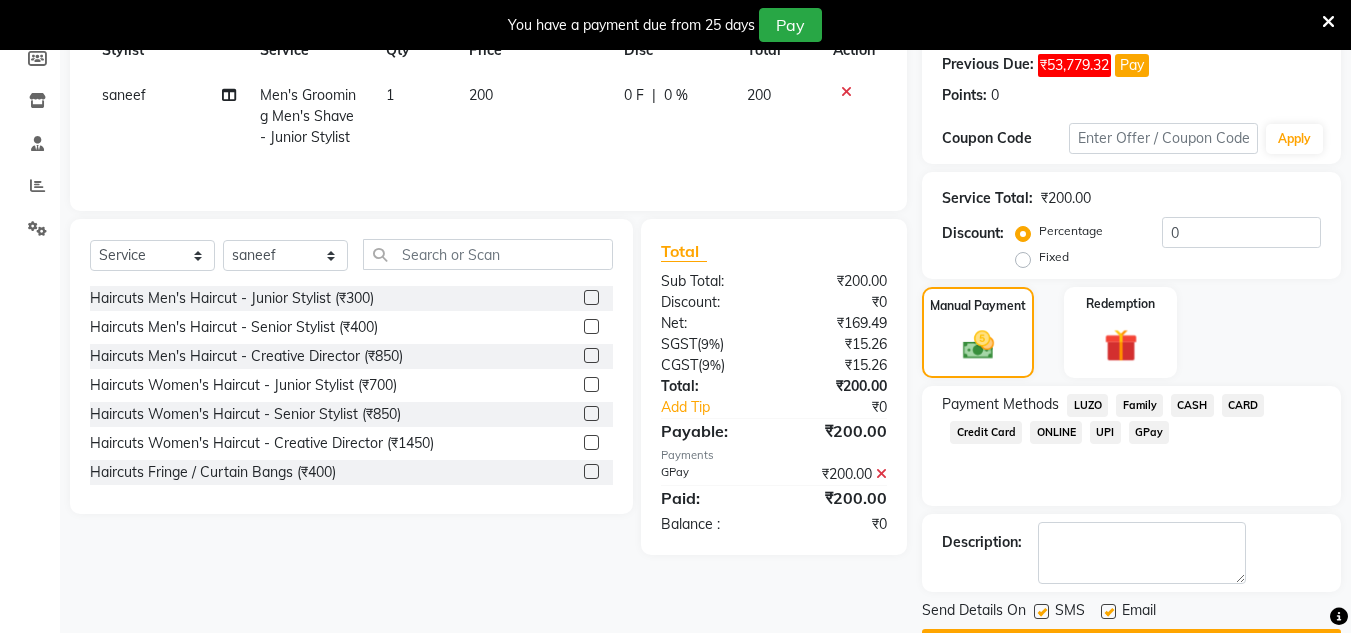 scroll, scrollTop: 364, scrollLeft: 0, axis: vertical 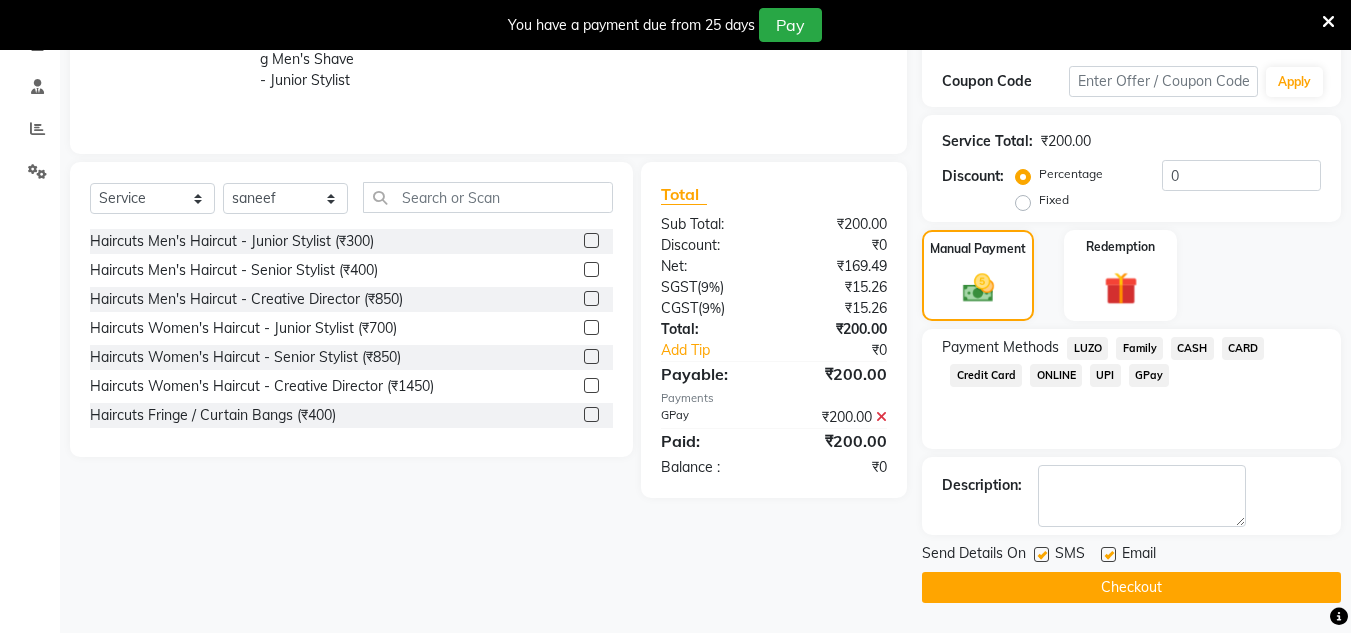 click on "Checkout" 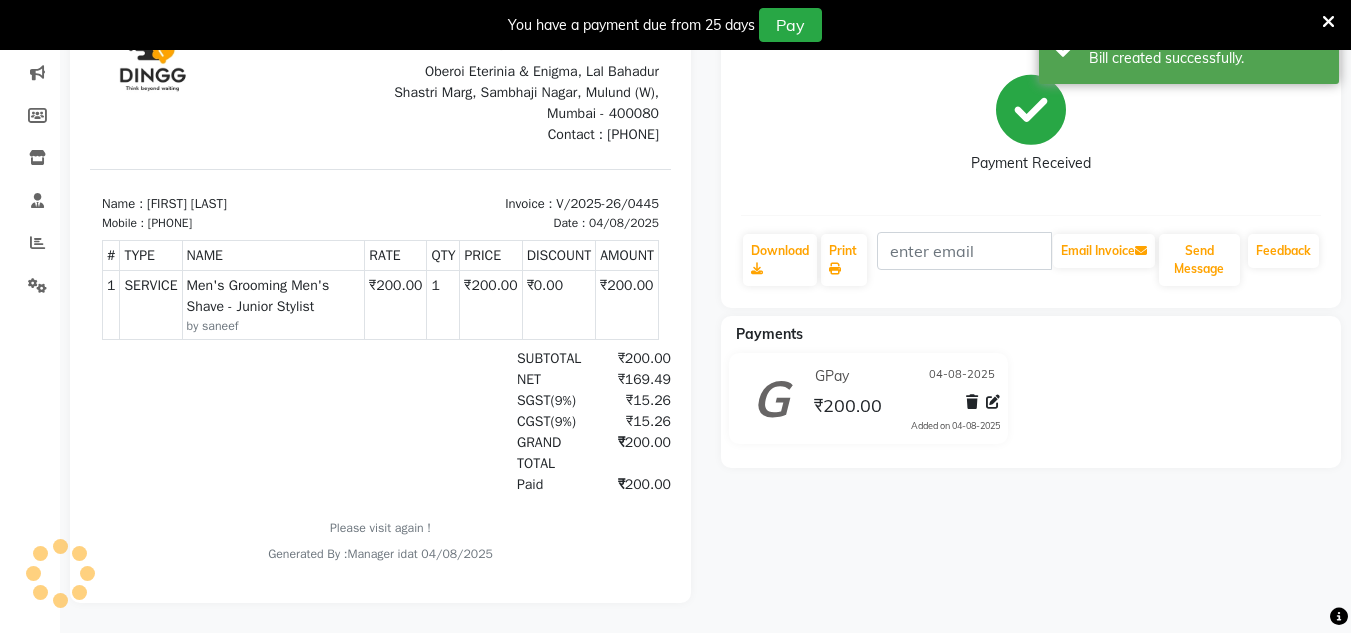 scroll, scrollTop: 0, scrollLeft: 0, axis: both 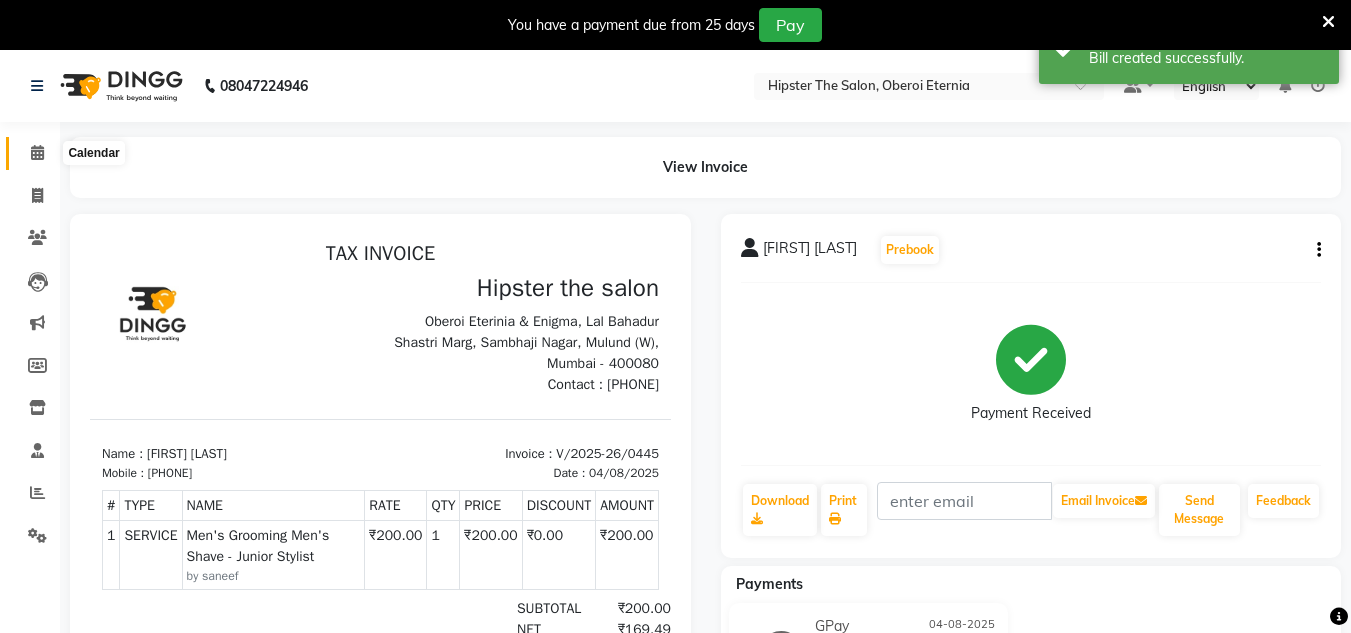 click 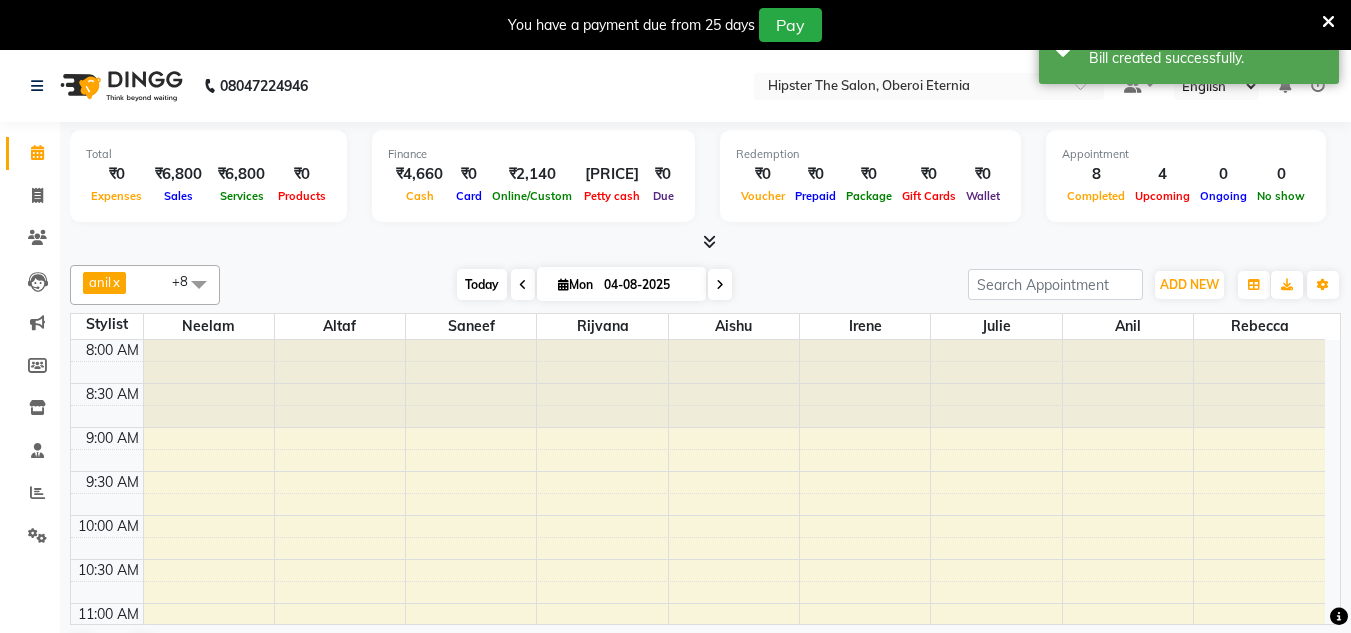 click on "Today" at bounding box center (482, 284) 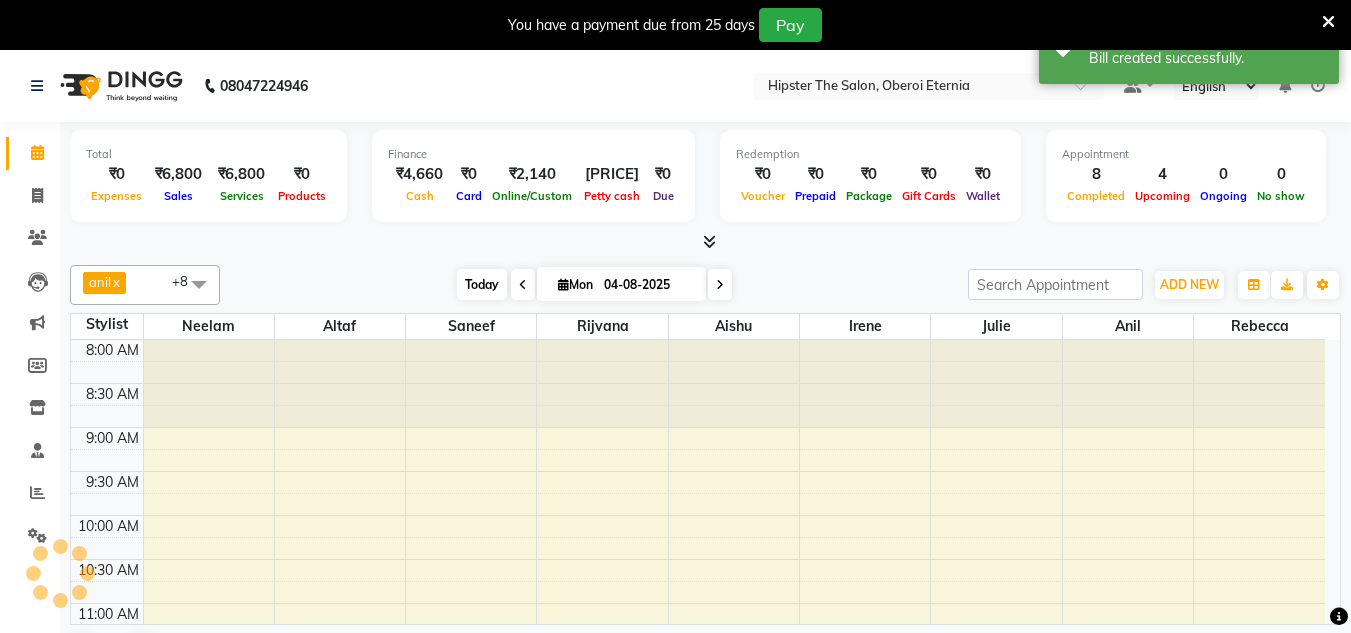 scroll, scrollTop: 859, scrollLeft: 0, axis: vertical 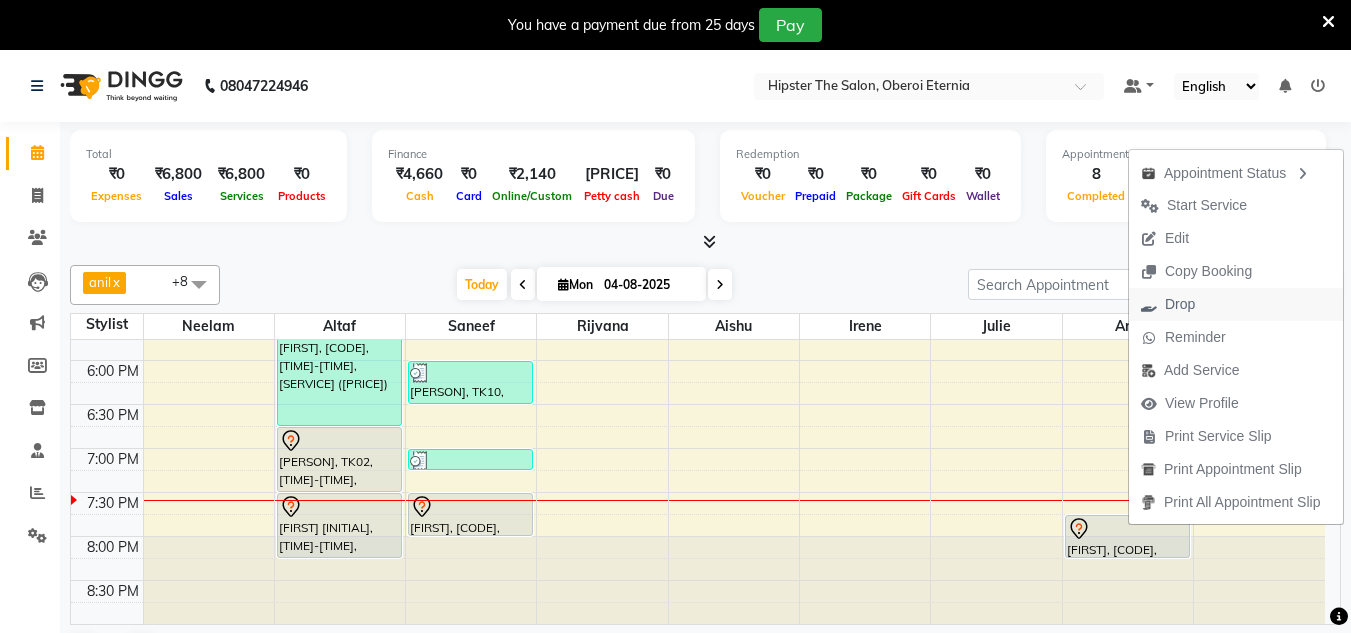 click on "Drop" at bounding box center (1180, 304) 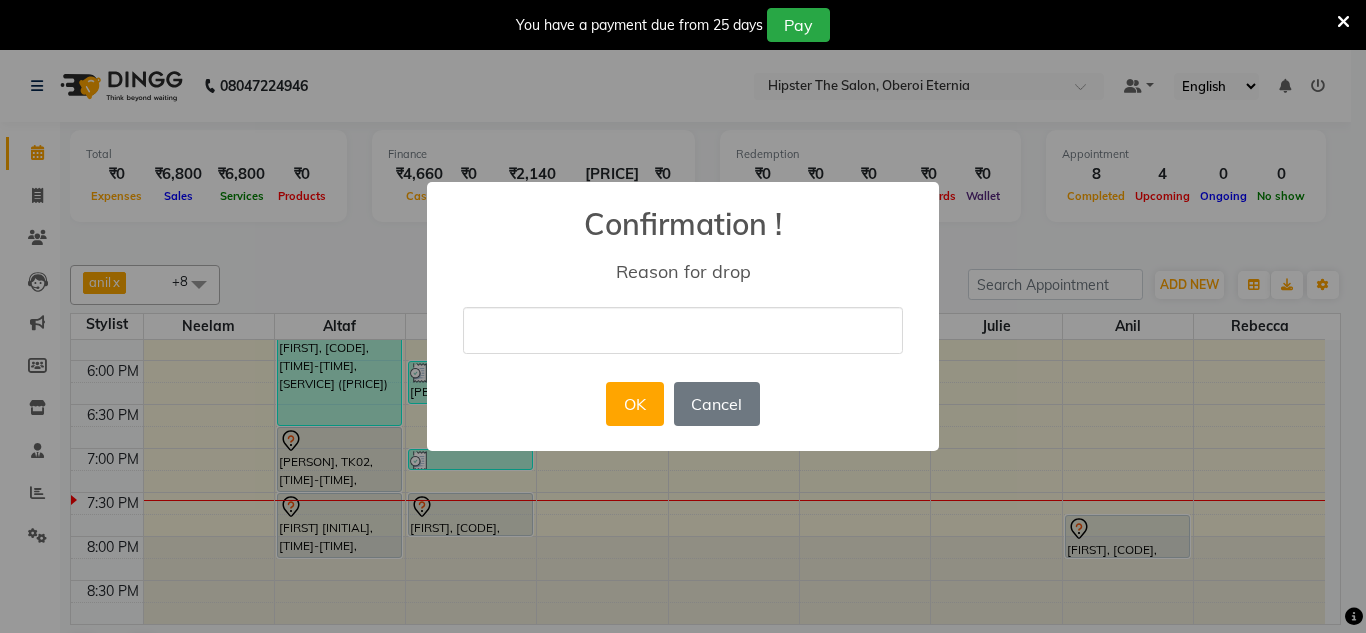 click at bounding box center [683, 330] 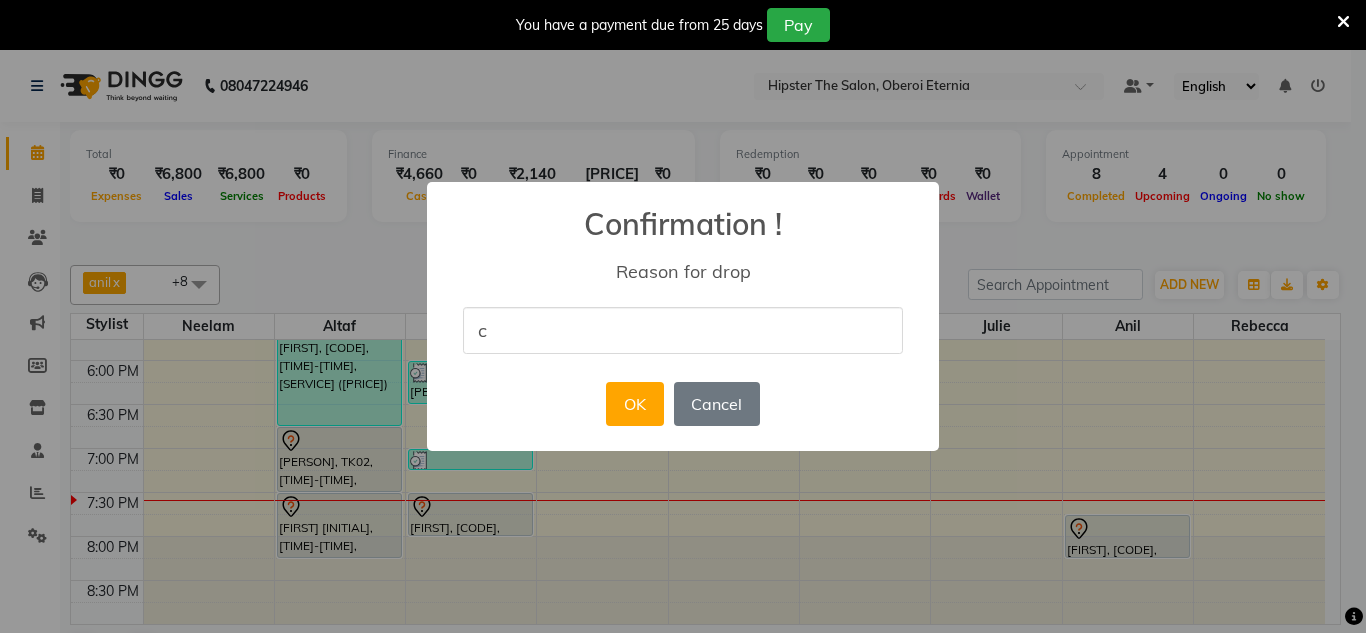 type on "cancel" 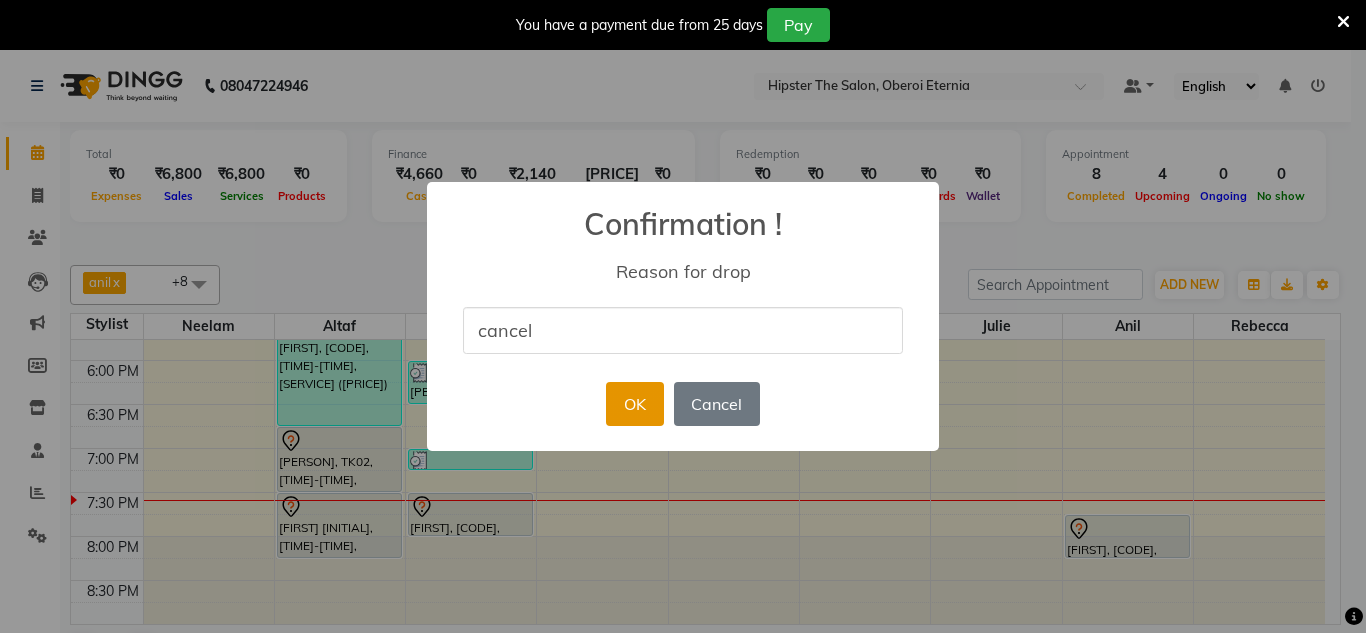 click on "OK" at bounding box center [634, 404] 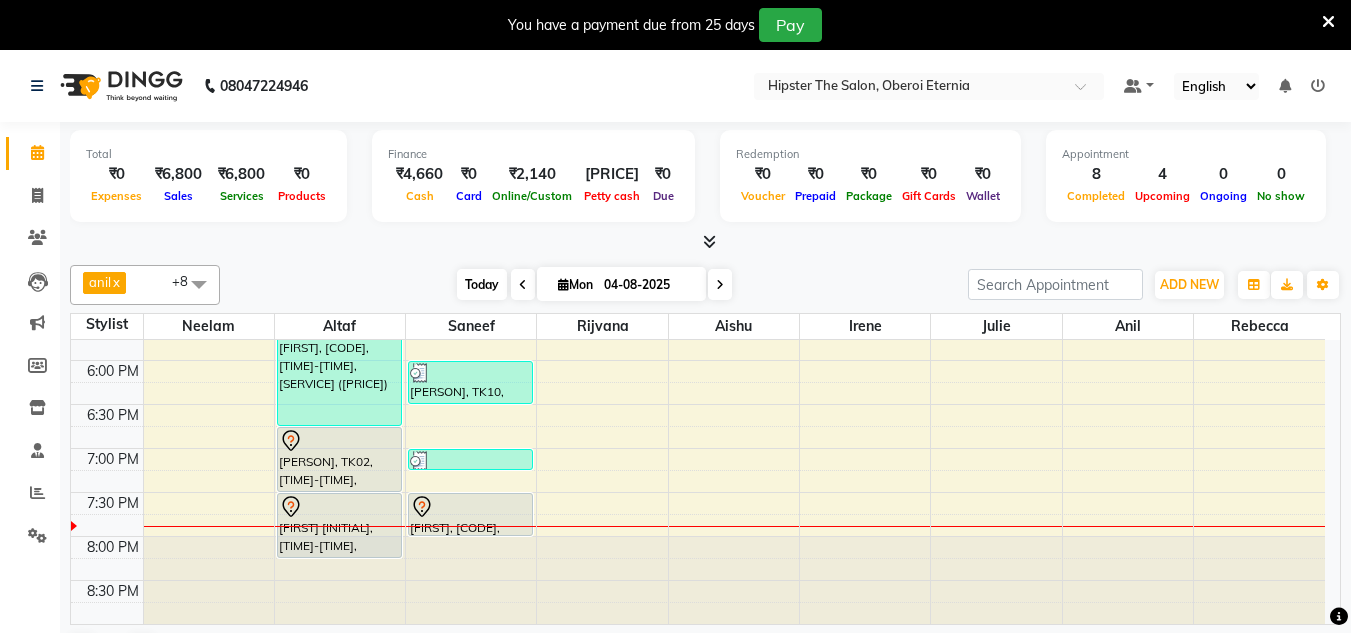 click on "Today" at bounding box center [482, 284] 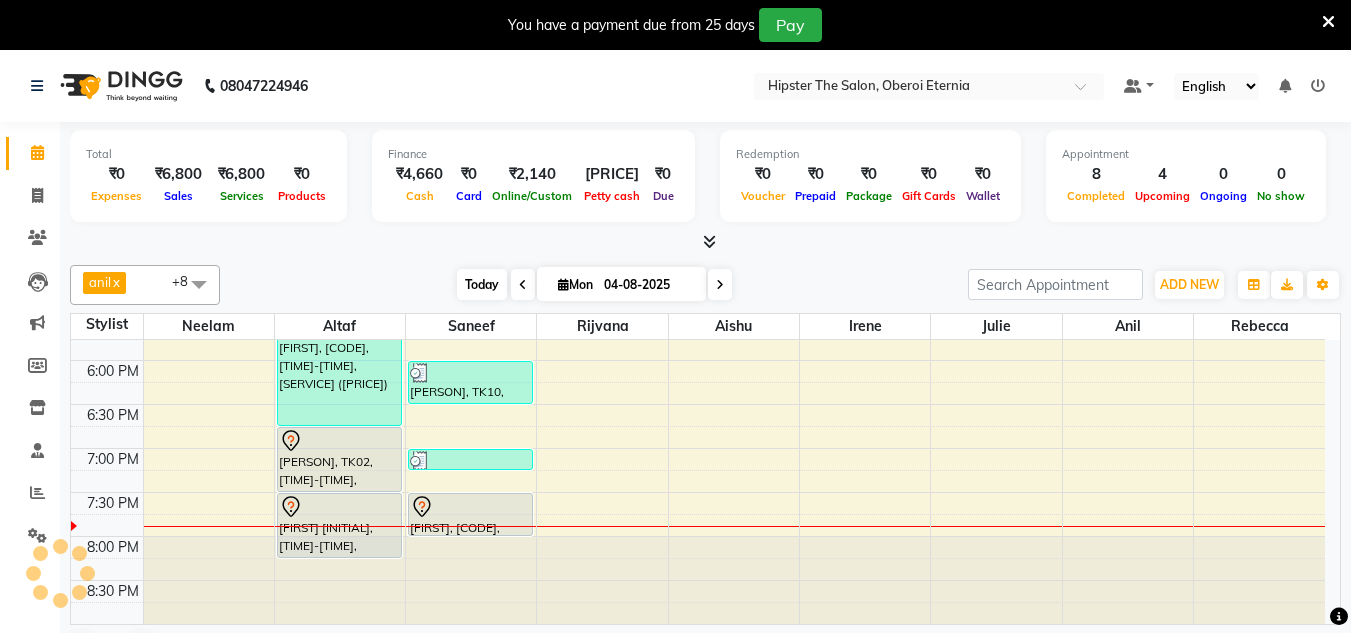 scroll, scrollTop: 859, scrollLeft: 0, axis: vertical 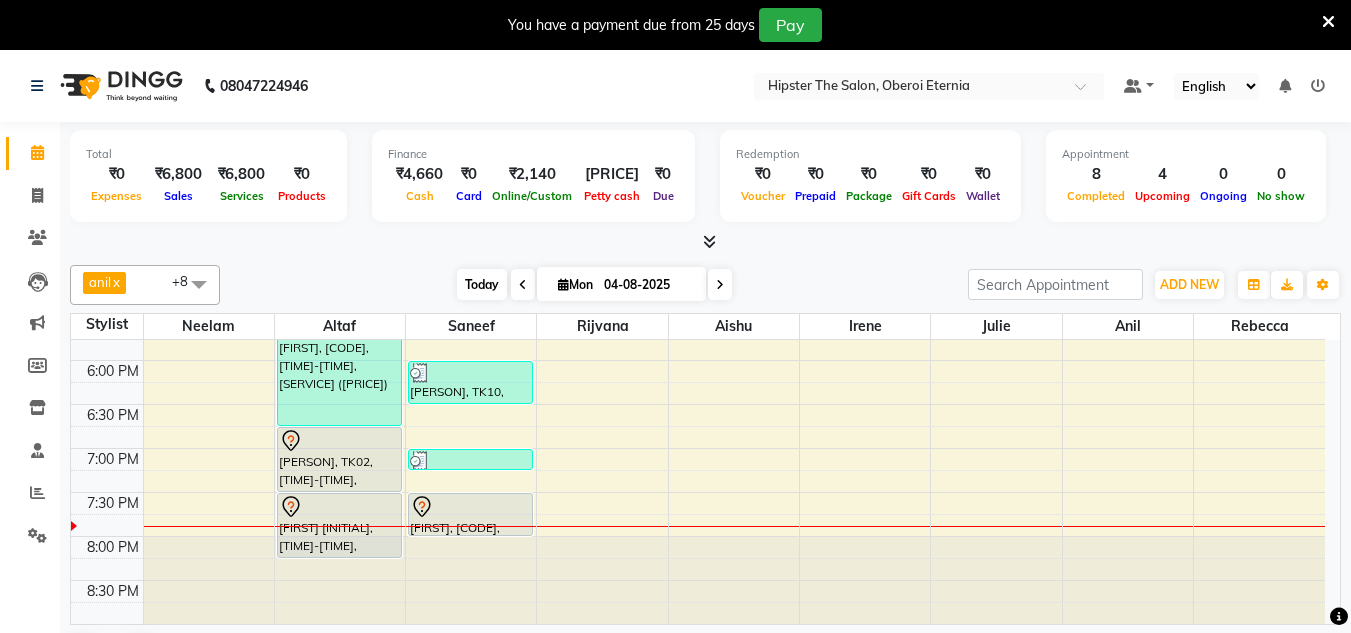 click on "Today" at bounding box center (482, 284) 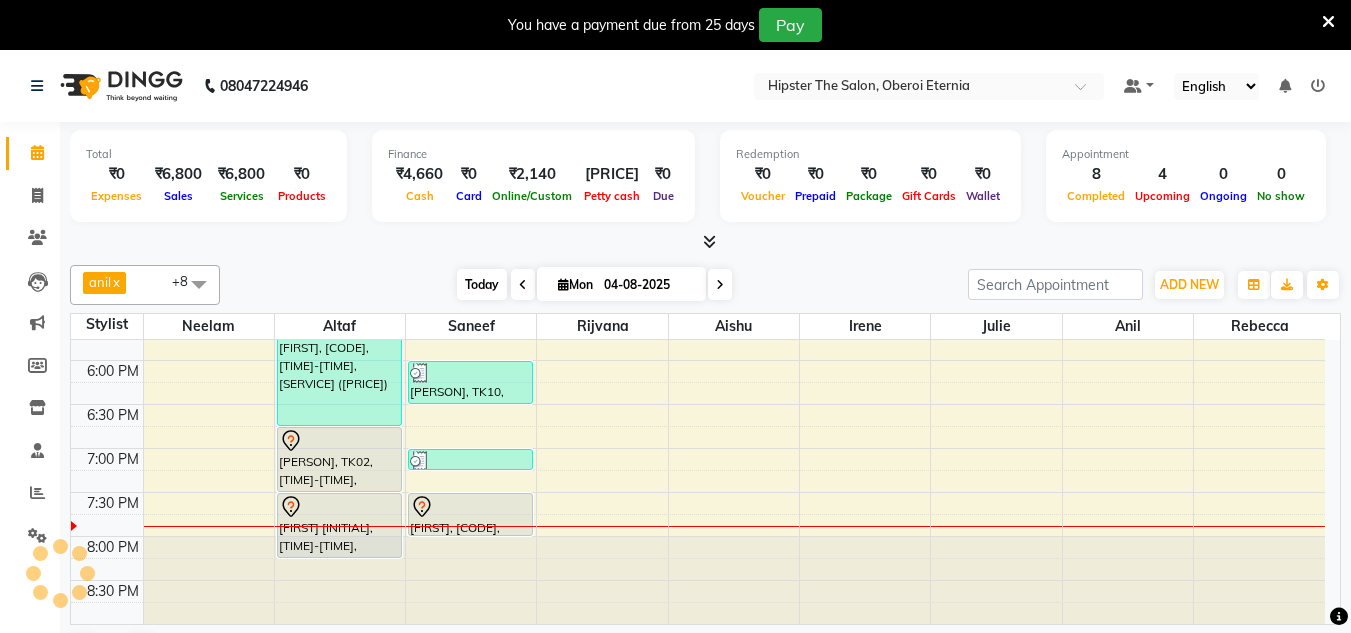 click on "Today" at bounding box center (482, 284) 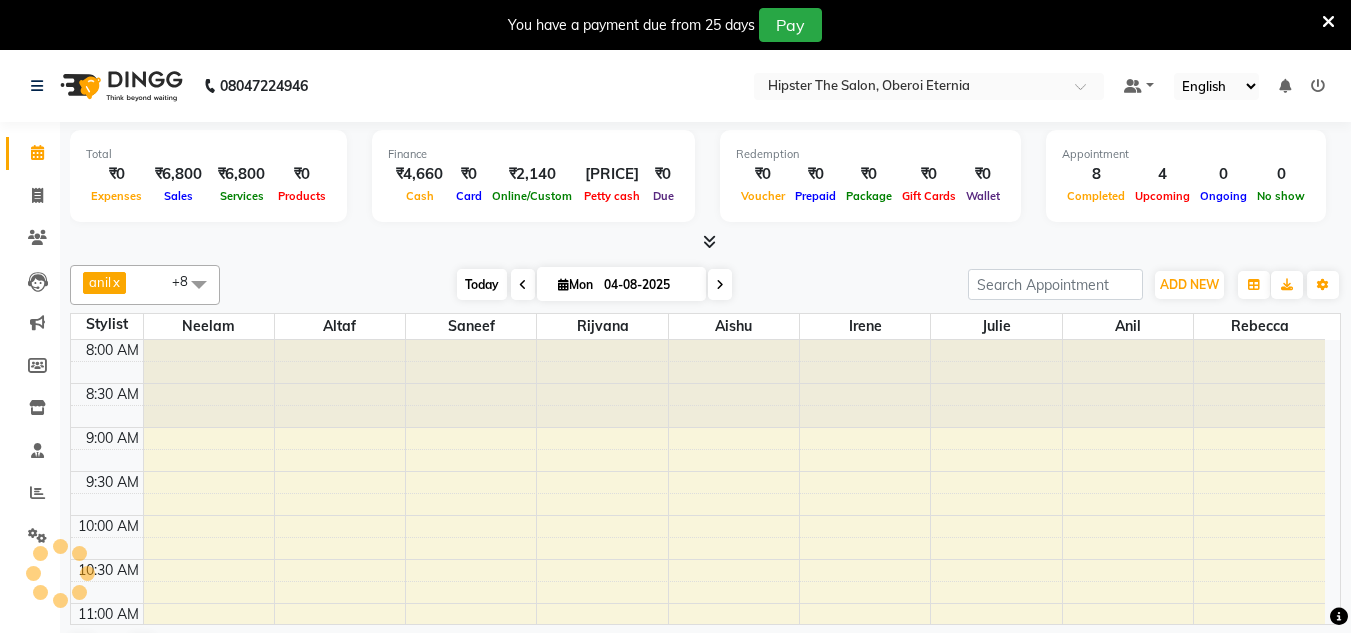 scroll, scrollTop: 859, scrollLeft: 0, axis: vertical 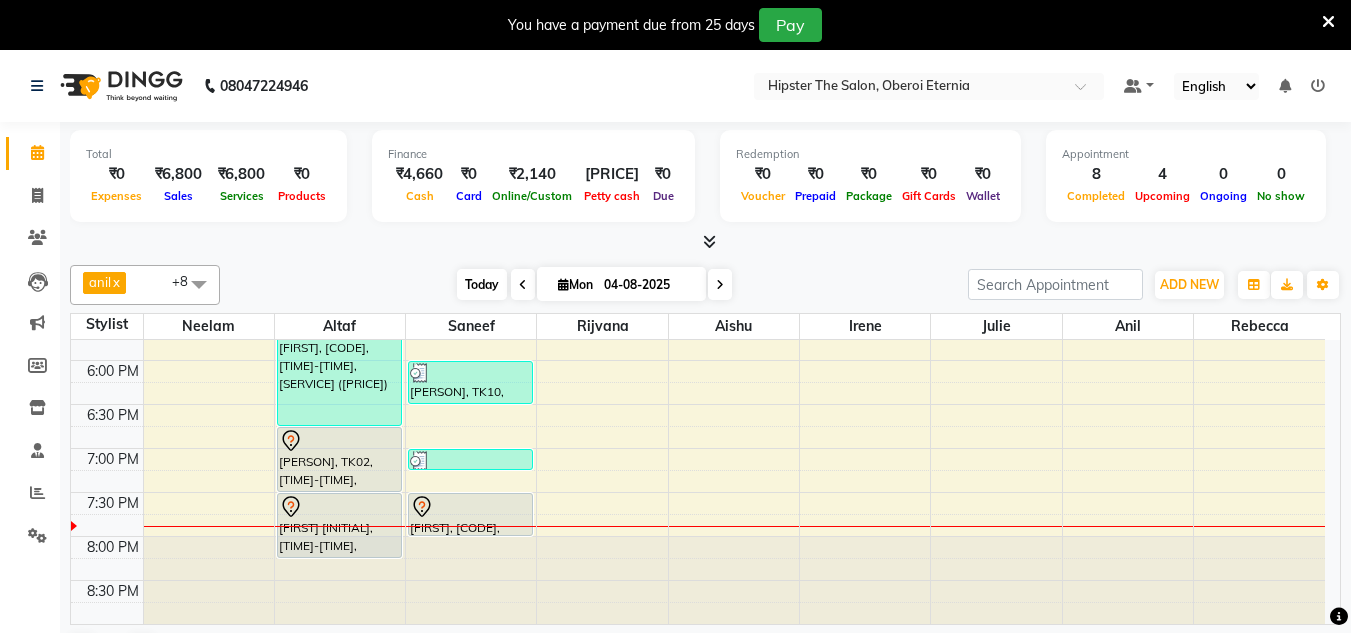 click on "Today" at bounding box center [482, 284] 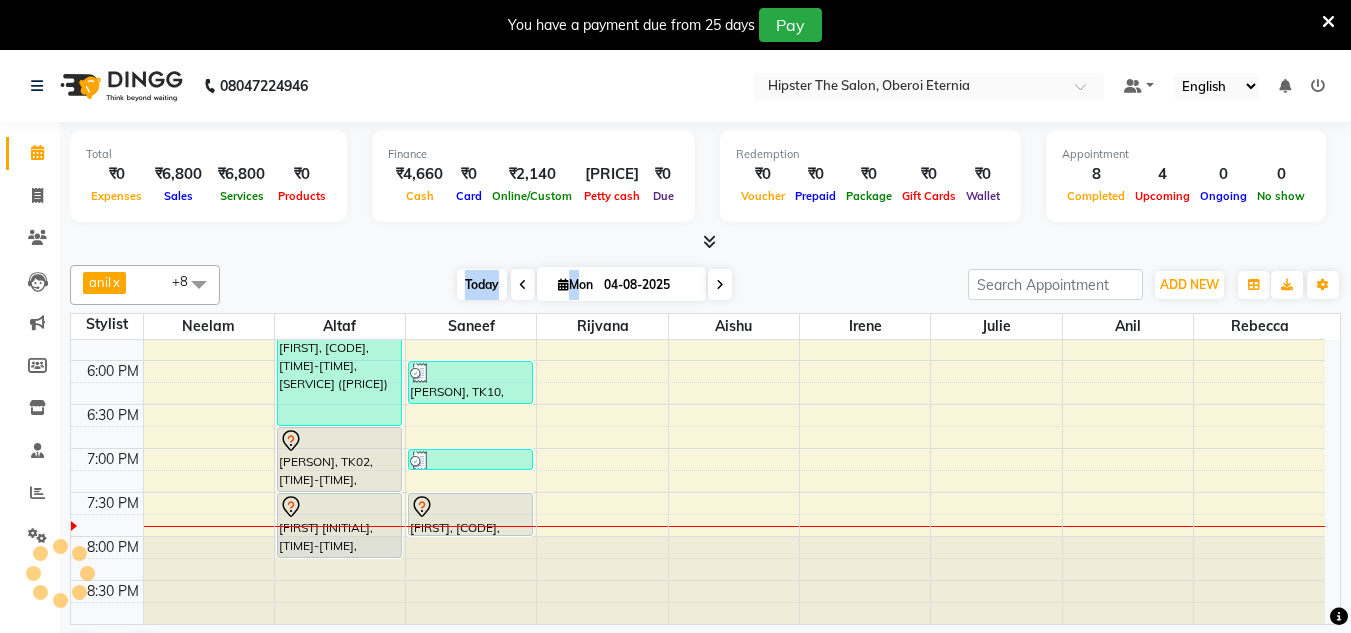 click on "Today" at bounding box center [482, 284] 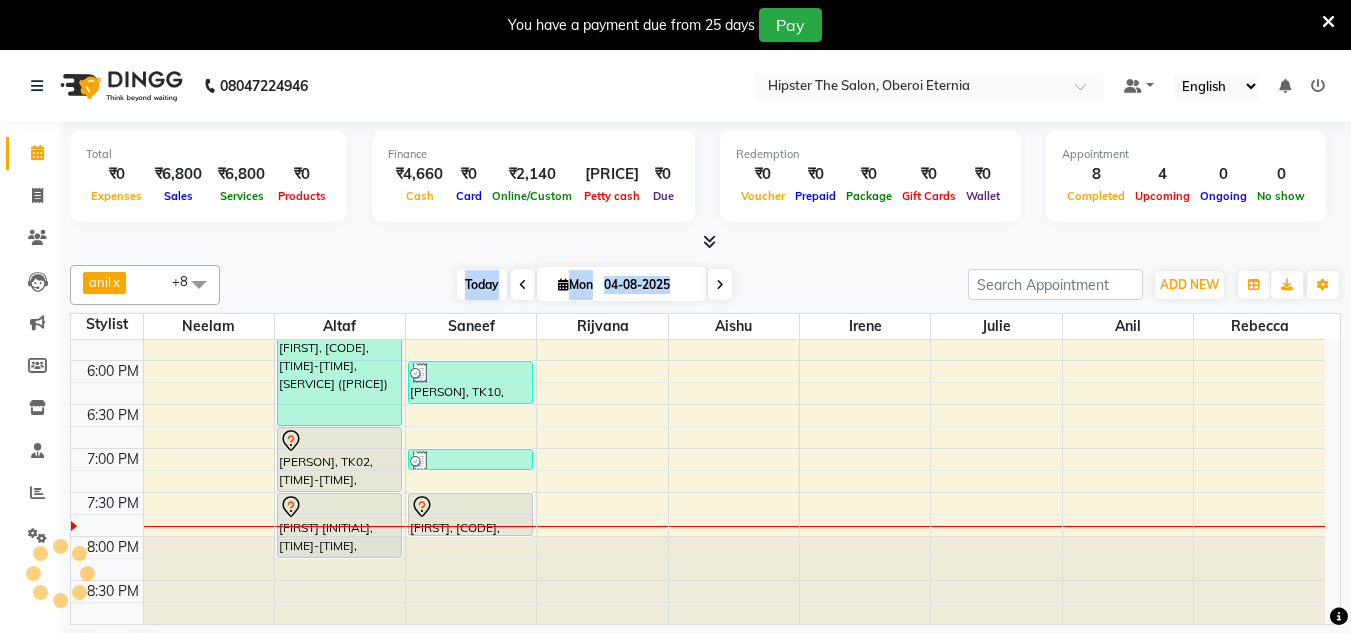 click on "Today" at bounding box center [482, 284] 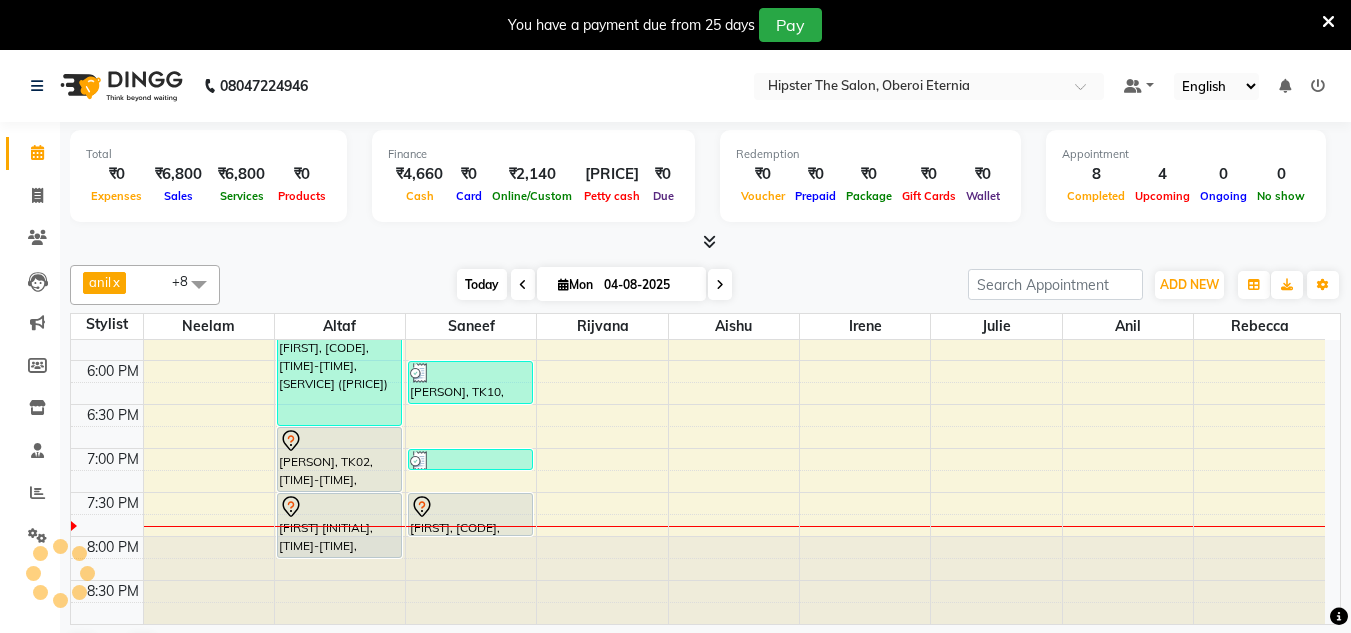 scroll, scrollTop: 859, scrollLeft: 0, axis: vertical 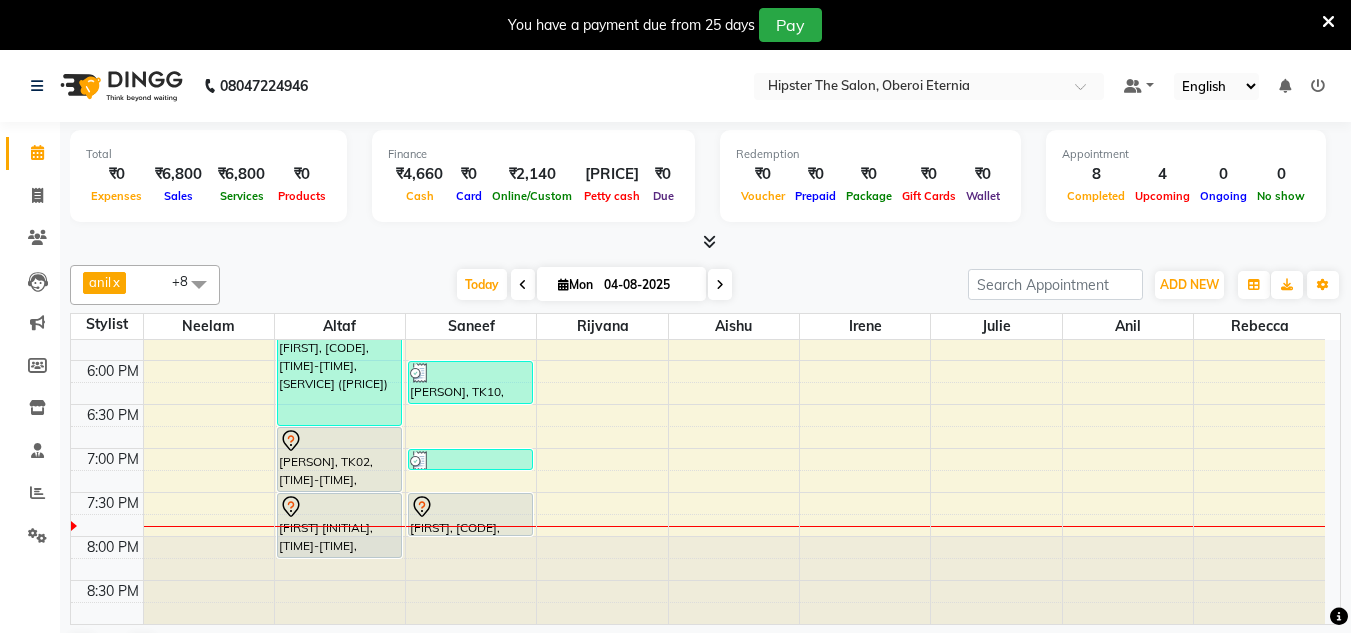click on "[FIRST] x [FIRST] x [FIRST] x [FIRST] x [FIRST] x [FIRST] x [FIRST] x [FIRST] x [FIRST] x +8 Select All [FIRST] [FIRST] [FIRST] [FIRST] [FIRST] [FIRST] [FIRST] [FIRST] [FIRST] [FIRST] [FIRST] [FIRST] [FIRST] [FIRST] [FIRST] [FIRST] [FIRST] Group By  Staff View   Room View  View as Vertical  Vertical - Week View  Horizontal  Horizontal - Week View  List  Toggle Dropdown Calendar Settings Manage Tags   Arrange Stylists   Reset Stylists  Full Screen  Show Available Stylist  Appointment Form Zoom 100% [NUMBER]" at bounding box center (705, 285) 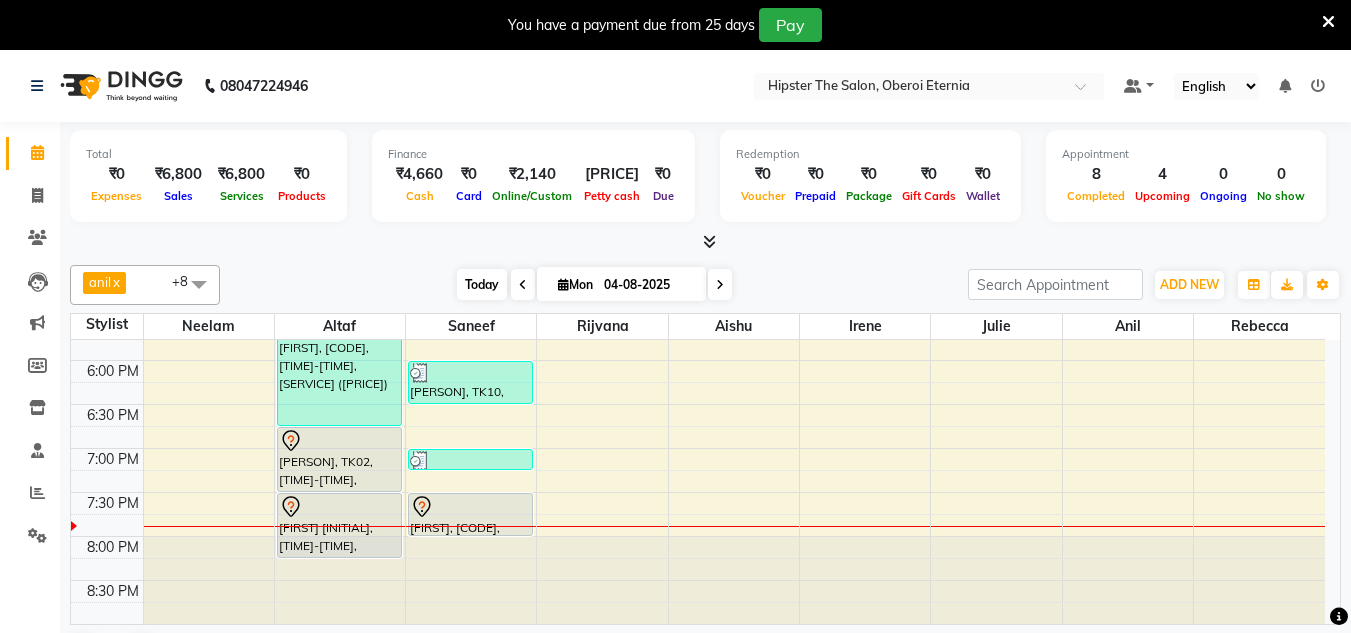 click on "Today" at bounding box center [482, 284] 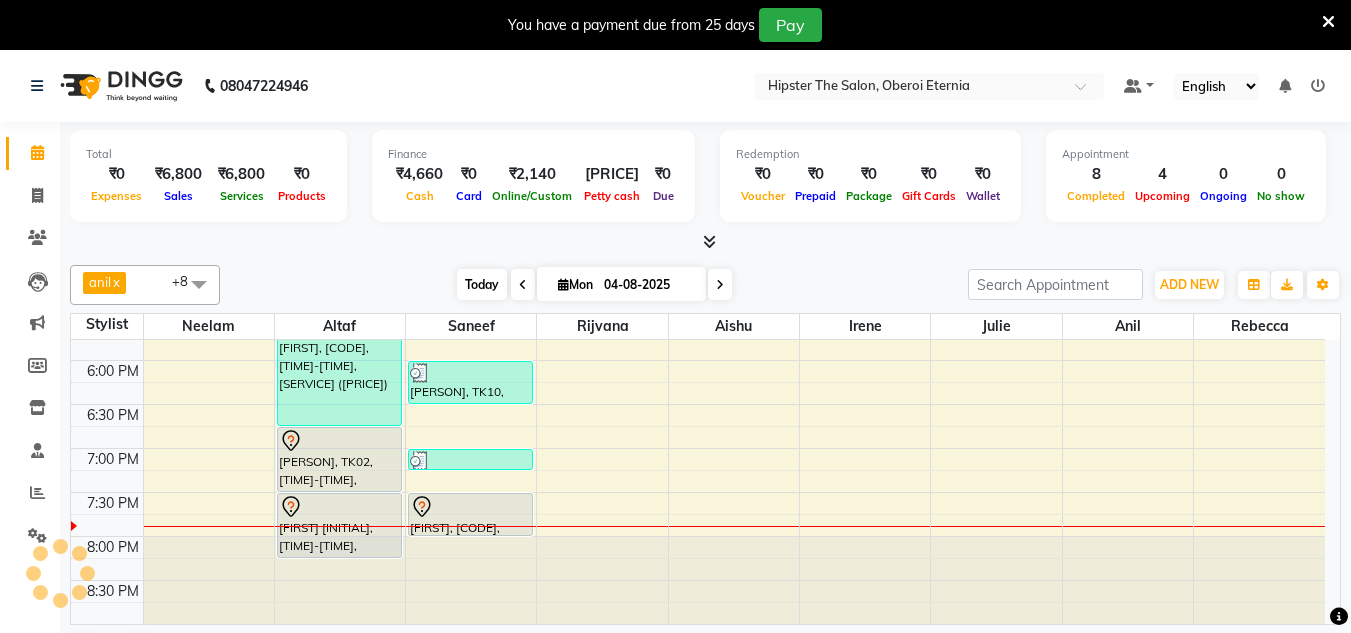 scroll, scrollTop: 859, scrollLeft: 0, axis: vertical 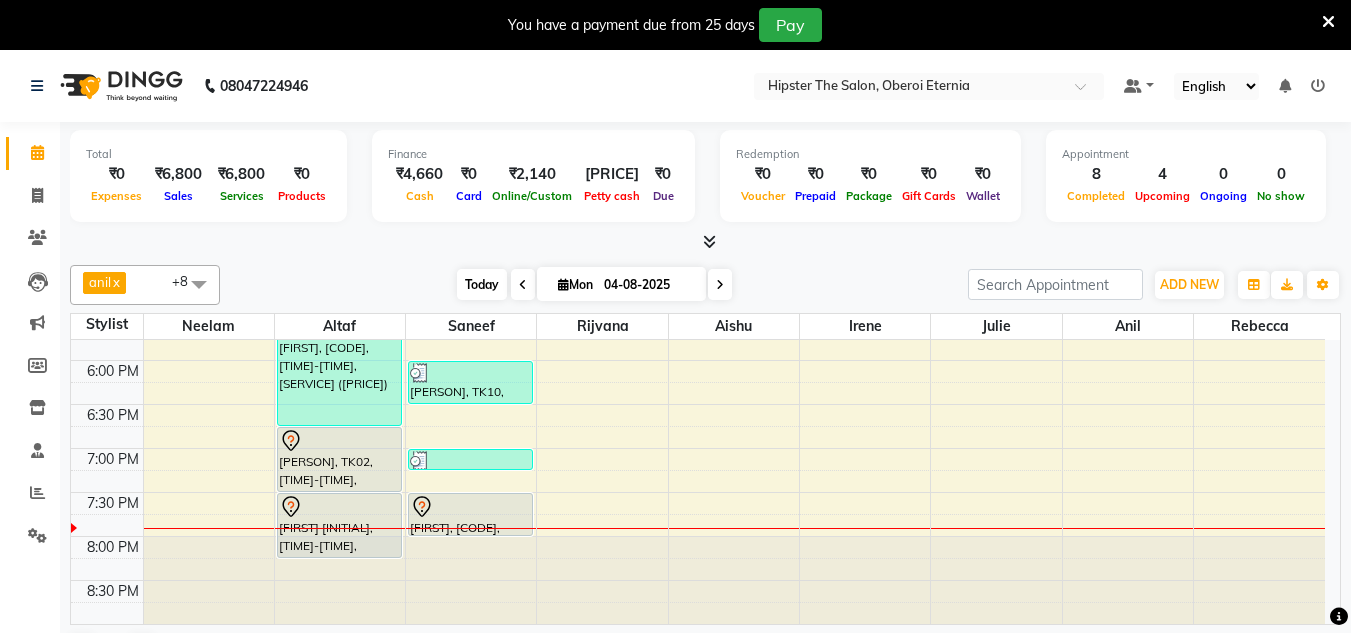 click on "Today" at bounding box center [482, 284] 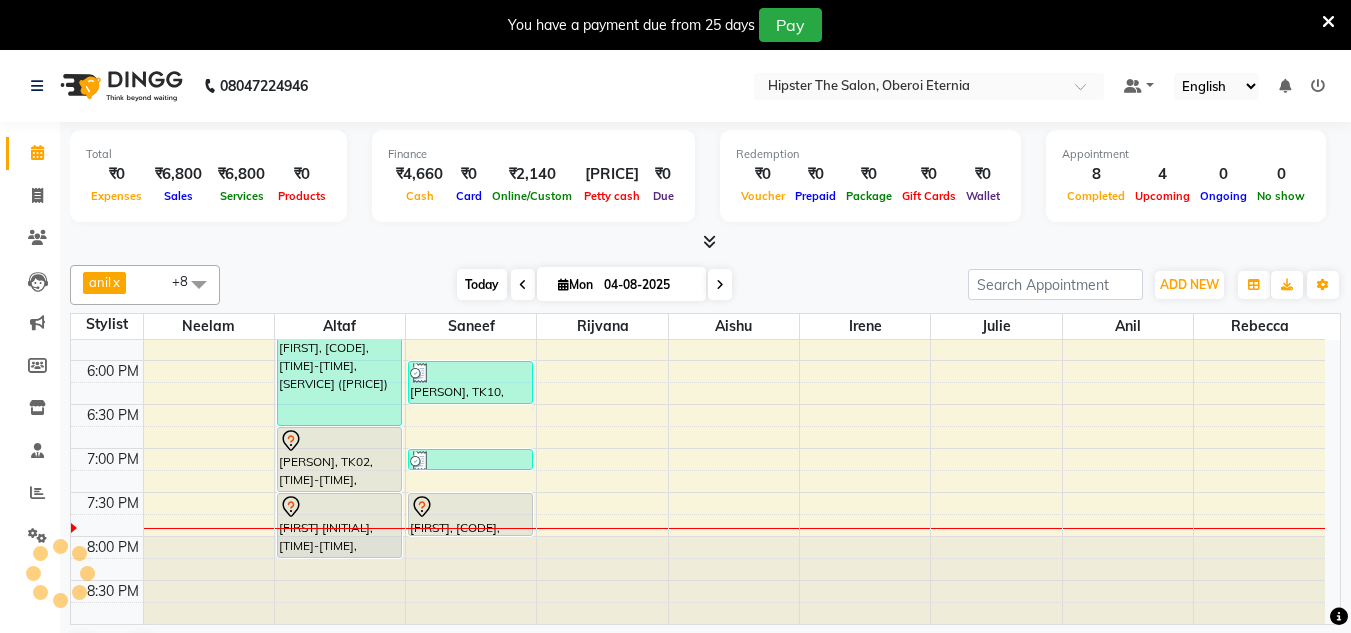 scroll, scrollTop: 859, scrollLeft: 0, axis: vertical 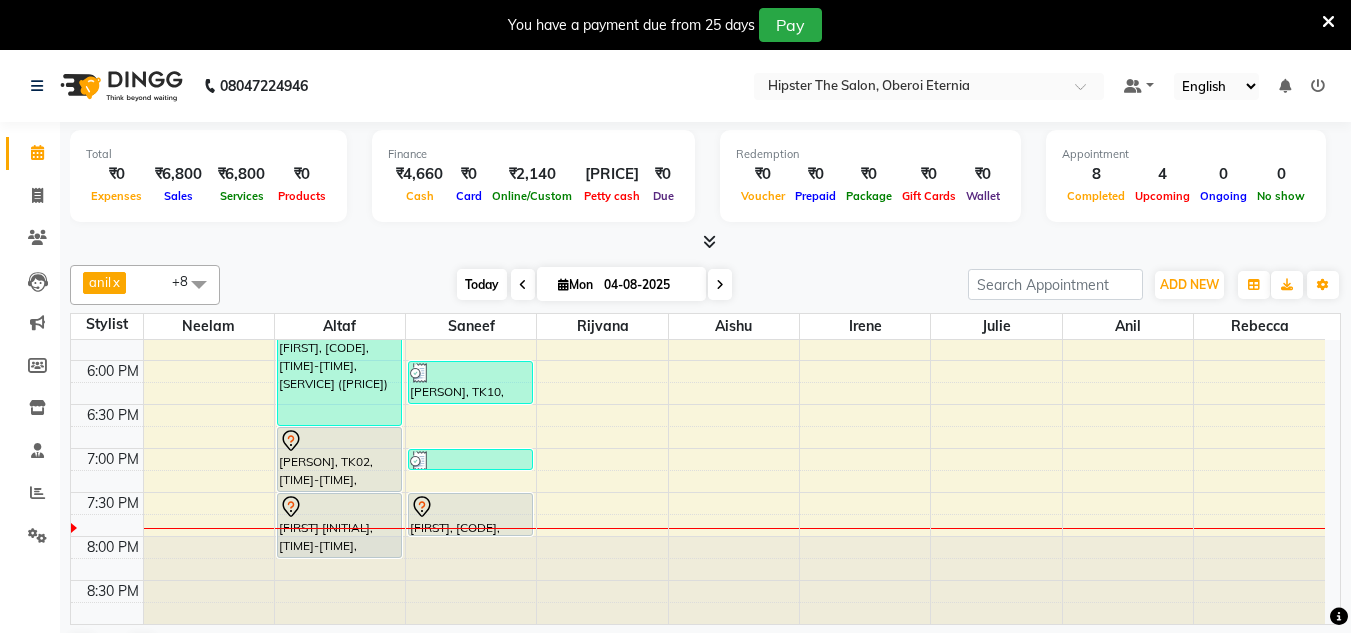 click on "Today" at bounding box center [482, 284] 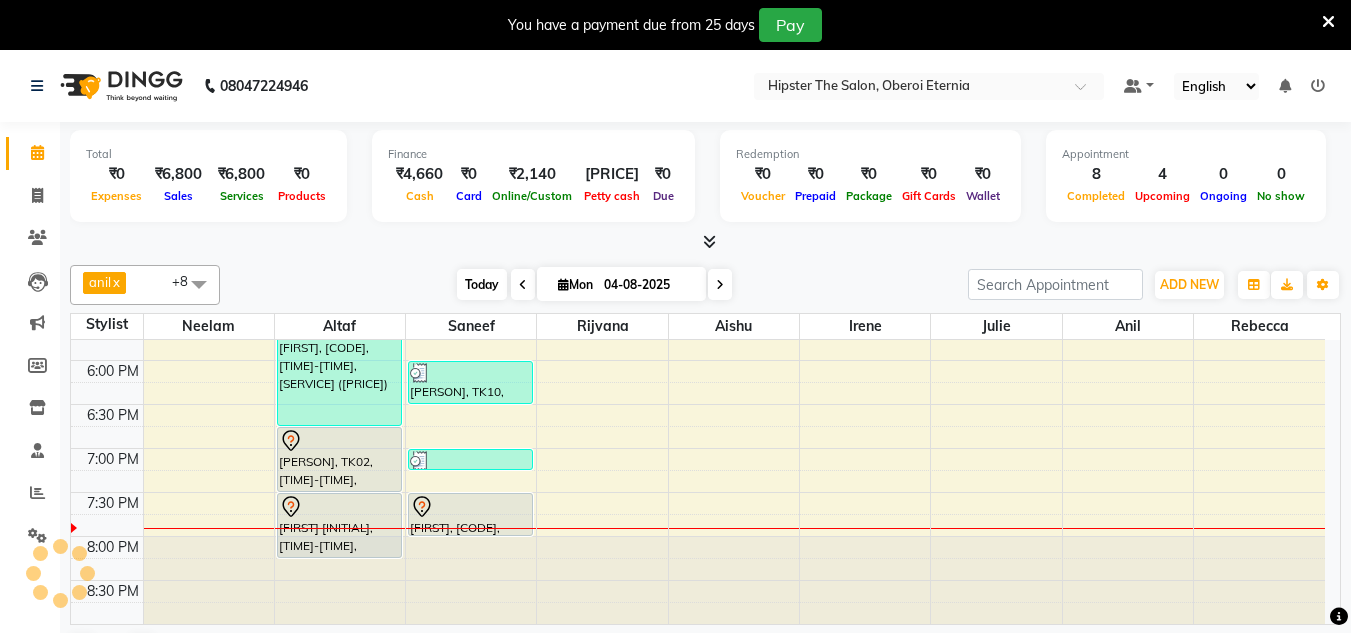 scroll, scrollTop: 859, scrollLeft: 0, axis: vertical 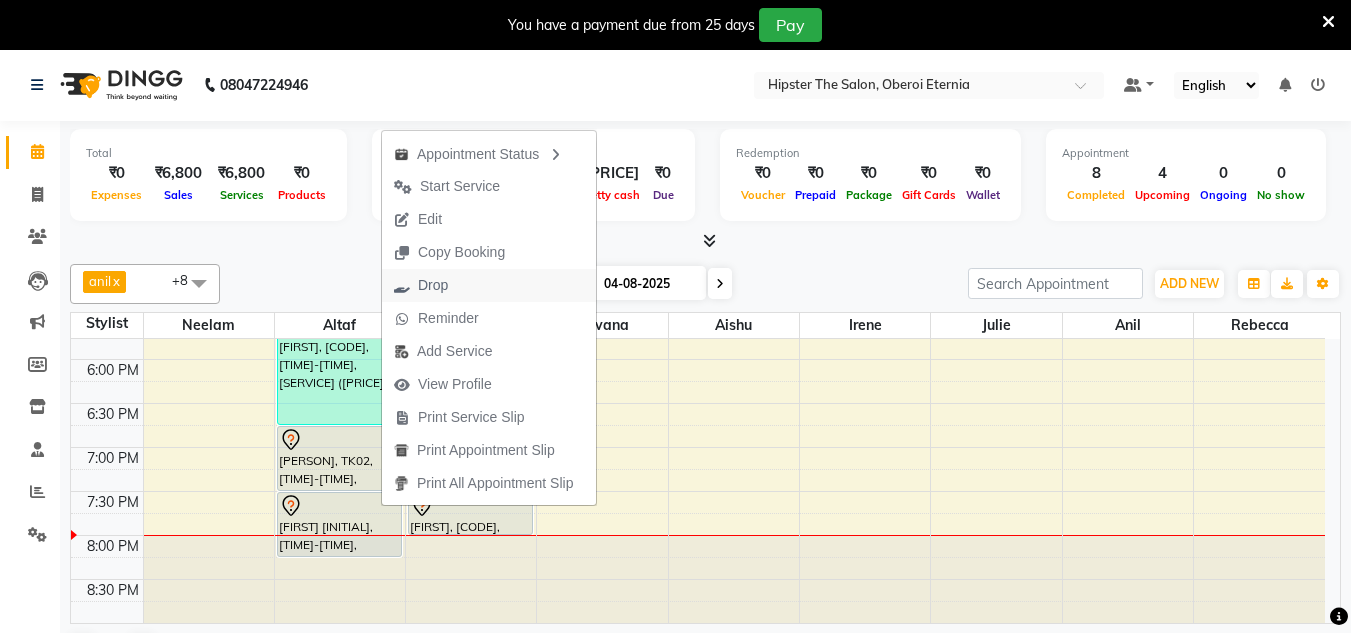 click on "Drop" at bounding box center [433, 285] 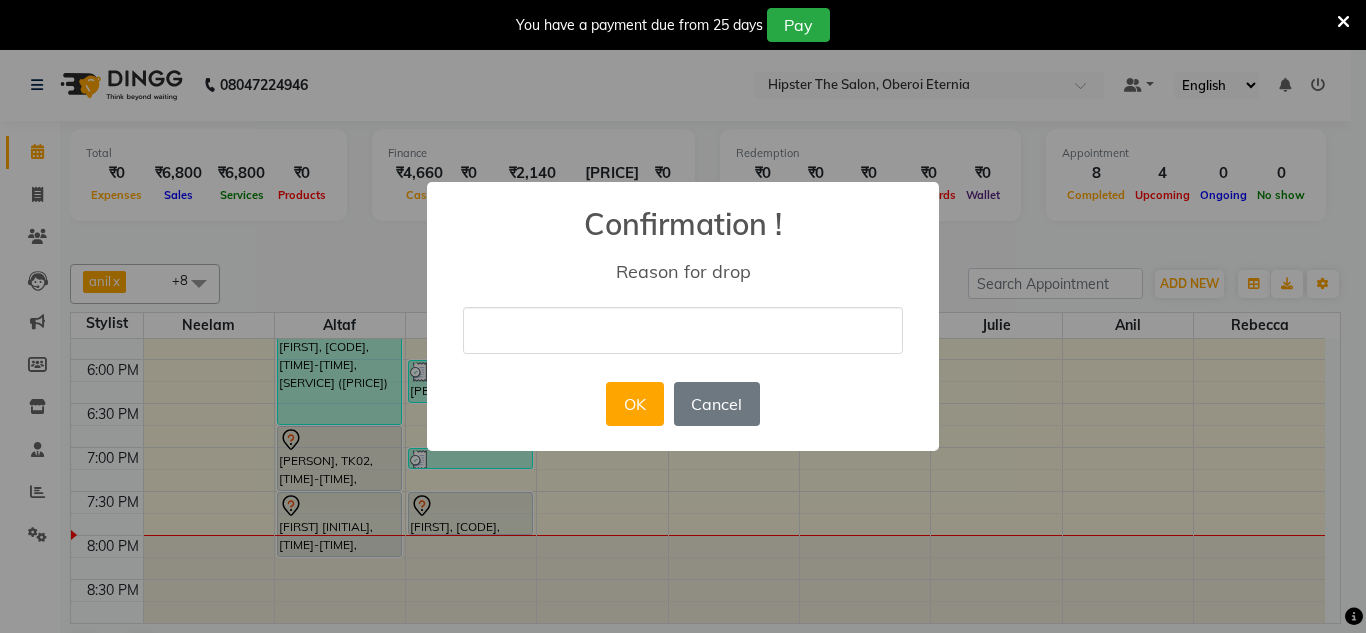 click at bounding box center [683, 330] 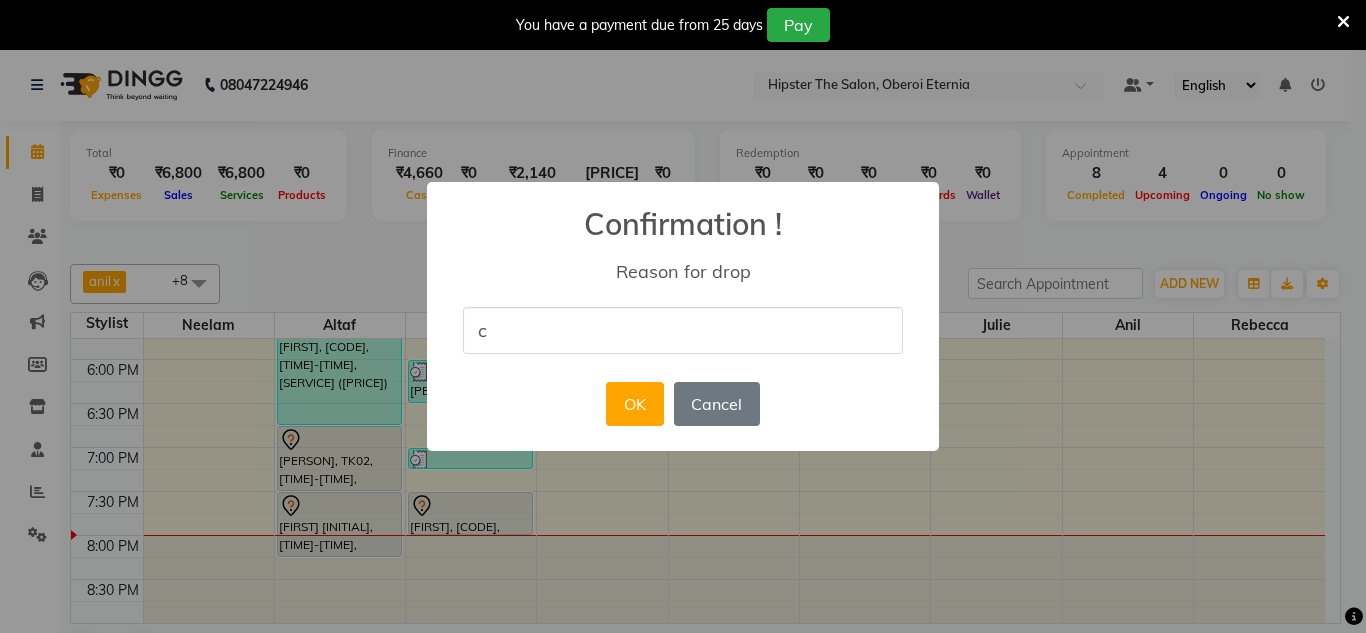 type on "cancel" 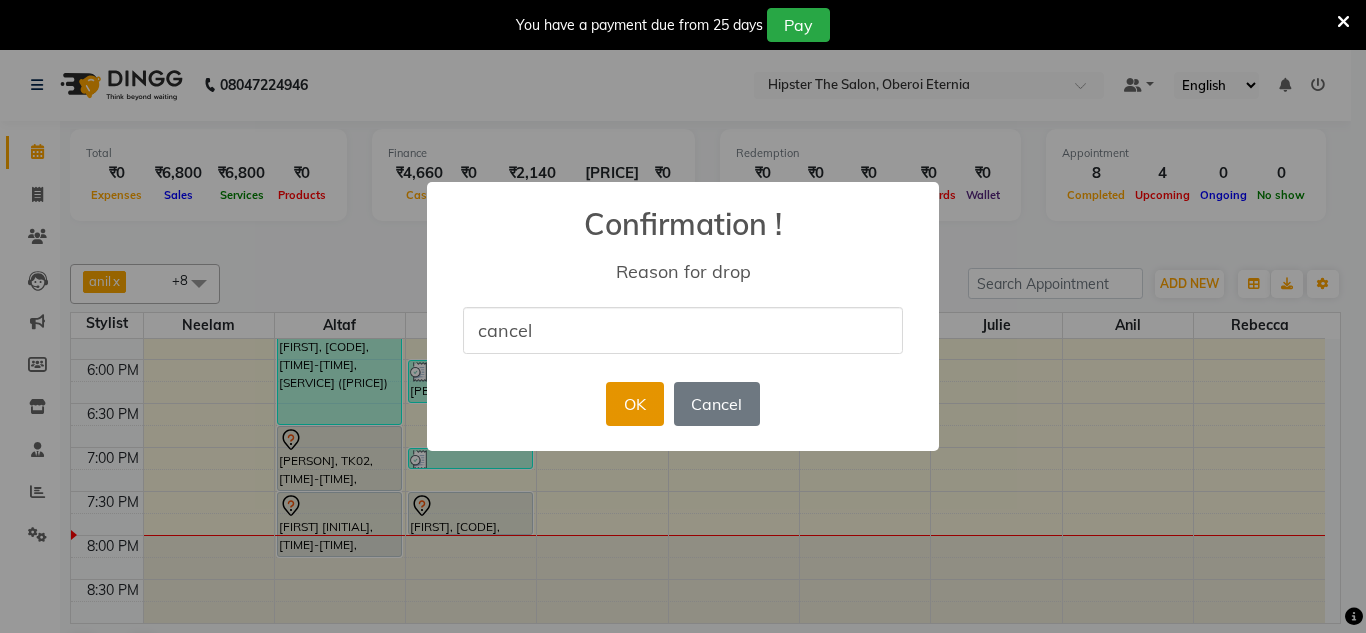 click on "OK" at bounding box center [634, 404] 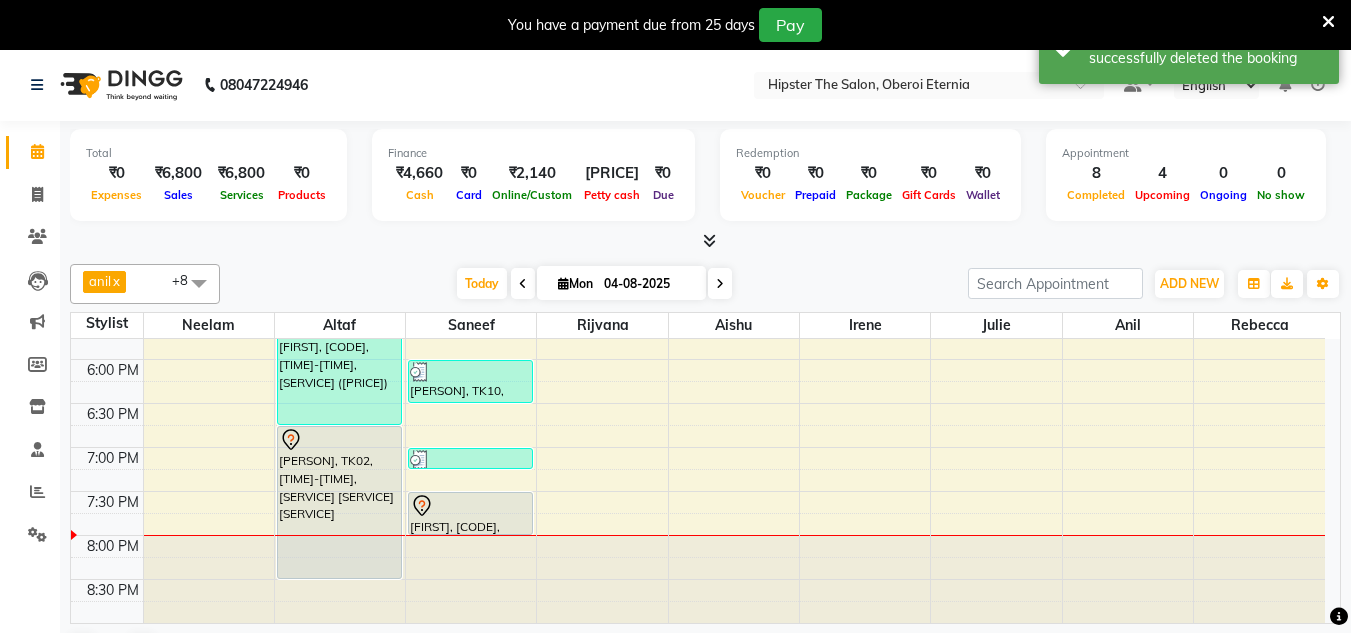 drag, startPoint x: 387, startPoint y: 491, endPoint x: 379, endPoint y: 577, distance: 86.37129 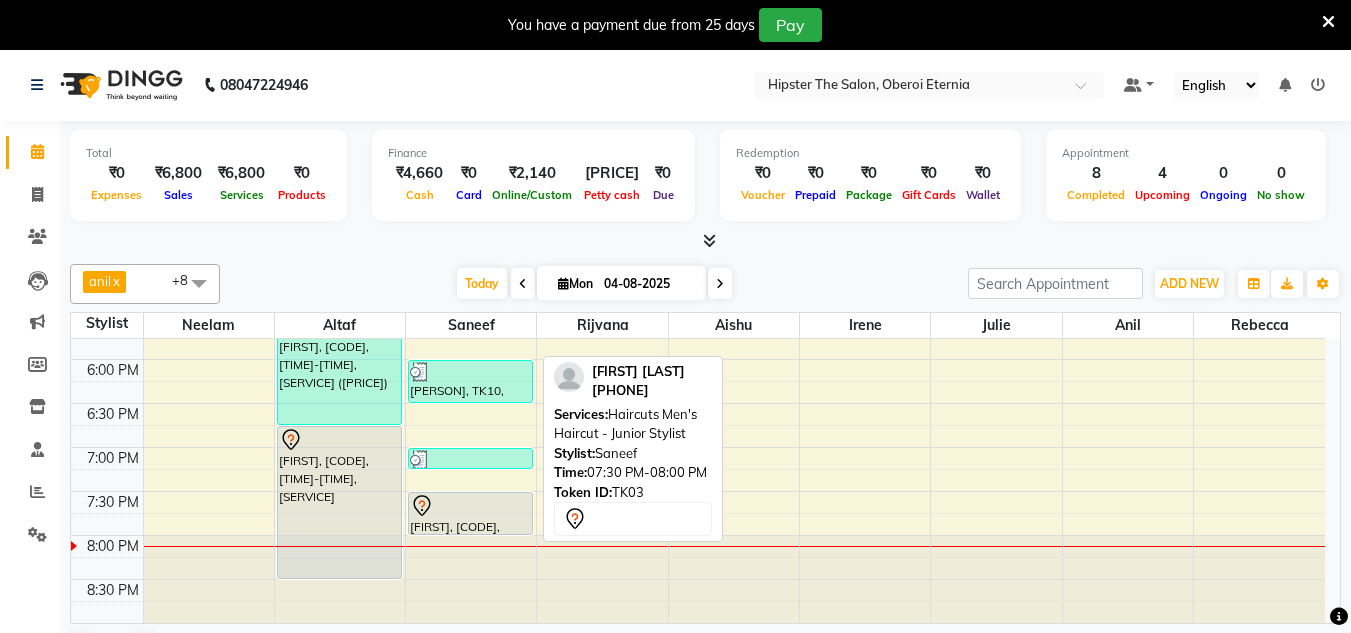 click at bounding box center (470, 506) 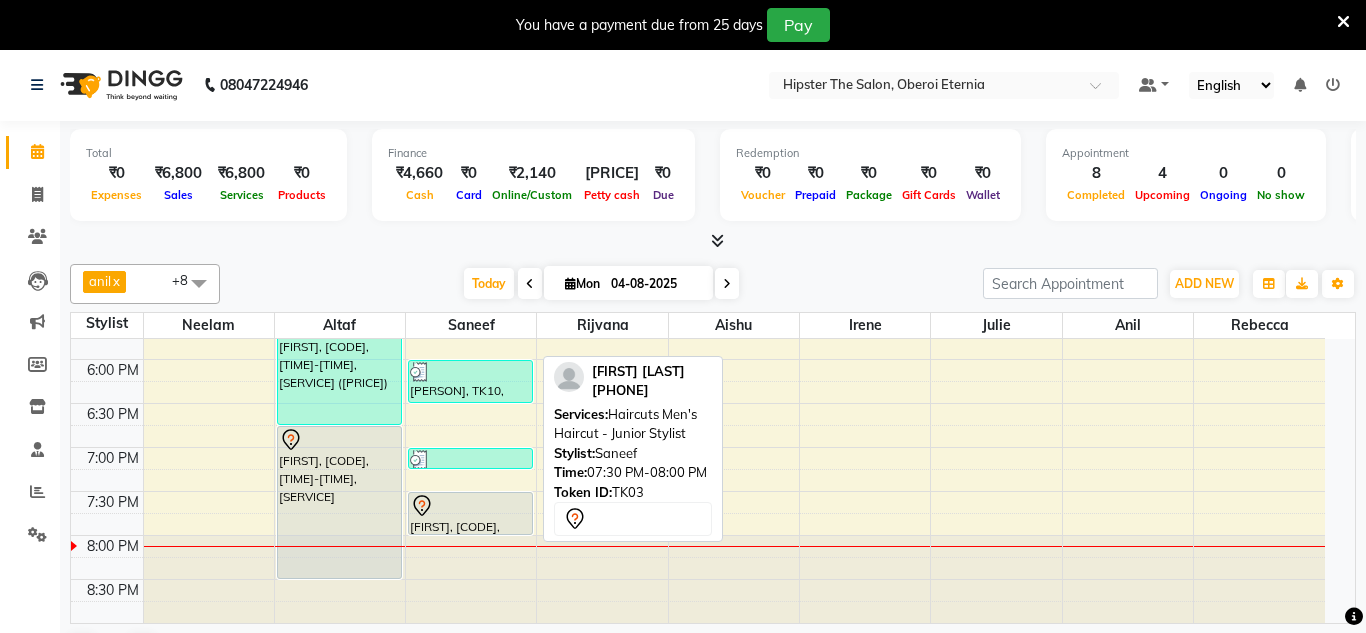 select on "7" 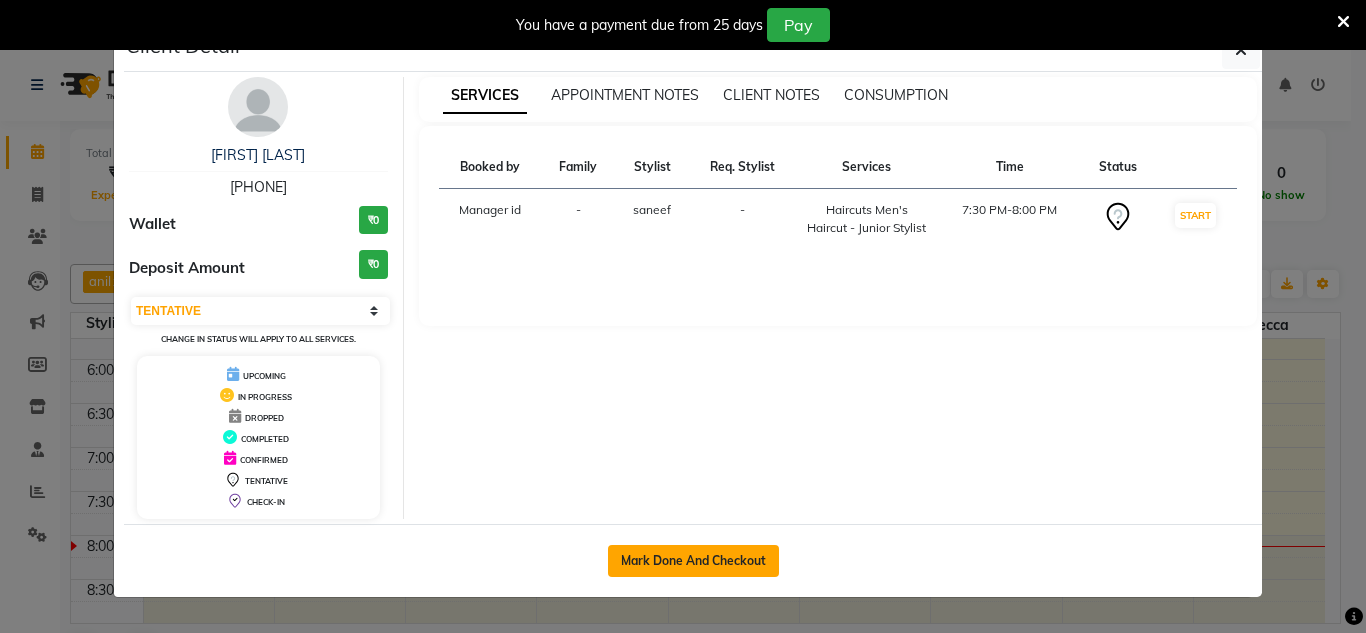 click on "Mark Done And Checkout" 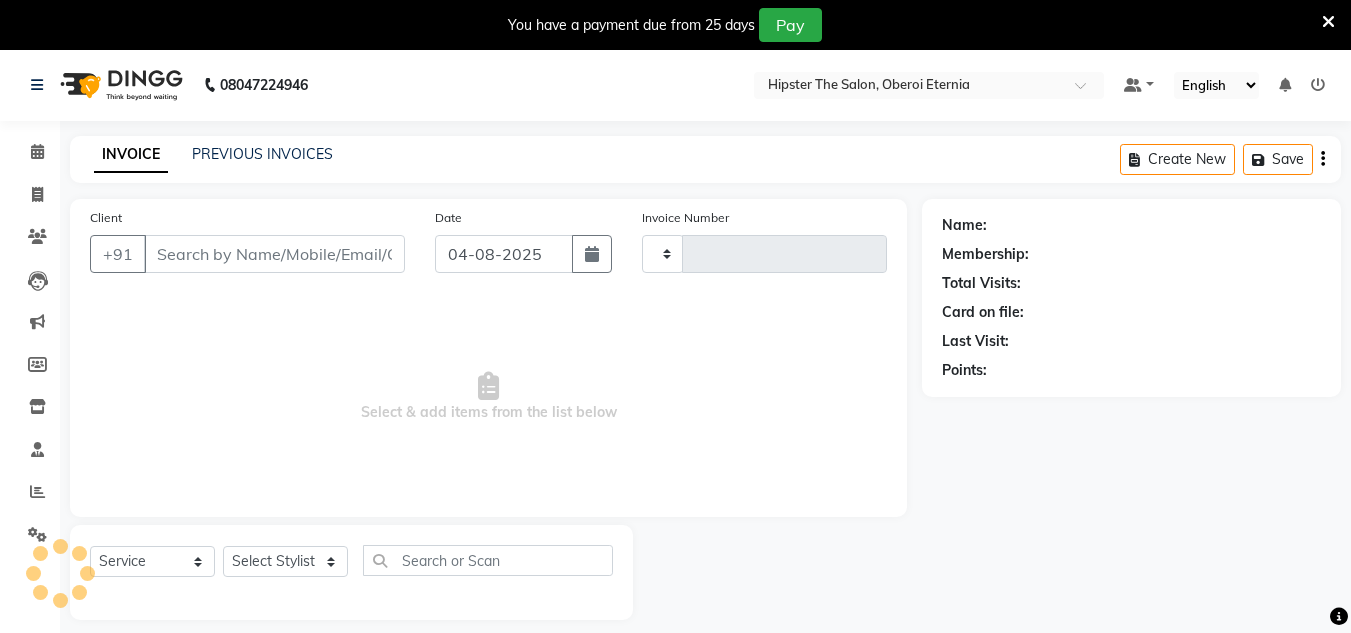 scroll, scrollTop: 50, scrollLeft: 0, axis: vertical 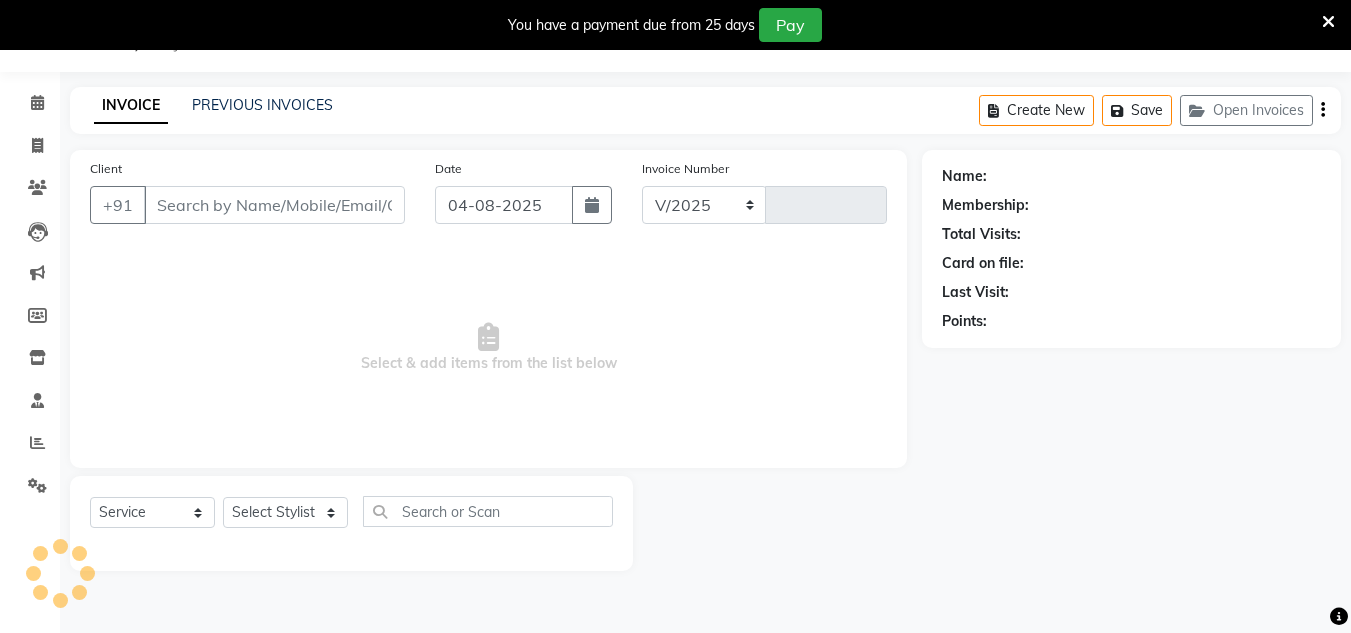 select on "8592" 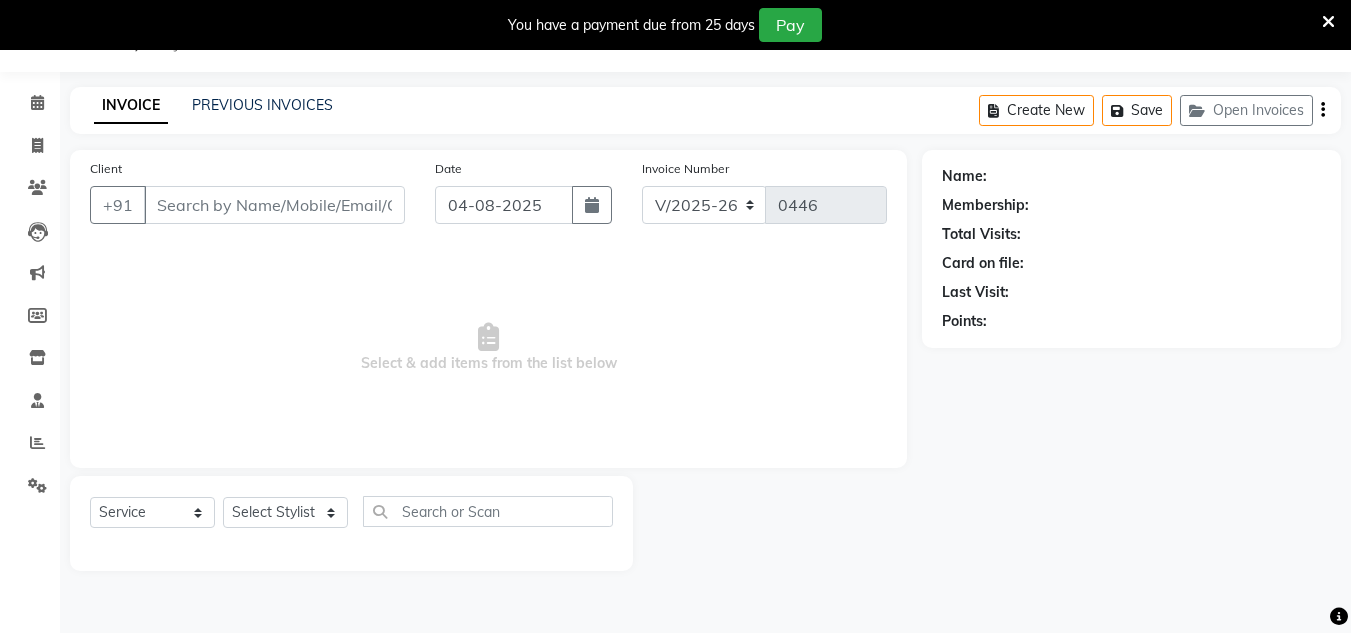 type on "[PHONE]" 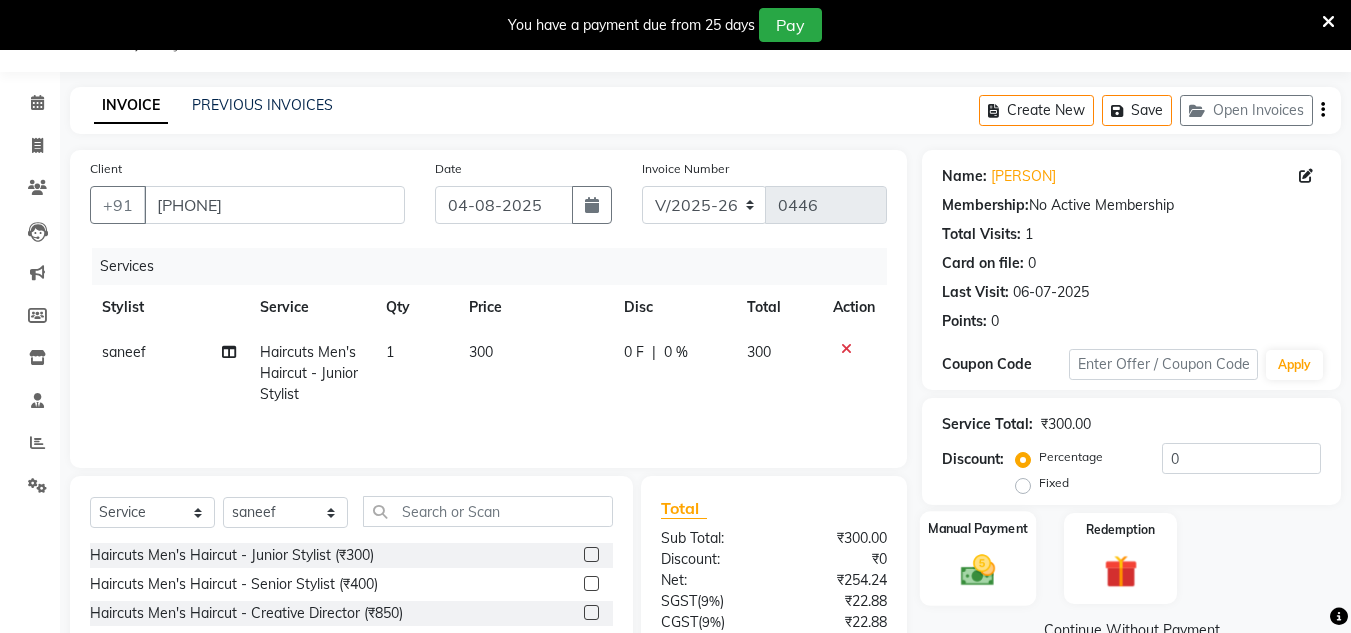 click on "Manual Payment" 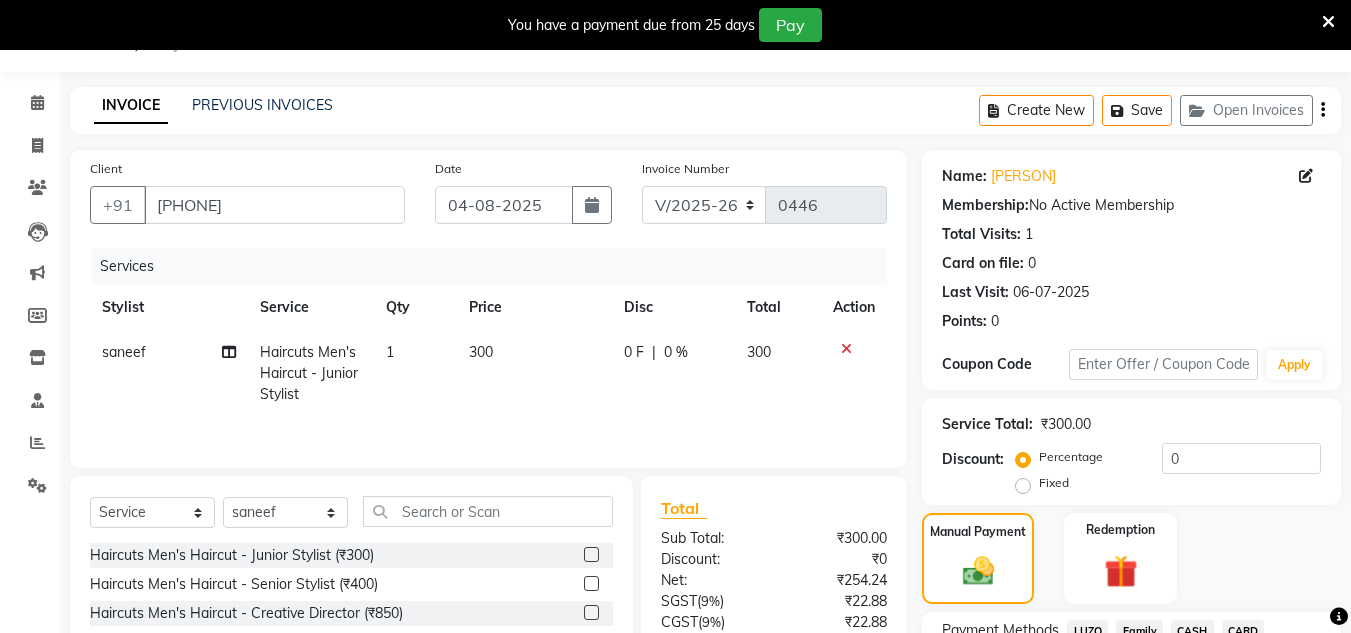scroll, scrollTop: 184, scrollLeft: 0, axis: vertical 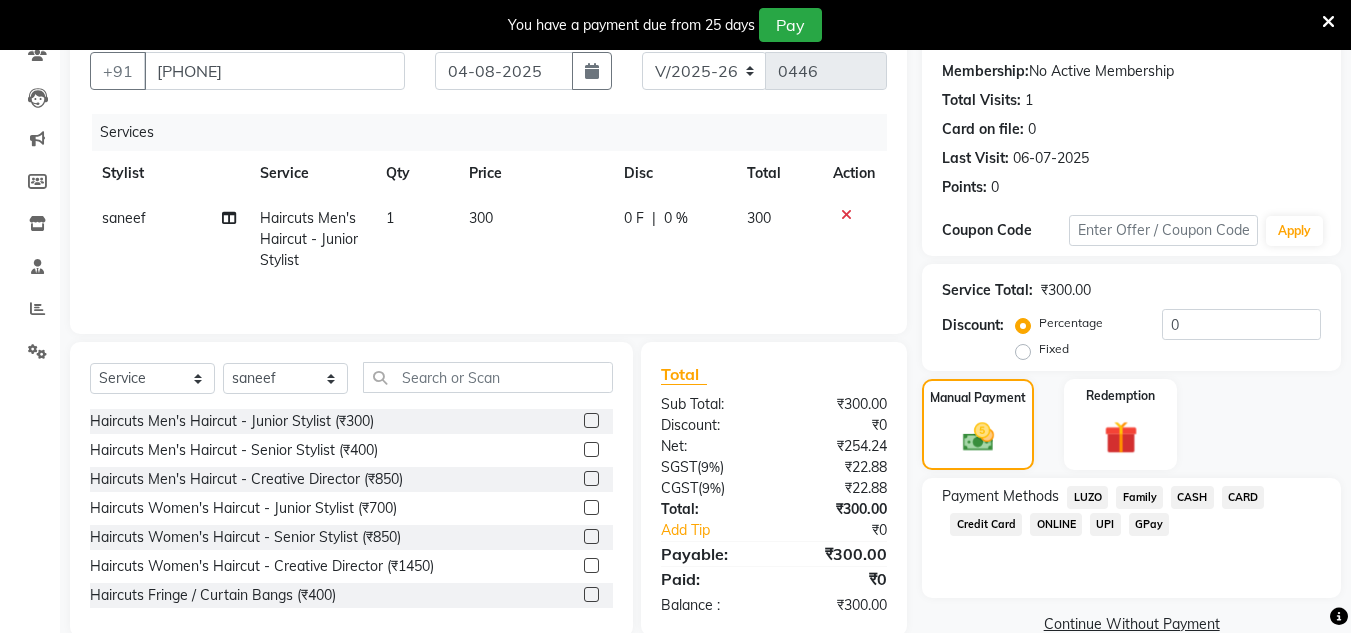 click on "GPay" 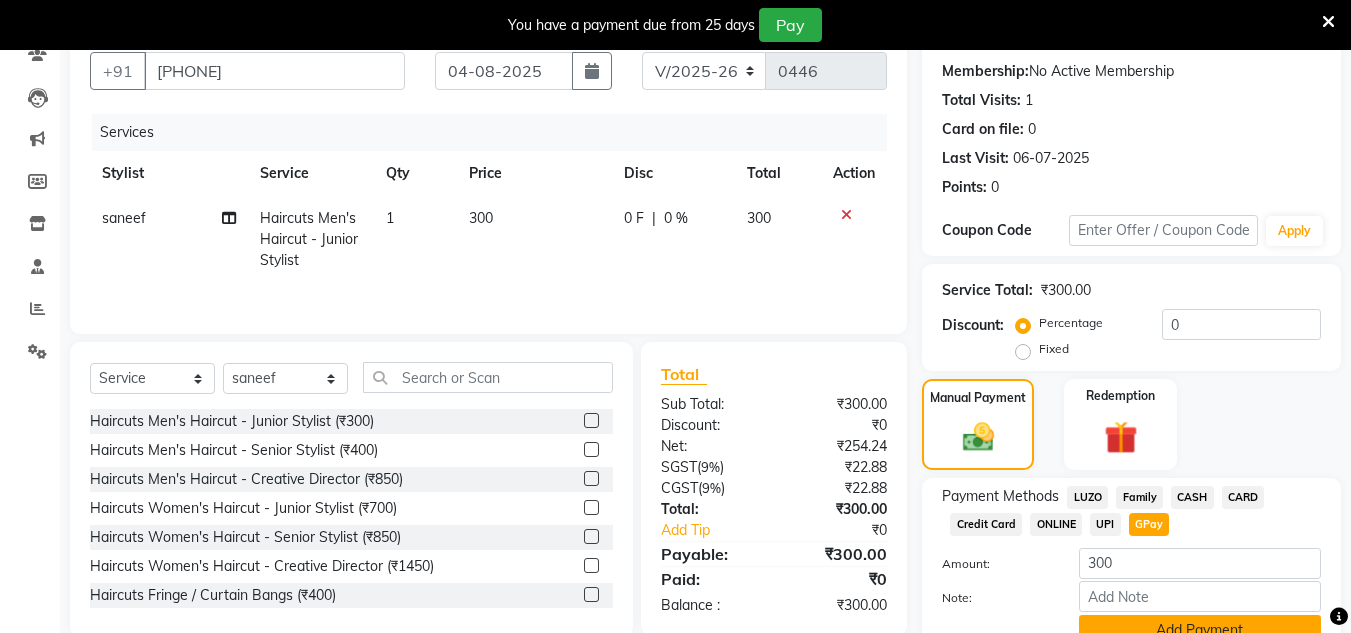 scroll, scrollTop: 276, scrollLeft: 0, axis: vertical 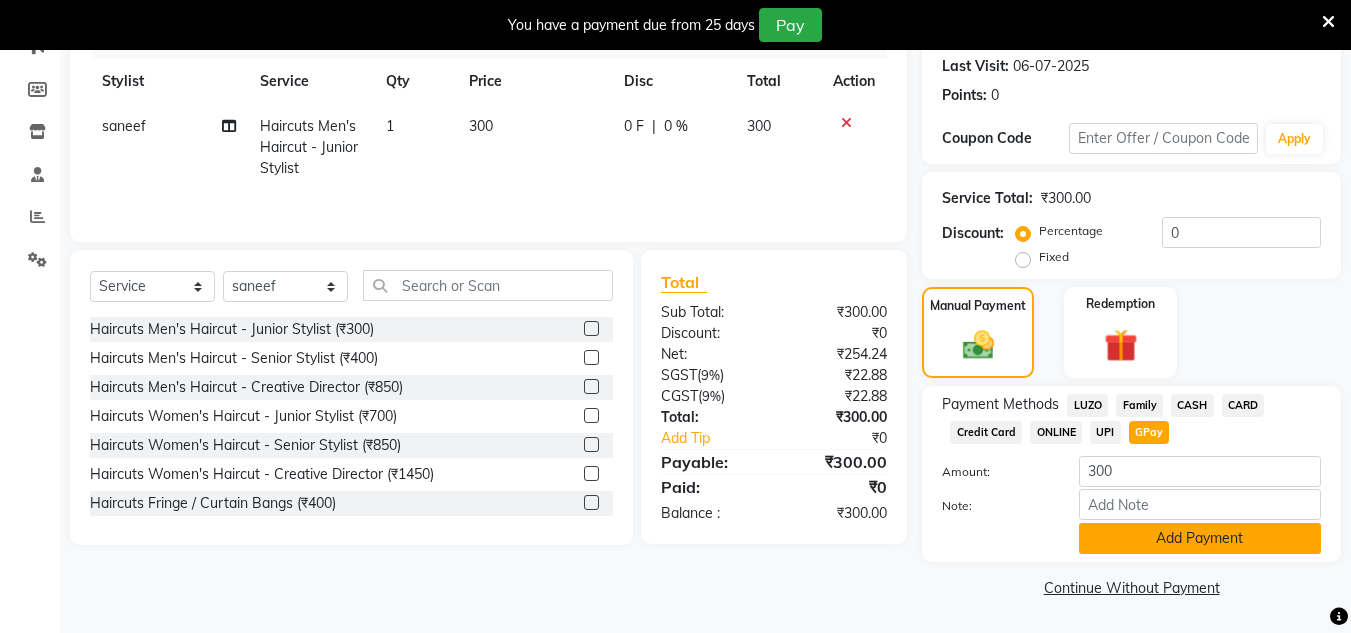click on "Add Payment" 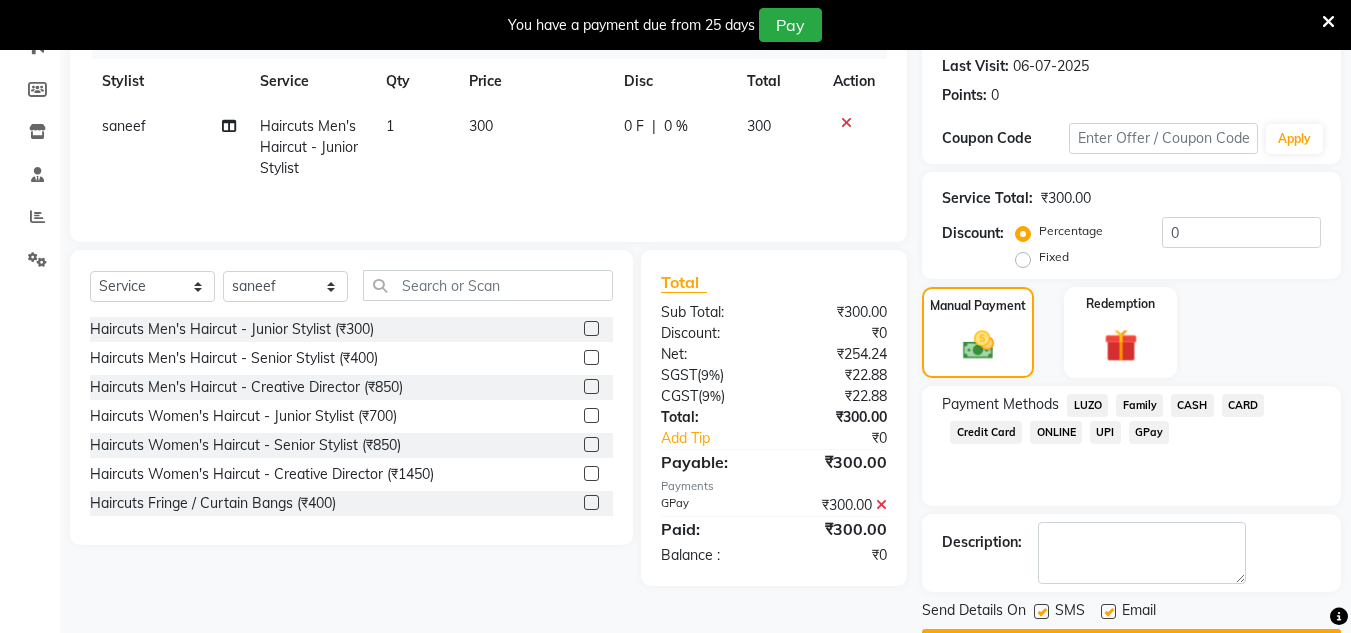 scroll, scrollTop: 333, scrollLeft: 0, axis: vertical 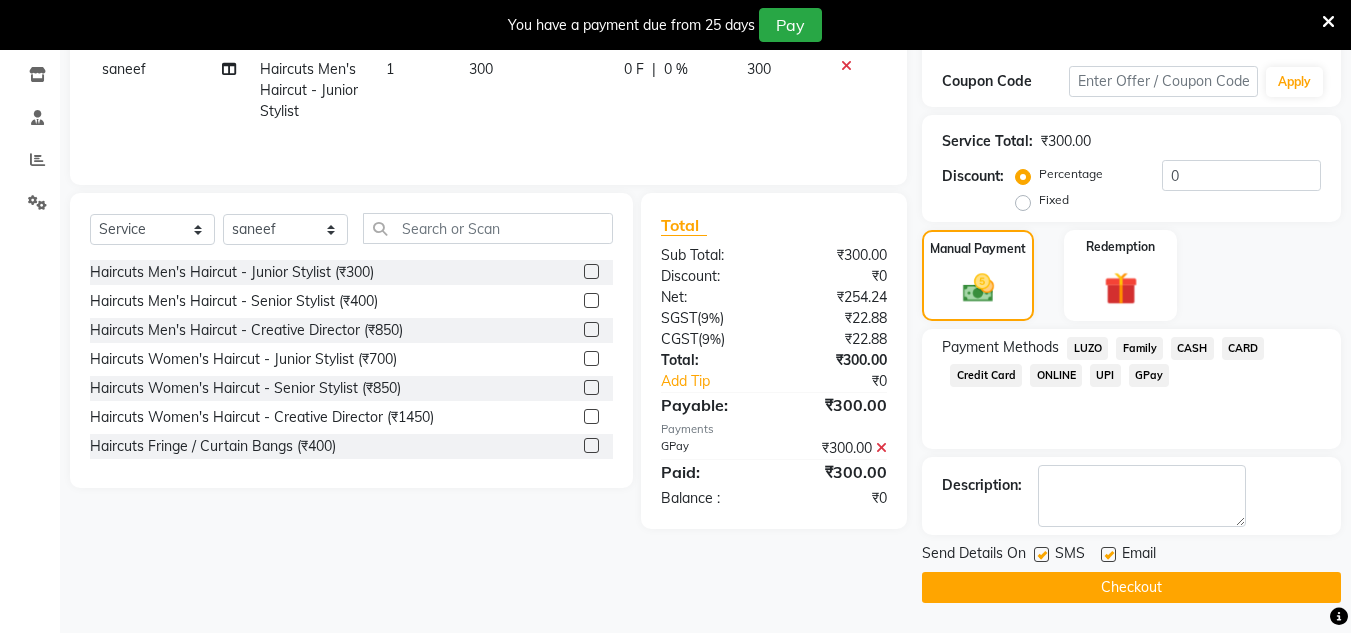 click on "Checkout" 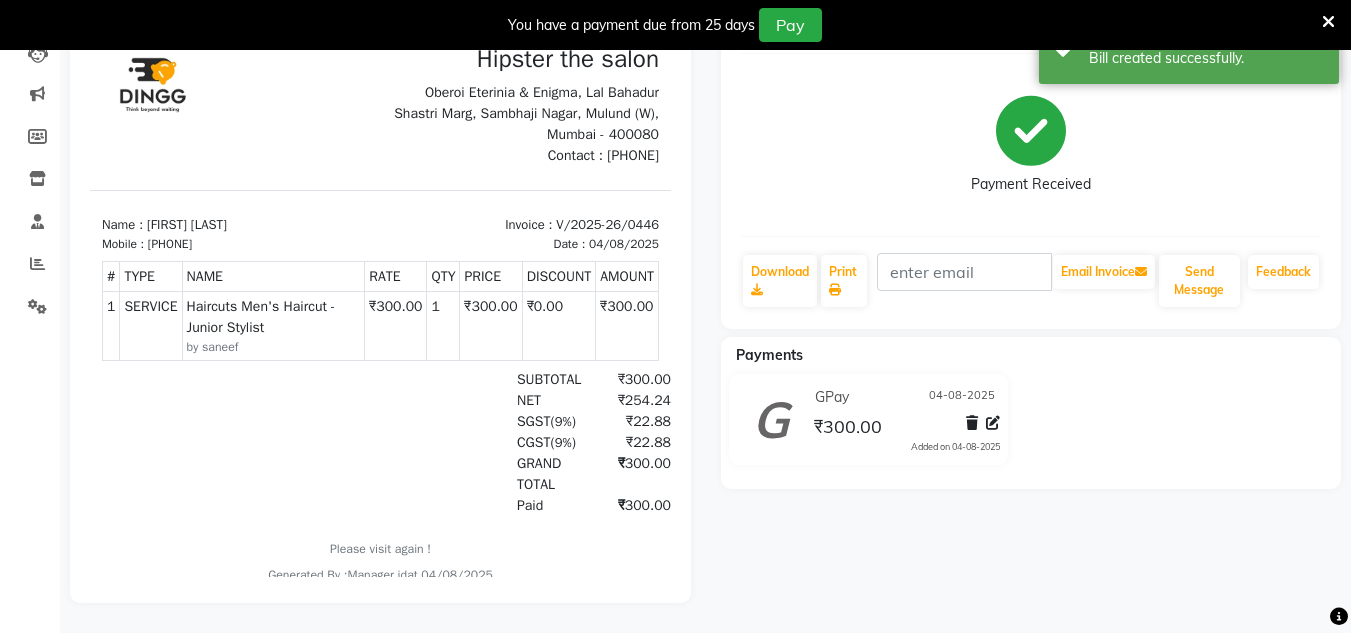 scroll, scrollTop: 0, scrollLeft: 0, axis: both 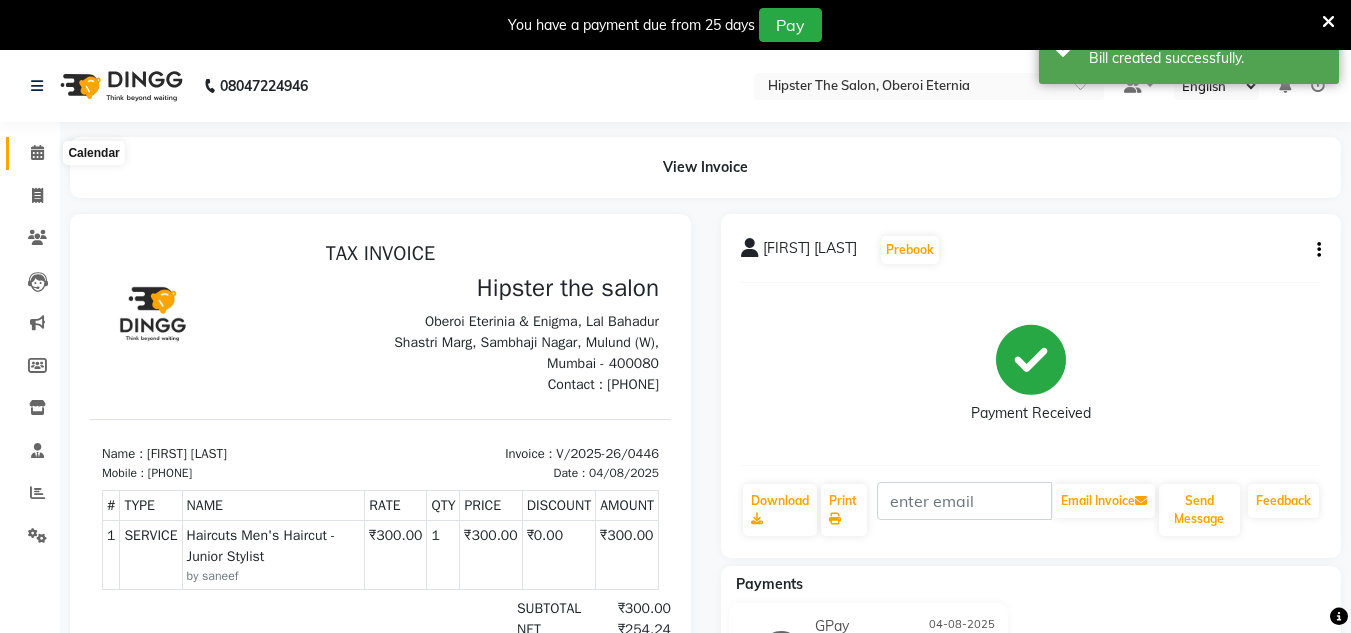 click 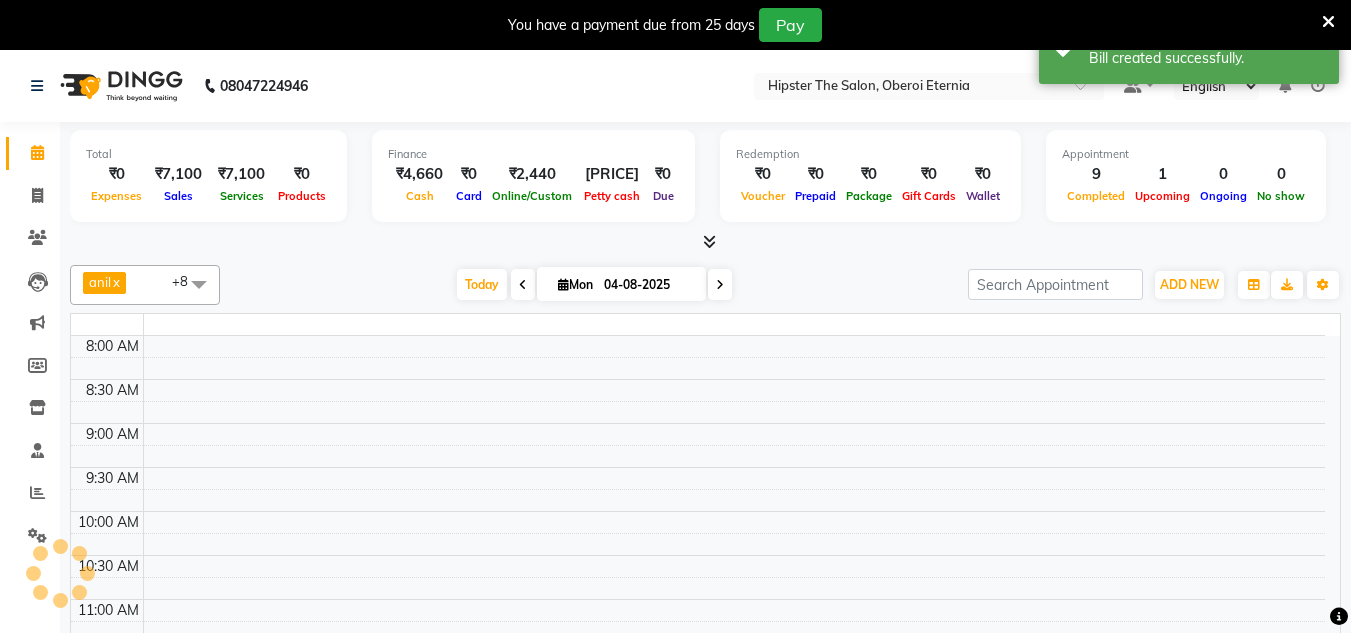 scroll, scrollTop: 0, scrollLeft: 0, axis: both 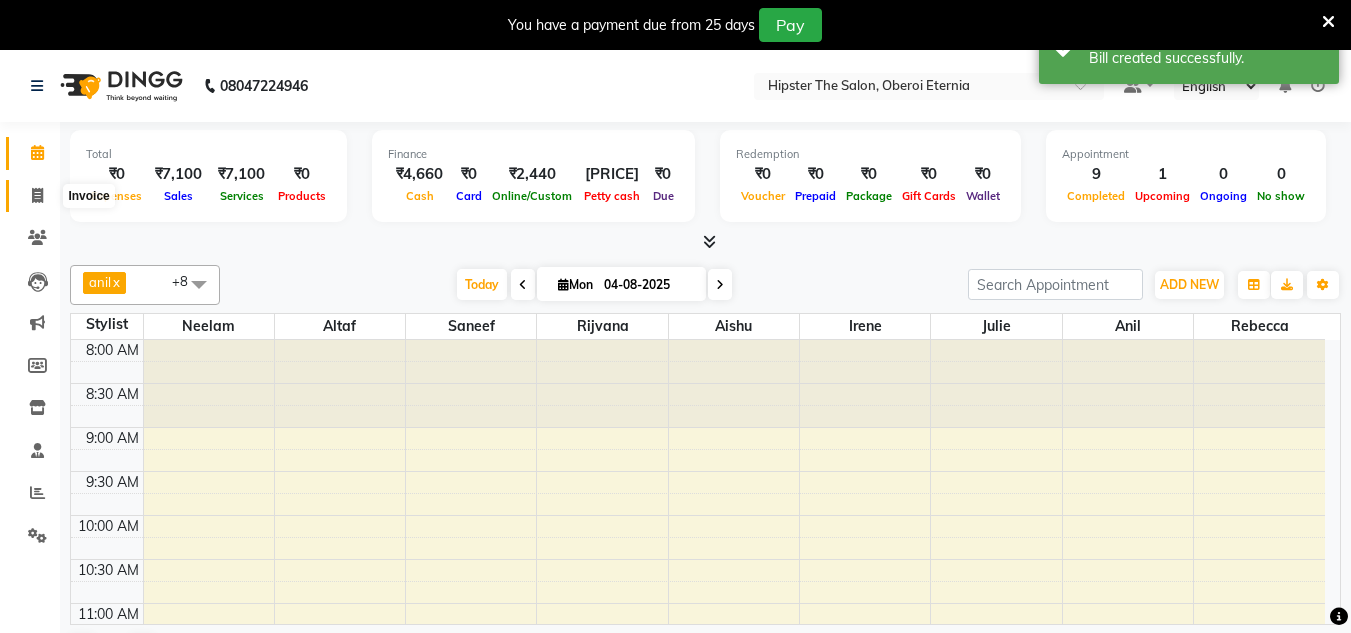 click 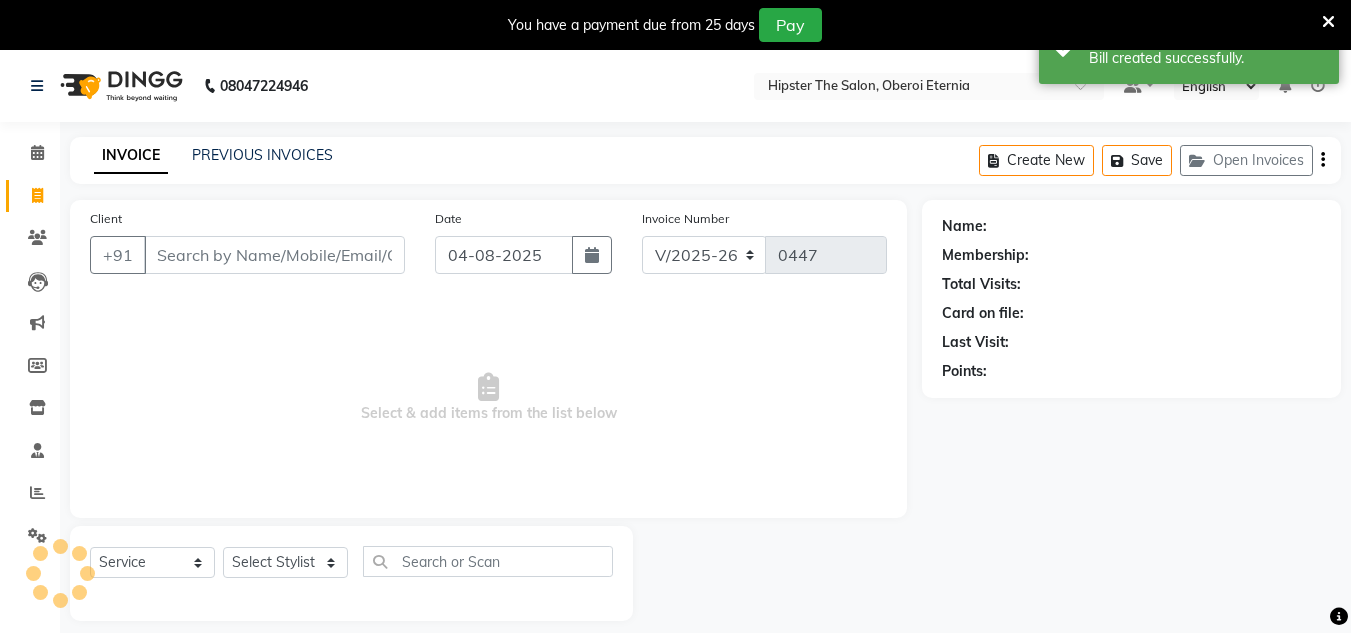 click on "Client" at bounding box center [274, 255] 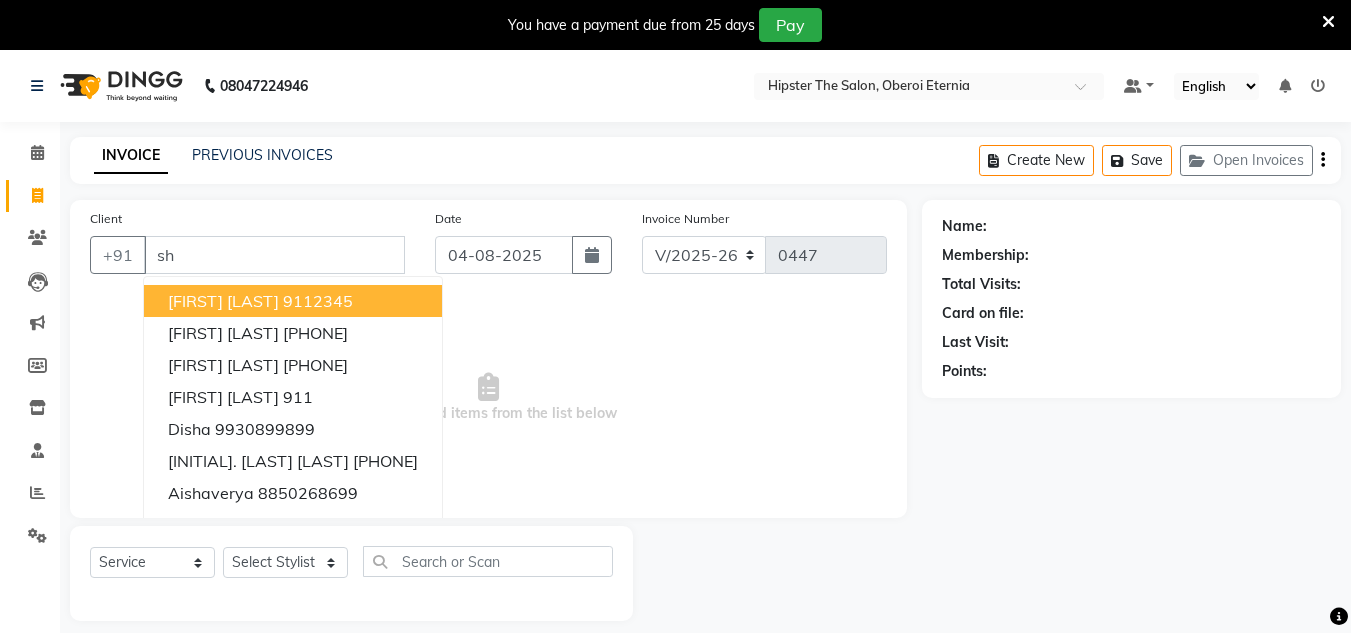 type on "s" 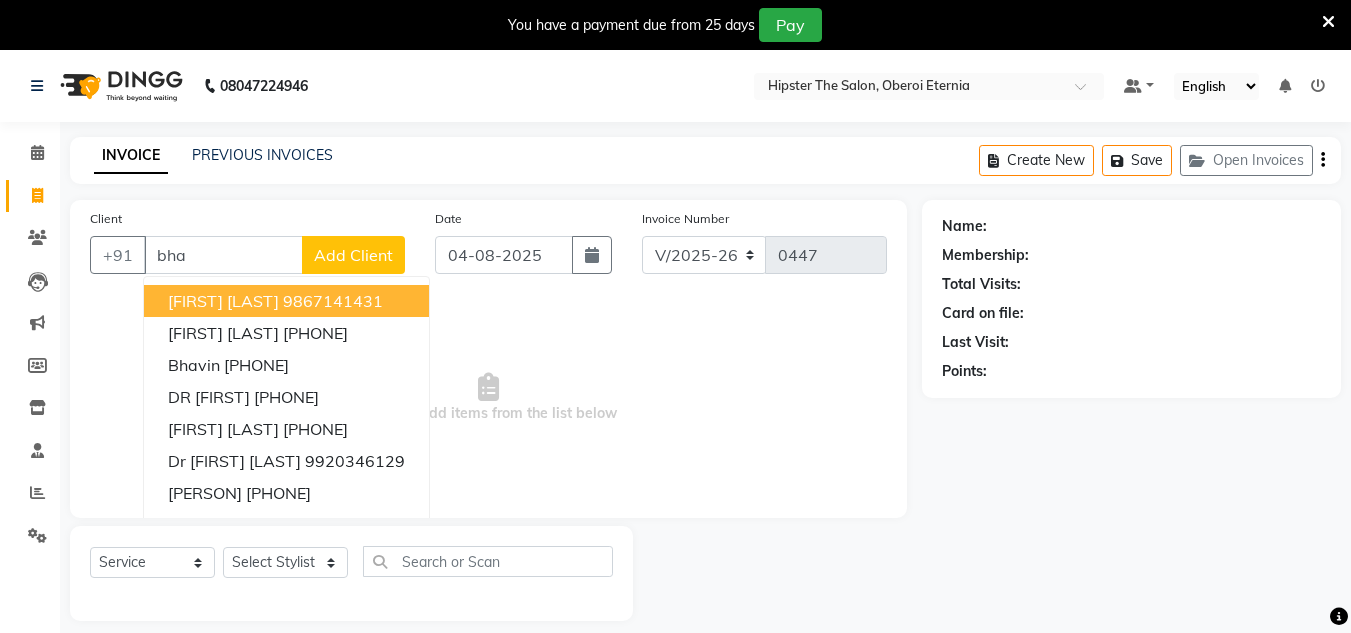 click on "[FIRST] [LAST]" at bounding box center [223, 301] 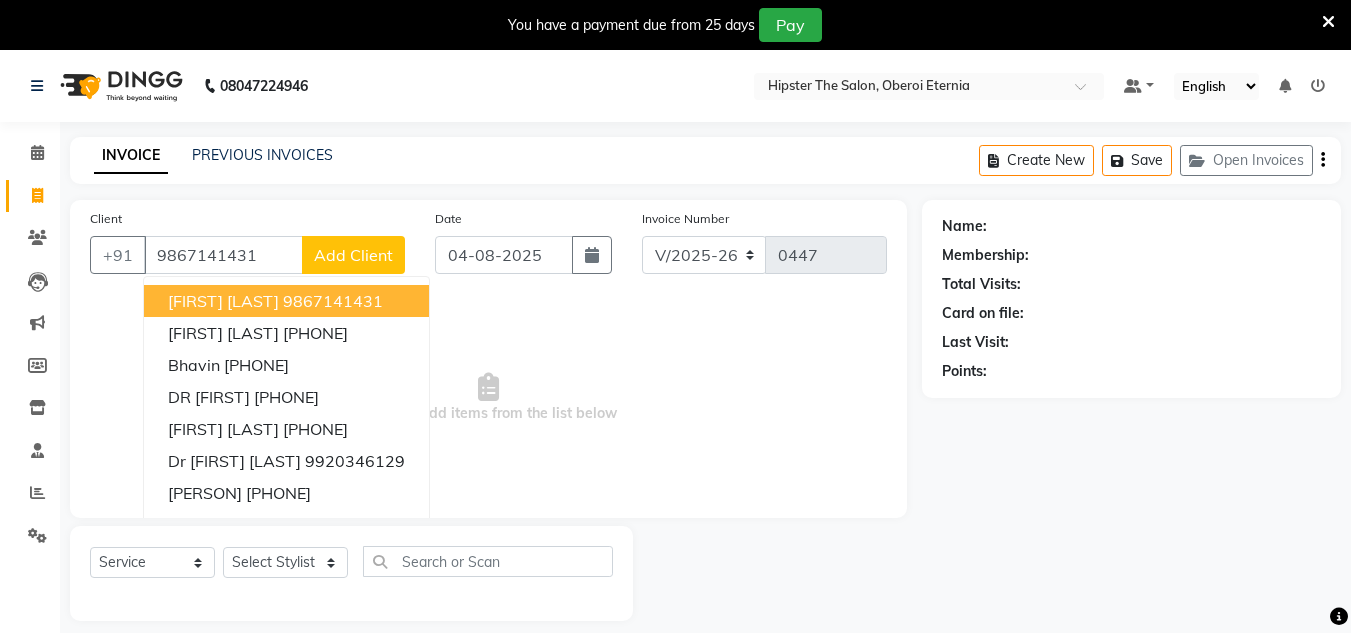 type on "9867141431" 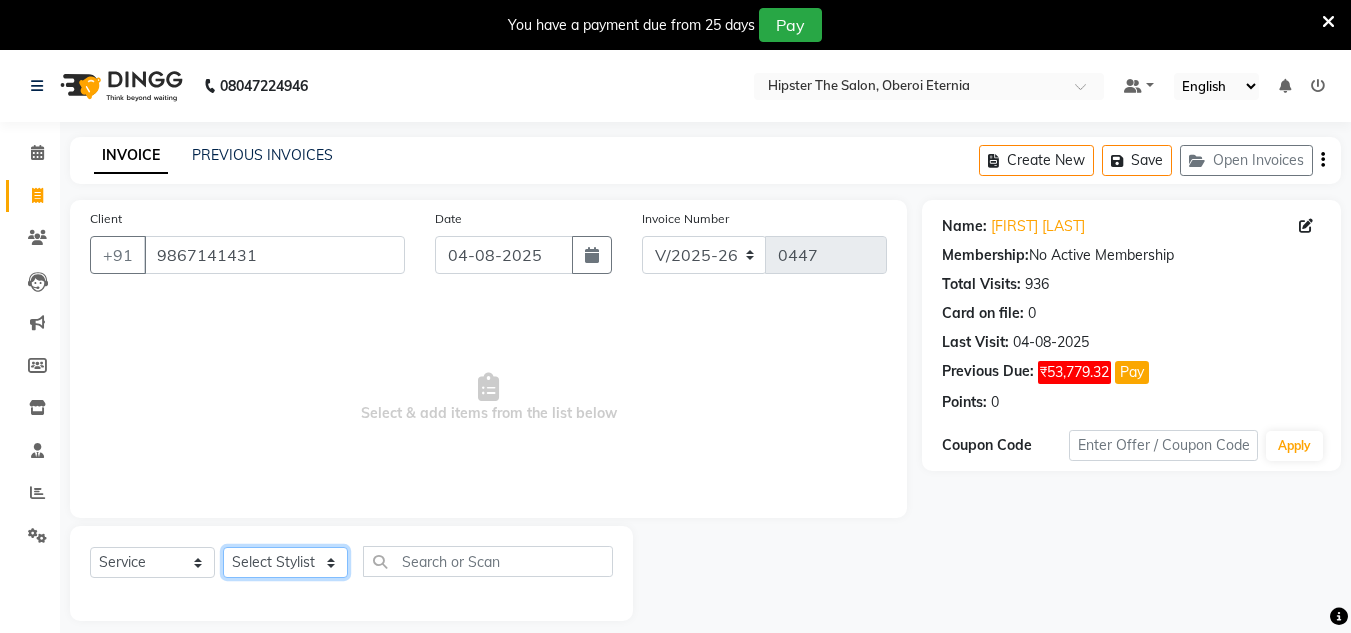 click on "Select Stylist Aarushi aishu altaf anil ashik bhavin  irene julie Manager id Minaz Namrata neelam Rebecca rekha rijvana Saif saneef Shweta" 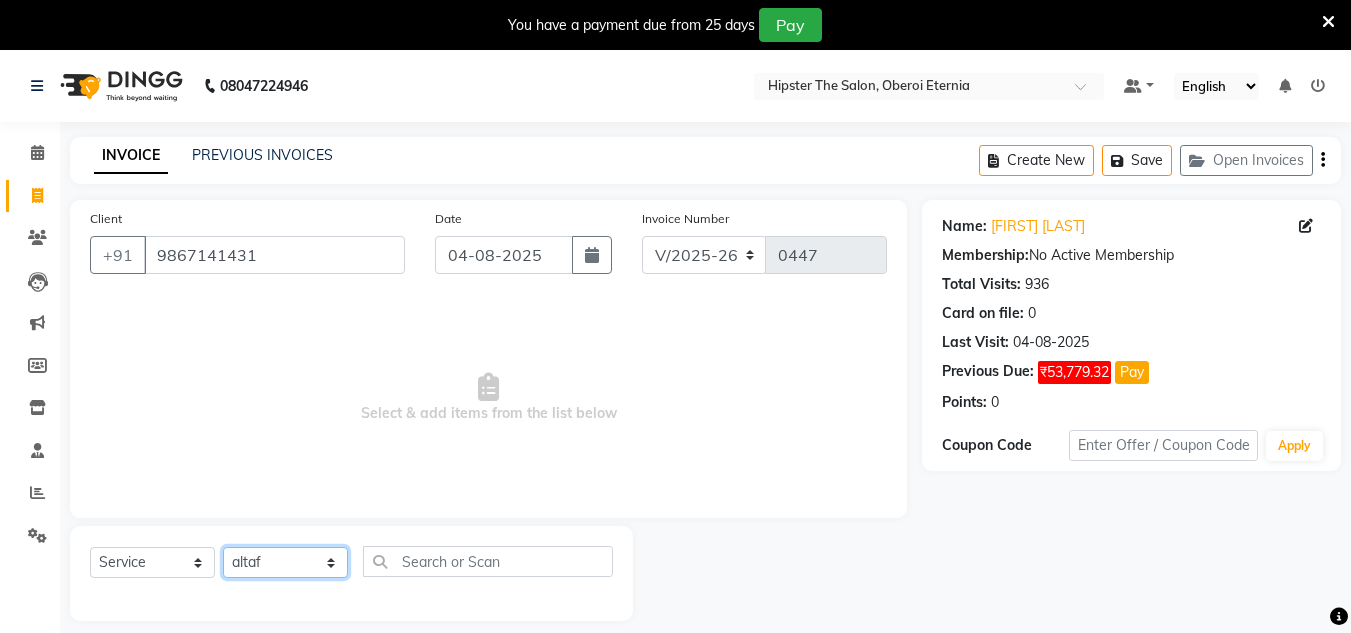 click on "Select Stylist Aarushi aishu altaf anil ashik bhavin  irene julie Manager id Minaz Namrata neelam Rebecca rekha rijvana Saif saneef Shweta" 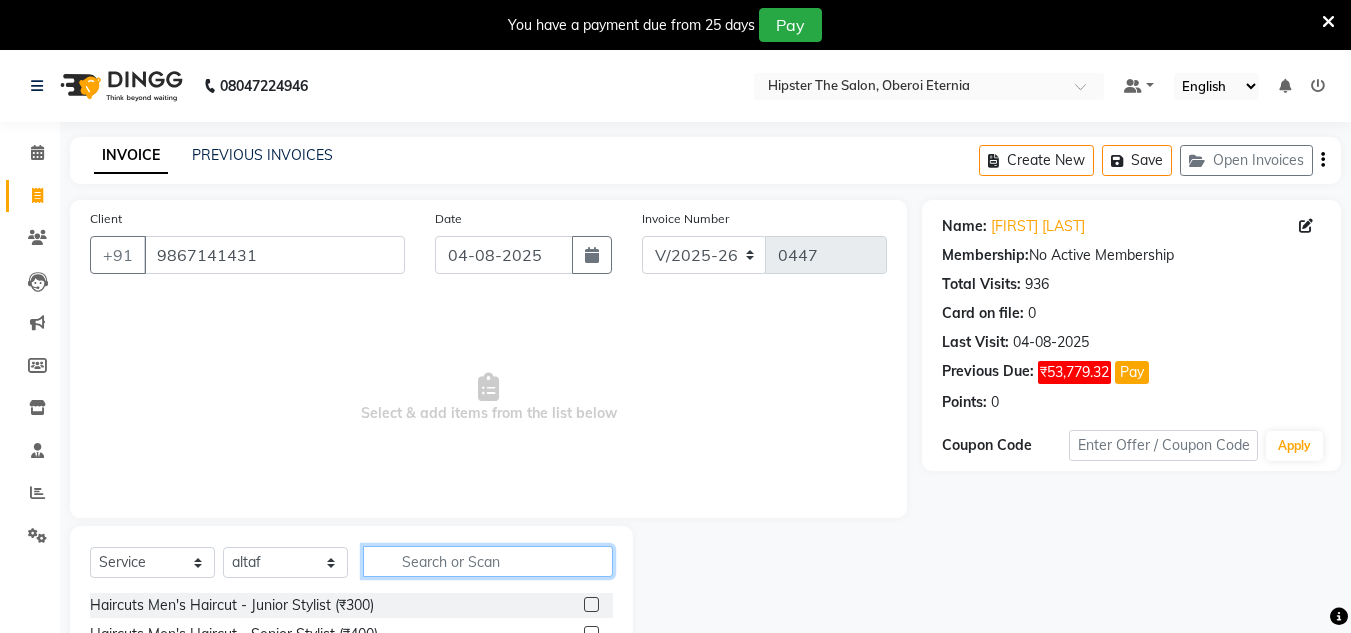 click 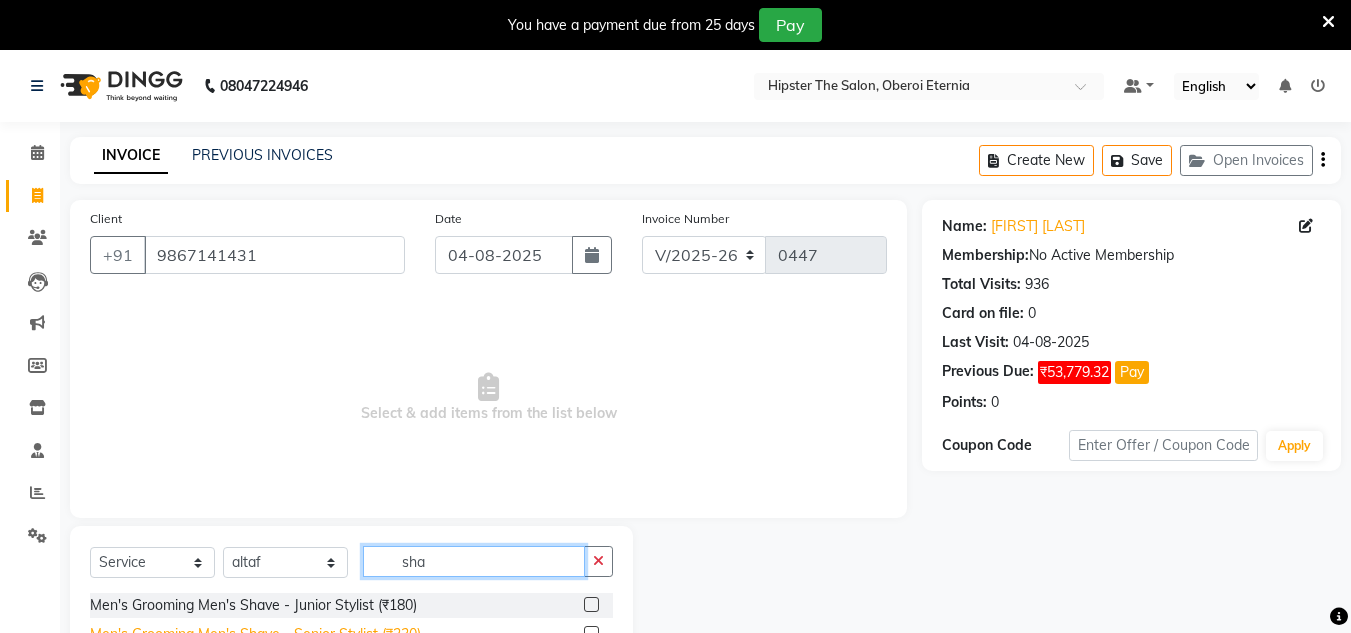 type on "sha" 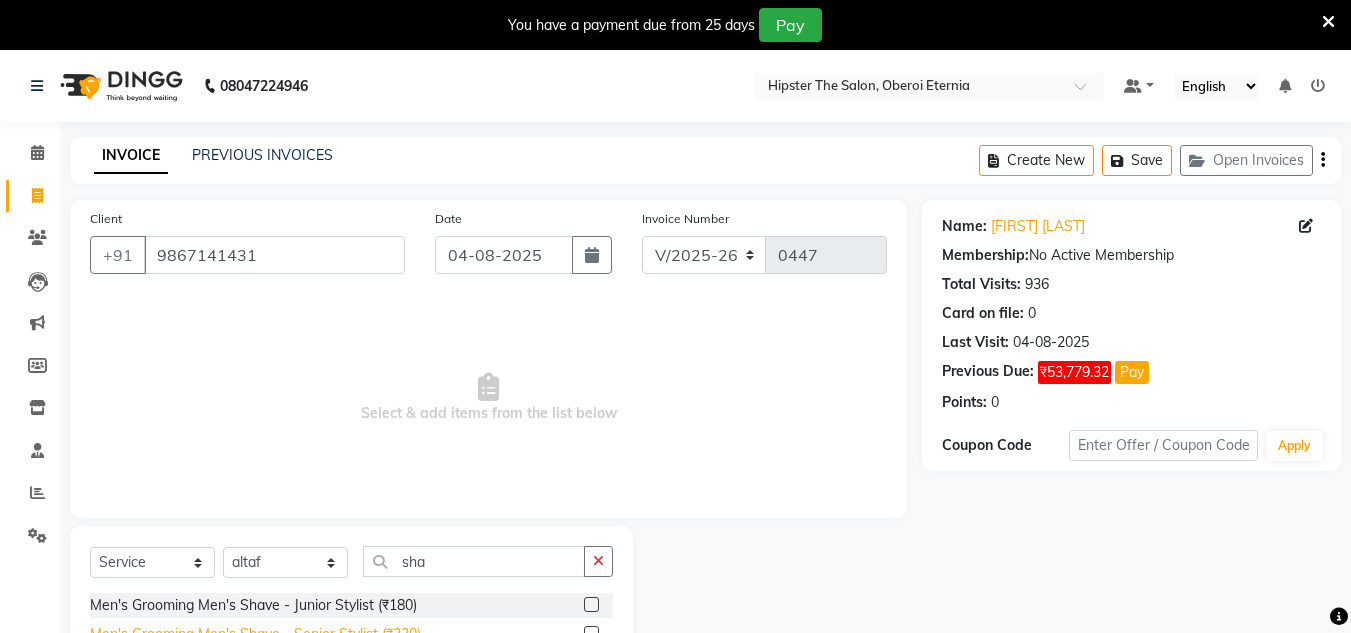 click on "Men's Grooming Men's Shave - Senior Stylist (₹230)" 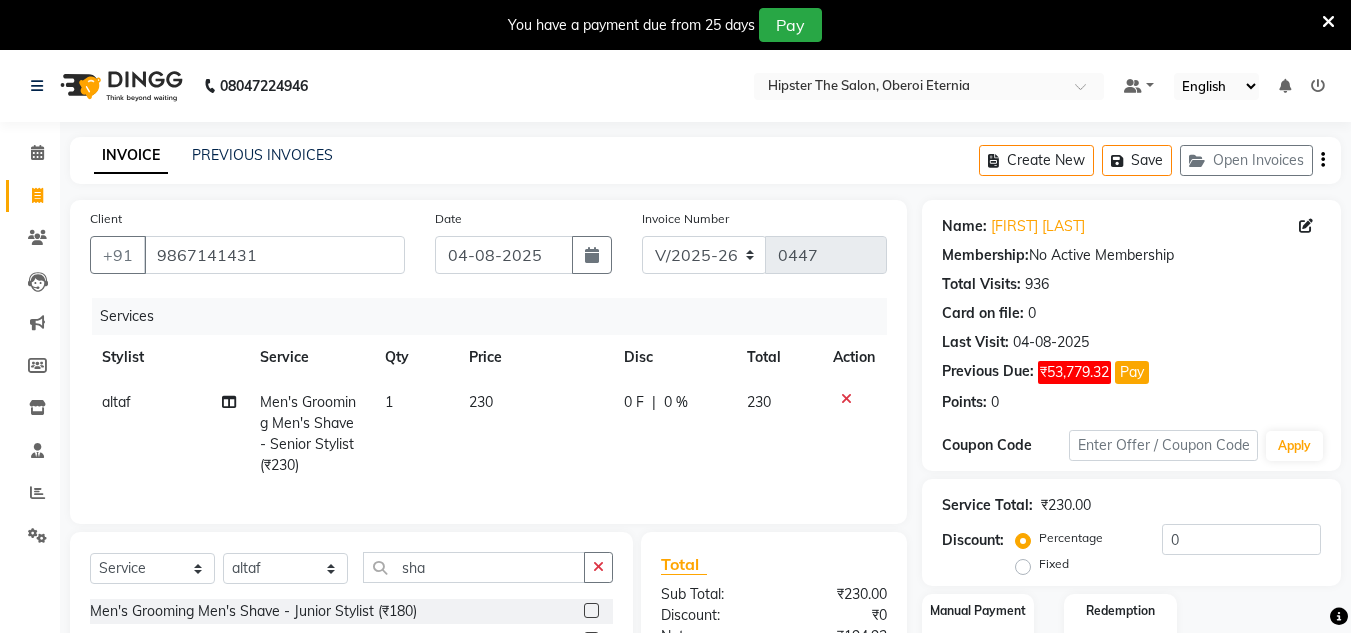 checkbox on "false" 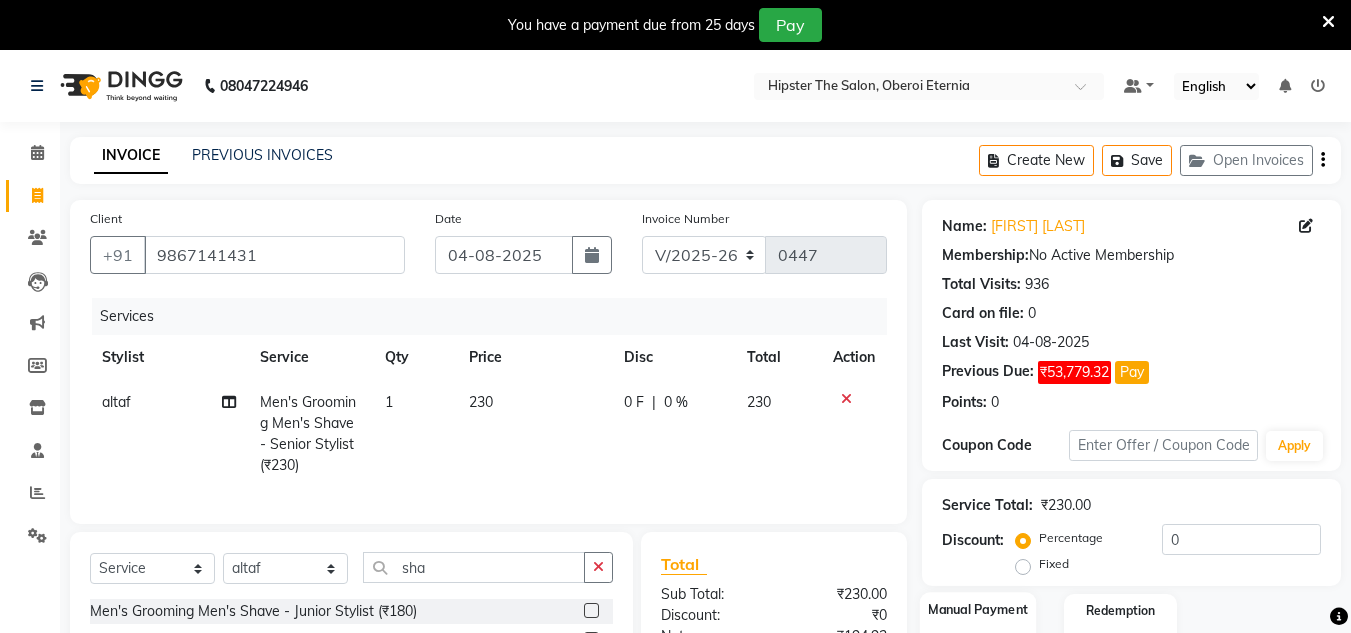 click on "Manual Payment" 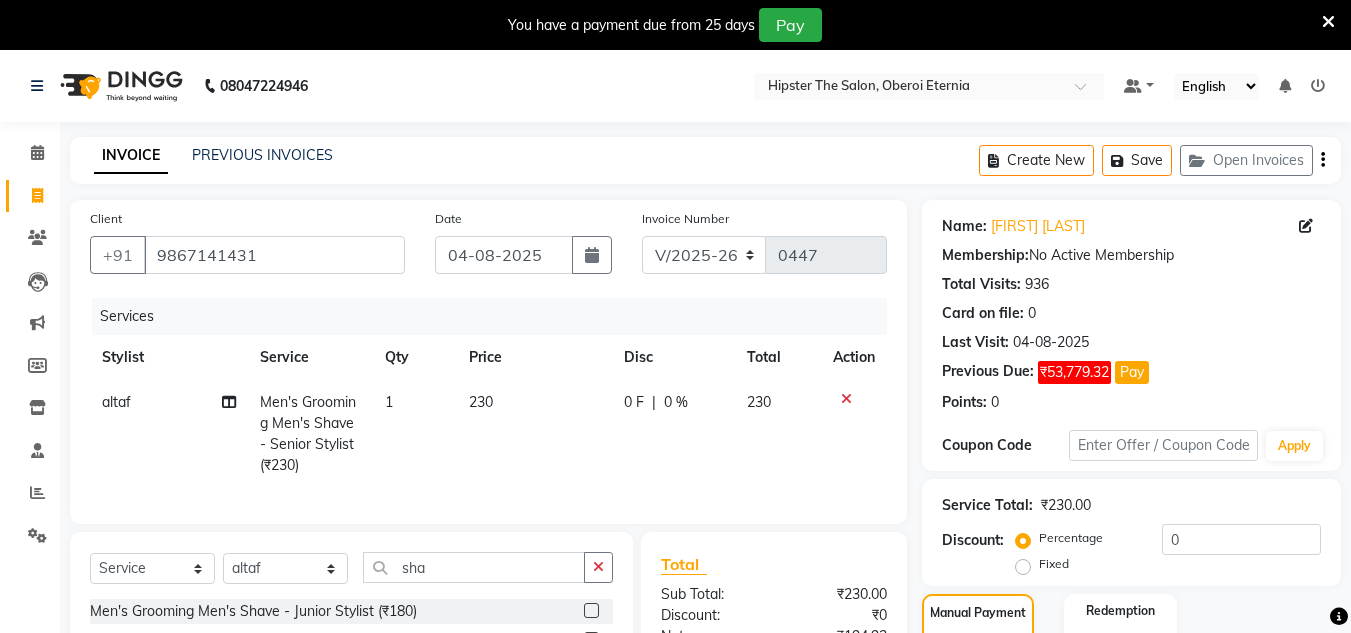 scroll, scrollTop: 208, scrollLeft: 0, axis: vertical 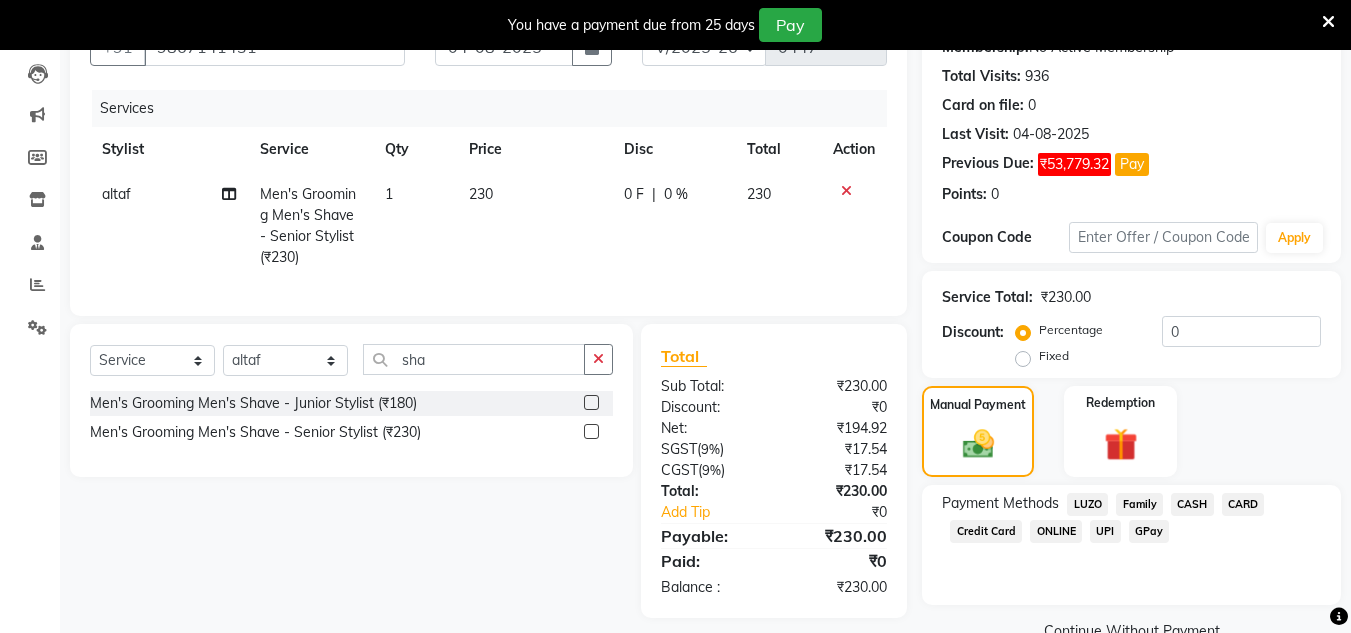 click on "CASH" 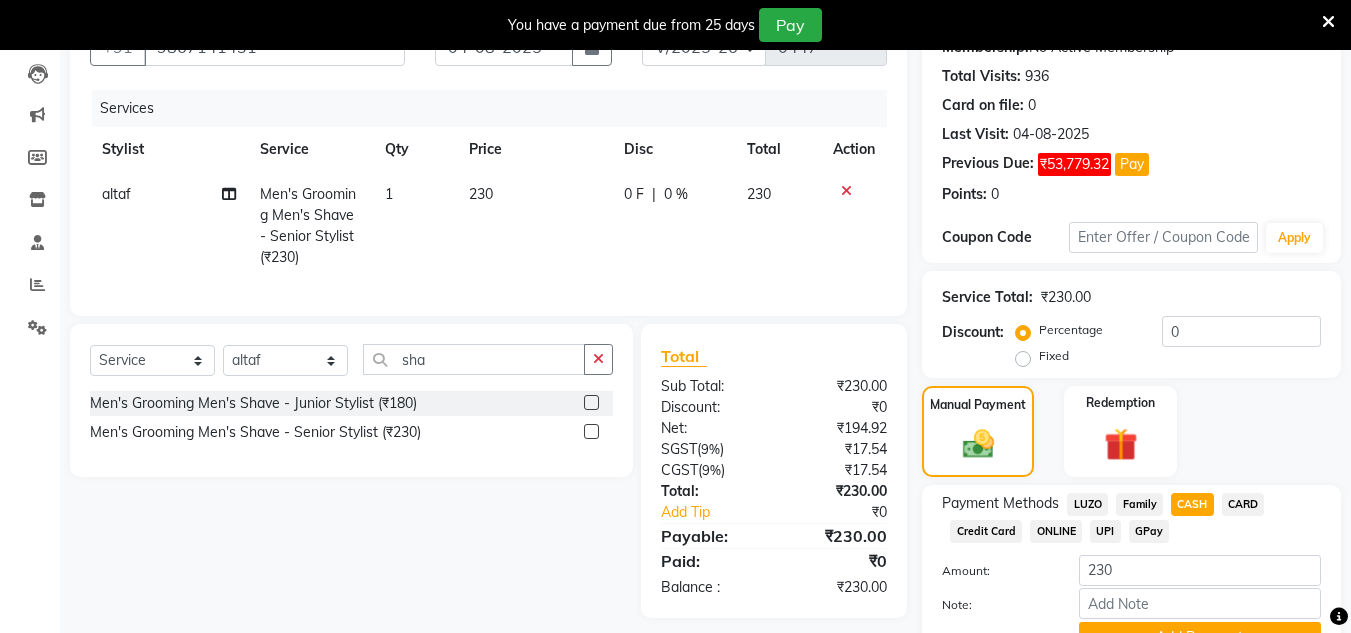 scroll, scrollTop: 307, scrollLeft: 0, axis: vertical 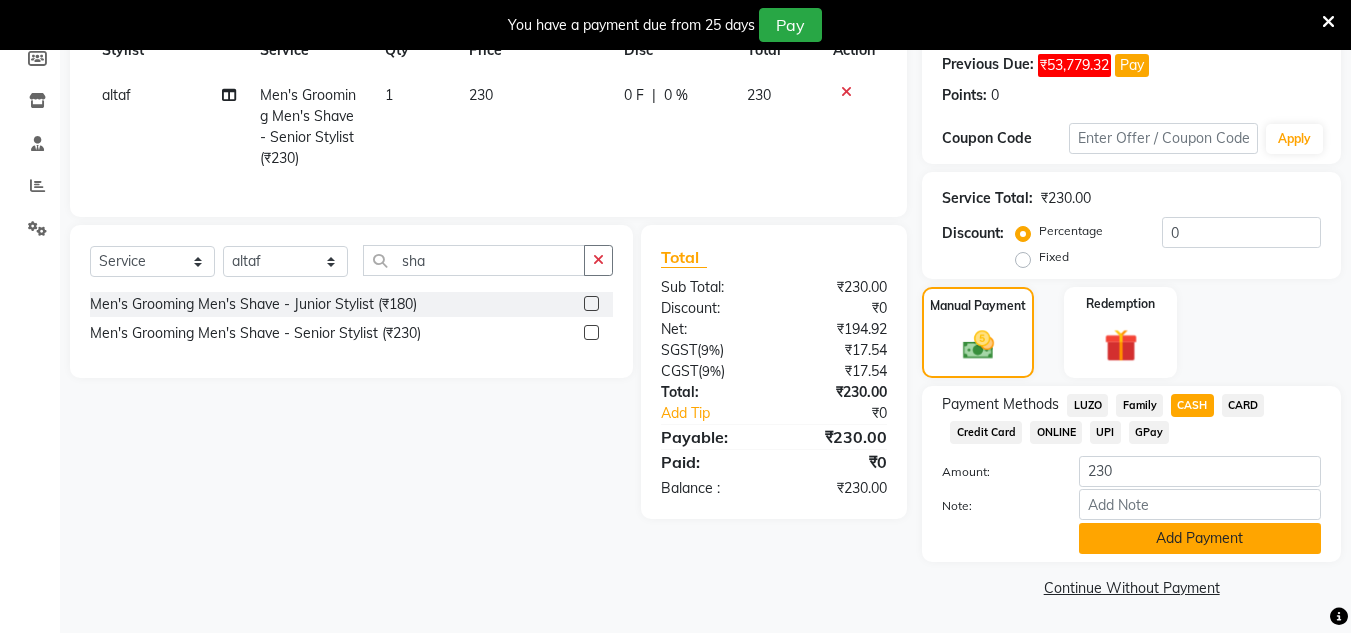 click on "Add Payment" 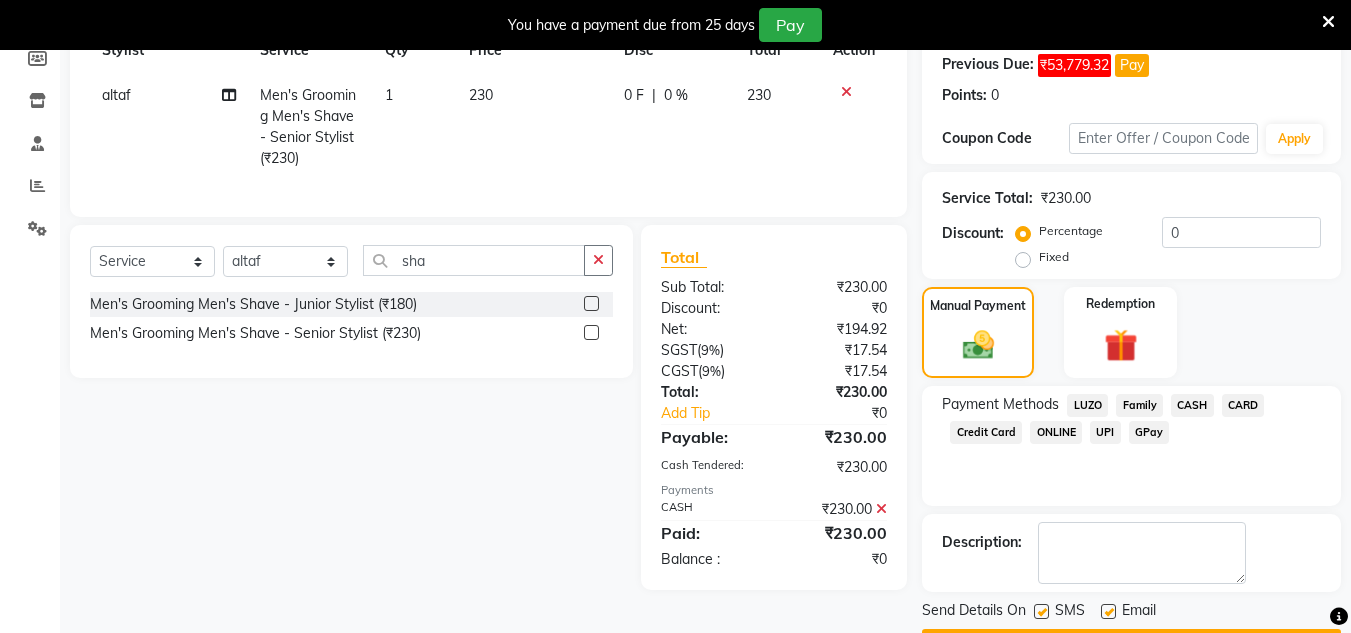 scroll, scrollTop: 364, scrollLeft: 0, axis: vertical 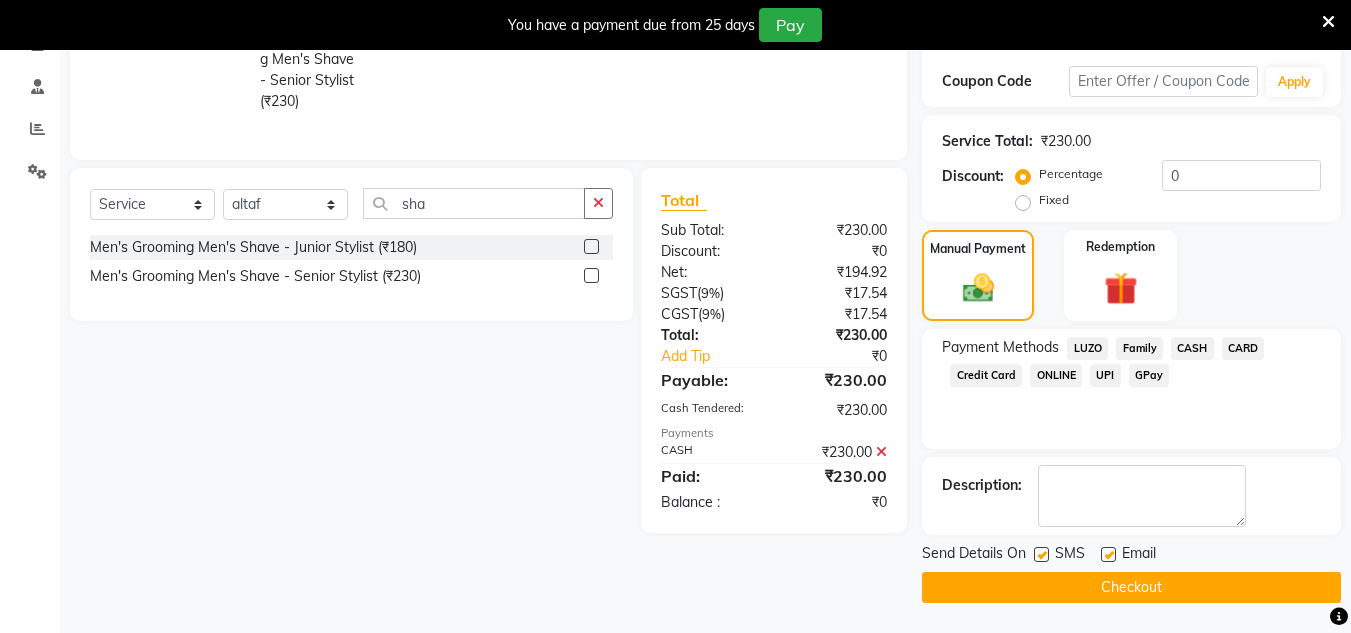 click on "Checkout" 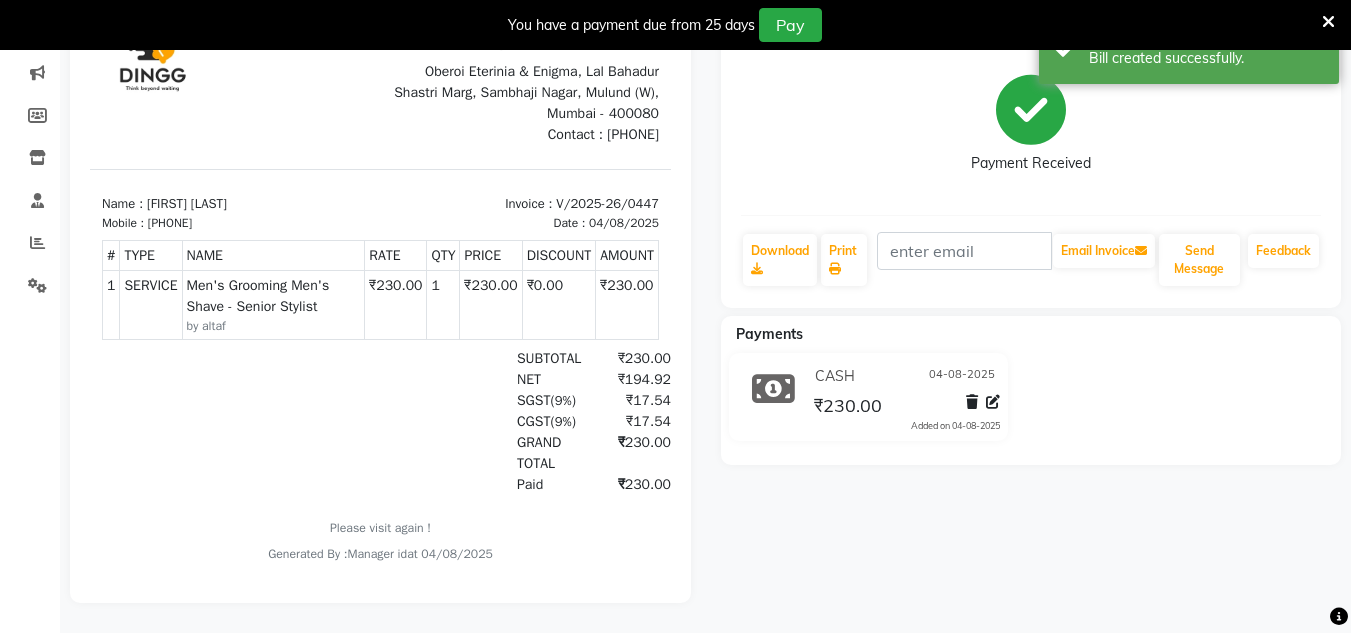 scroll, scrollTop: 0, scrollLeft: 0, axis: both 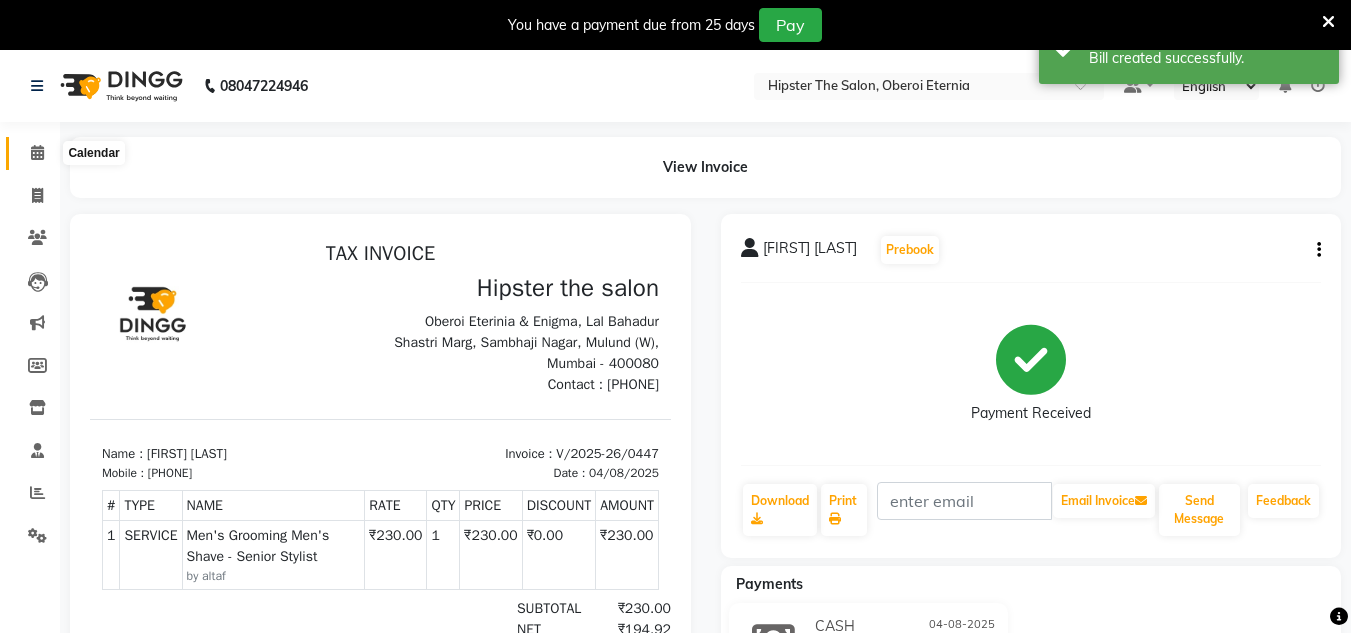 click 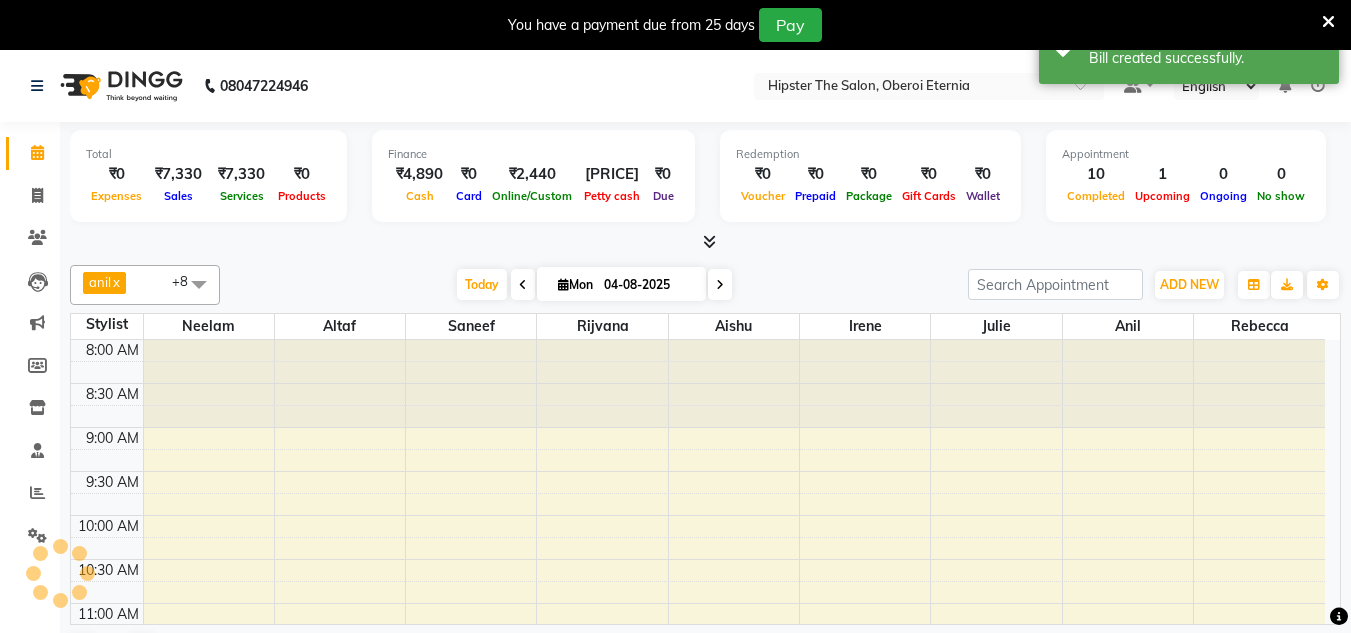 scroll, scrollTop: 0, scrollLeft: 0, axis: both 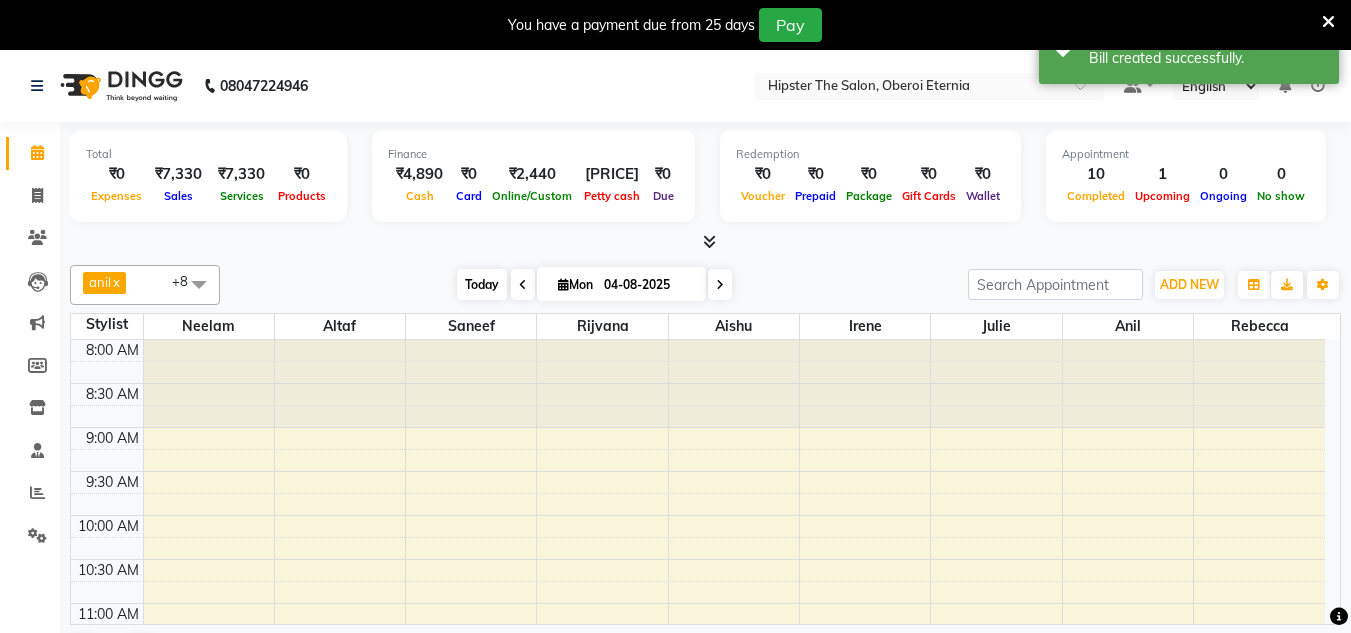 click on "Today" at bounding box center (482, 284) 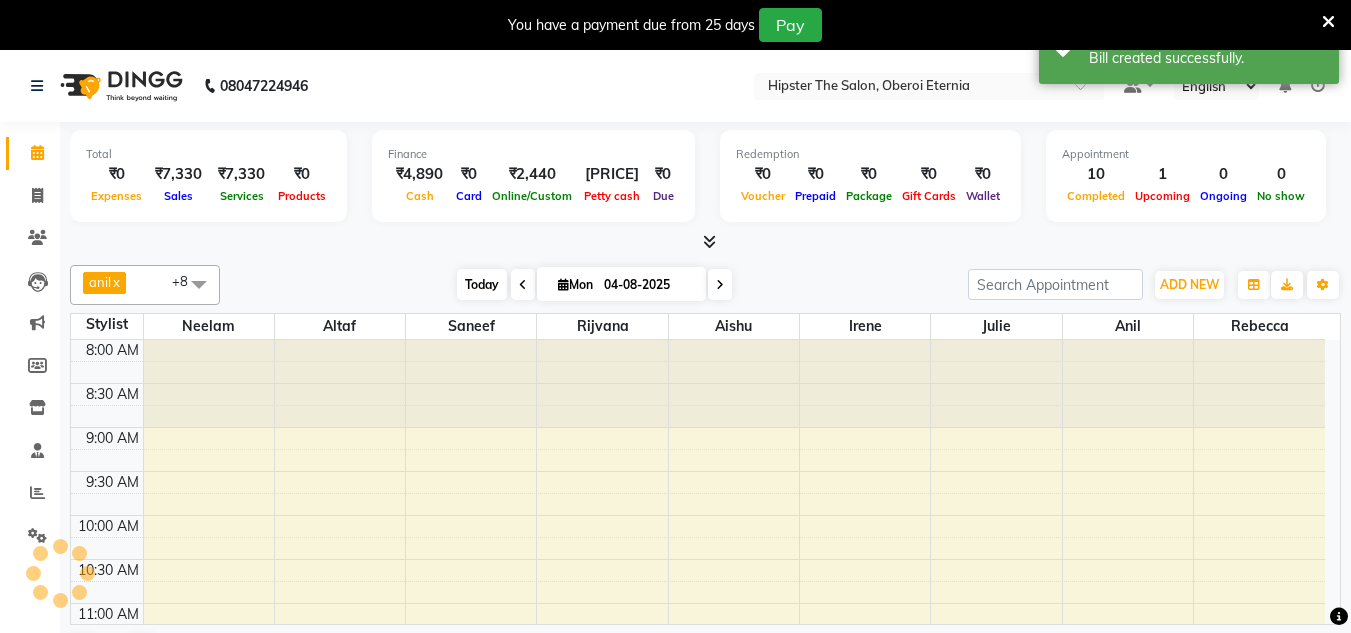 scroll, scrollTop: 859, scrollLeft: 0, axis: vertical 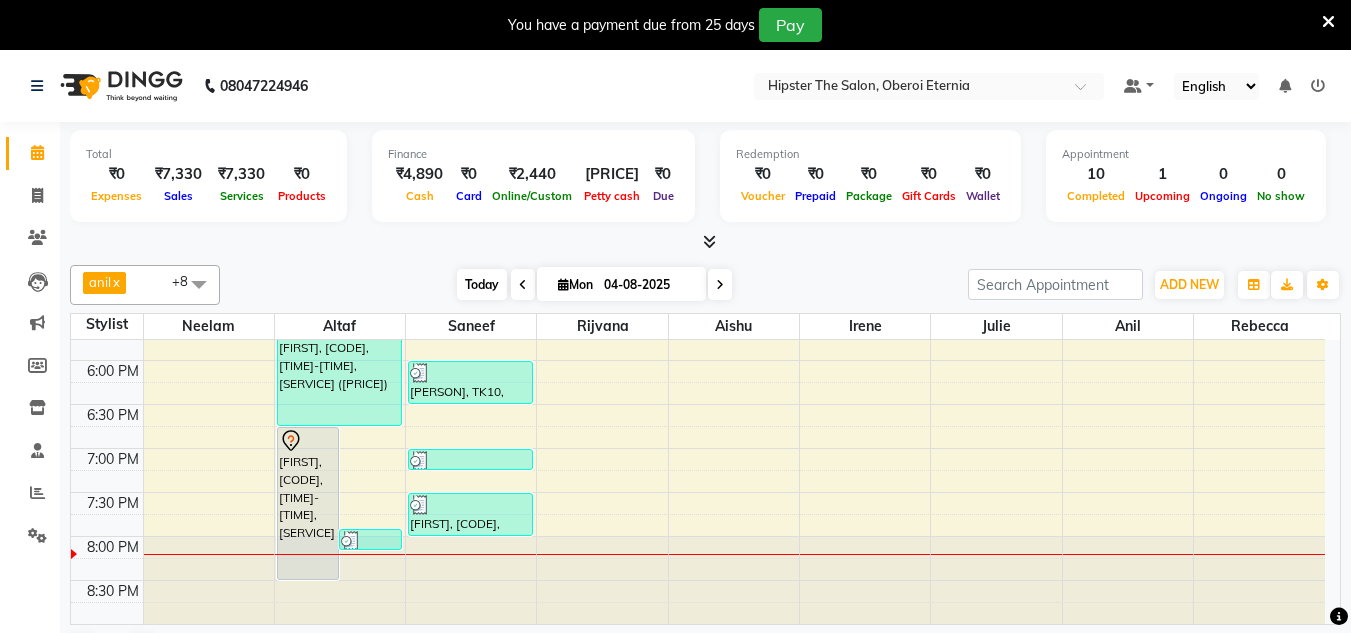 click on "Today" at bounding box center [482, 284] 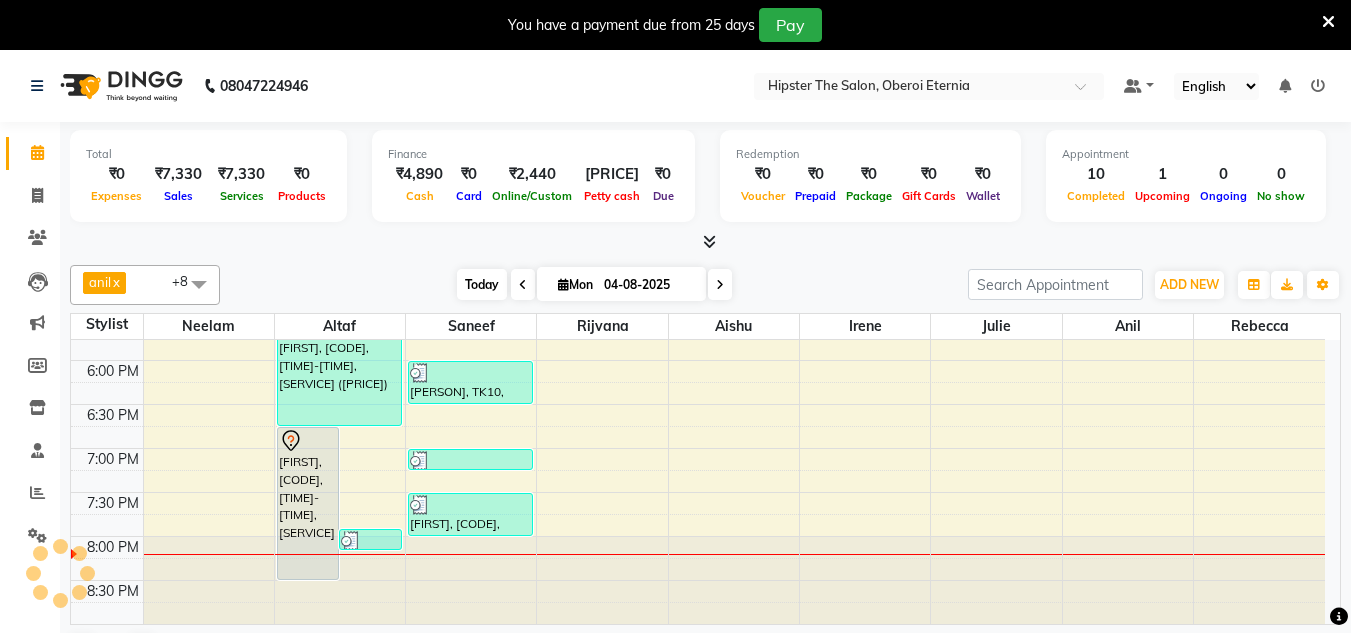 scroll, scrollTop: 859, scrollLeft: 0, axis: vertical 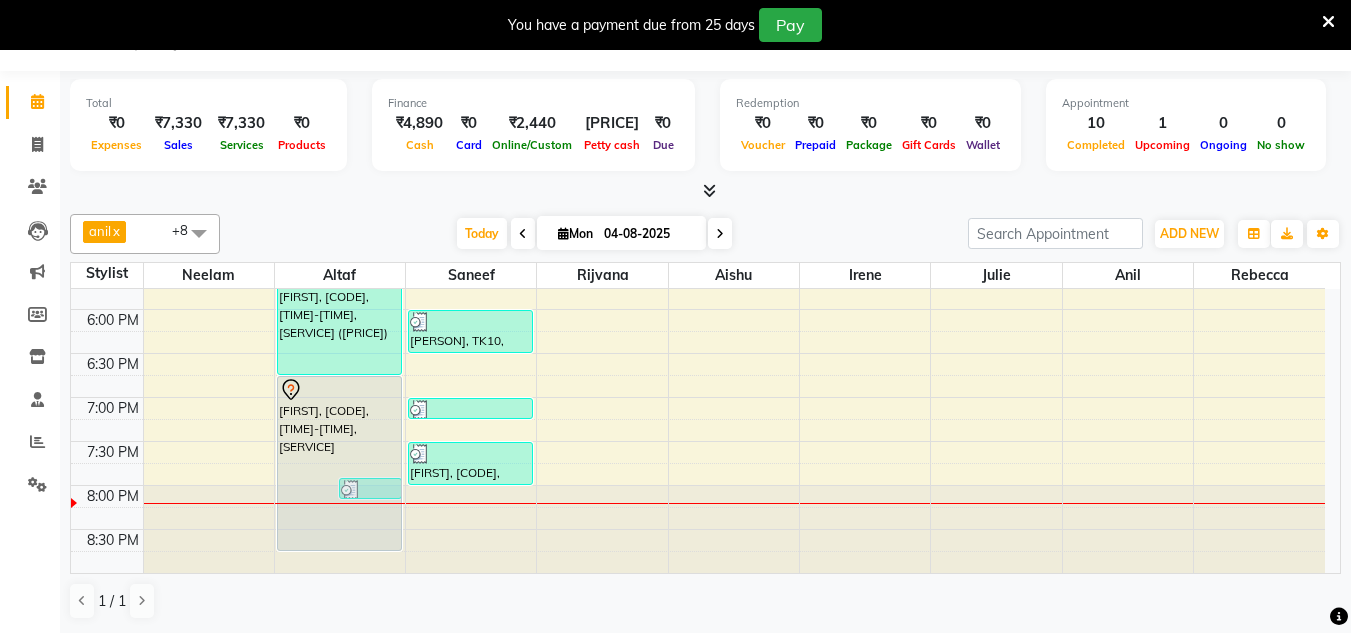 click on "[PERSON], TK02, [TIME]-[TIME], [SERVICE] [SERVICE]     [PERSON], TK15, [TIME]-[TIME], [SERVICE] [SERVICE] (₹230)     [PERSON], TK04, [TIME]-[TIME], [SERVICE] [SERVICE],[SERVICE] [SERVICE] (₹230)     [PERSON], TK12, [TIME]-[TIME], [SERVICE] [SERVICE] (₹1100)     [PERSON], TK13, [TIME]-[TIME], [SERVICE] [SERVICE] (₹850)             [PERSON], TK02, [TIME]-[TIME], [SERVICE] [SERVICE]" at bounding box center [340, 1] 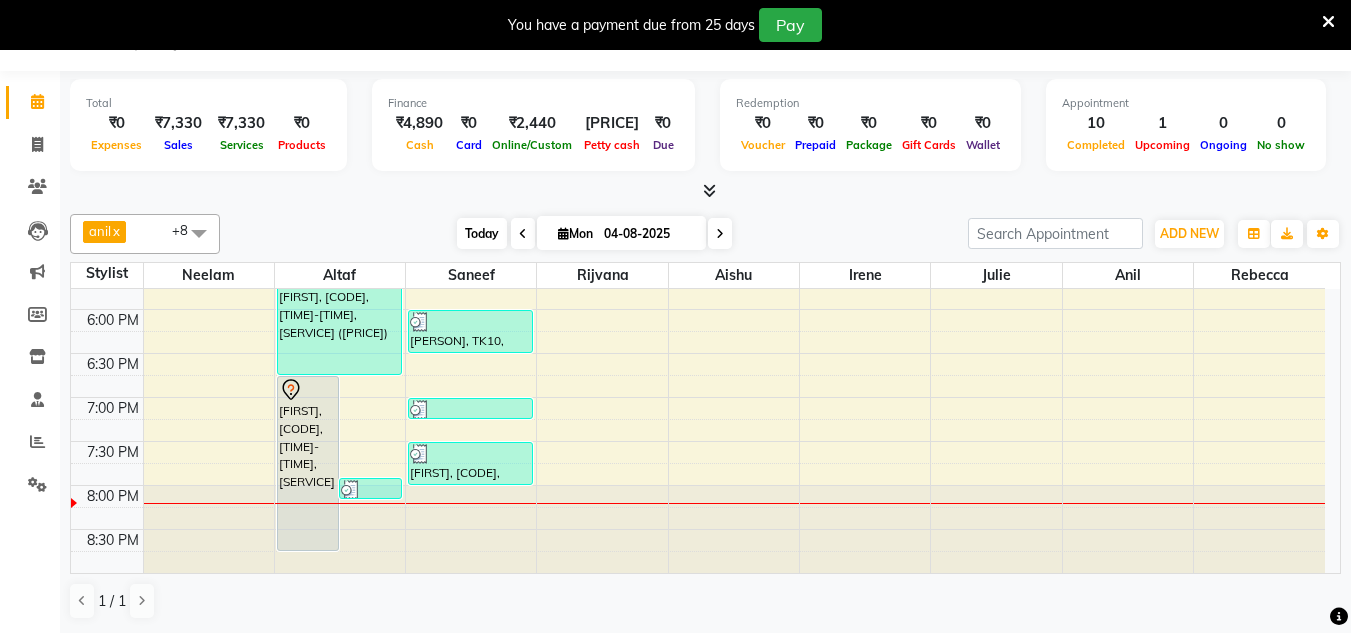 click on "Today" at bounding box center [482, 233] 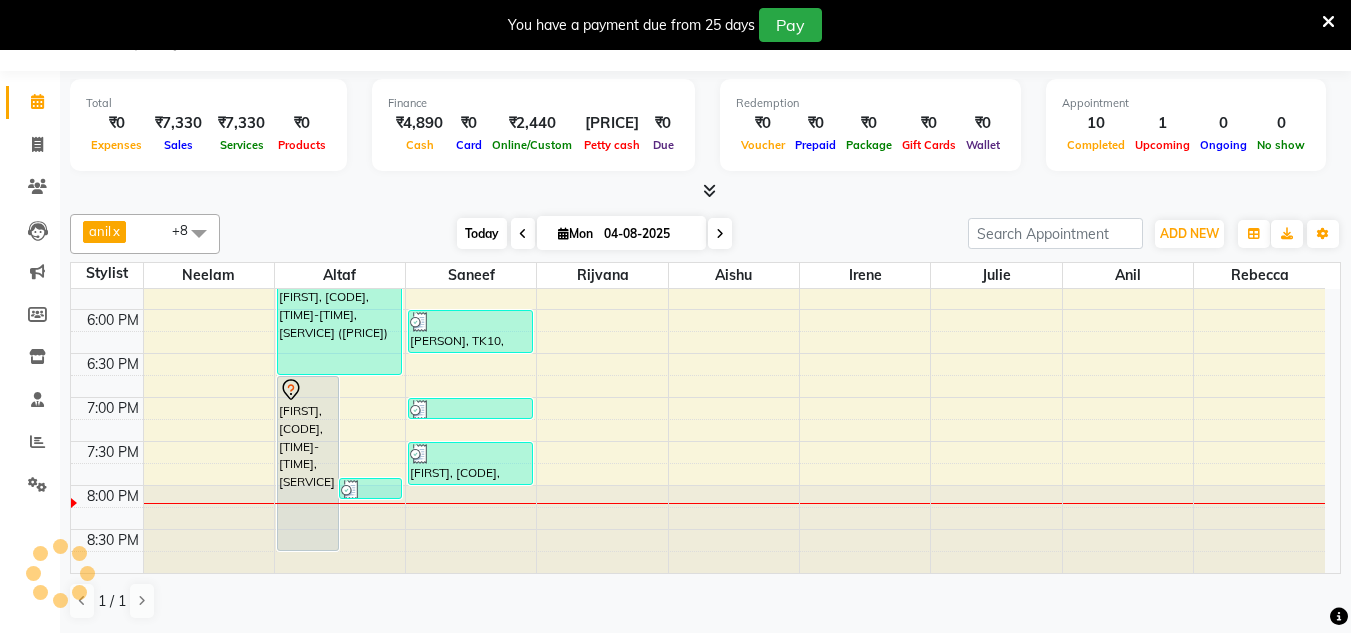 scroll, scrollTop: 859, scrollLeft: 0, axis: vertical 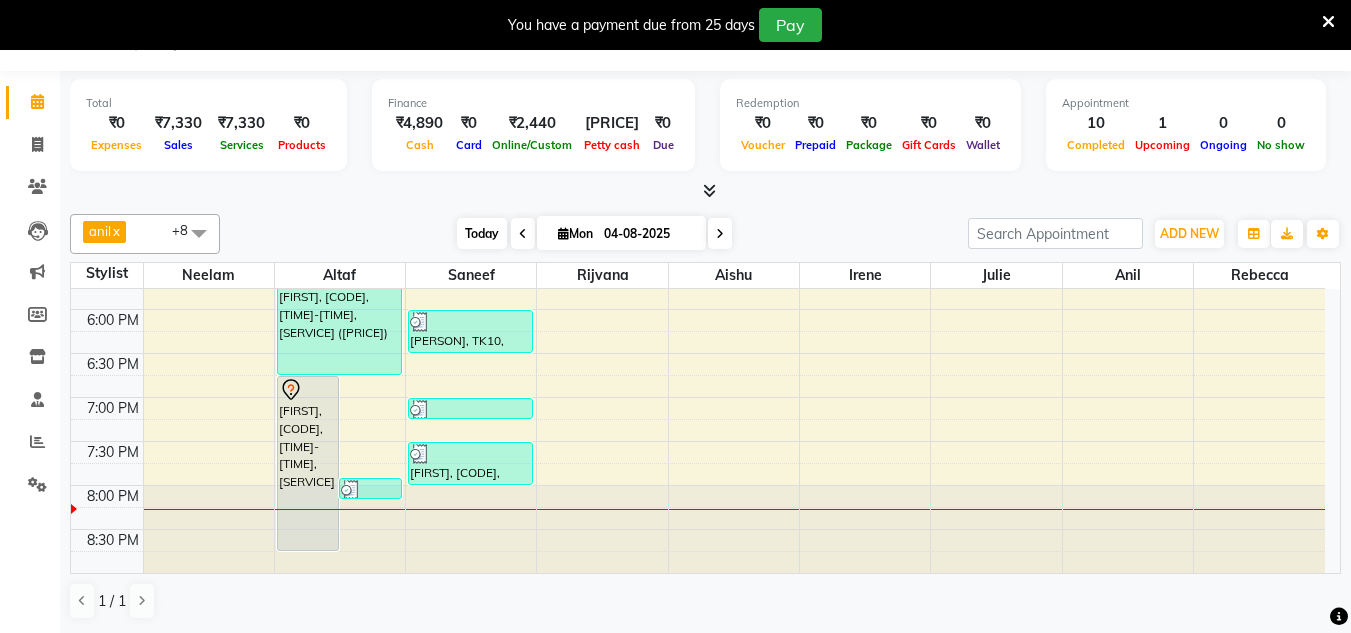 click on "Today" at bounding box center [482, 233] 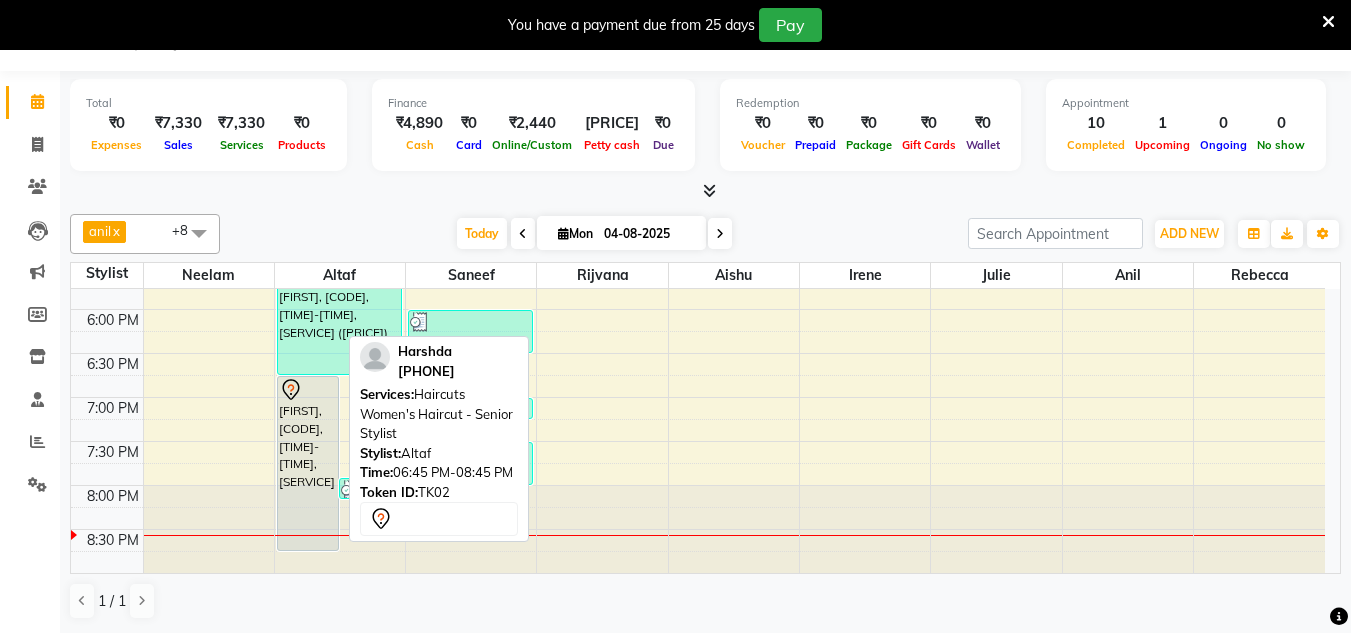 click on "[FIRST], [CODE], [TIME]-[TIME], [SERVICE]" at bounding box center [308, 463] 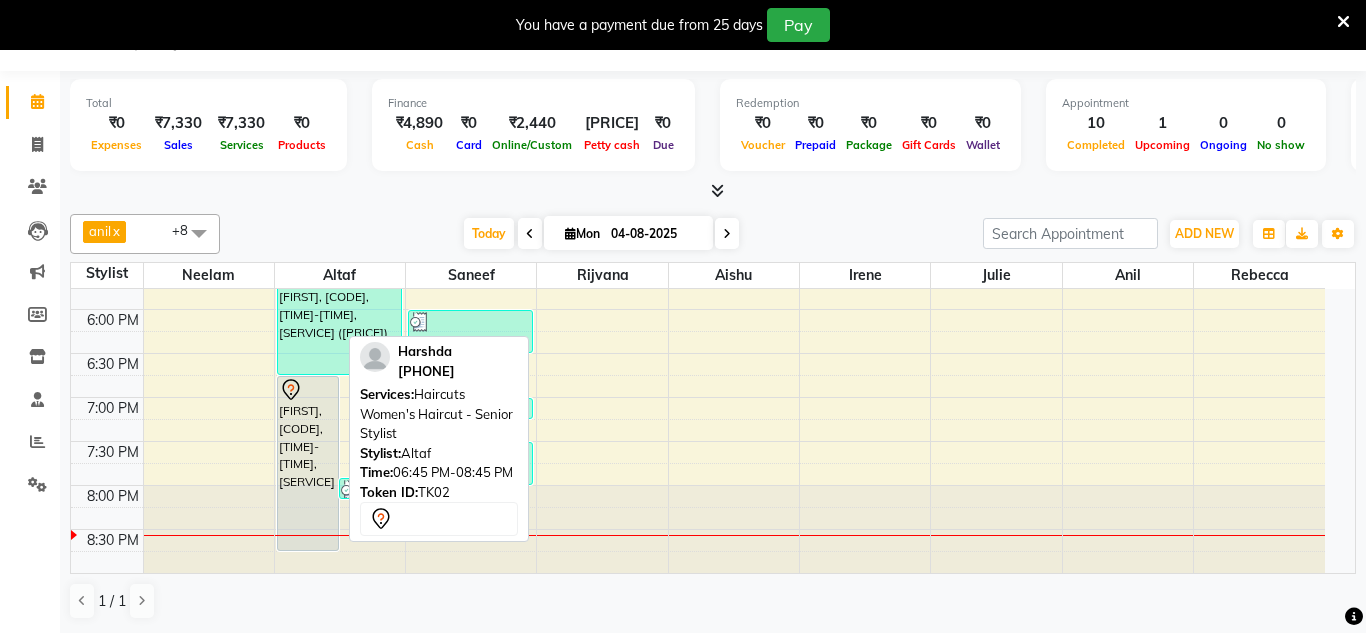 select on "7" 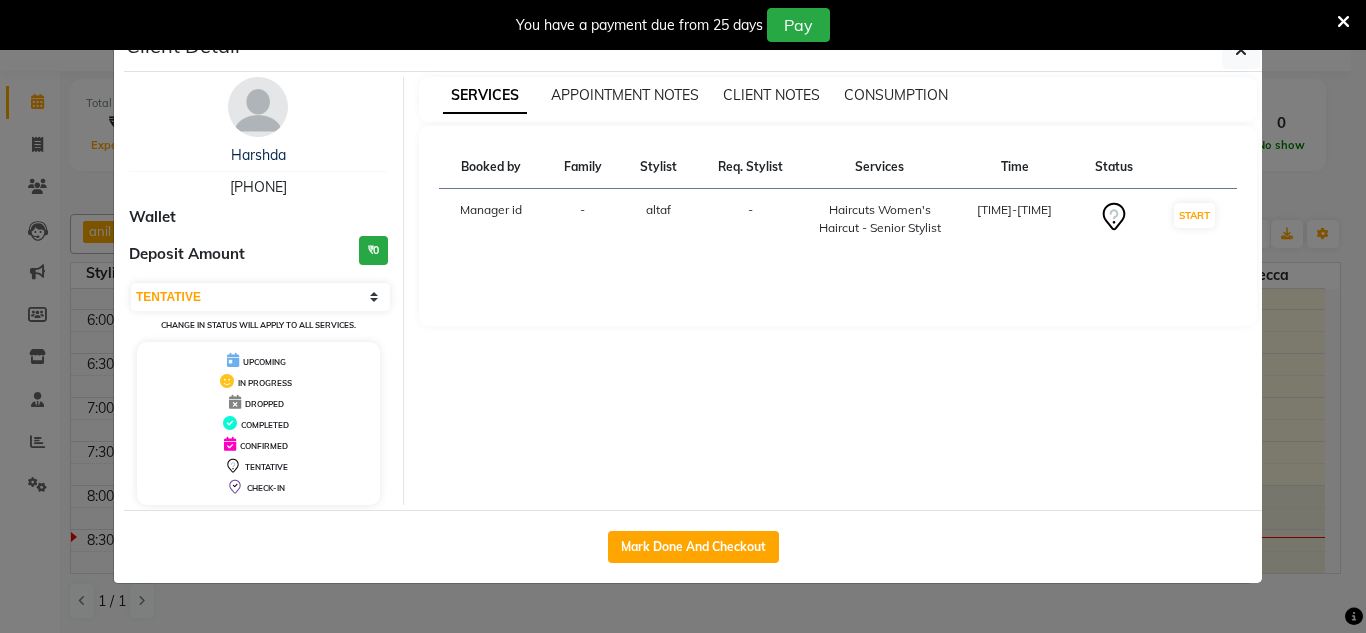 click on "You have a payment due from 25 days   Pay" at bounding box center (683, 25) 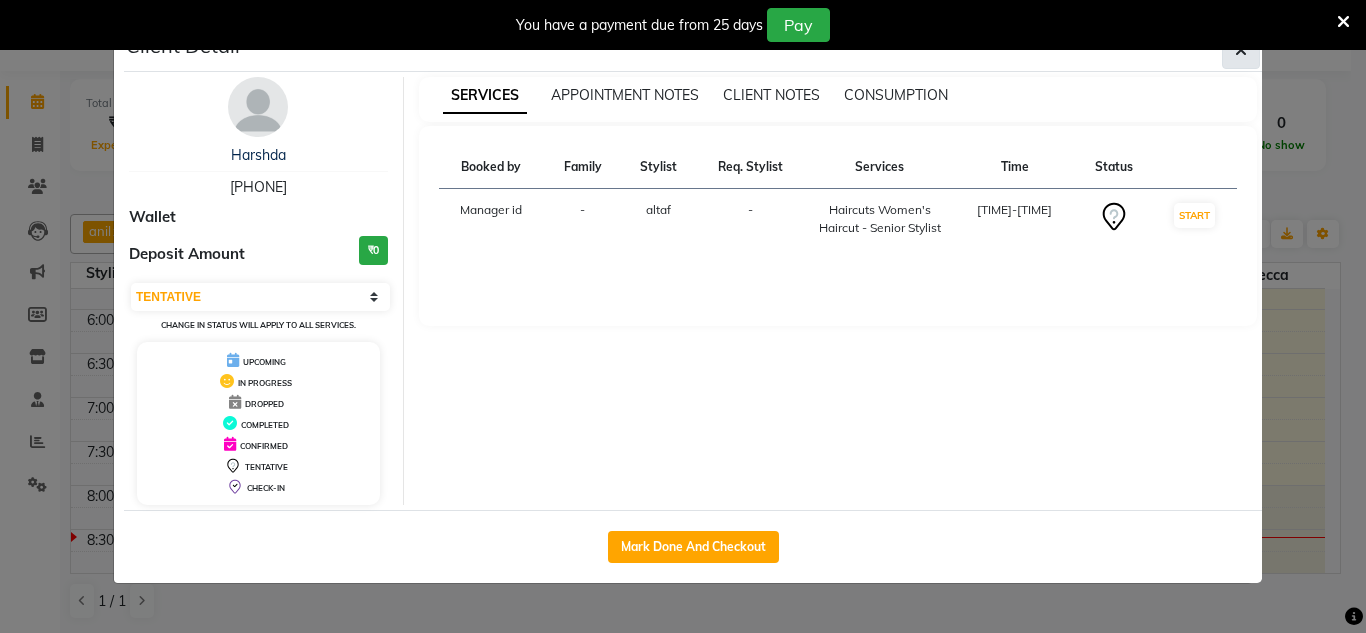 click 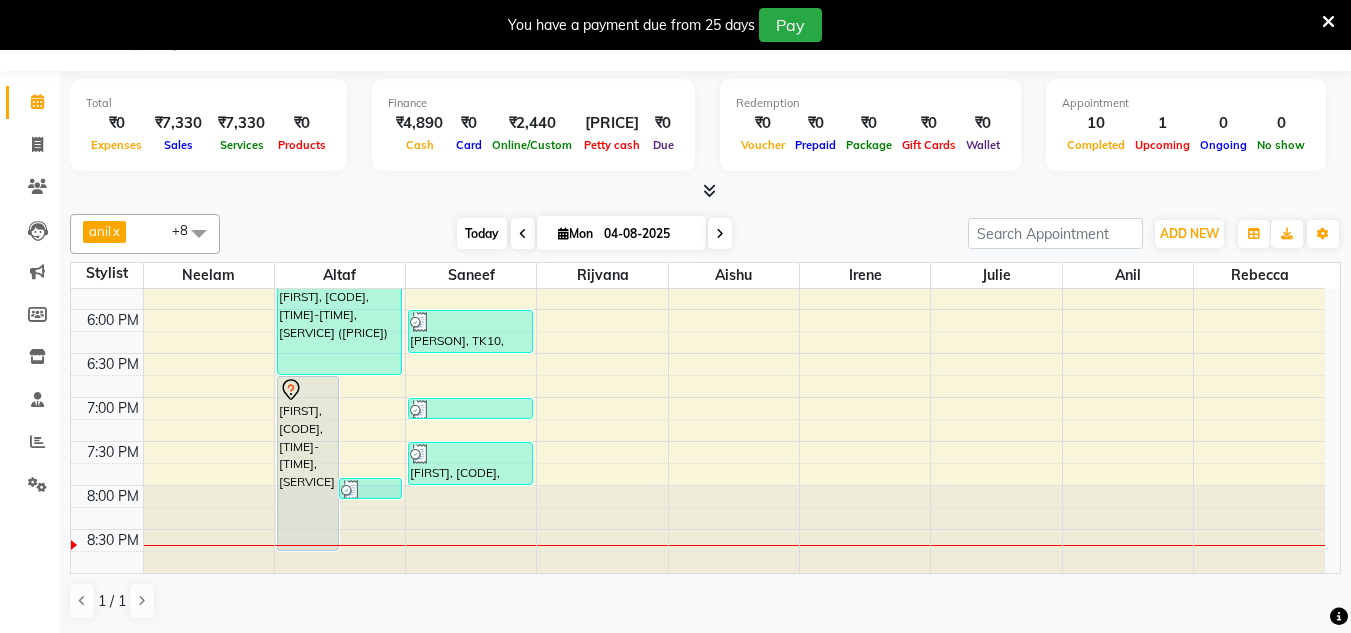 click on "Today" at bounding box center (482, 233) 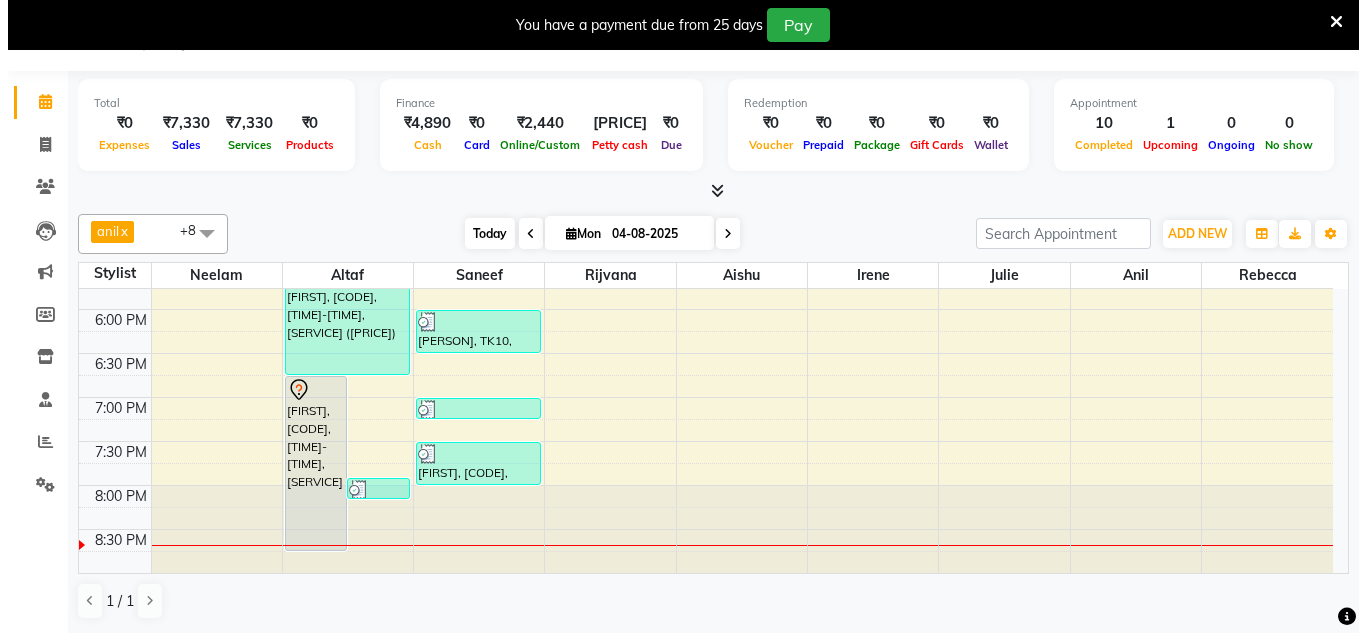 scroll, scrollTop: 859, scrollLeft: 0, axis: vertical 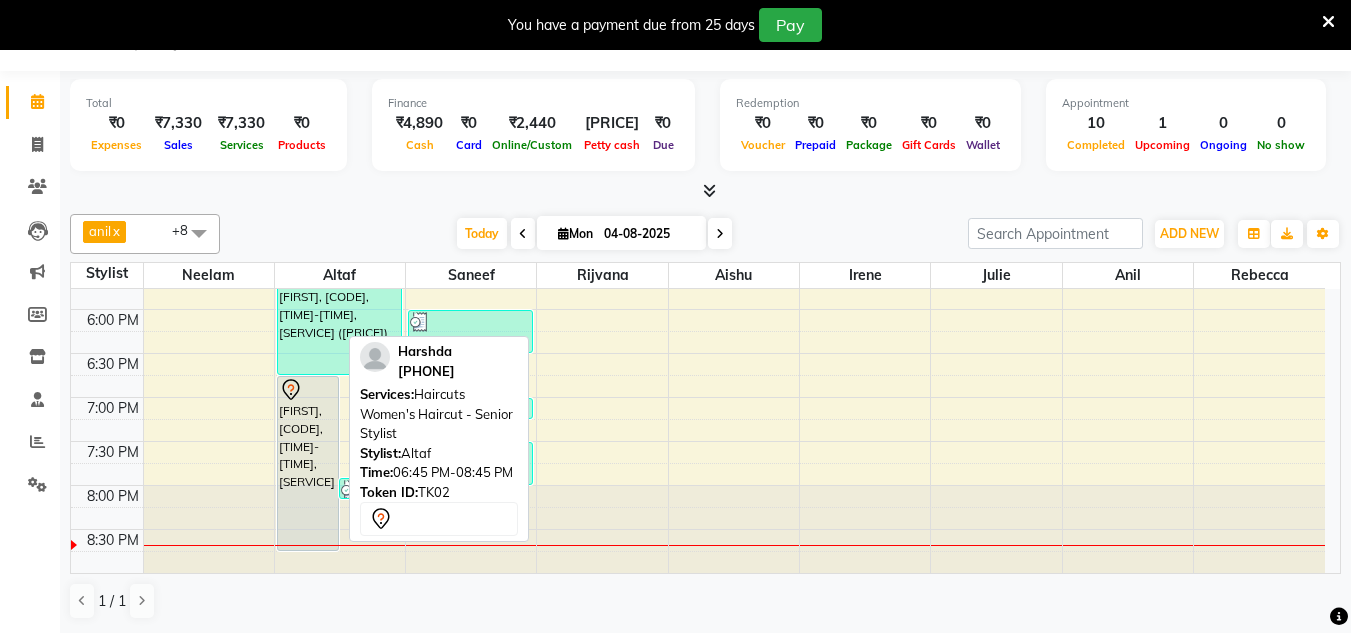 click on "[FIRST], [CODE], [TIME]-[TIME], [SERVICE]" at bounding box center (308, 463) 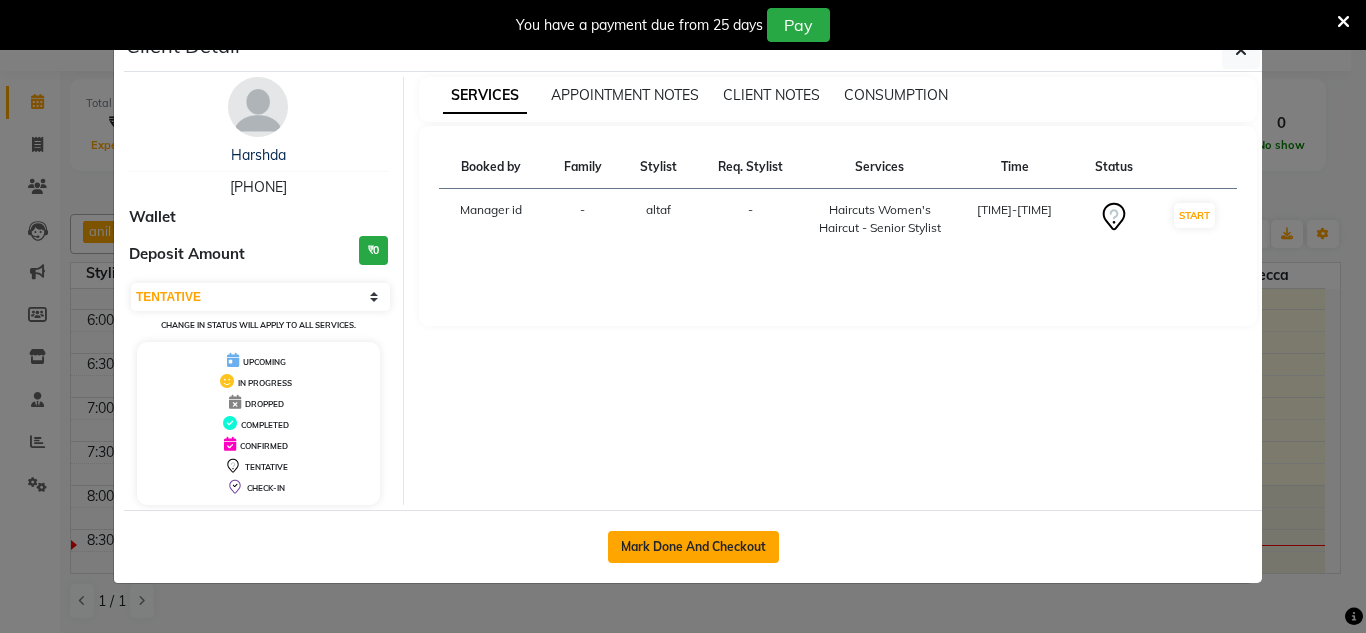 click on "Mark Done And Checkout" 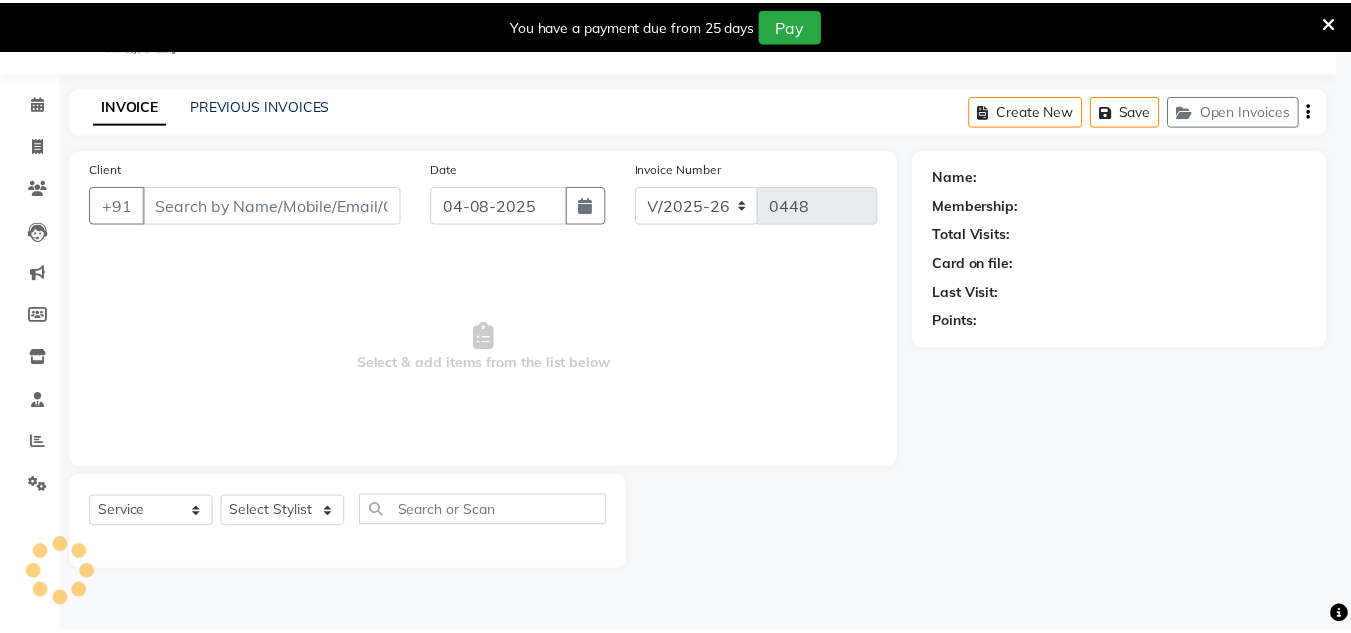 scroll, scrollTop: 50, scrollLeft: 0, axis: vertical 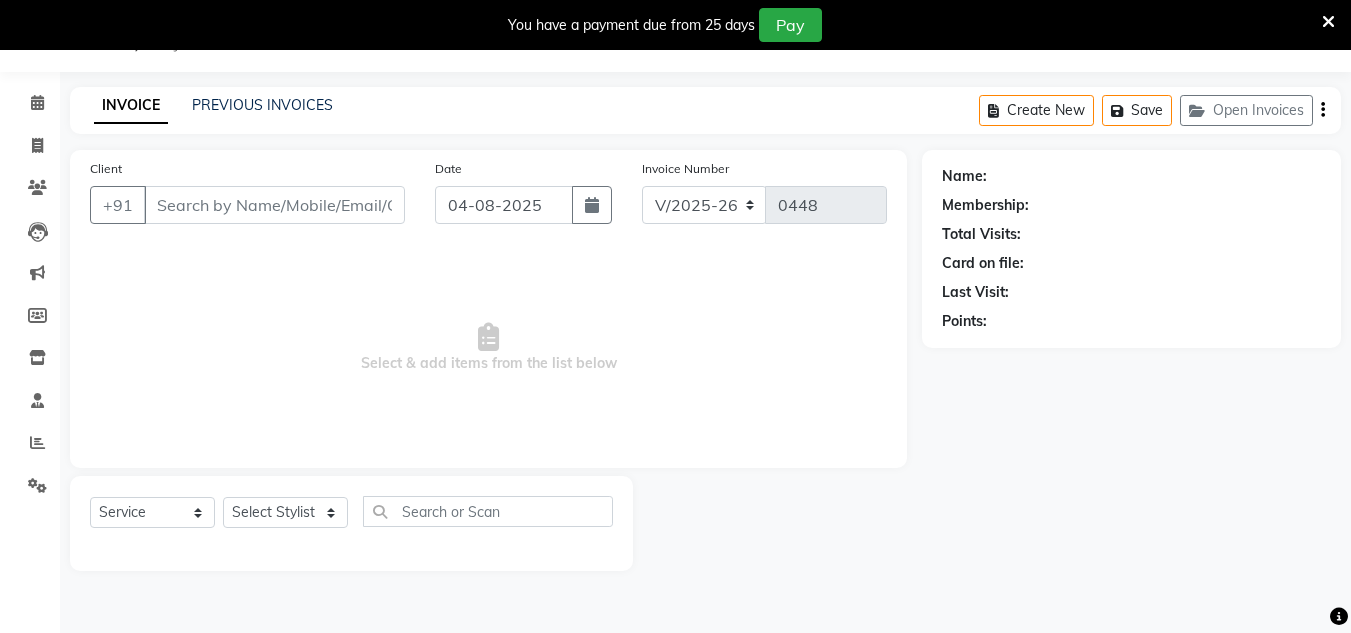 type on "[PHONE]" 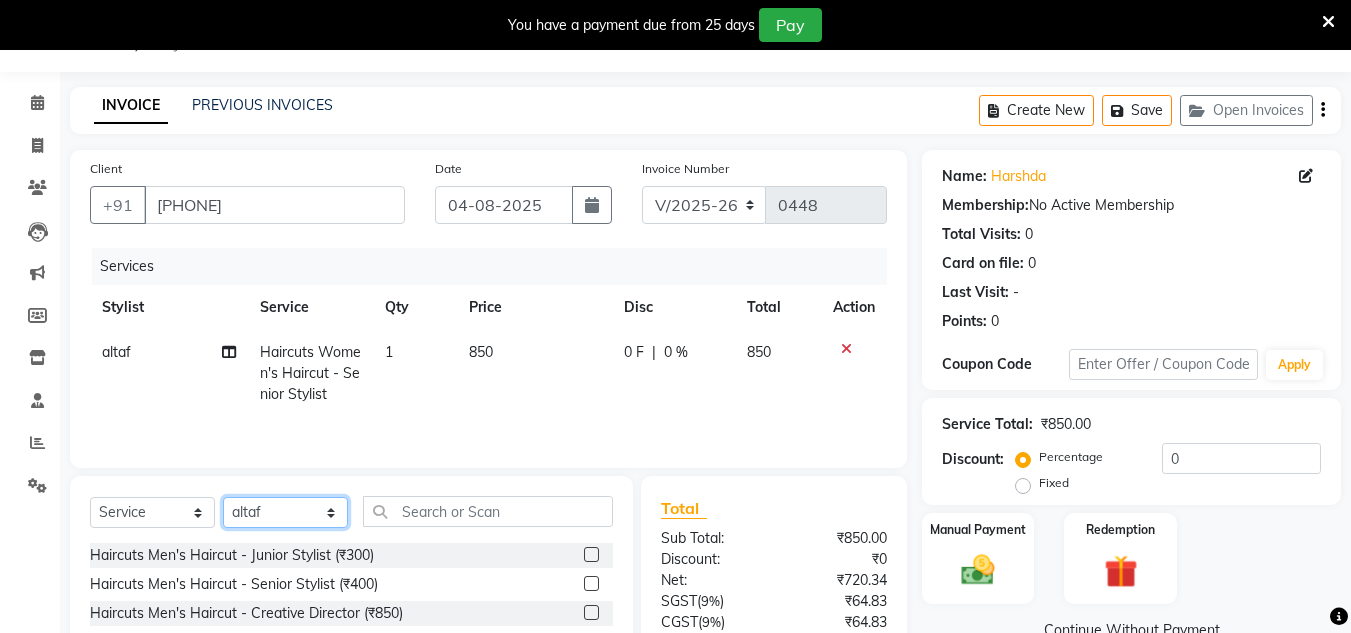 drag, startPoint x: 338, startPoint y: 519, endPoint x: 372, endPoint y: 509, distance: 35.44009 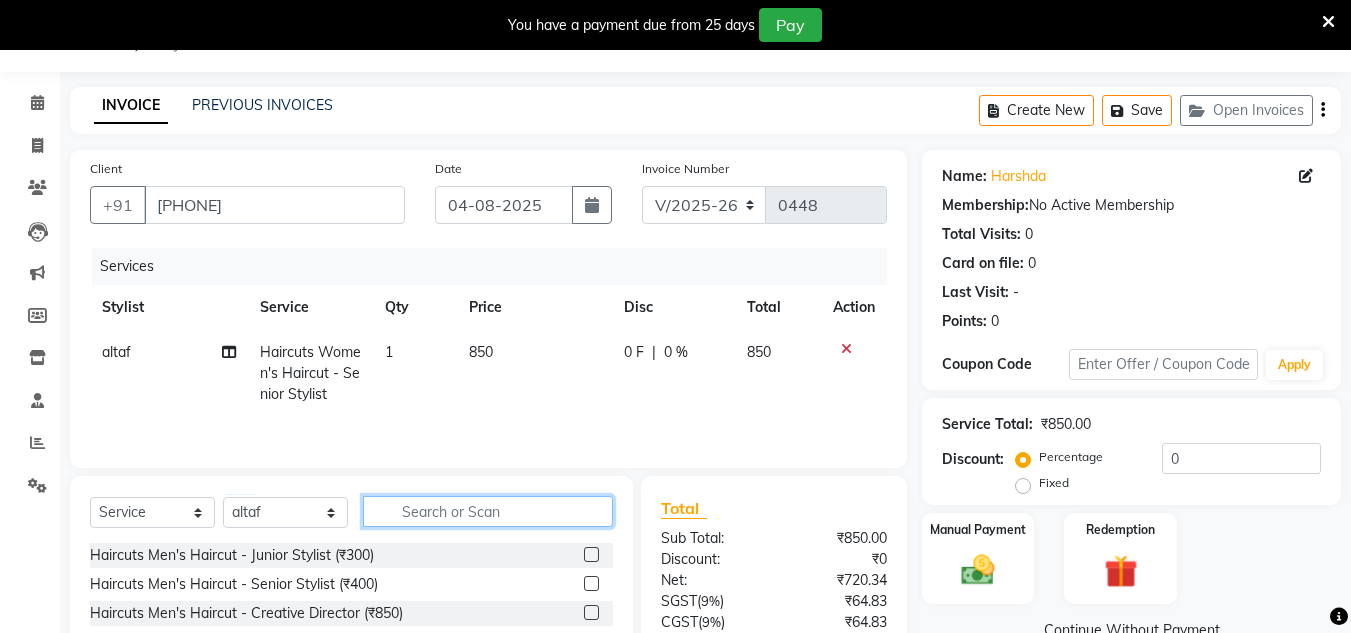 click 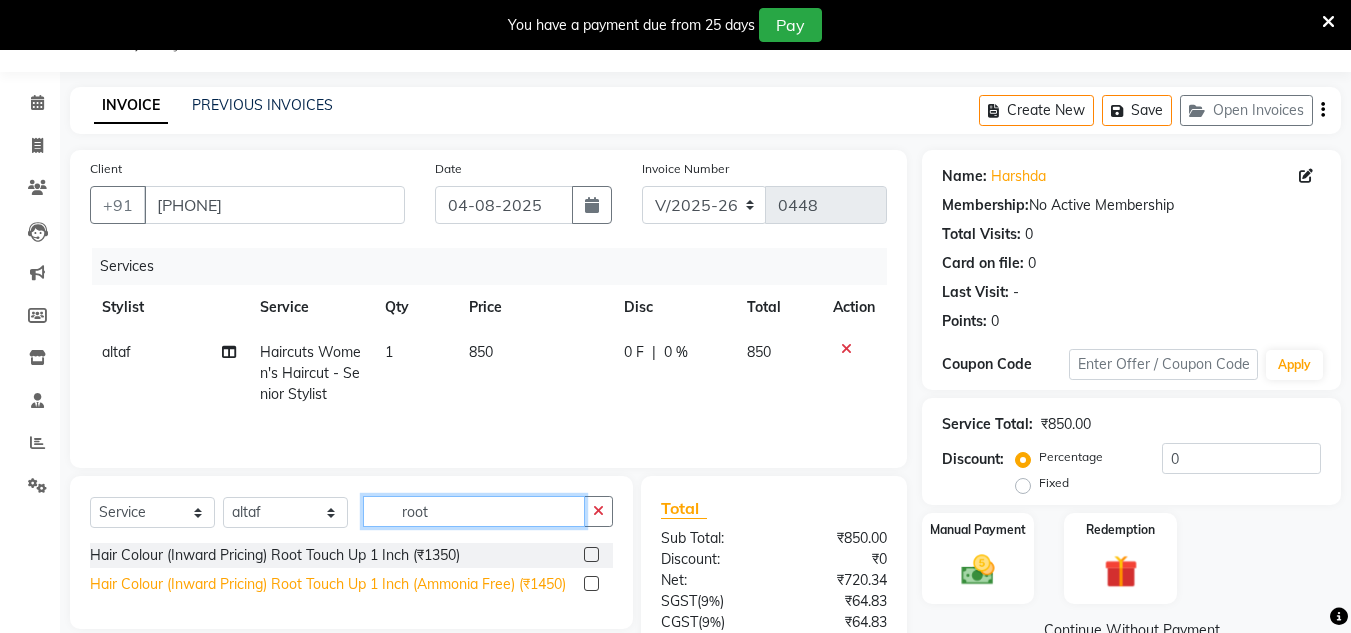 type on "root" 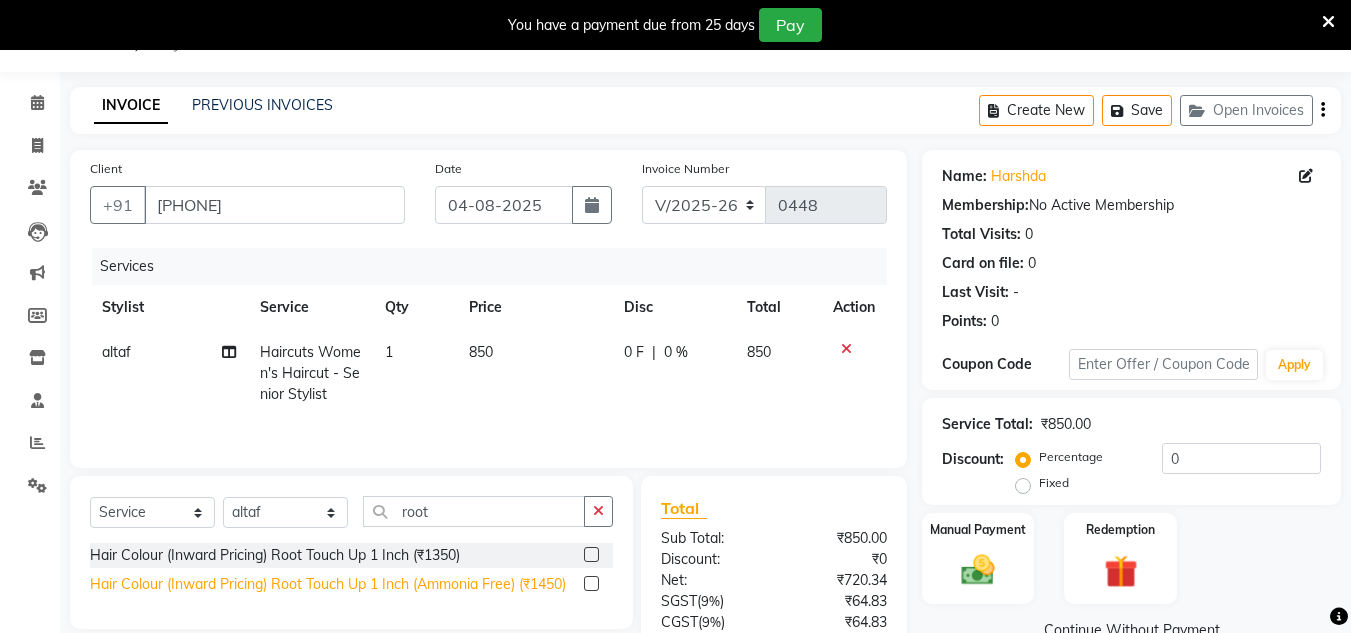 click on "Hair Colour (Inward Pricing) Root Touch Up 1 Inch (Ammonia Free) (₹1450)" 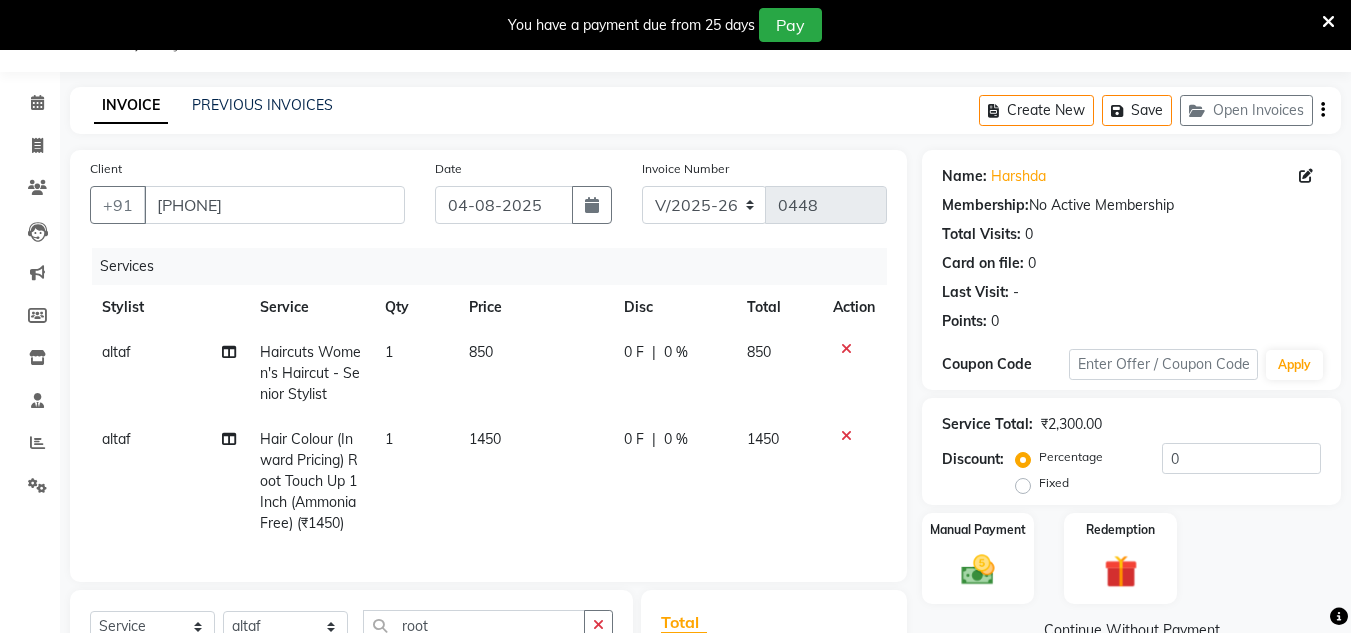 checkbox on "false" 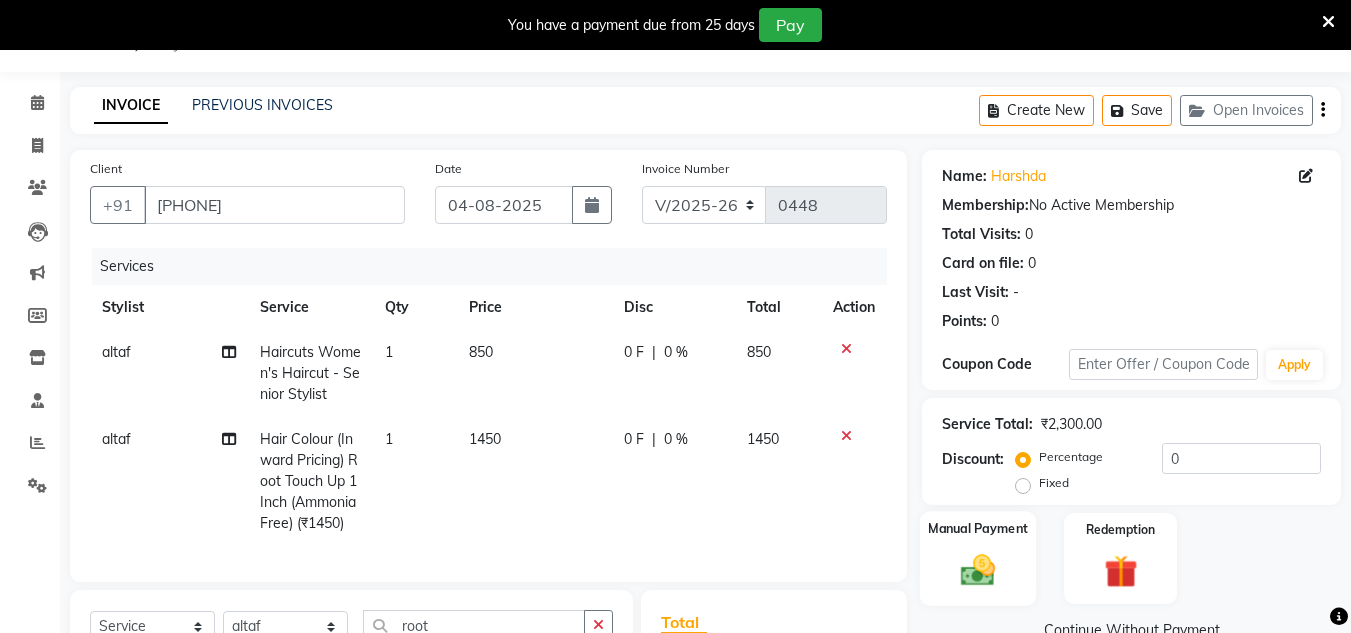 click 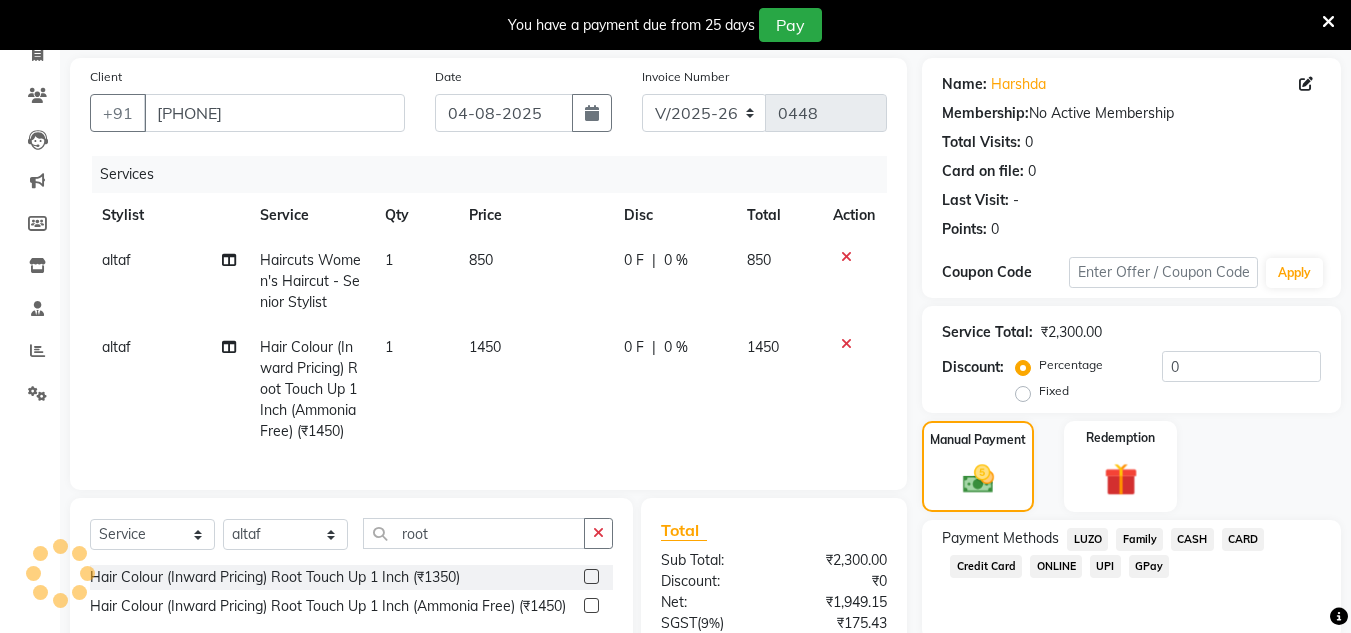scroll, scrollTop: 85, scrollLeft: 0, axis: vertical 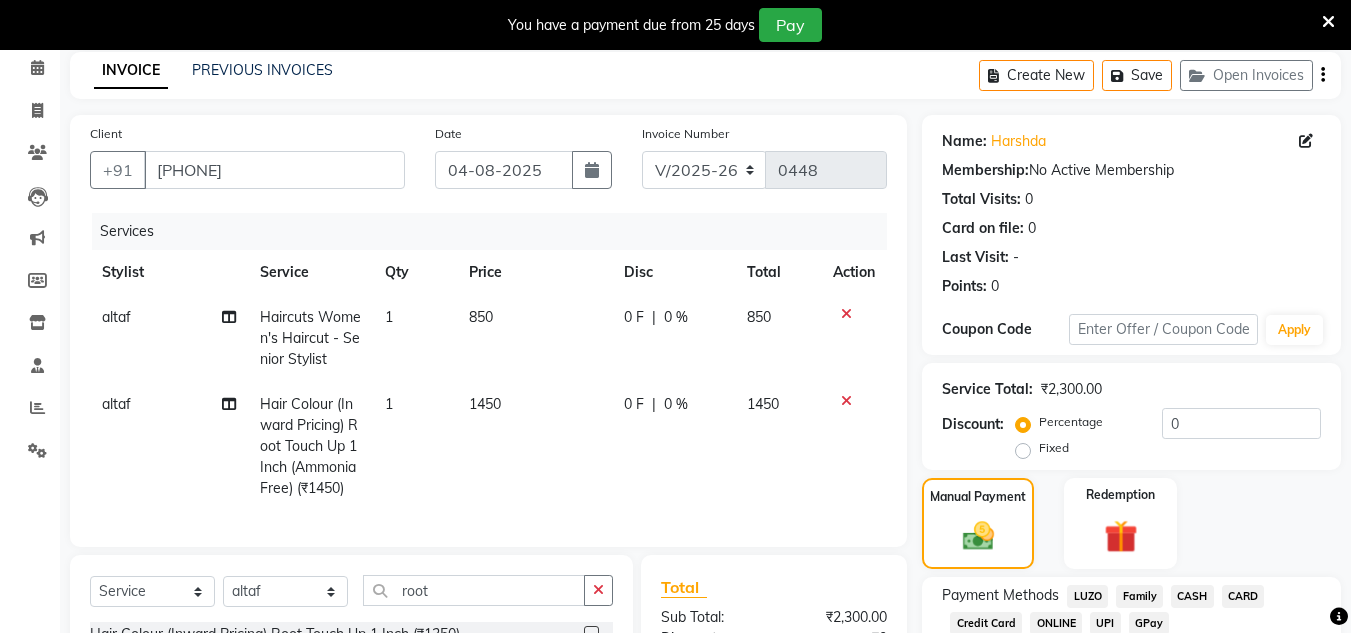 click on "GPay" 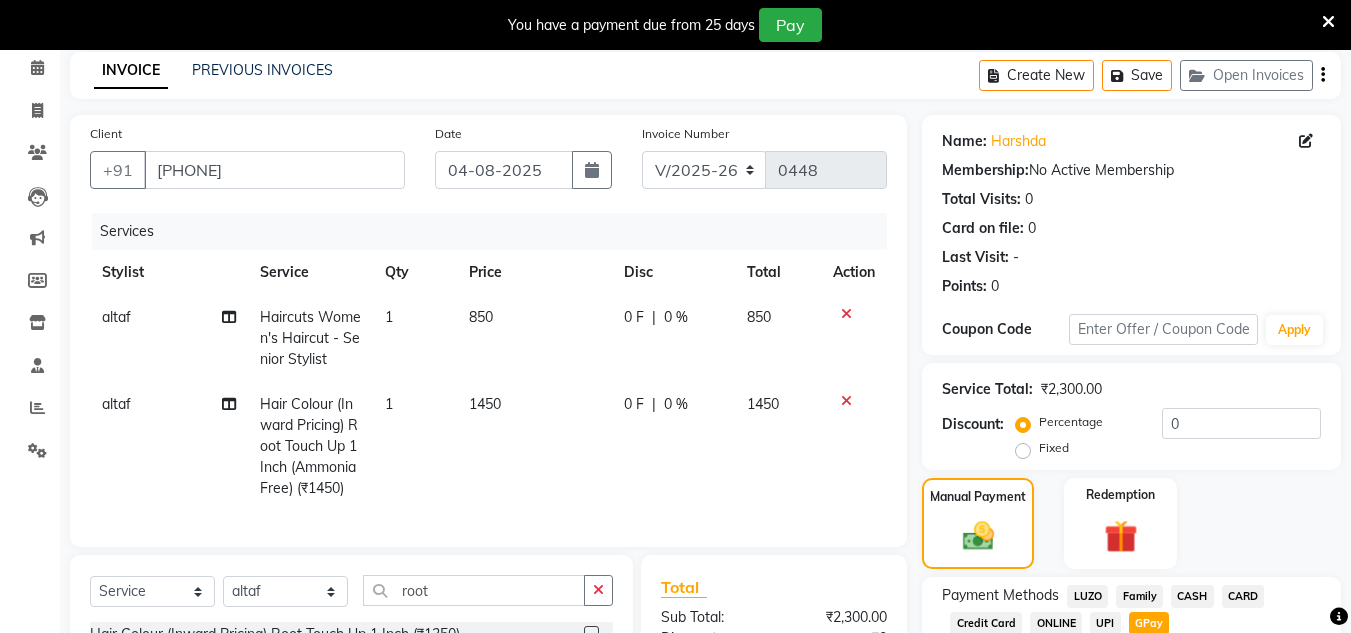 scroll, scrollTop: 346, scrollLeft: 0, axis: vertical 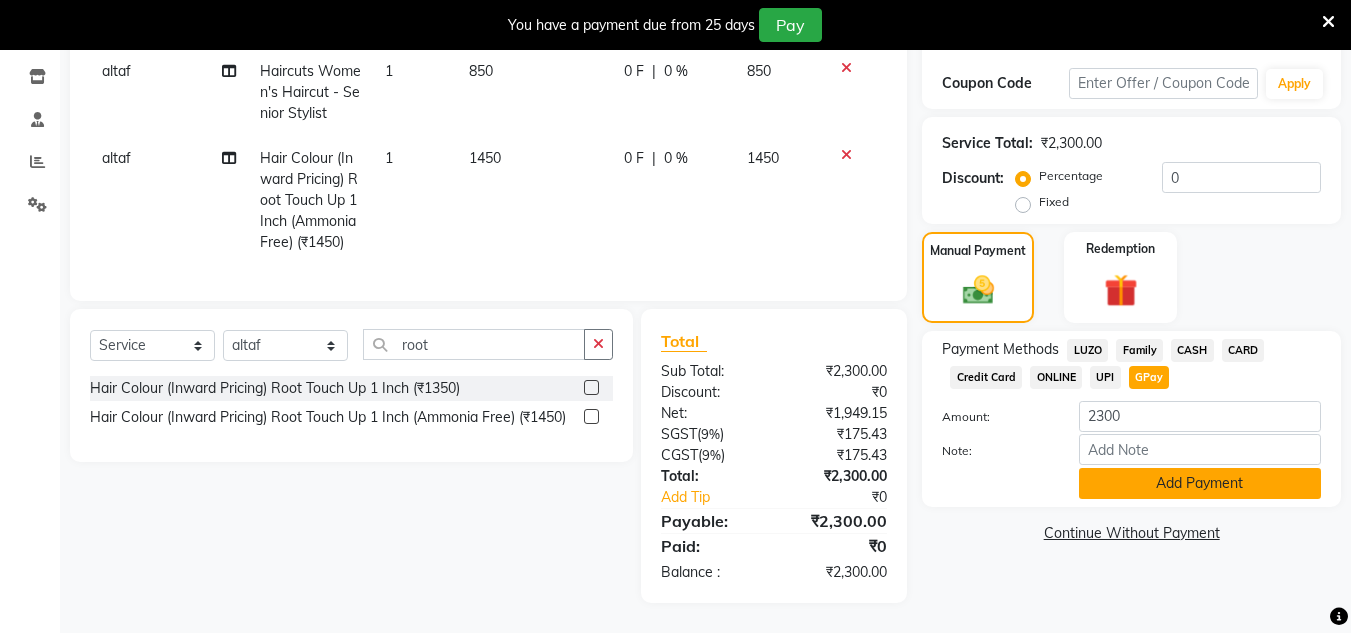 click on "Add Payment" 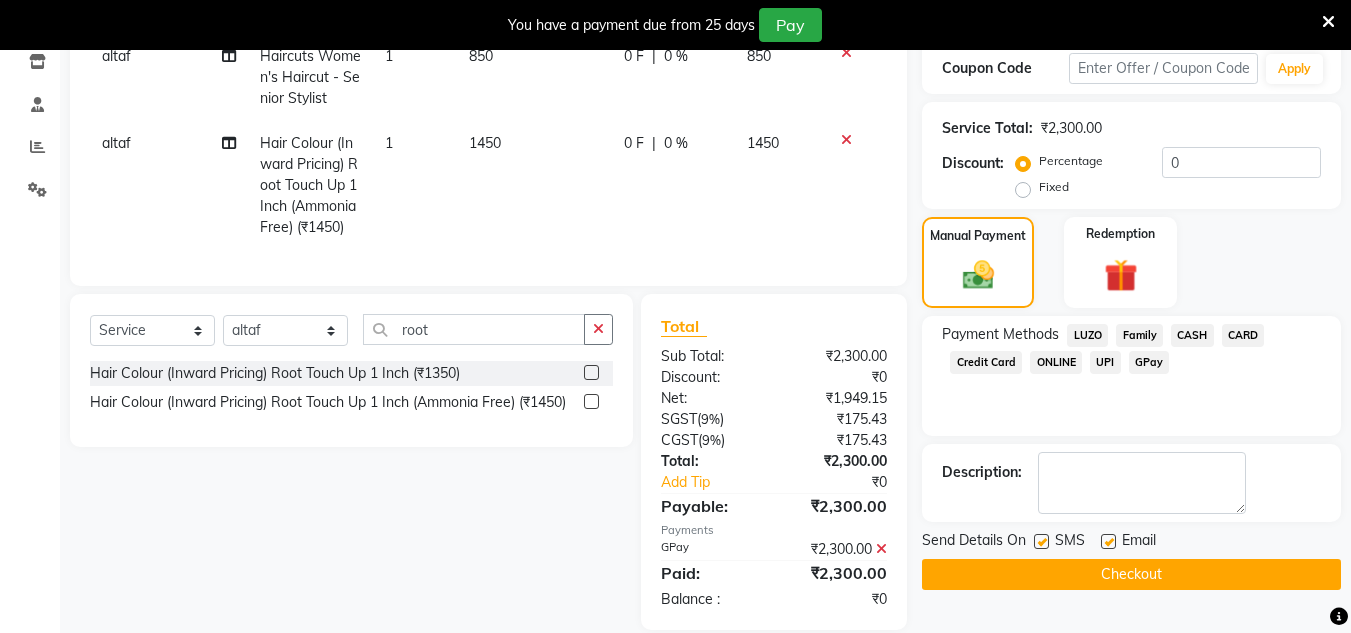 click on "Checkout" 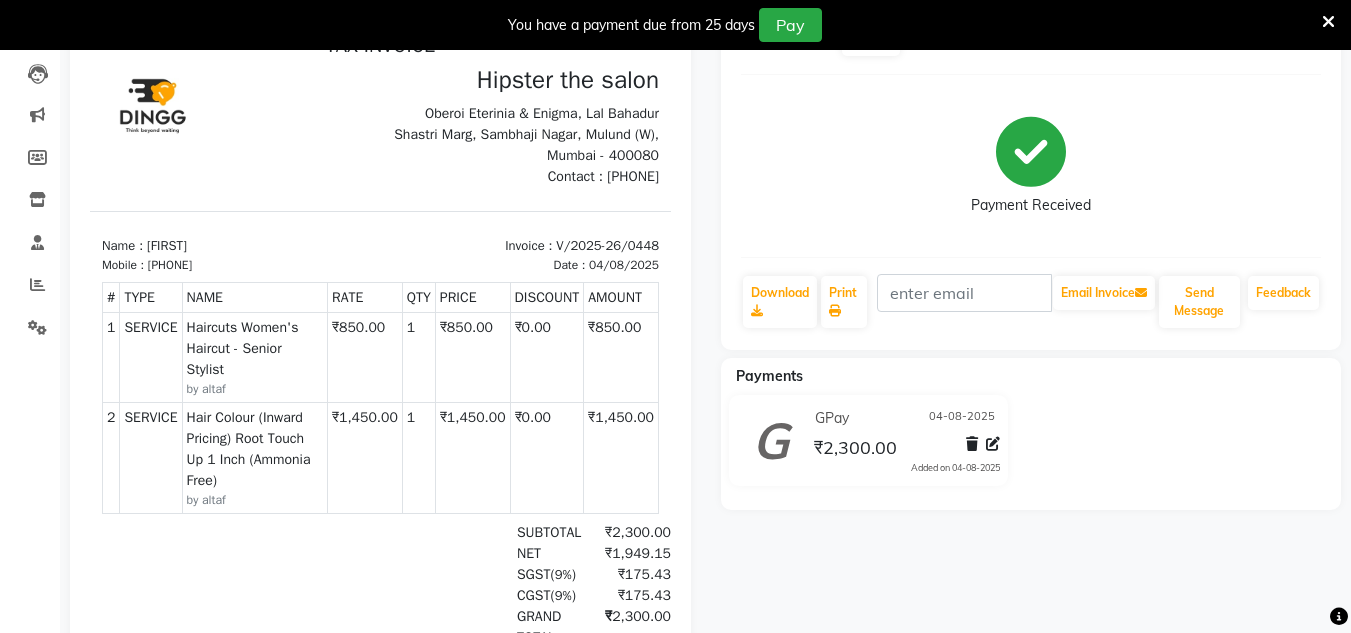 scroll, scrollTop: 26, scrollLeft: 0, axis: vertical 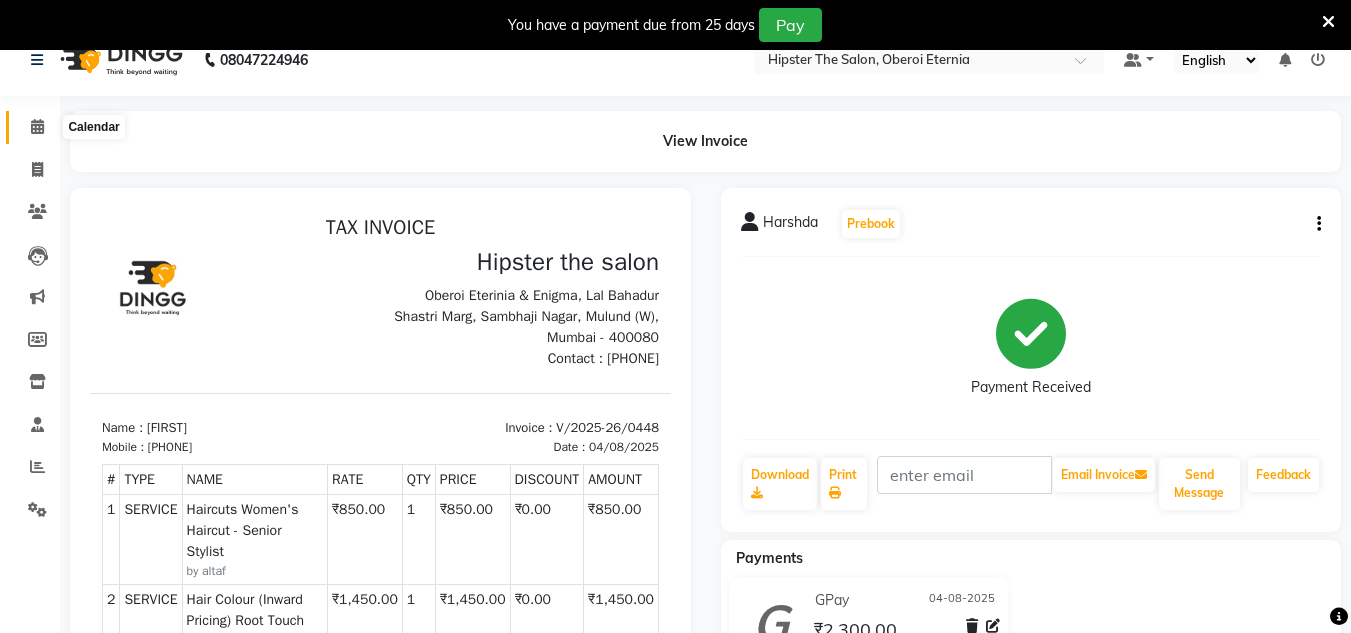 click 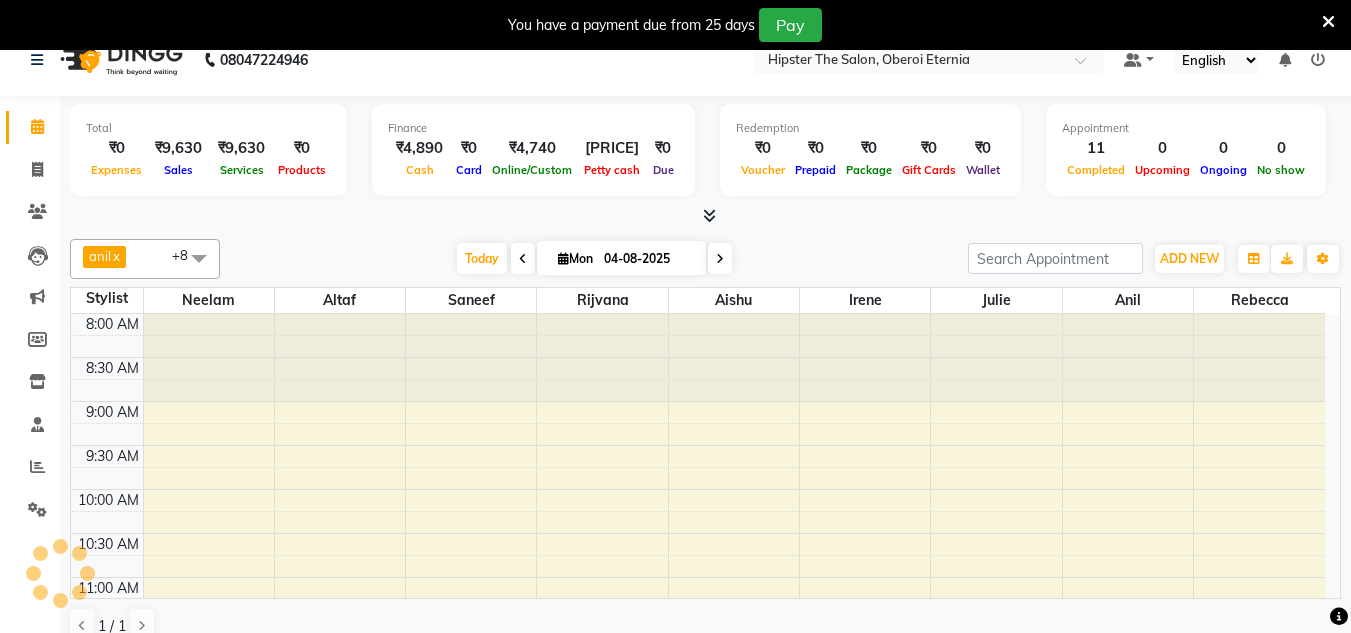 scroll, scrollTop: 0, scrollLeft: 0, axis: both 